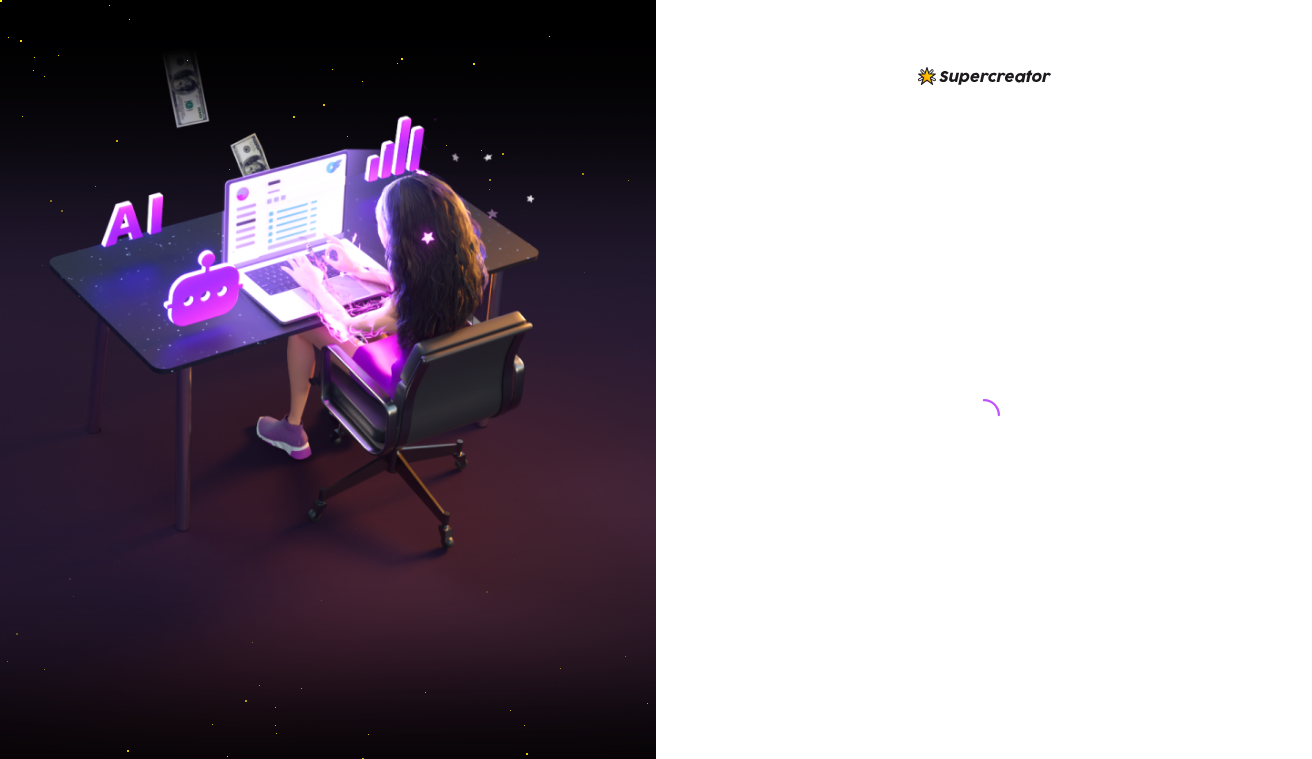 scroll, scrollTop: 0, scrollLeft: 0, axis: both 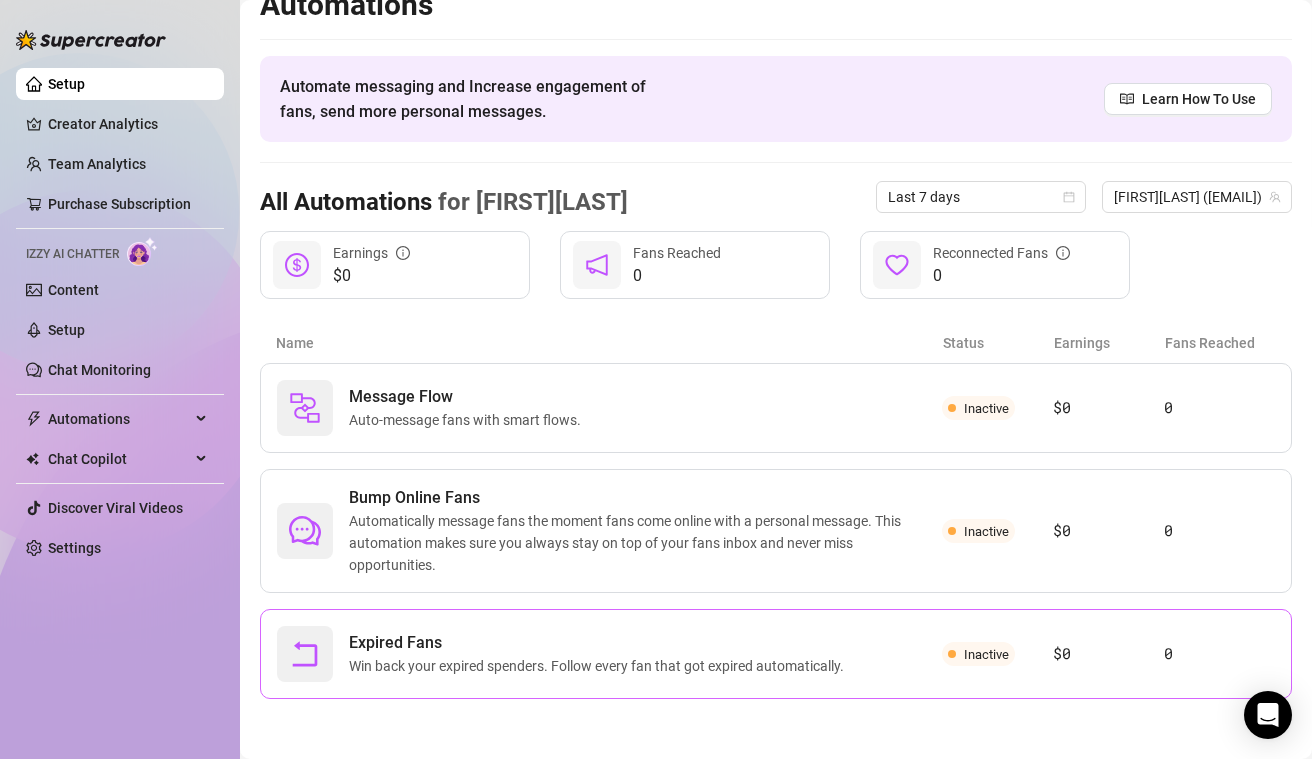 click on "Expired Fans" at bounding box center (600, 643) 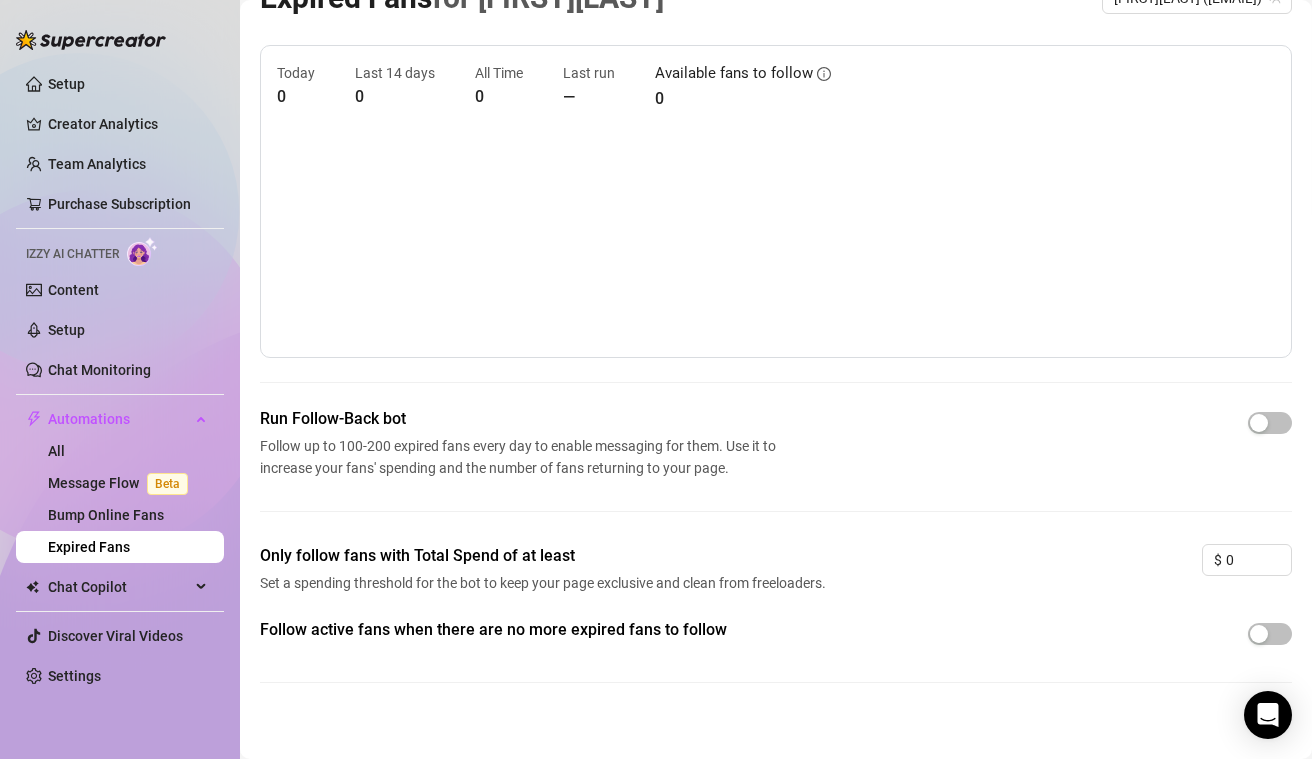 scroll, scrollTop: 56, scrollLeft: 0, axis: vertical 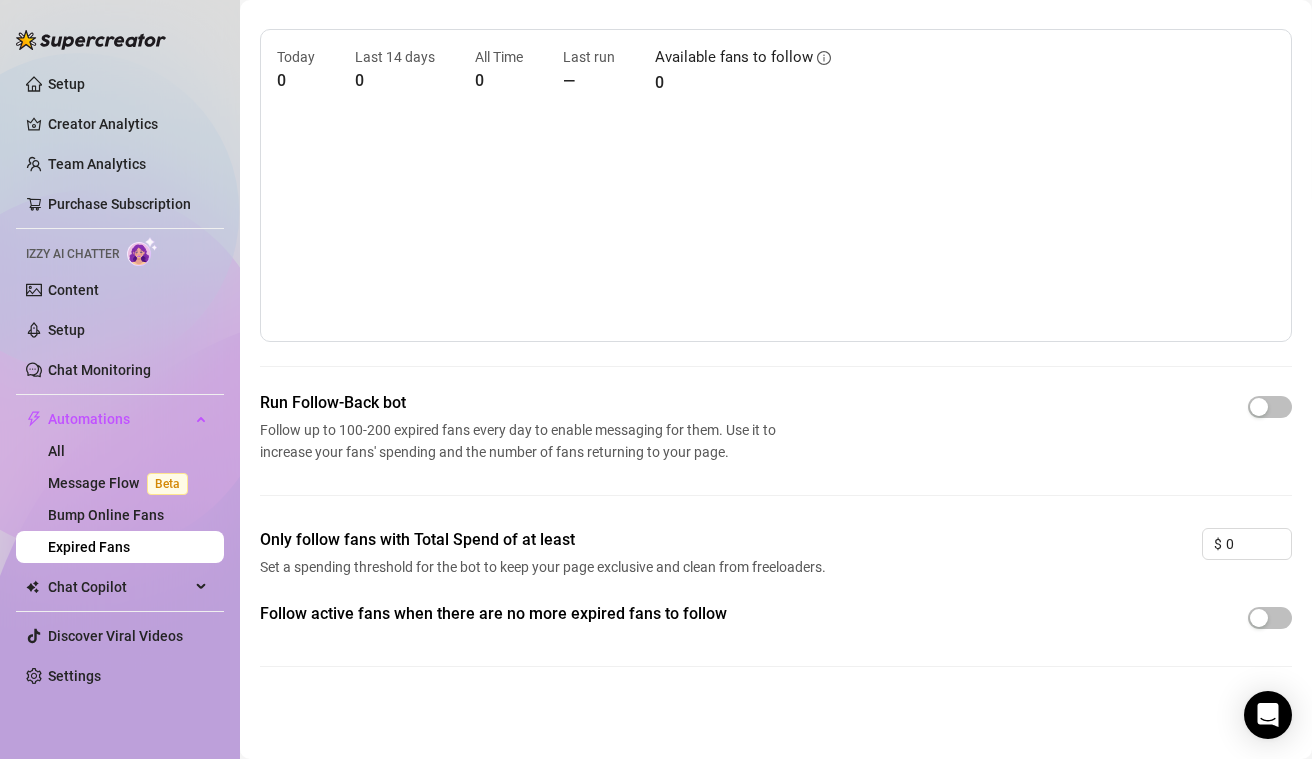 click at bounding box center [1270, 406] 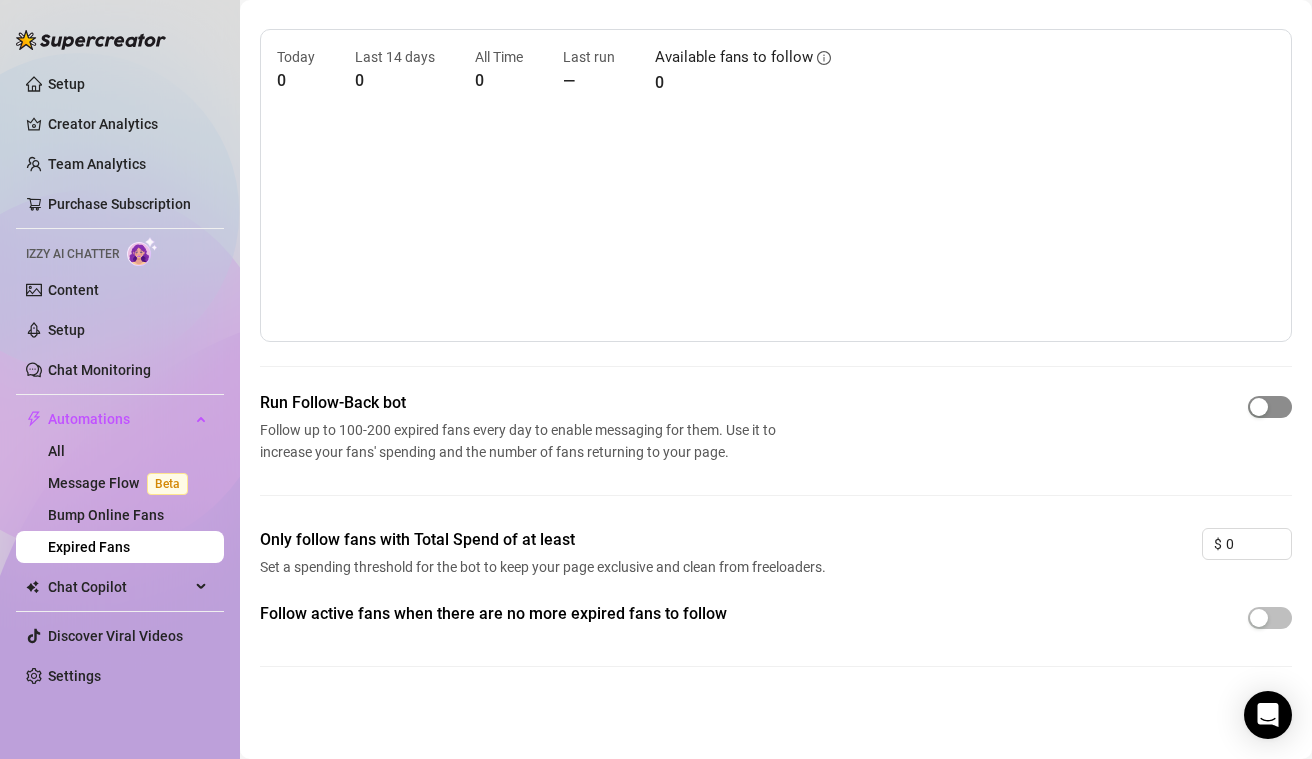 click at bounding box center [1259, 407] 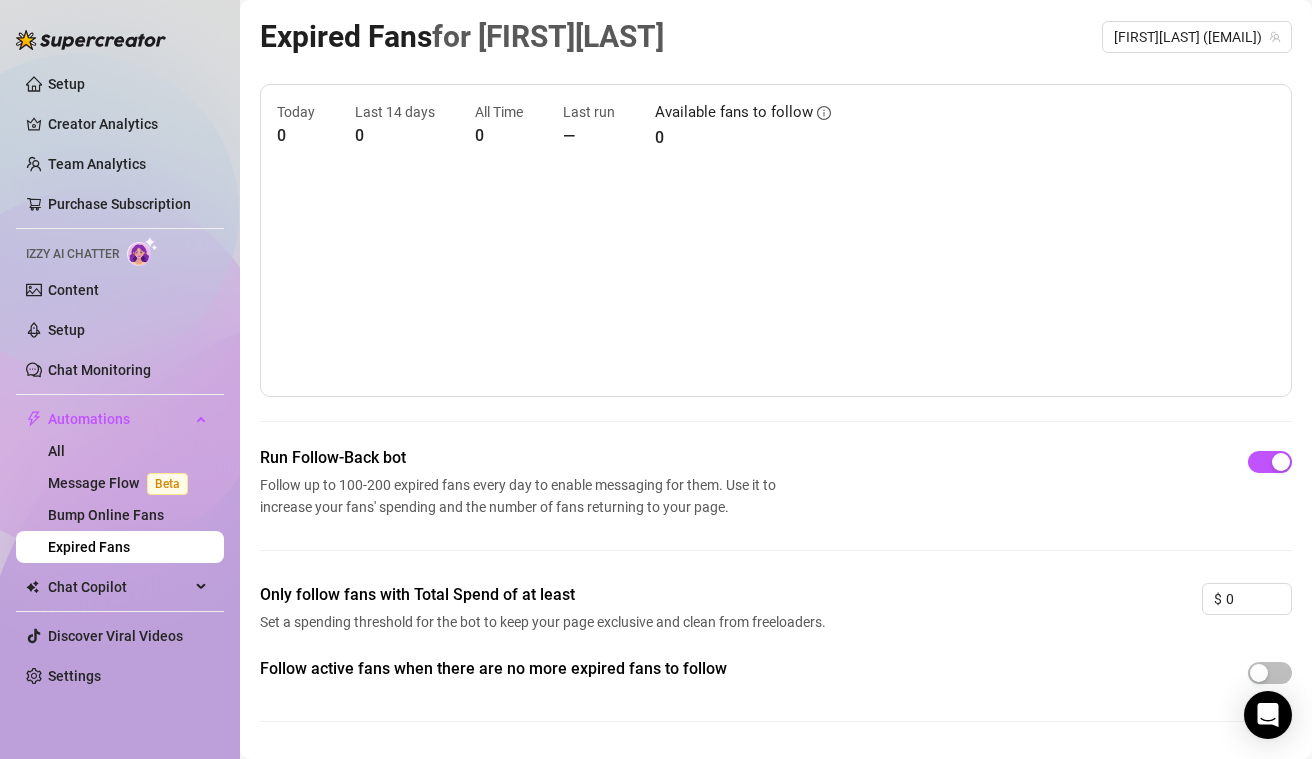 scroll, scrollTop: 0, scrollLeft: 0, axis: both 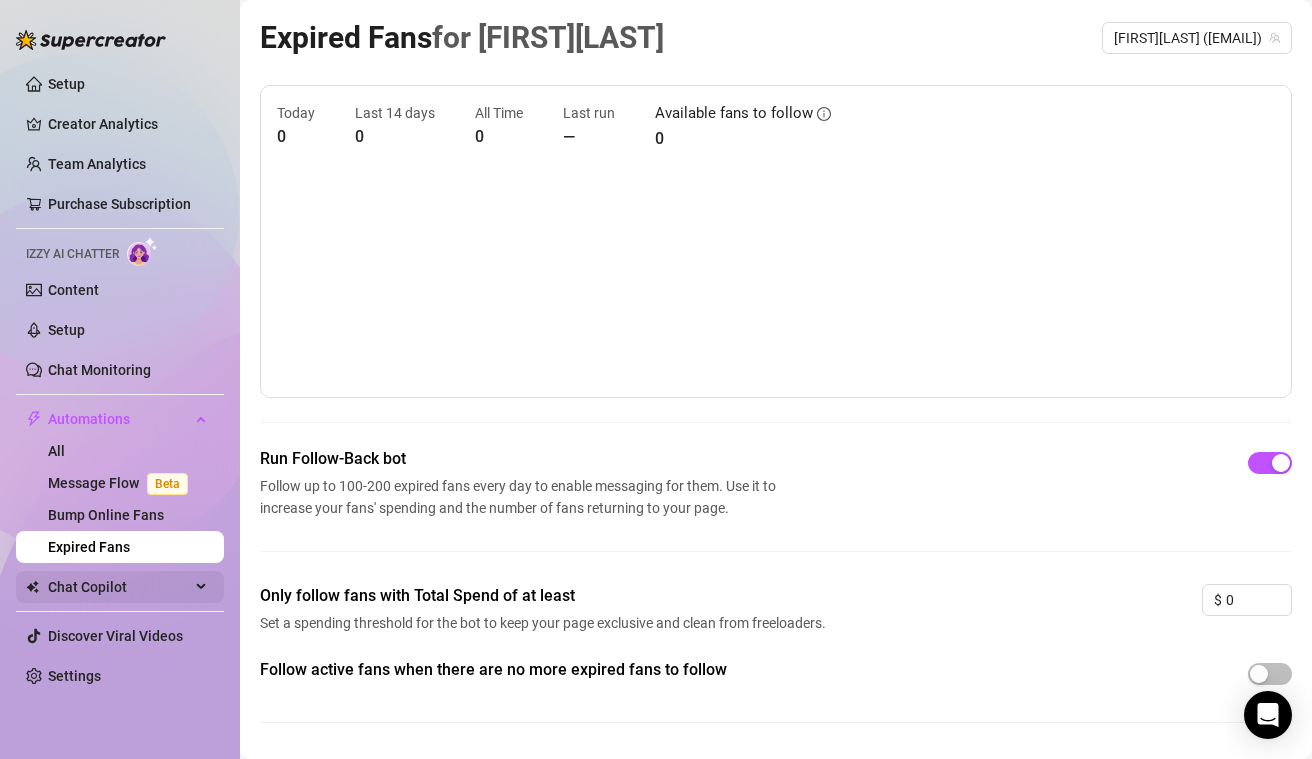 click on "Chat Copilot" at bounding box center [120, 587] 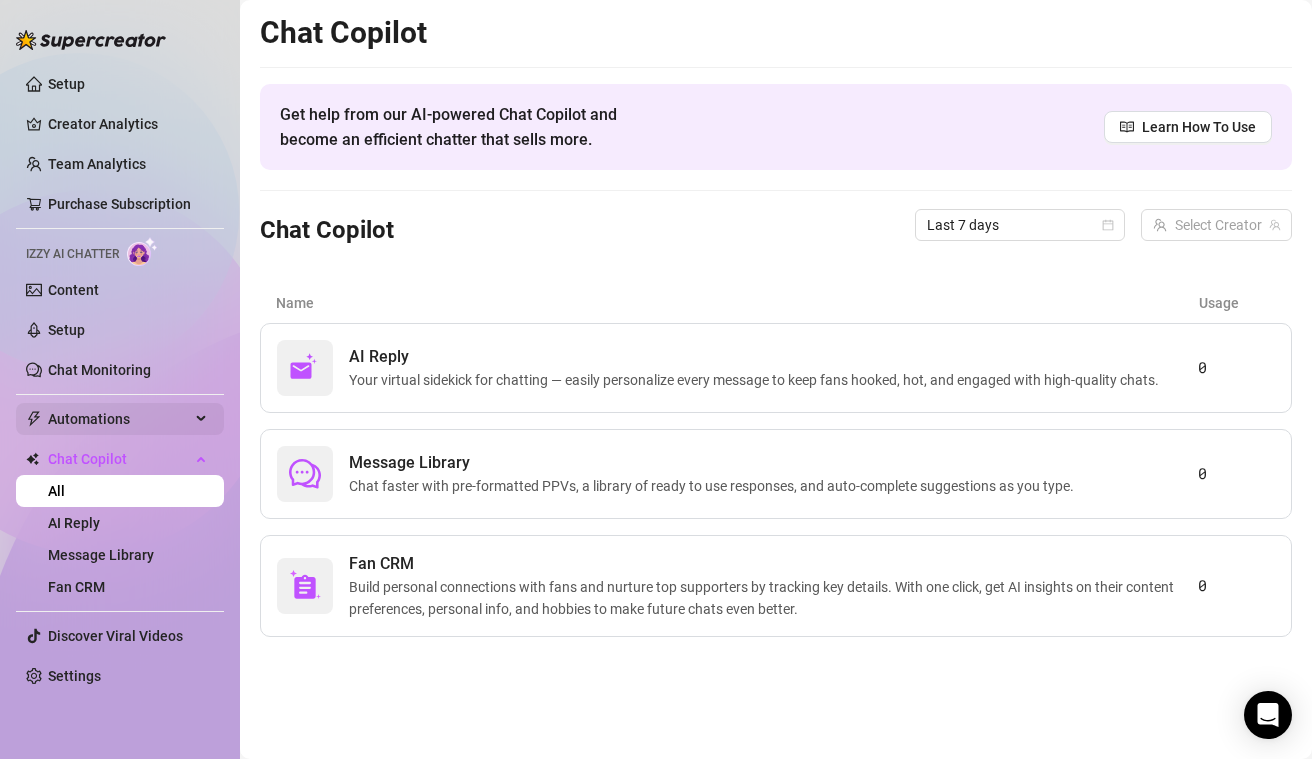 click on "Automations" at bounding box center [119, 419] 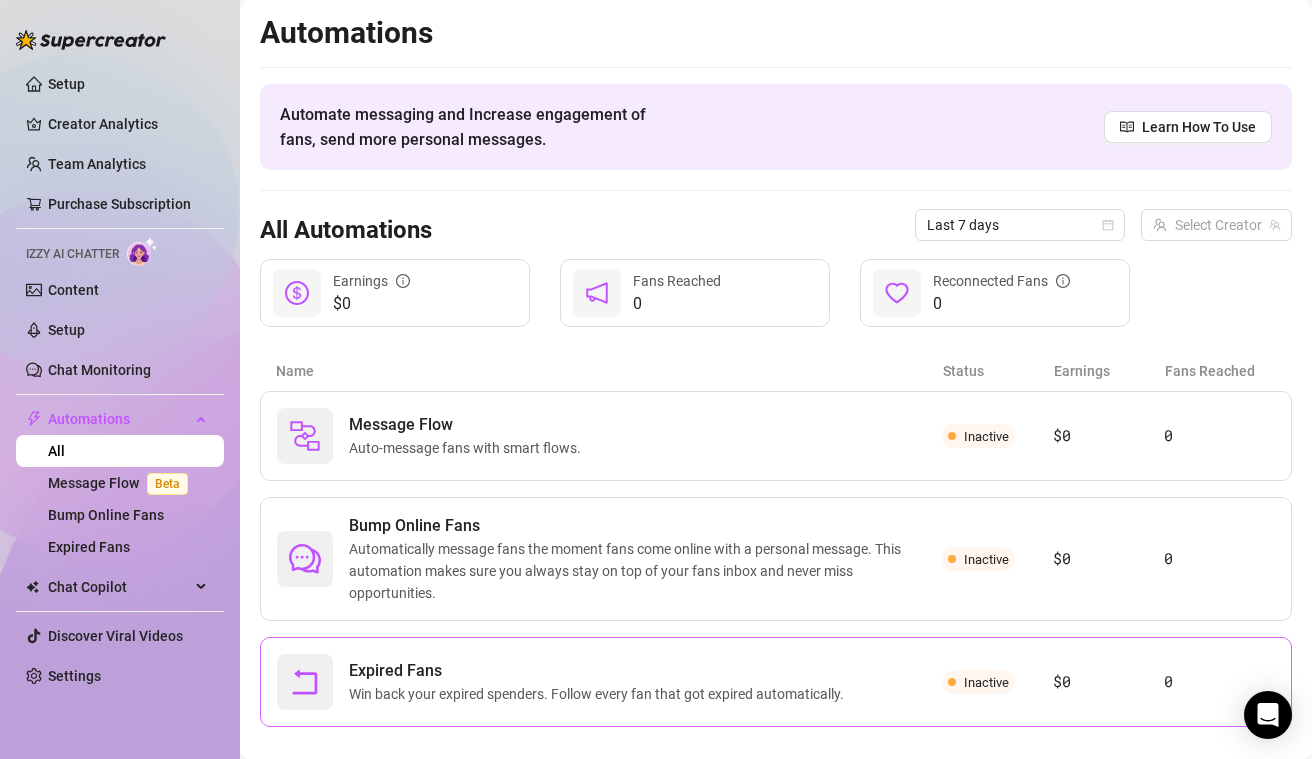 click on "Expired Fans" at bounding box center [600, 671] 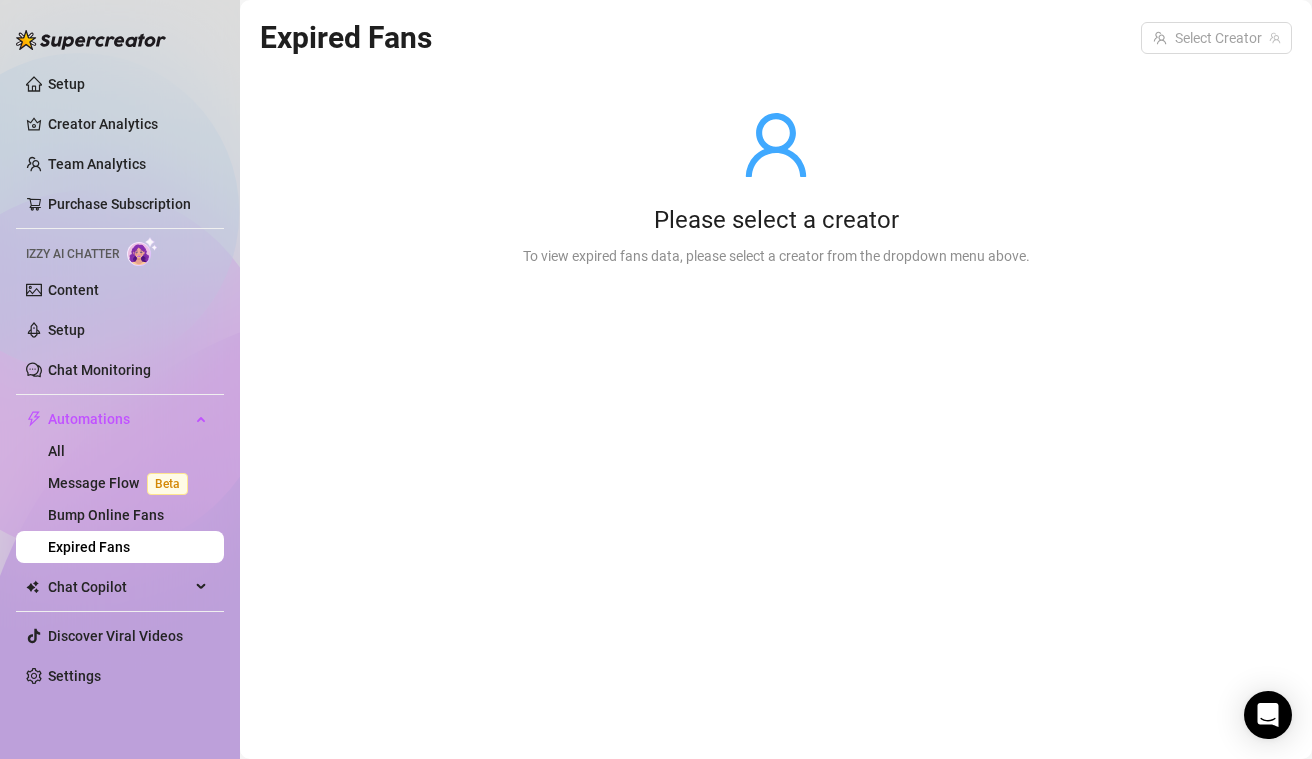click 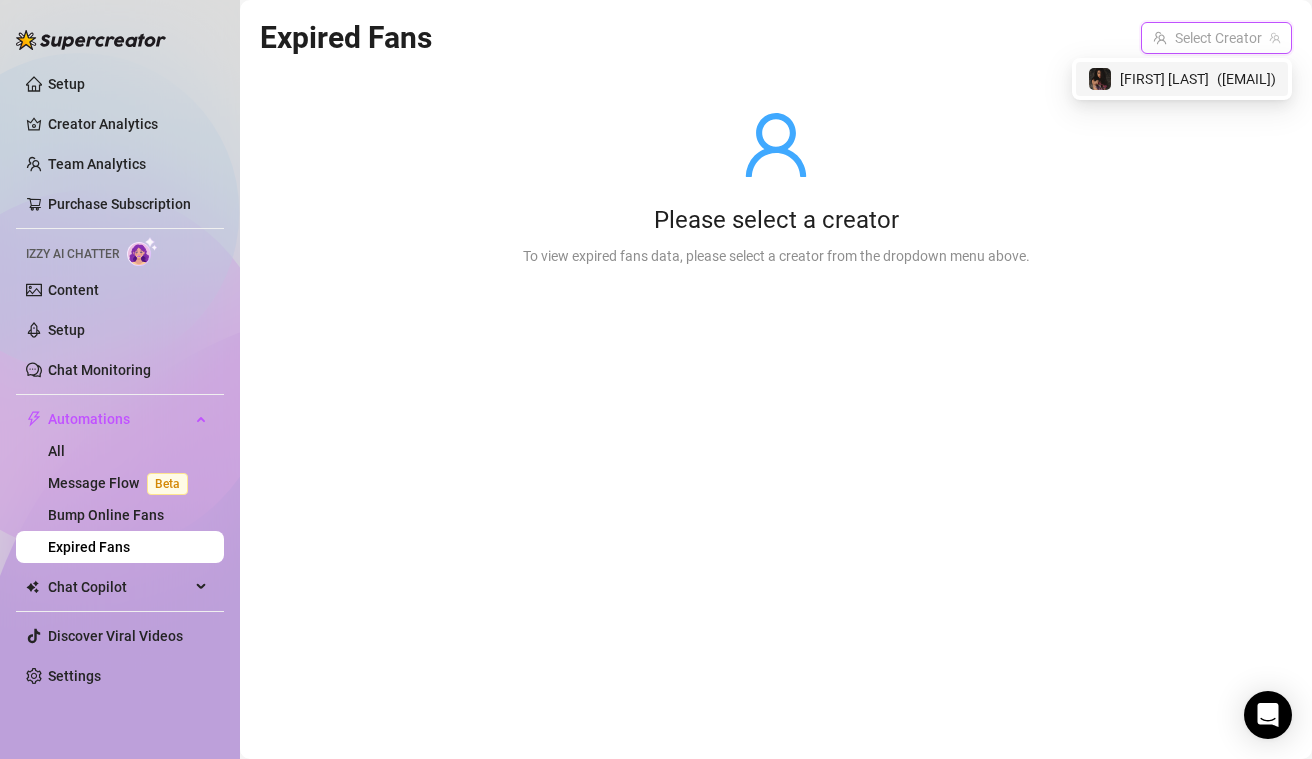 click at bounding box center [1207, 38] 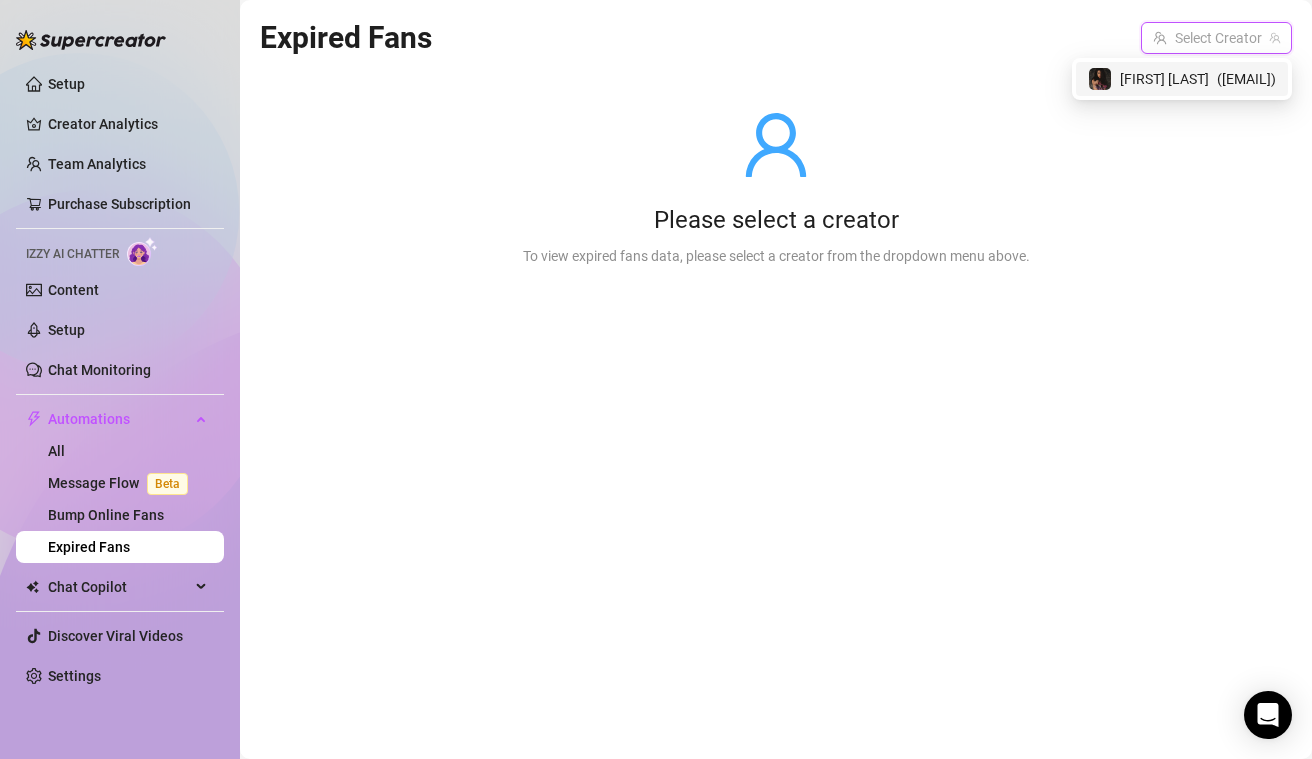 click on "( [EMAIL] )" at bounding box center (1246, 79) 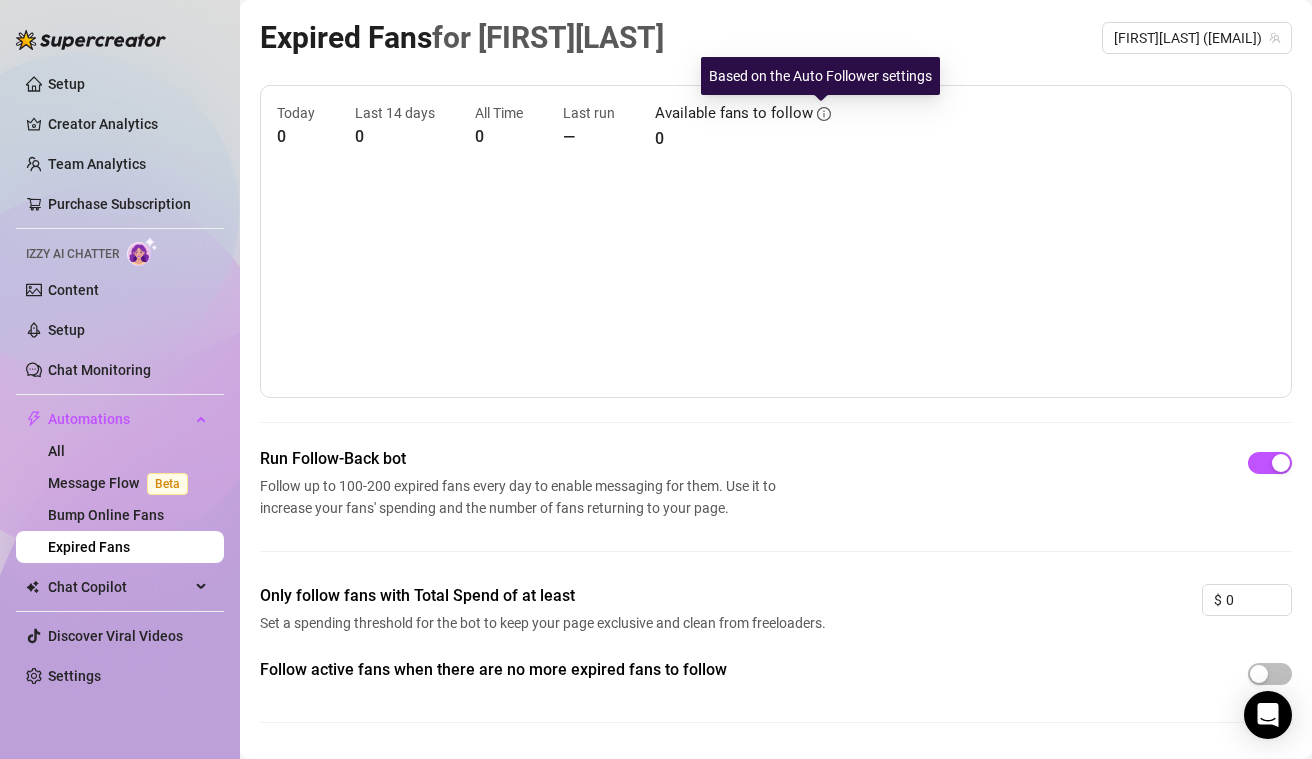 click 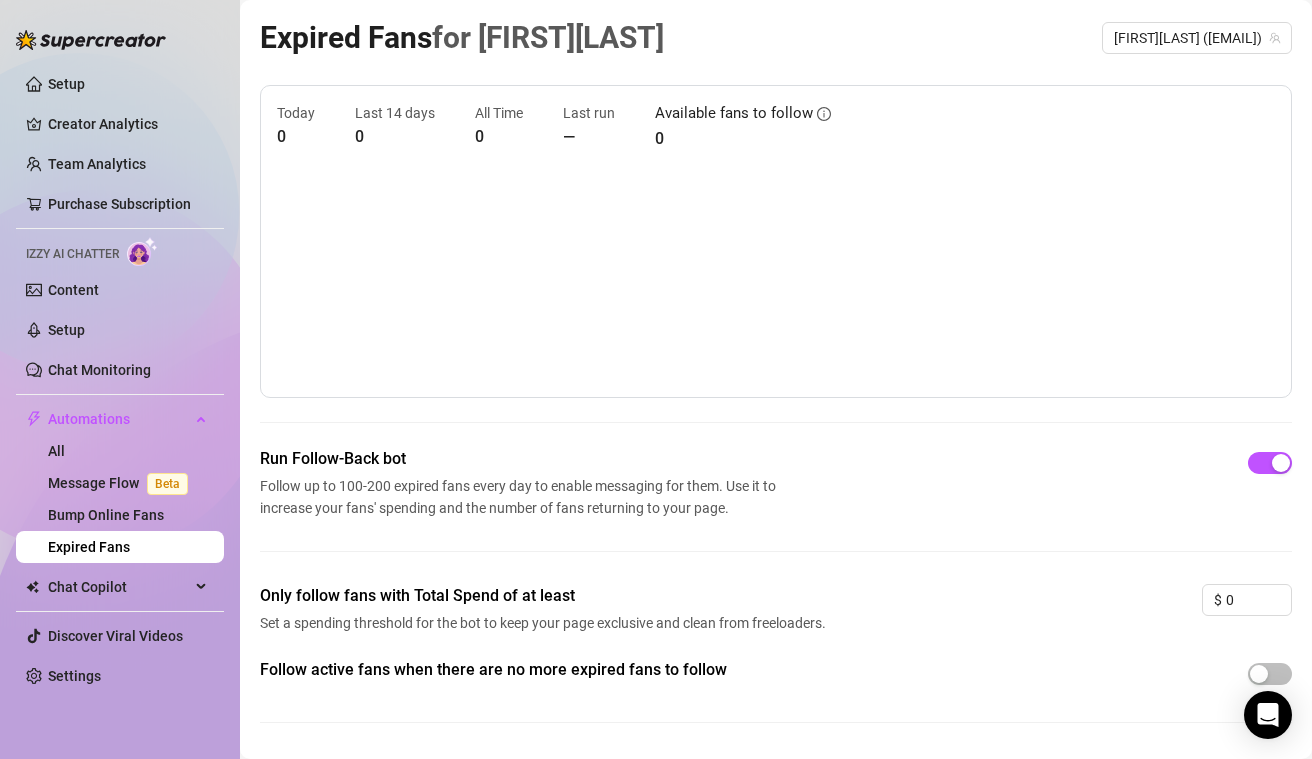 click on "Expired Fans   for [FIRST][LAST] [FIRST][LAST] ([EMAIL])" at bounding box center [776, 37] 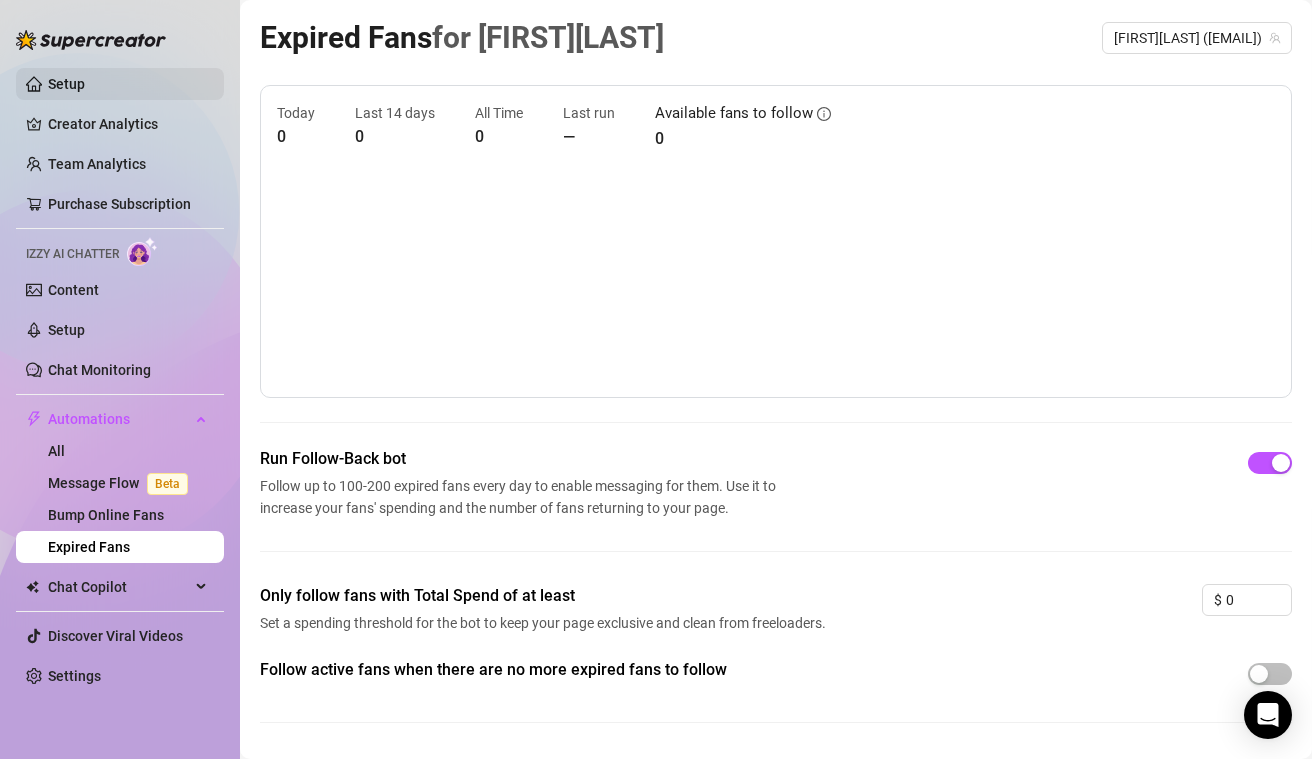 click on "Setup" at bounding box center (66, 84) 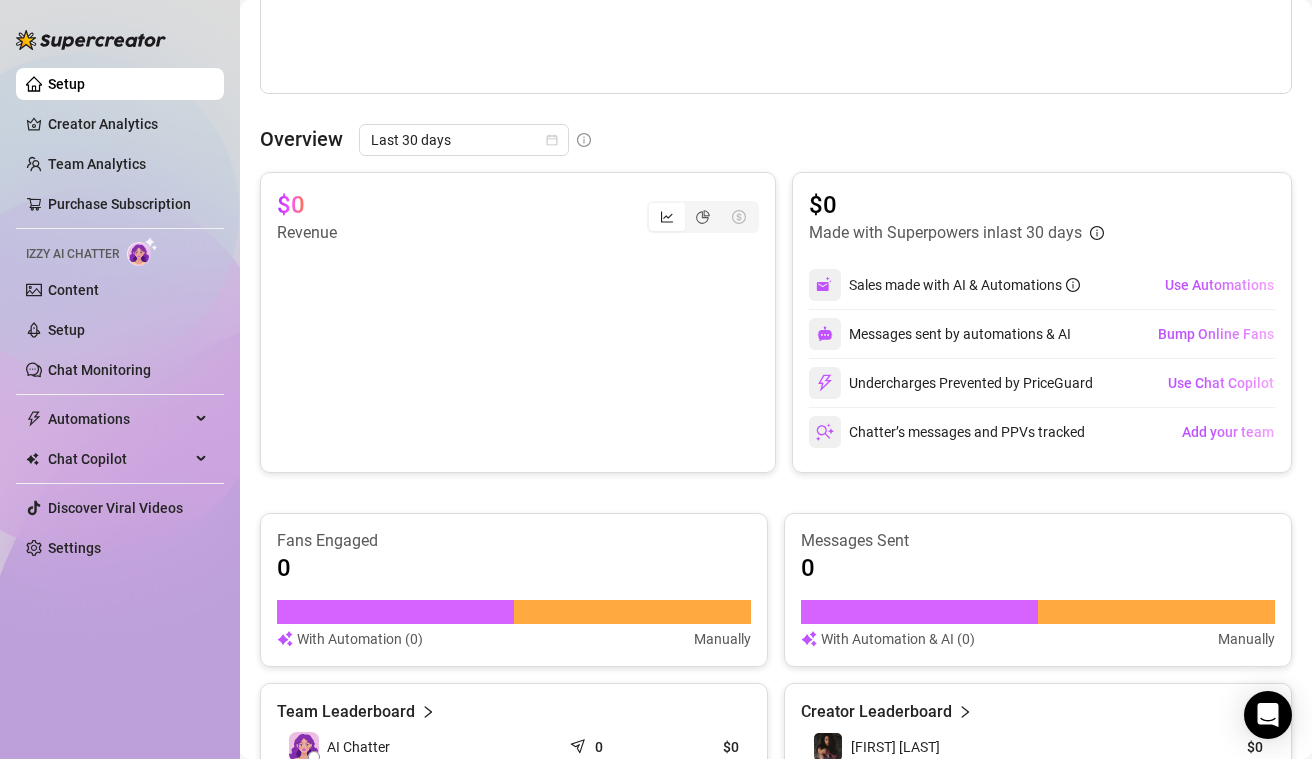 scroll, scrollTop: 0, scrollLeft: 0, axis: both 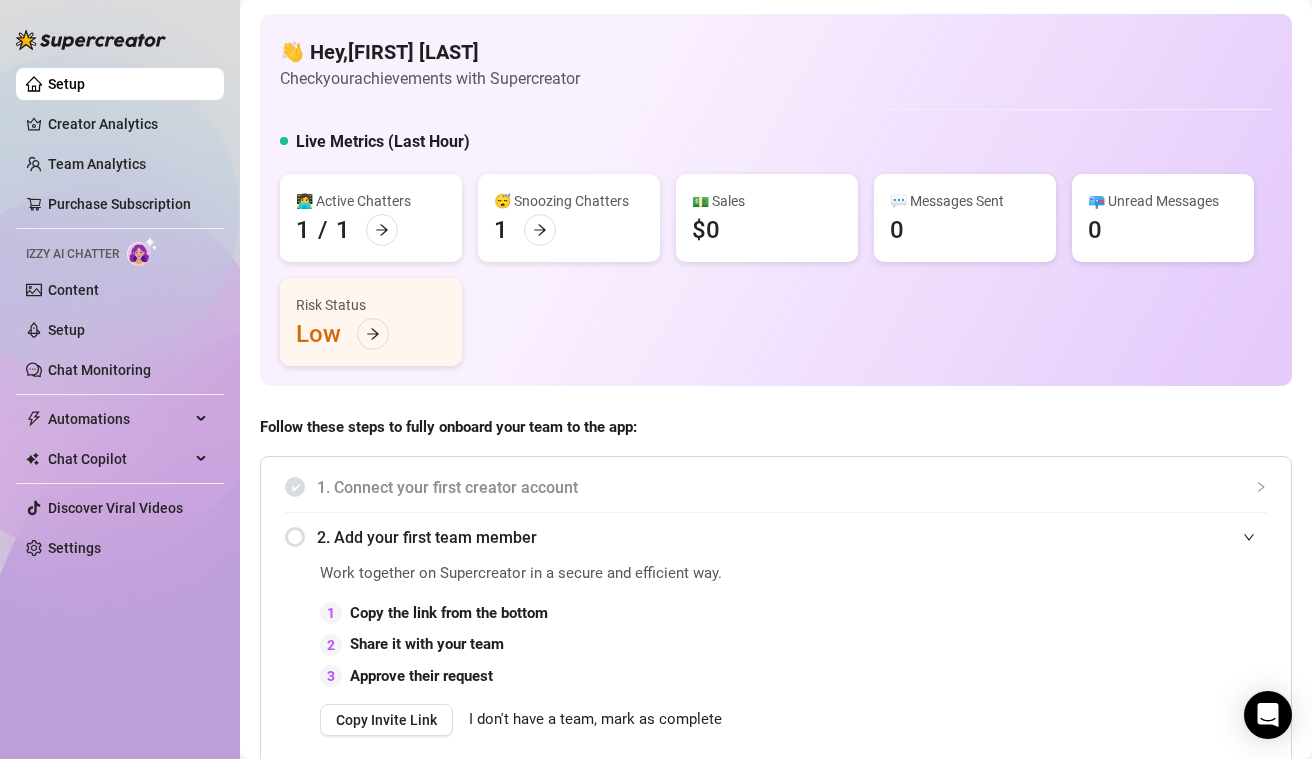 click on "I don't have a team, mark as complete" at bounding box center (595, 720) 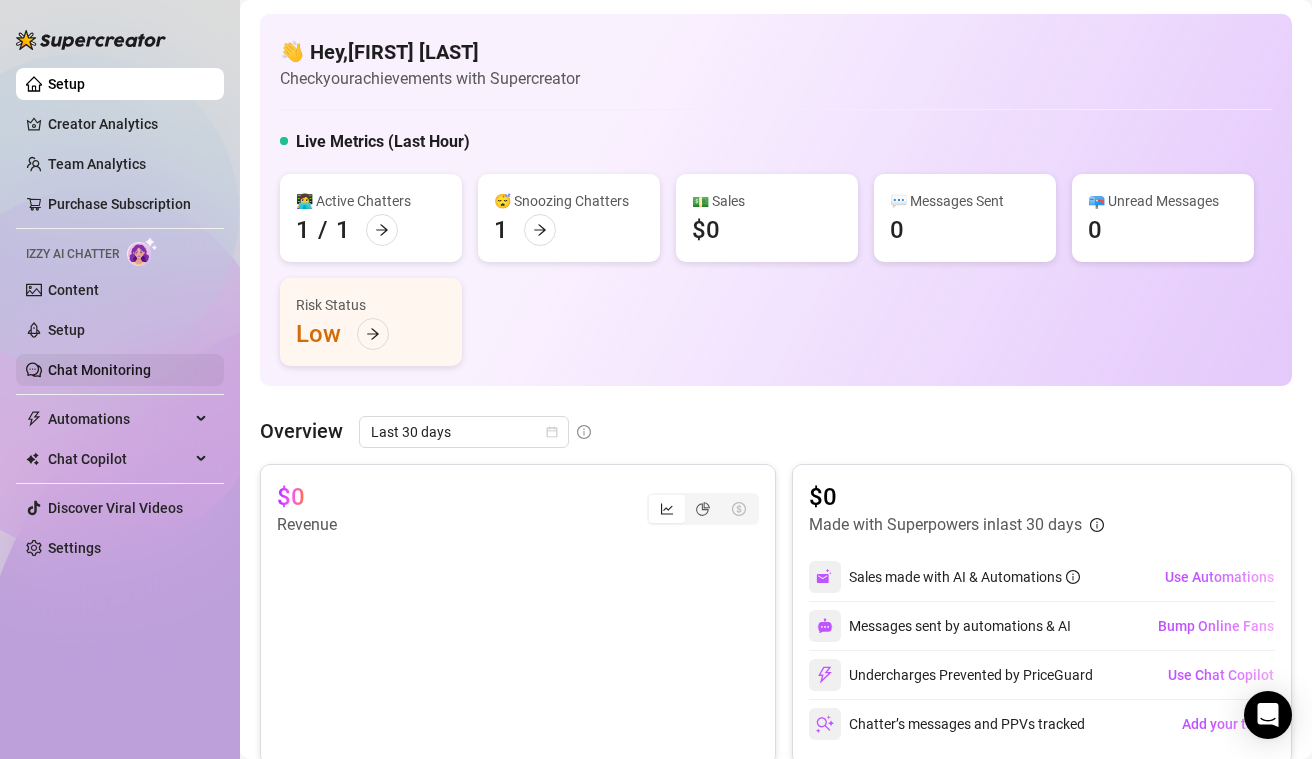 click on "Chat Monitoring" at bounding box center [99, 370] 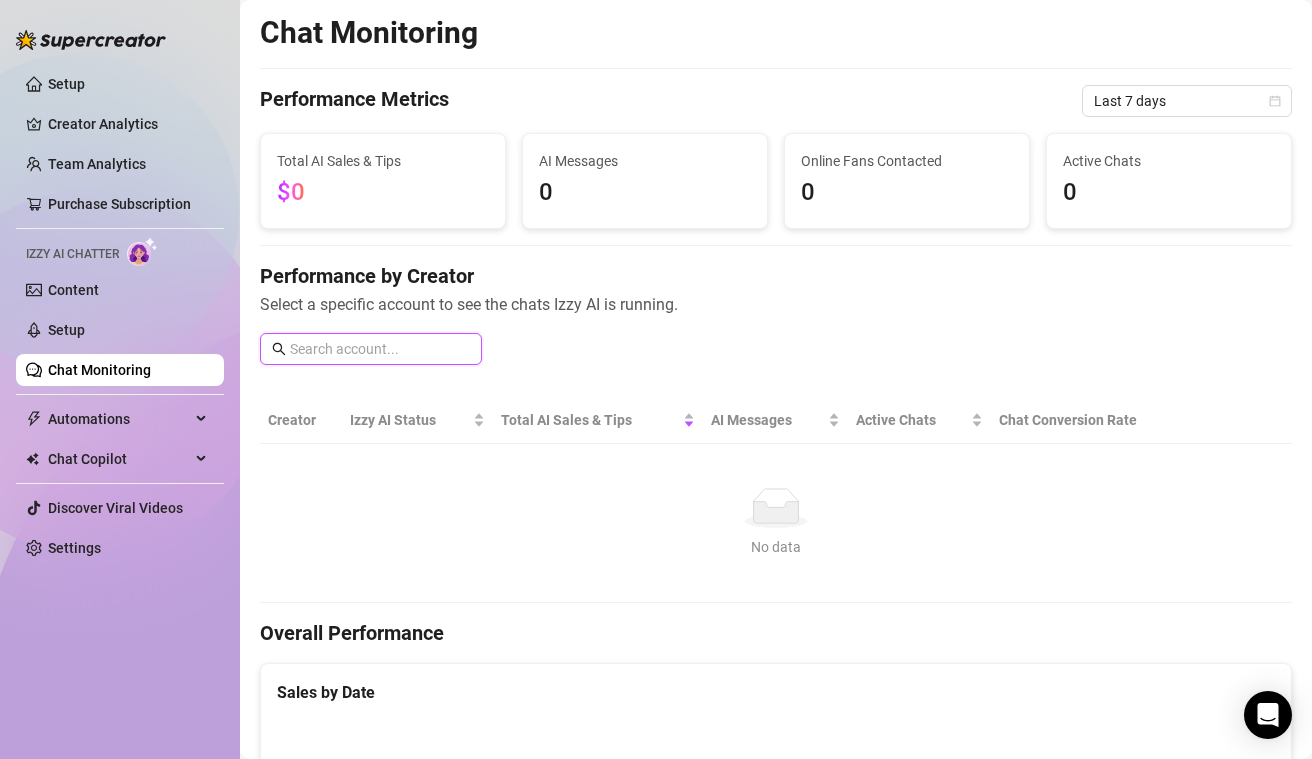 click at bounding box center (380, 349) 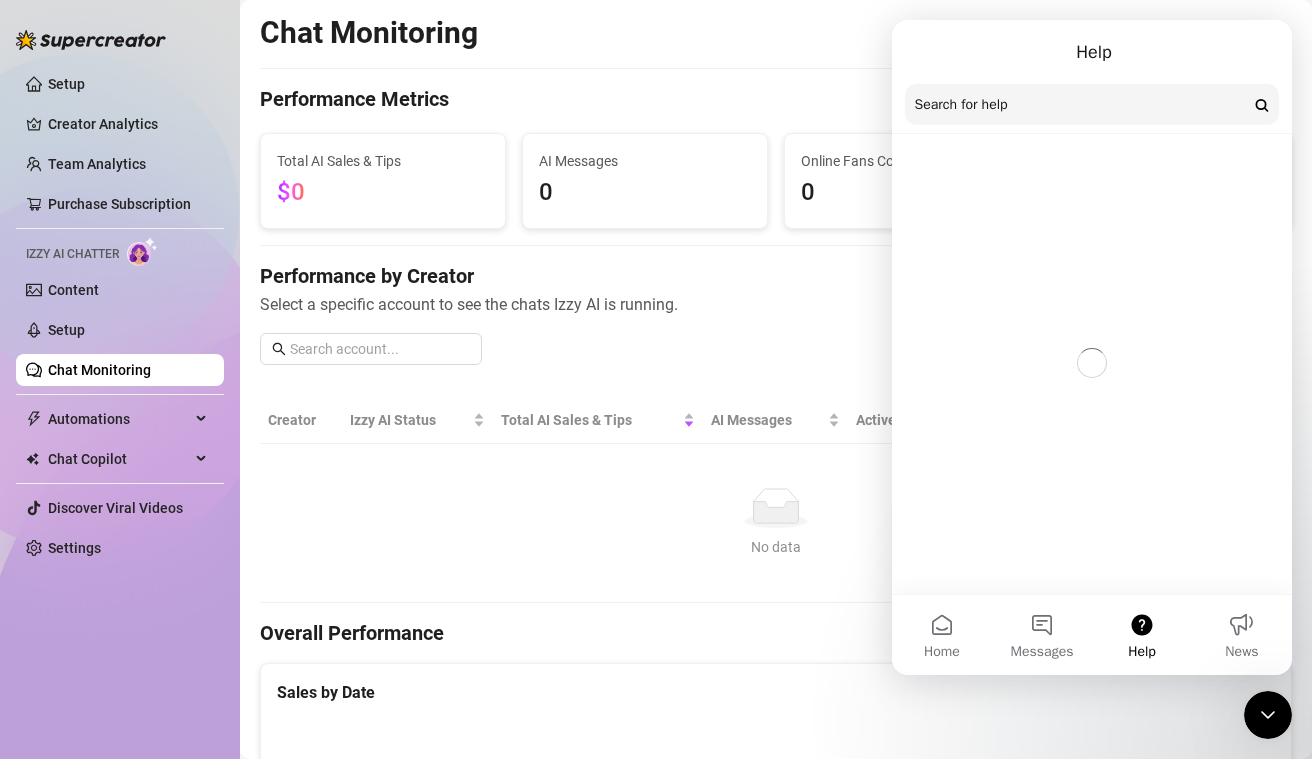 scroll, scrollTop: 0, scrollLeft: 0, axis: both 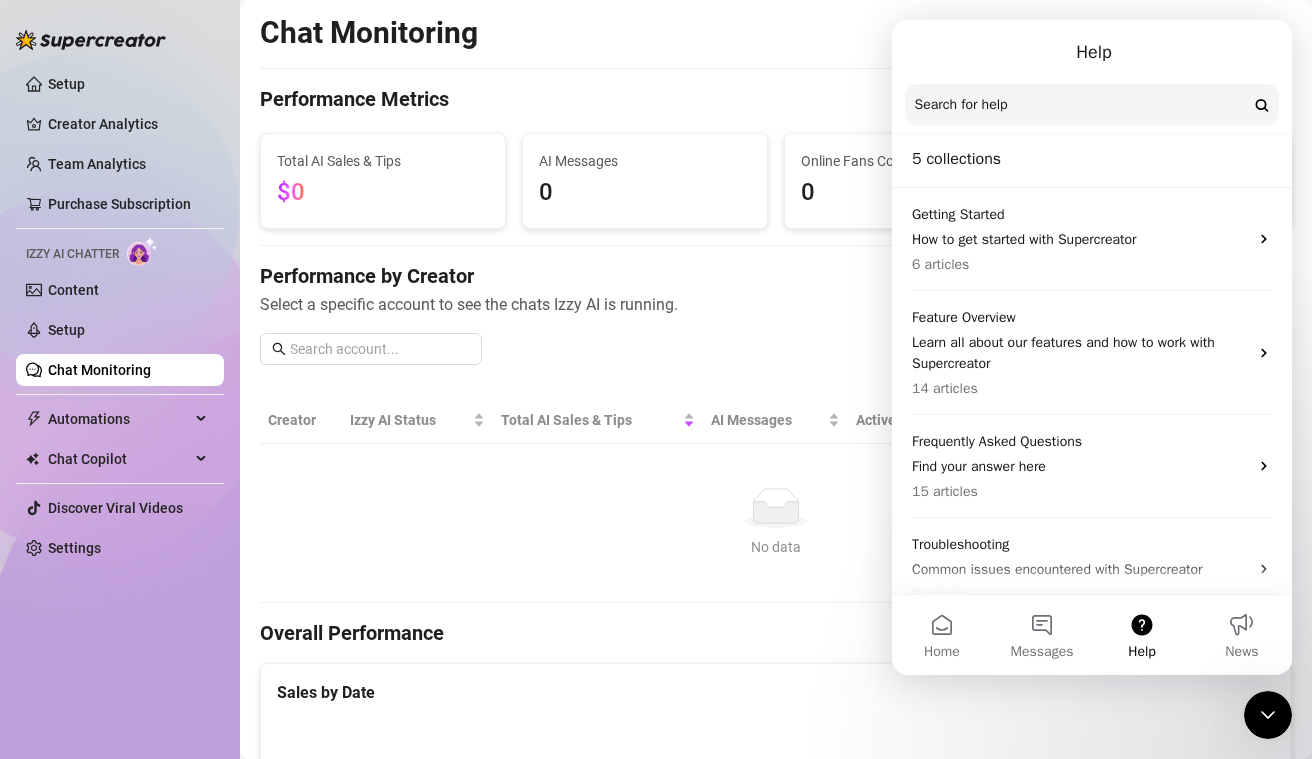 click on "Performance by Creator Select a specific account to see the chats Izzy AI is running." at bounding box center [776, 321] 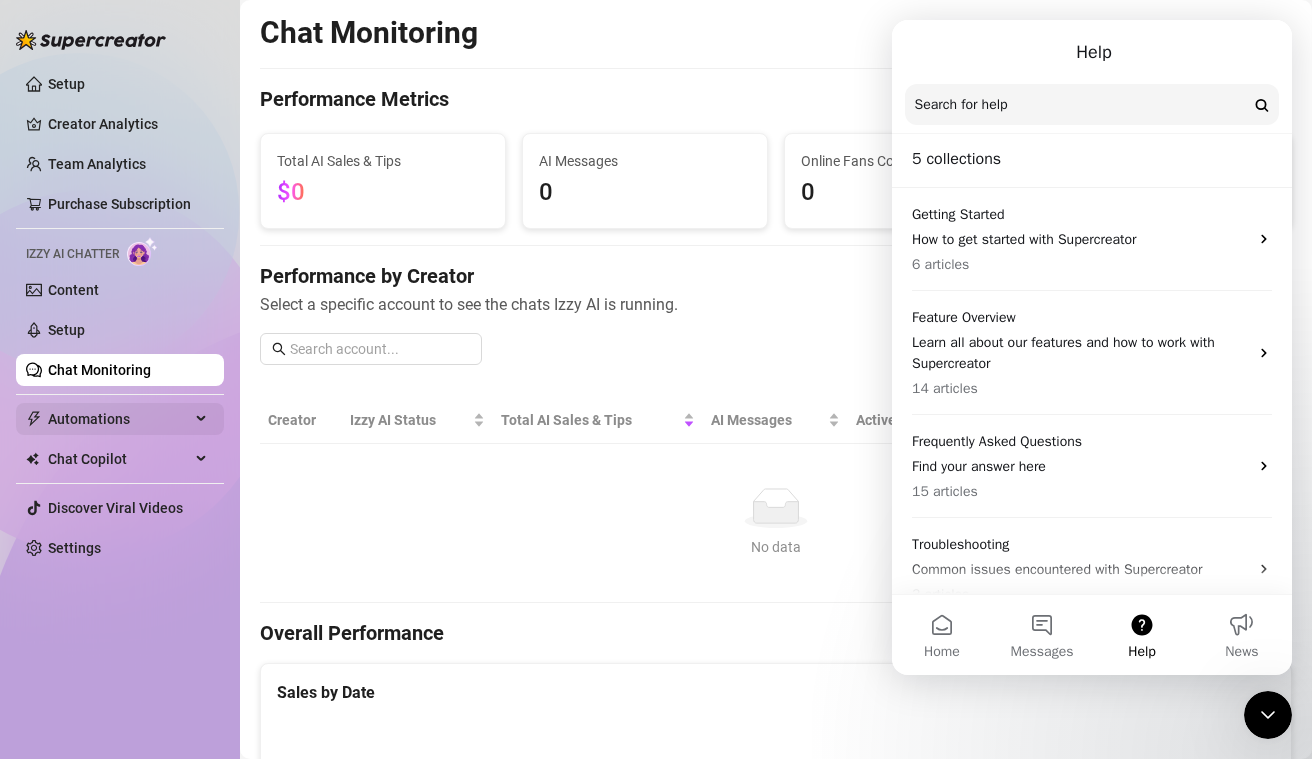 click on "Automations" at bounding box center [120, 419] 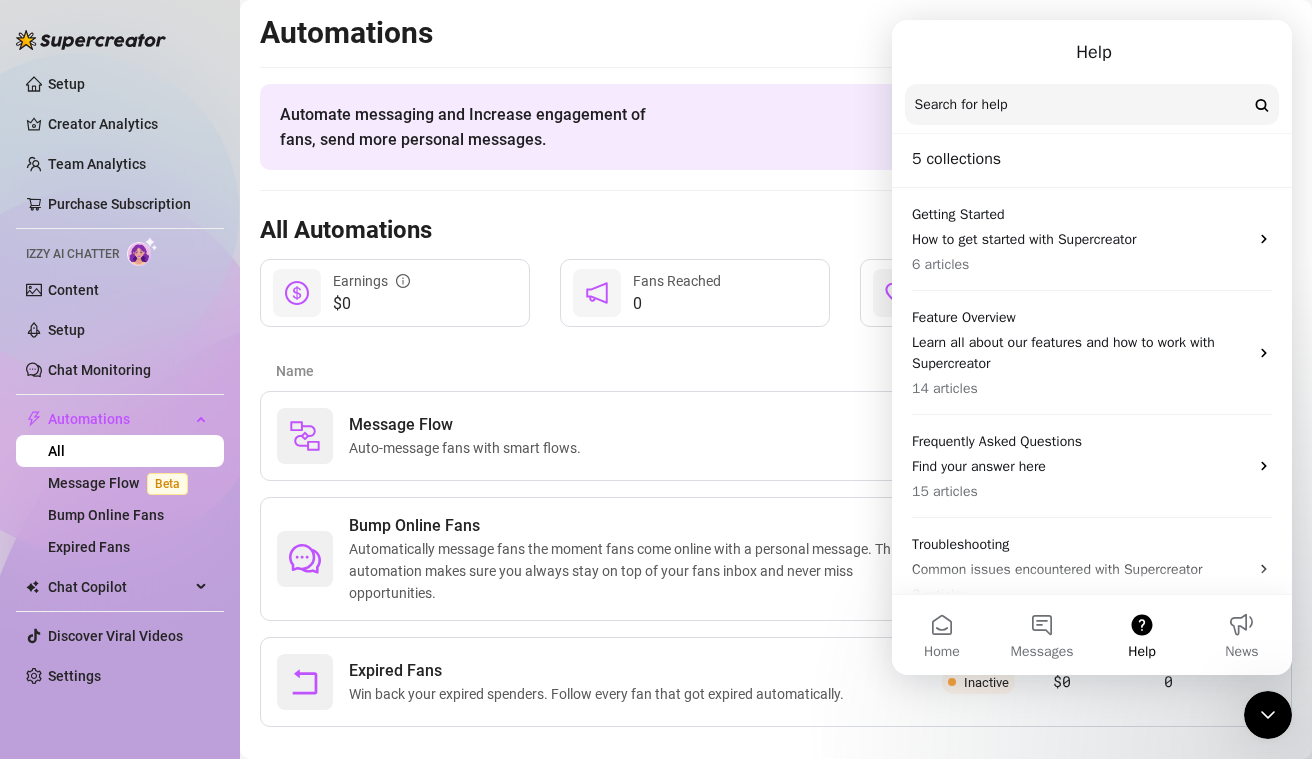 click on "Name" at bounding box center [609, 371] 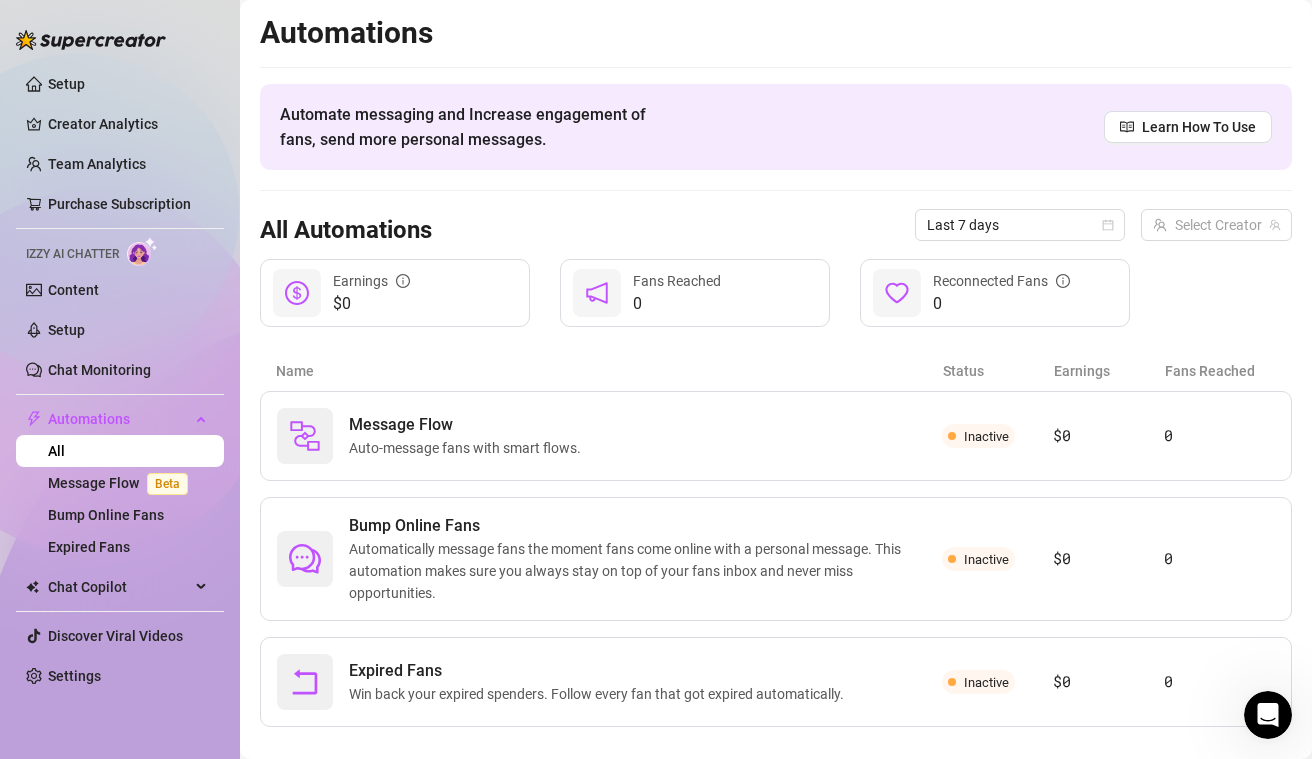 scroll, scrollTop: 0, scrollLeft: 0, axis: both 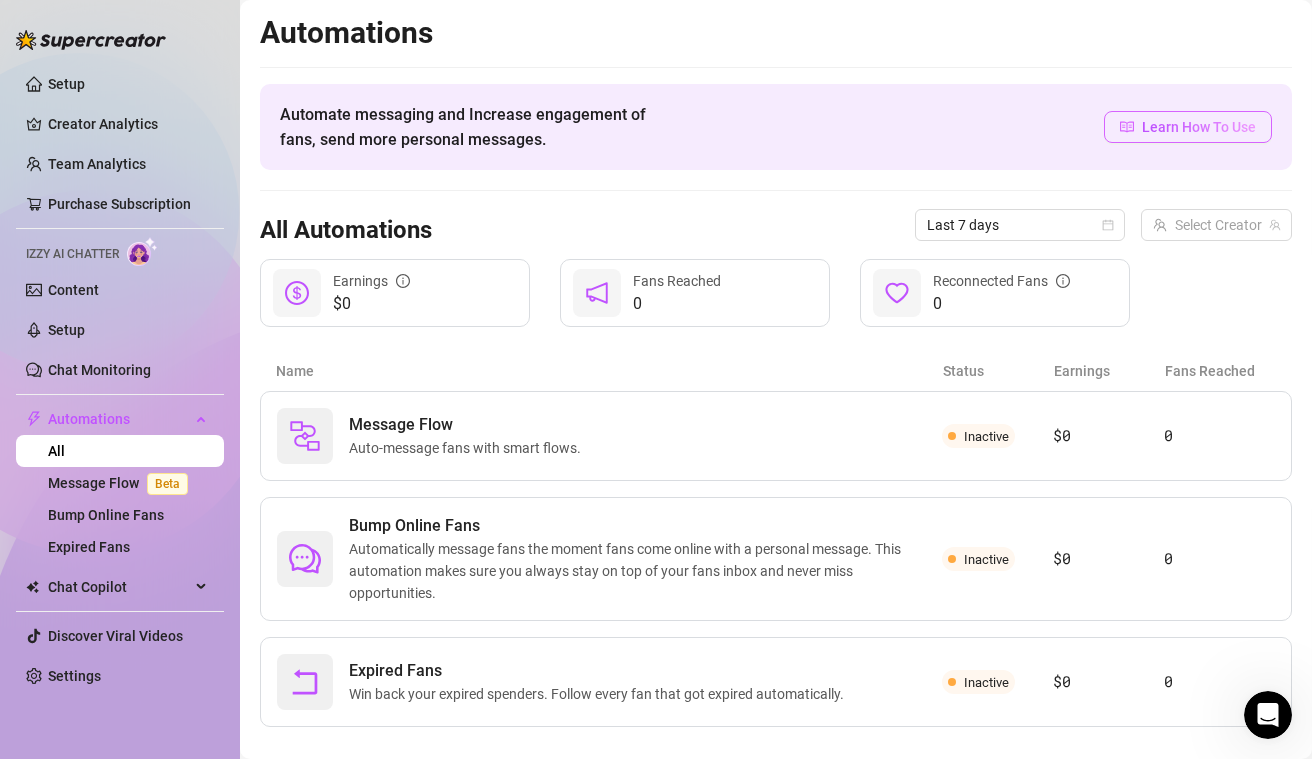 click on "Learn How To Use" at bounding box center [1199, 127] 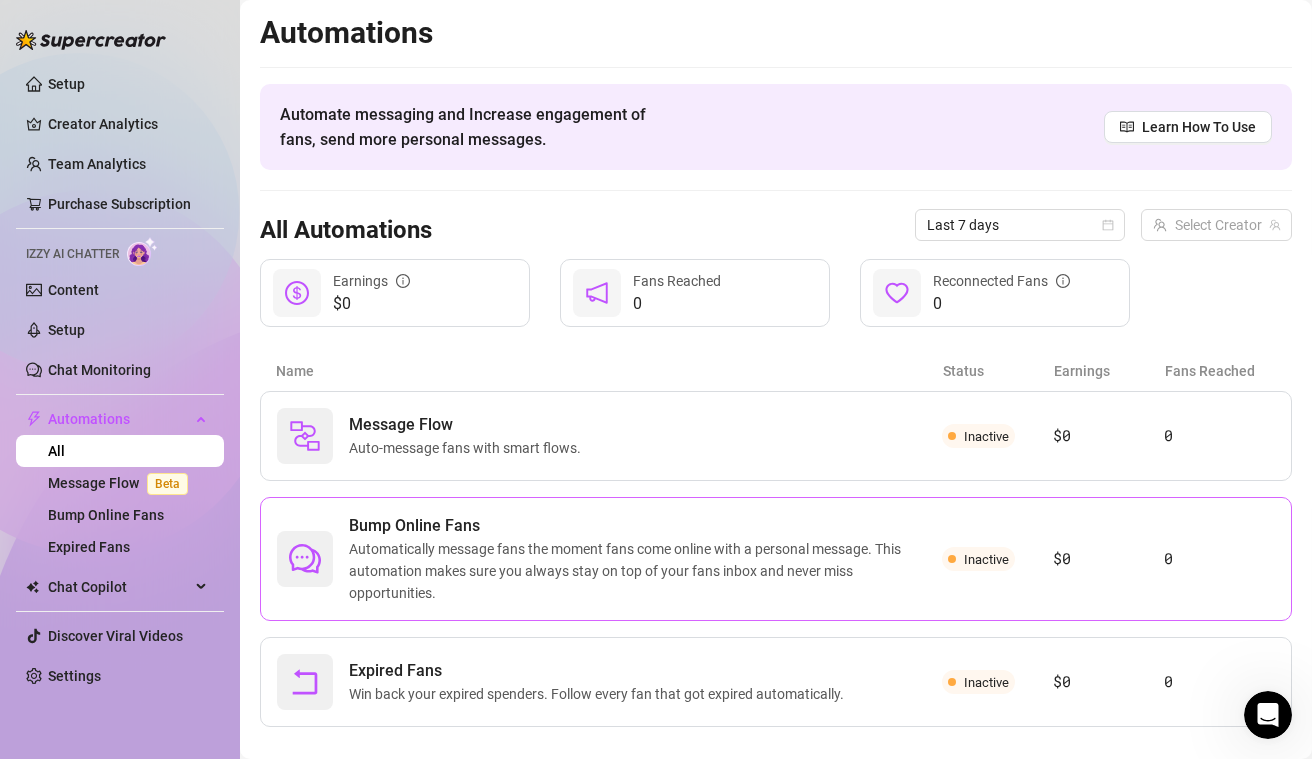 scroll, scrollTop: 28, scrollLeft: 0, axis: vertical 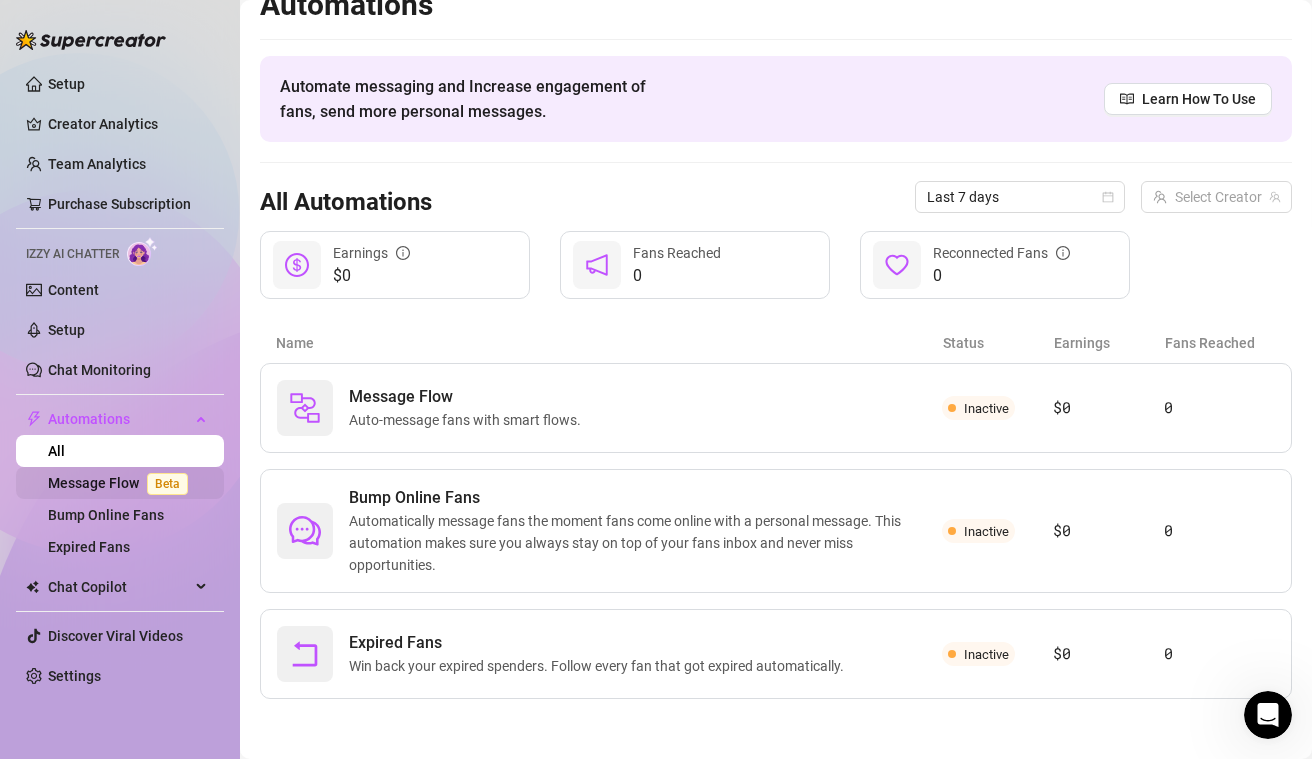 click on "Message Flow Beta" at bounding box center (122, 483) 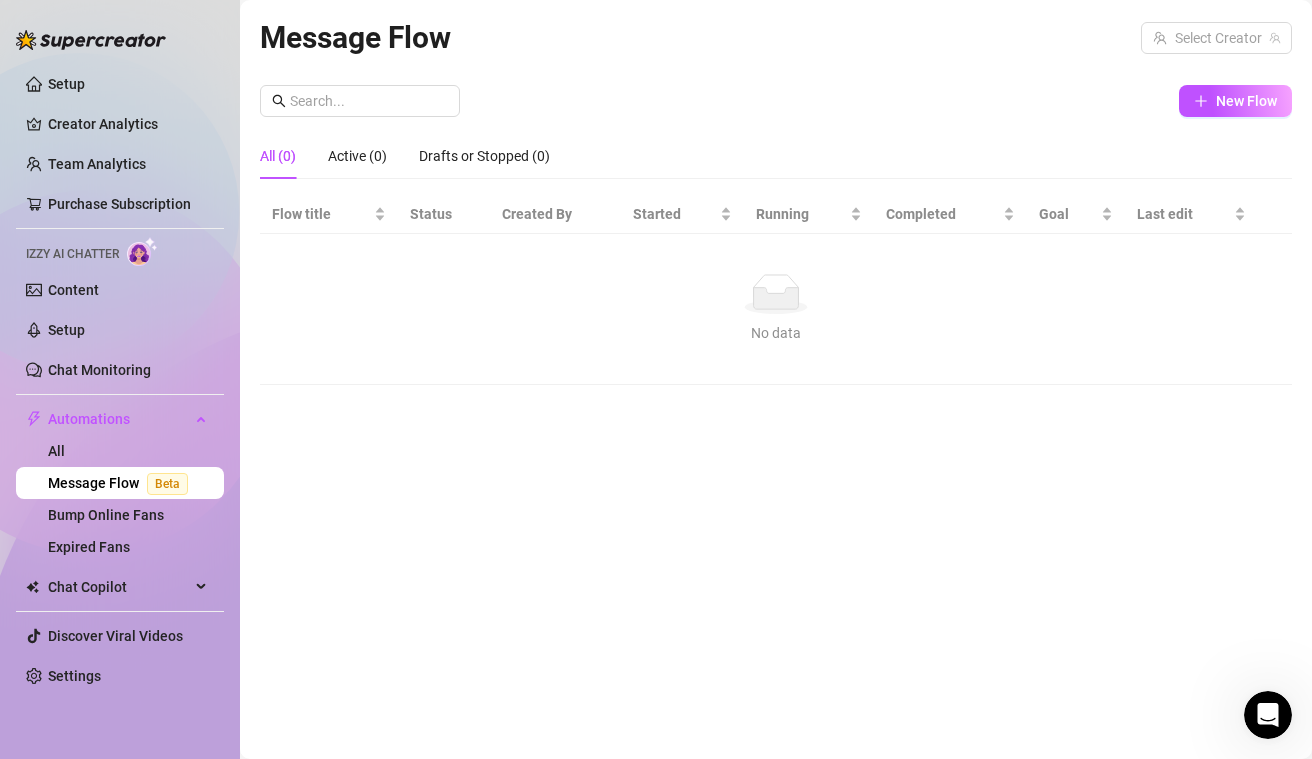 click on "Message Flow Select Creator New Flow All (0) Active (0) Drafts or Stopped (0) Flow title Status Created By Started Running Completed Goal Last edit No data No data" at bounding box center [776, 356] 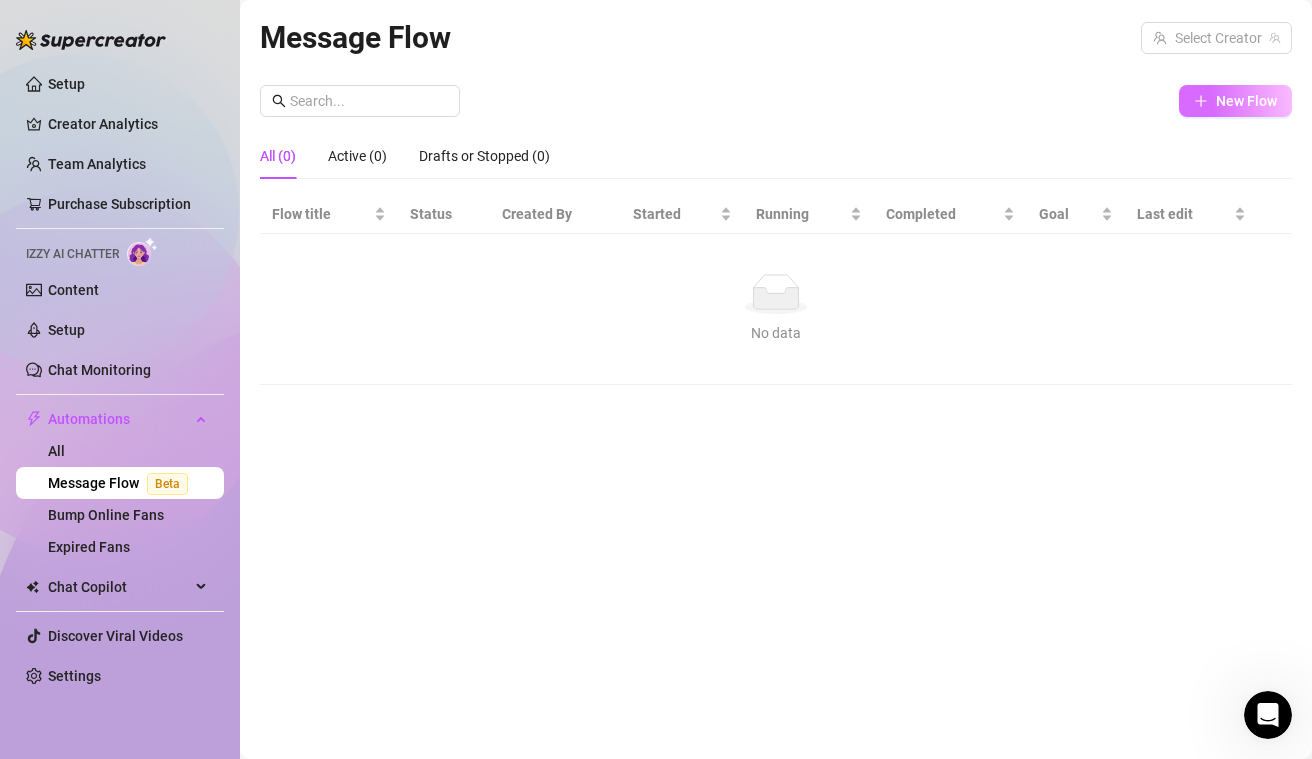 click on "New Flow" at bounding box center (1246, 101) 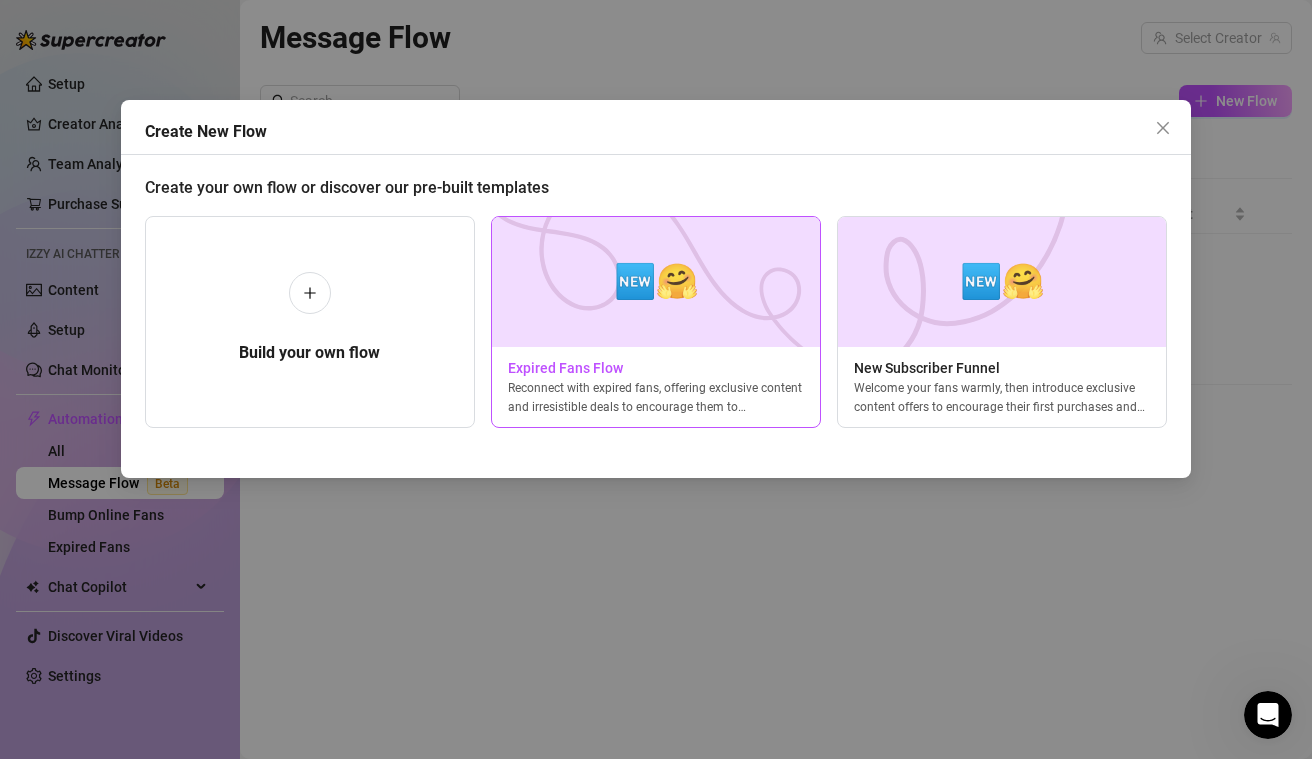 click at bounding box center [656, 282] 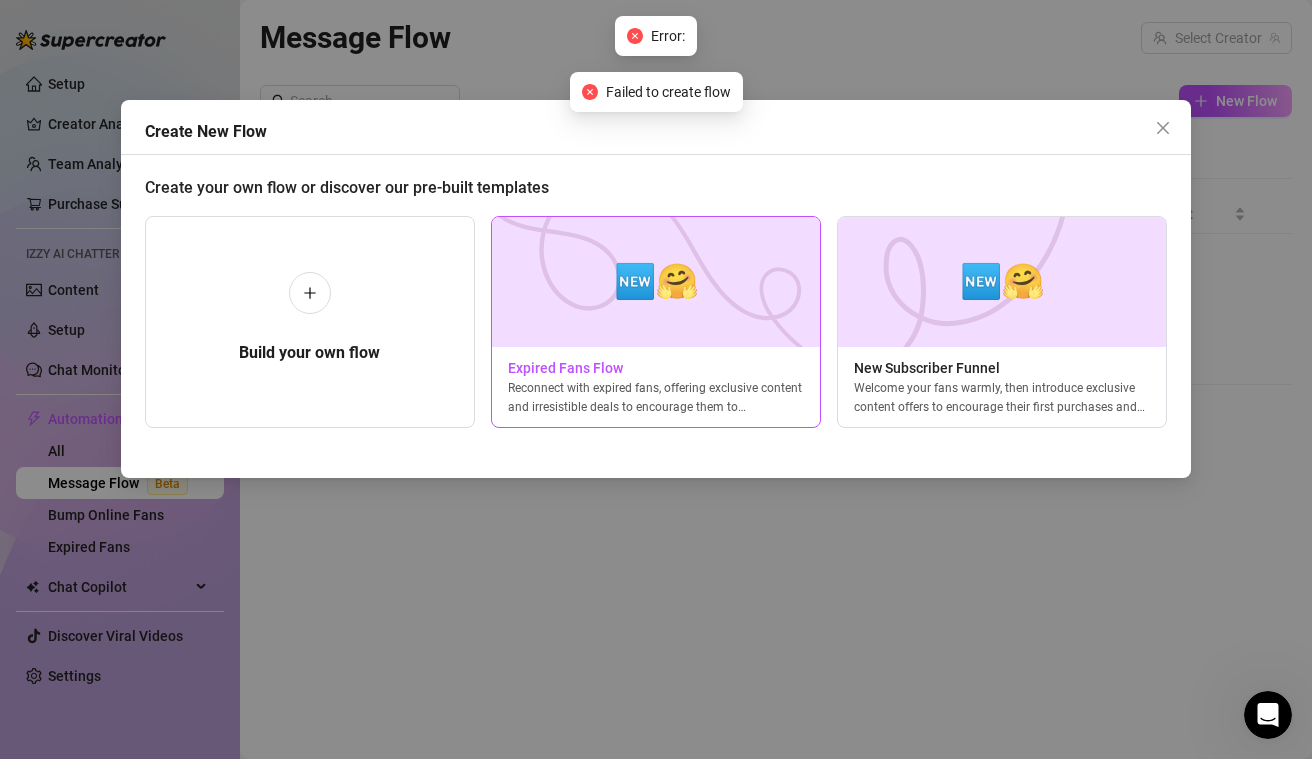 click at bounding box center (656, 282) 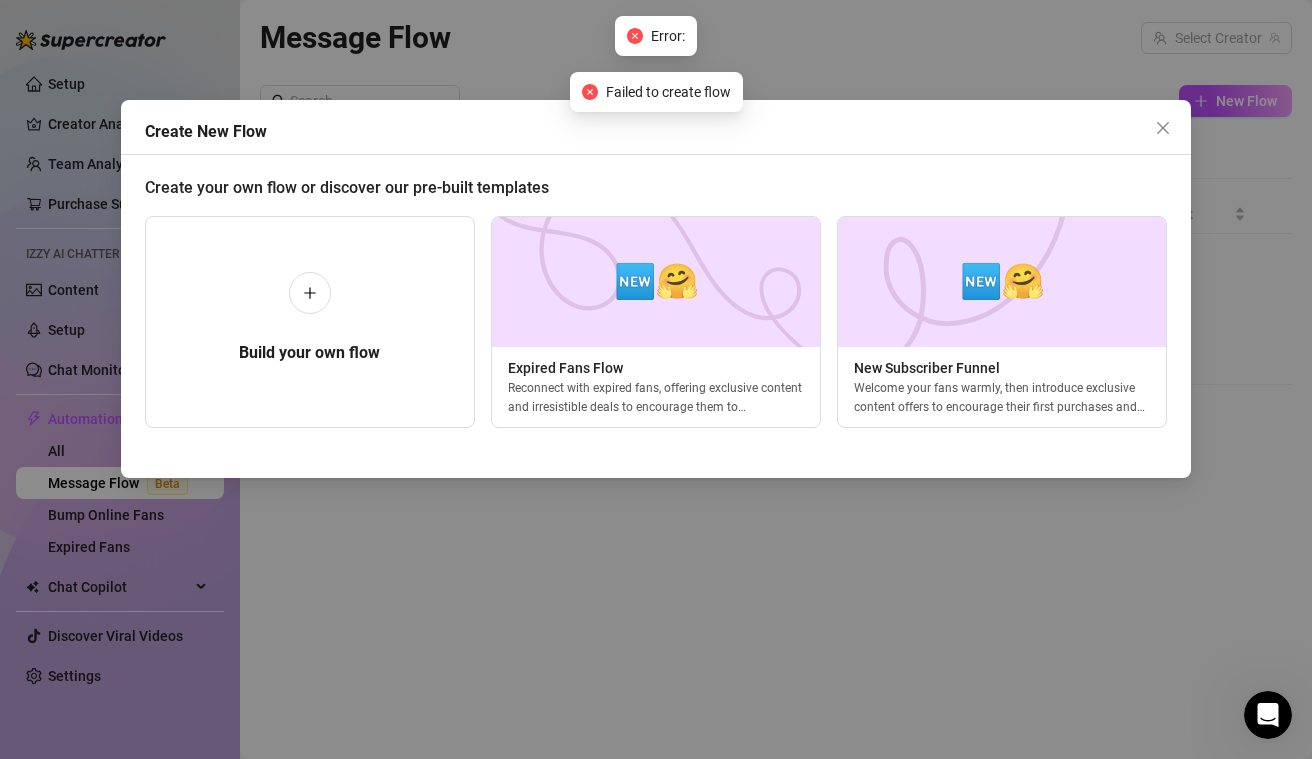 click on "Create New Flow Create your own flow or discover our pre-built templates Build your own flow 🆕🤗 Expired Fans Flow Reconnect with expired fans, offering exclusive content and irresistible deals to encourage them to resubscribe. 🆕🤗 New Subscriber Funnel Welcome your fans warmly, then introduce exclusive content offers to encourage their first purchases and build engagement." at bounding box center [656, 379] 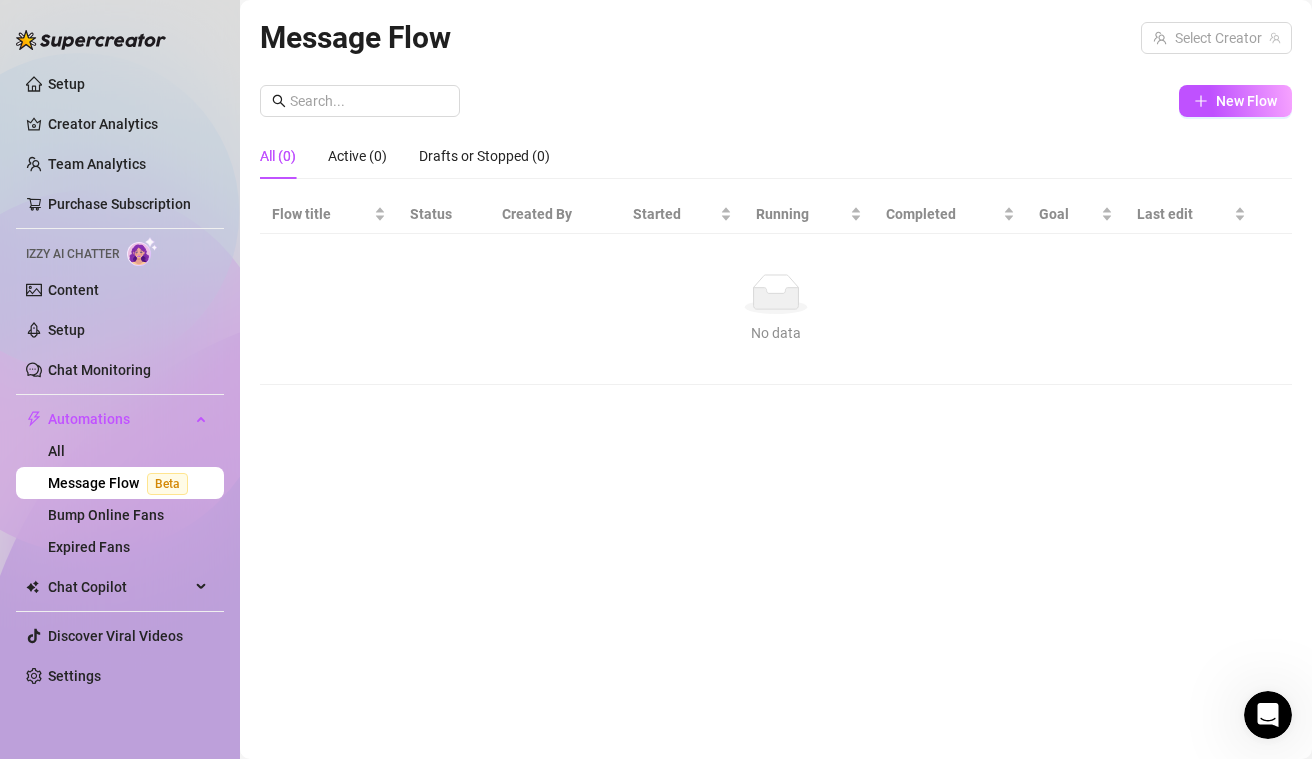 click on "Message Flow Select Creator" at bounding box center (776, 37) 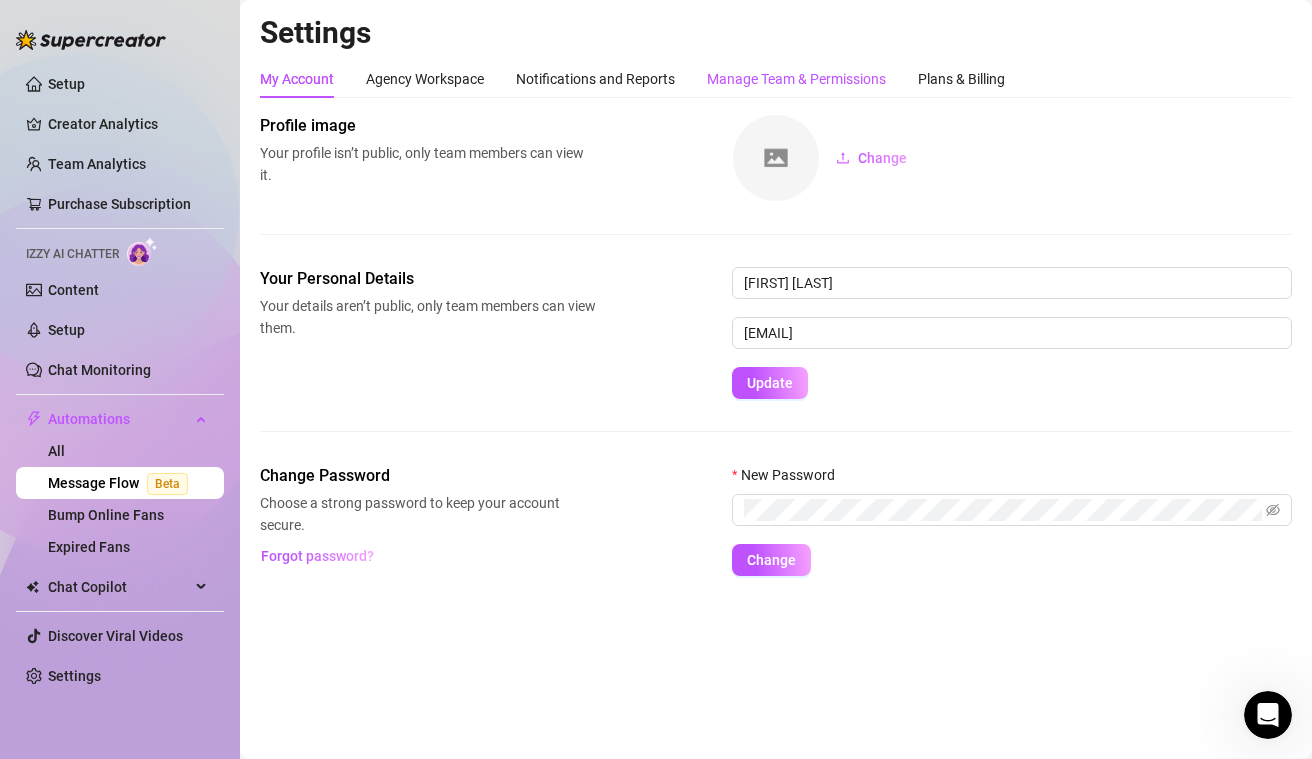 click on "Manage Team & Permissions" at bounding box center [796, 79] 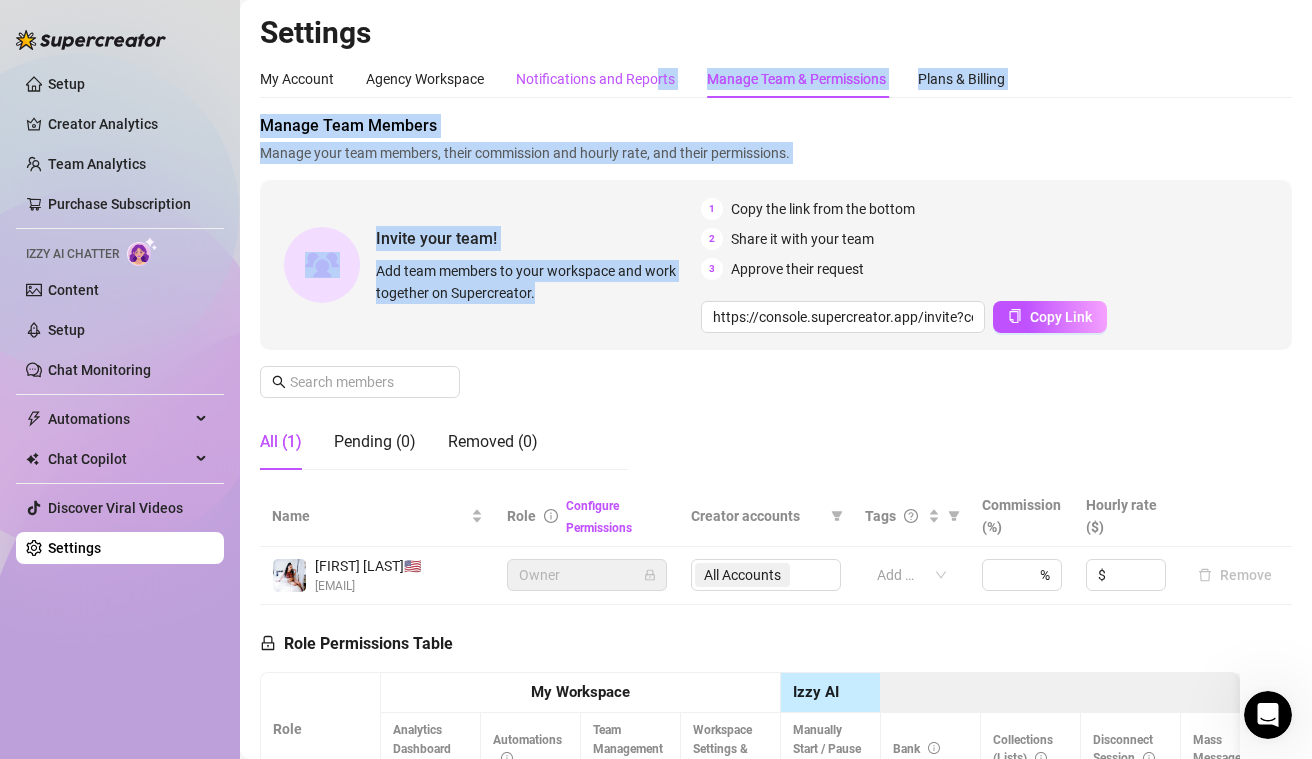 drag, startPoint x: 660, startPoint y: 85, endPoint x: 647, endPoint y: 290, distance: 205.41179 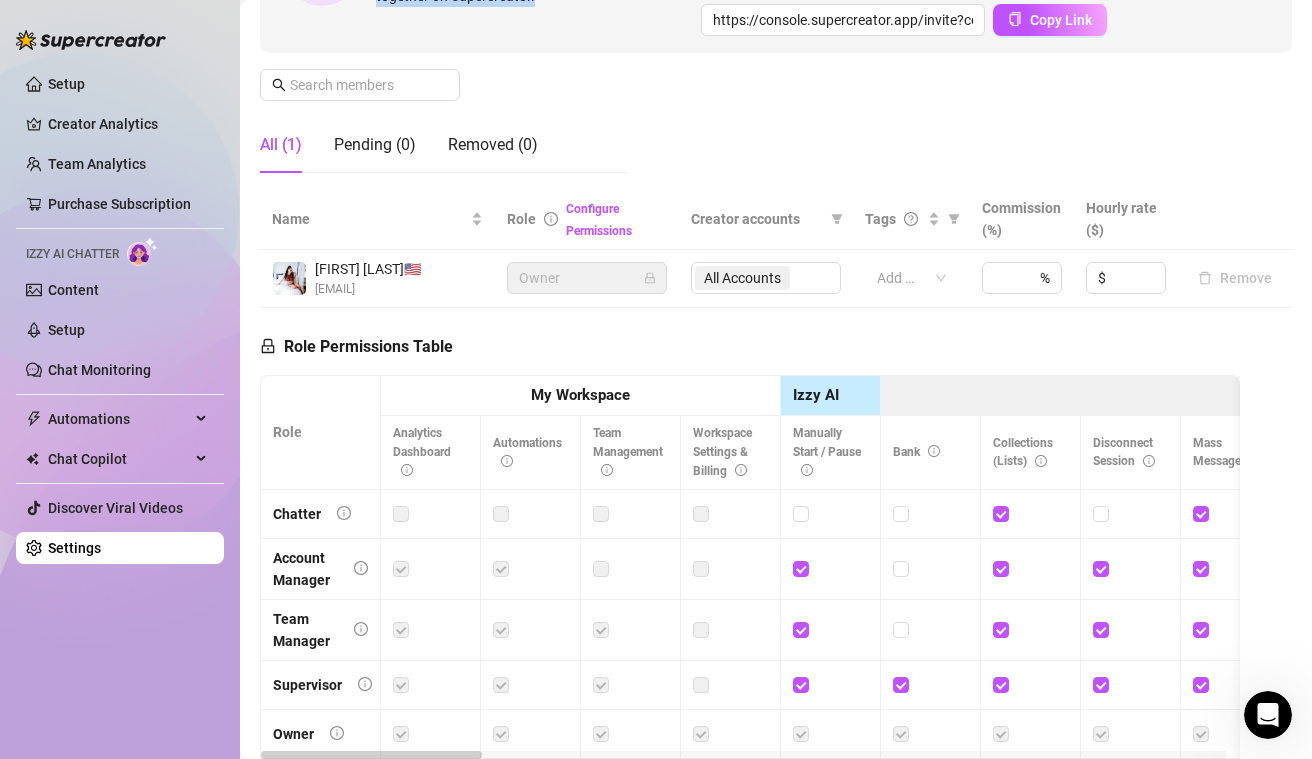 scroll, scrollTop: 298, scrollLeft: 0, axis: vertical 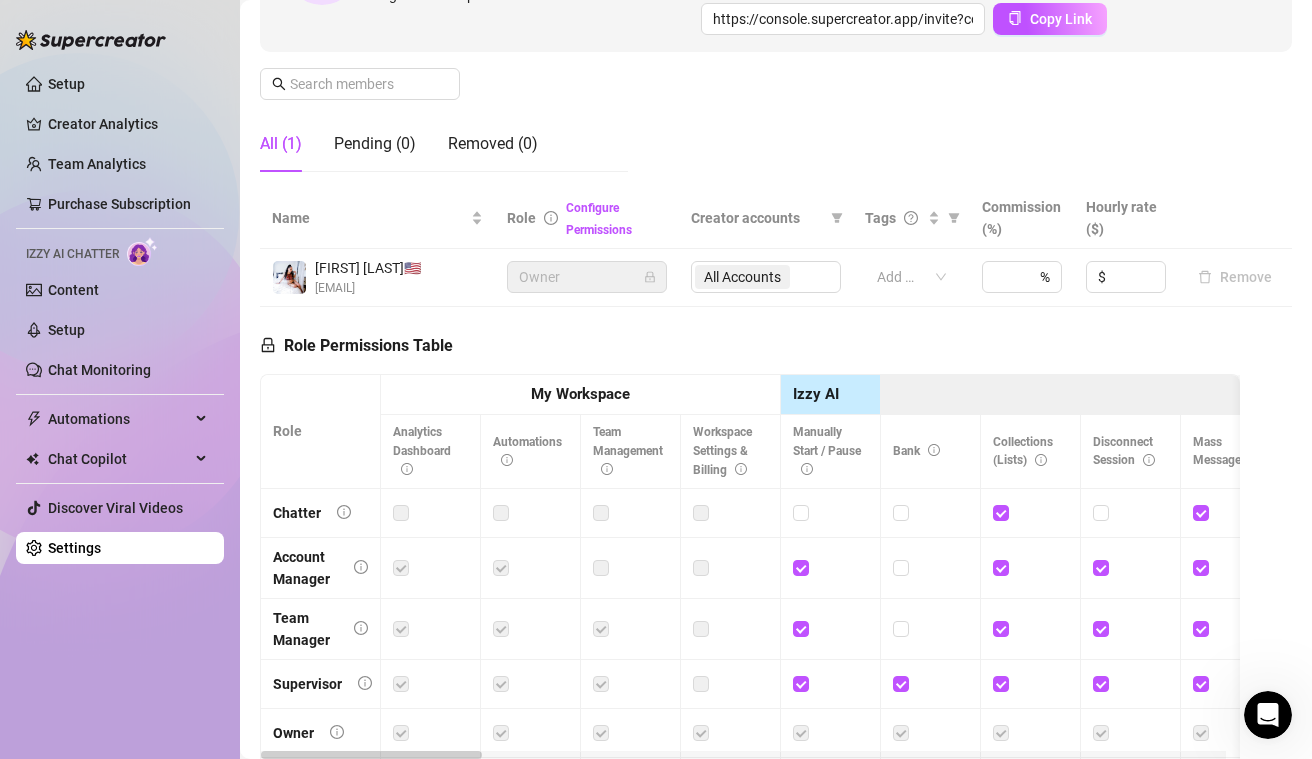 click on "Manage Team Members Manage your team members, their commission and hourly rate, and their permissions. Invite your team! Add team members to your workspace and work together on Supercreator. 1 Copy the link from the bottom 2 Share it with your team 3 Approve their request https://console.supercreator.app/invite?code=qjeVjrpO6wgaXTZgNARVZH4hb163 workspace=[FIRST]%20[LAST] Copy Link All (1) Pending (0) Removed (0)" at bounding box center [776, 2] 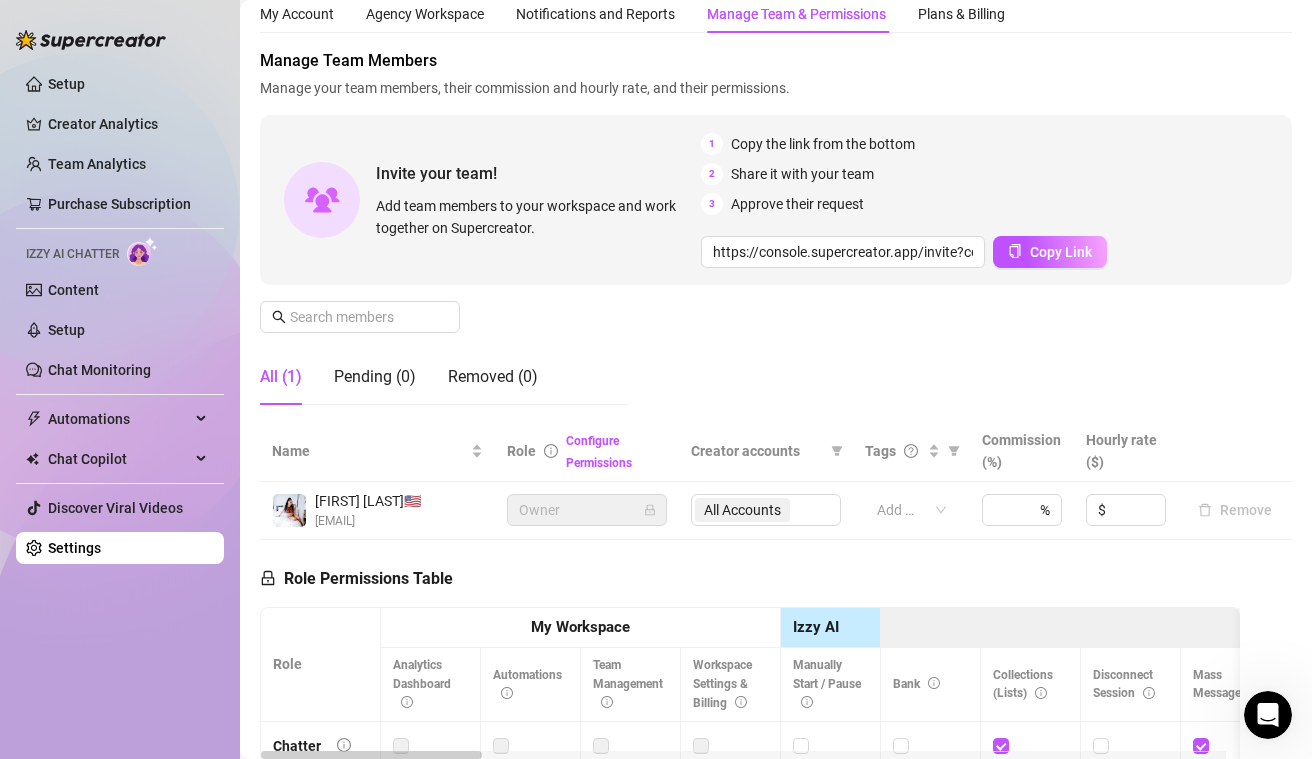 scroll, scrollTop: 0, scrollLeft: 0, axis: both 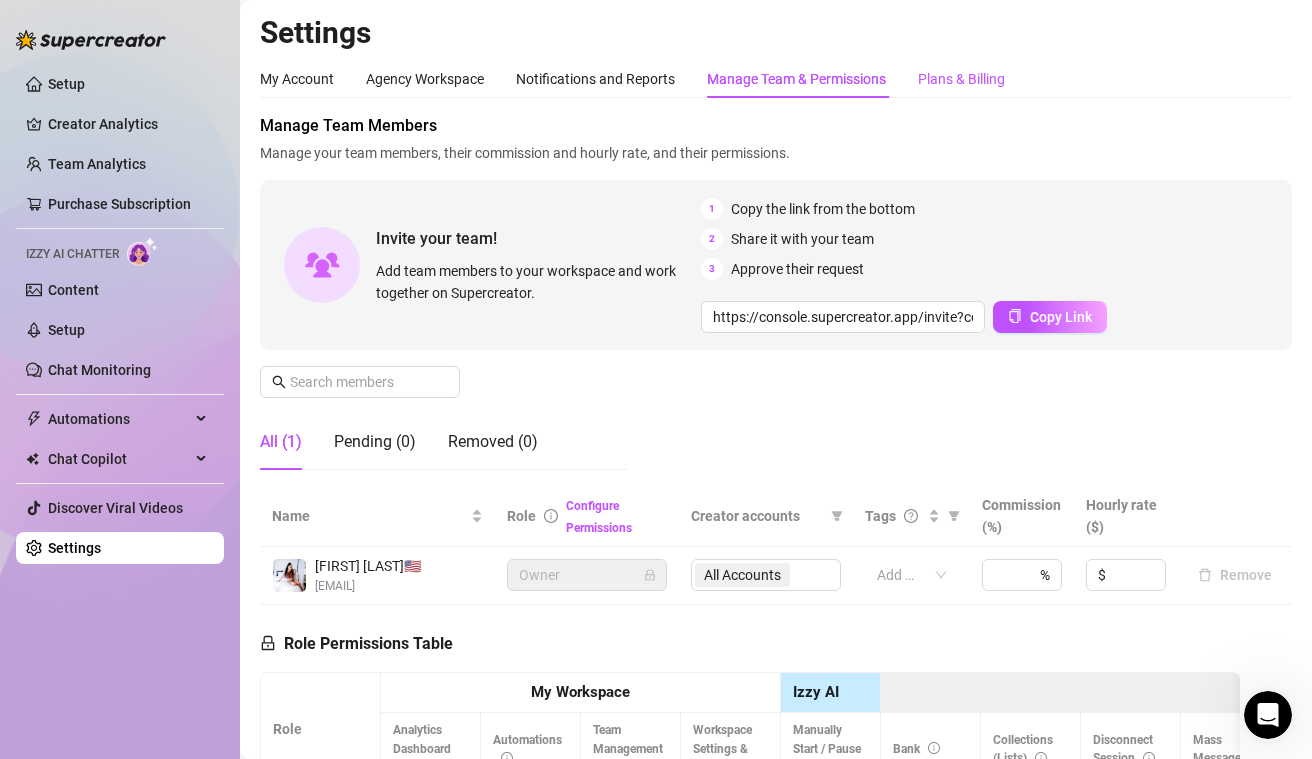 click on "Plans & Billing" at bounding box center [961, 79] 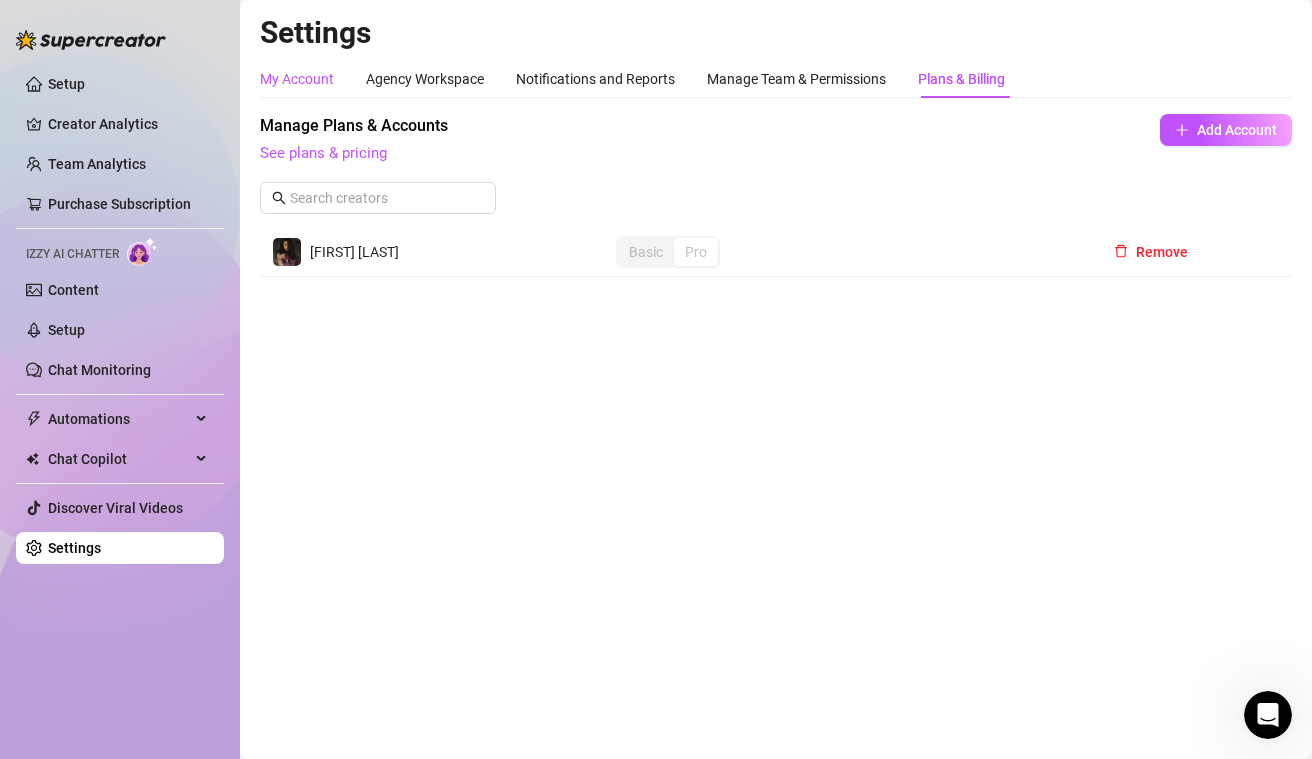 click on "My Account" at bounding box center (297, 79) 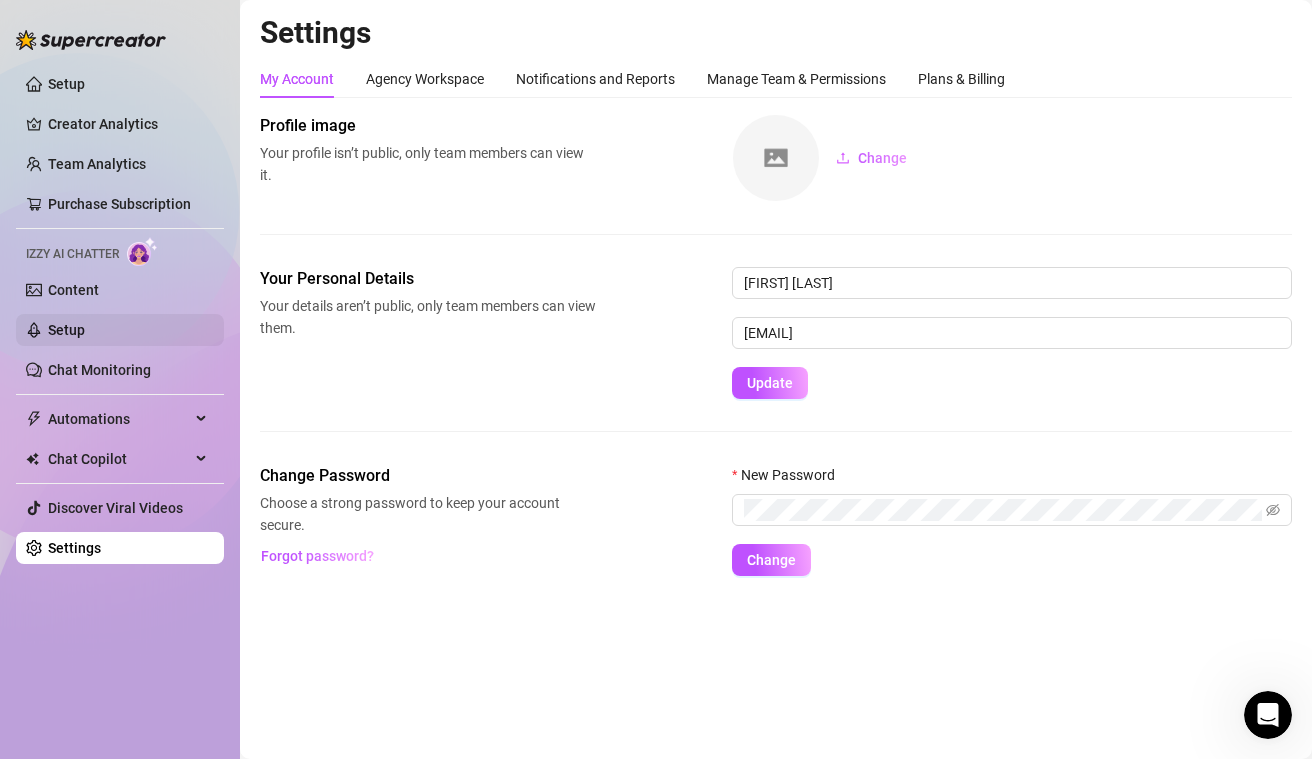 click on "Setup" at bounding box center [66, 330] 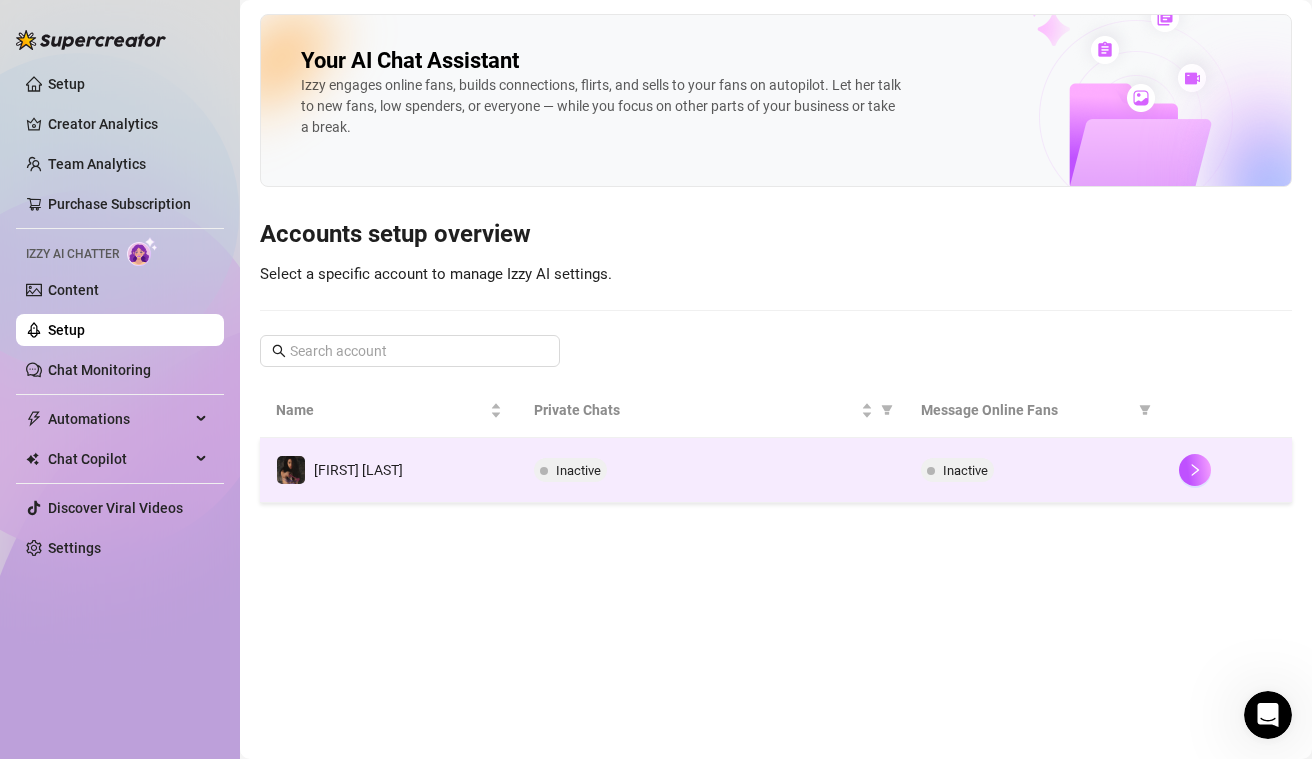 click on "Inactive" at bounding box center (578, 470) 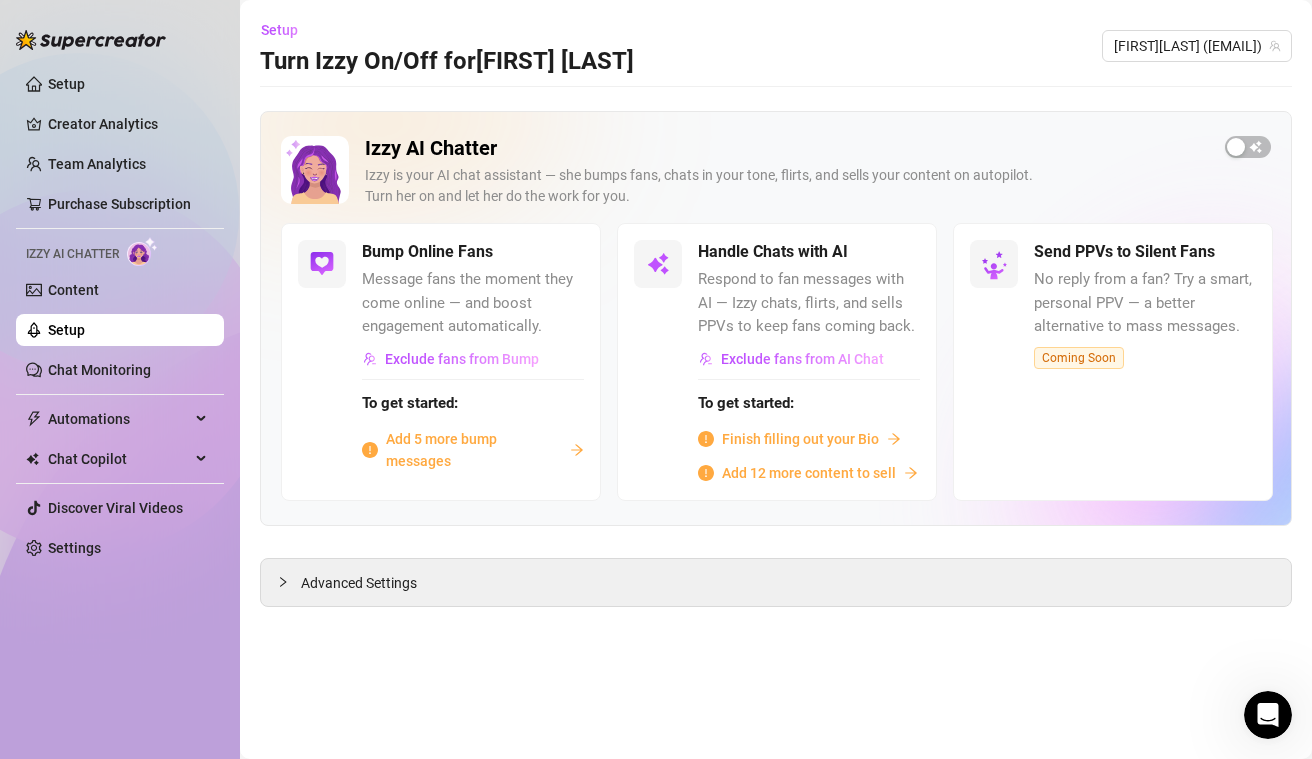 click on "Add 5 more bump messages" at bounding box center (473, 450) 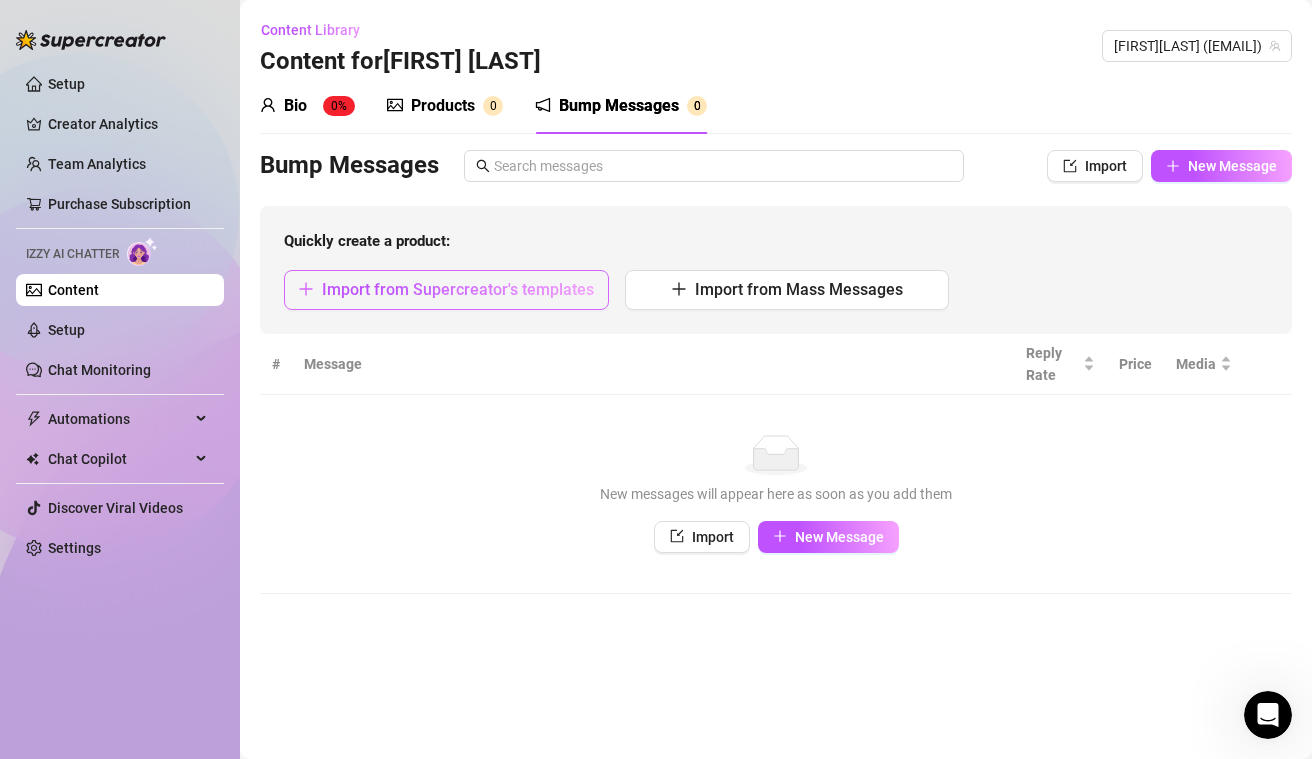 click on "Import from Supercreator's templates" at bounding box center (458, 289) 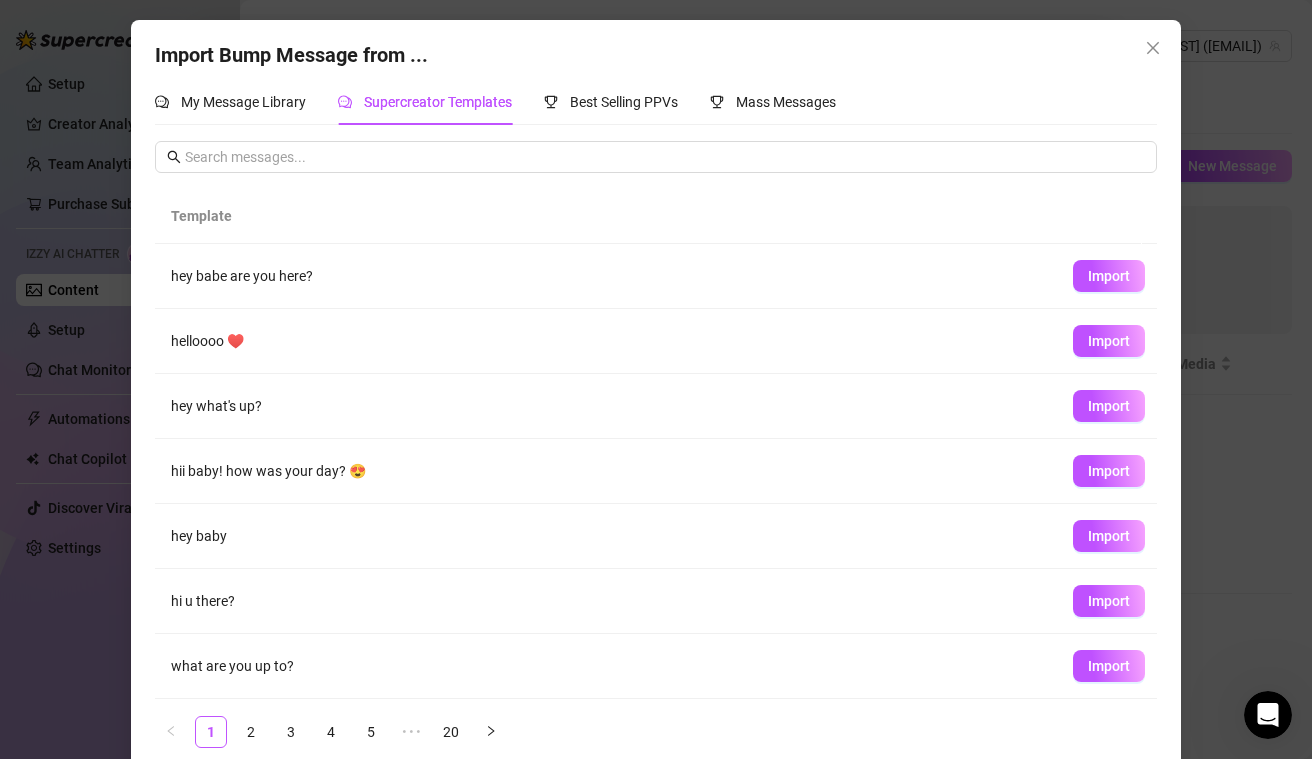 scroll, scrollTop: 4, scrollLeft: 0, axis: vertical 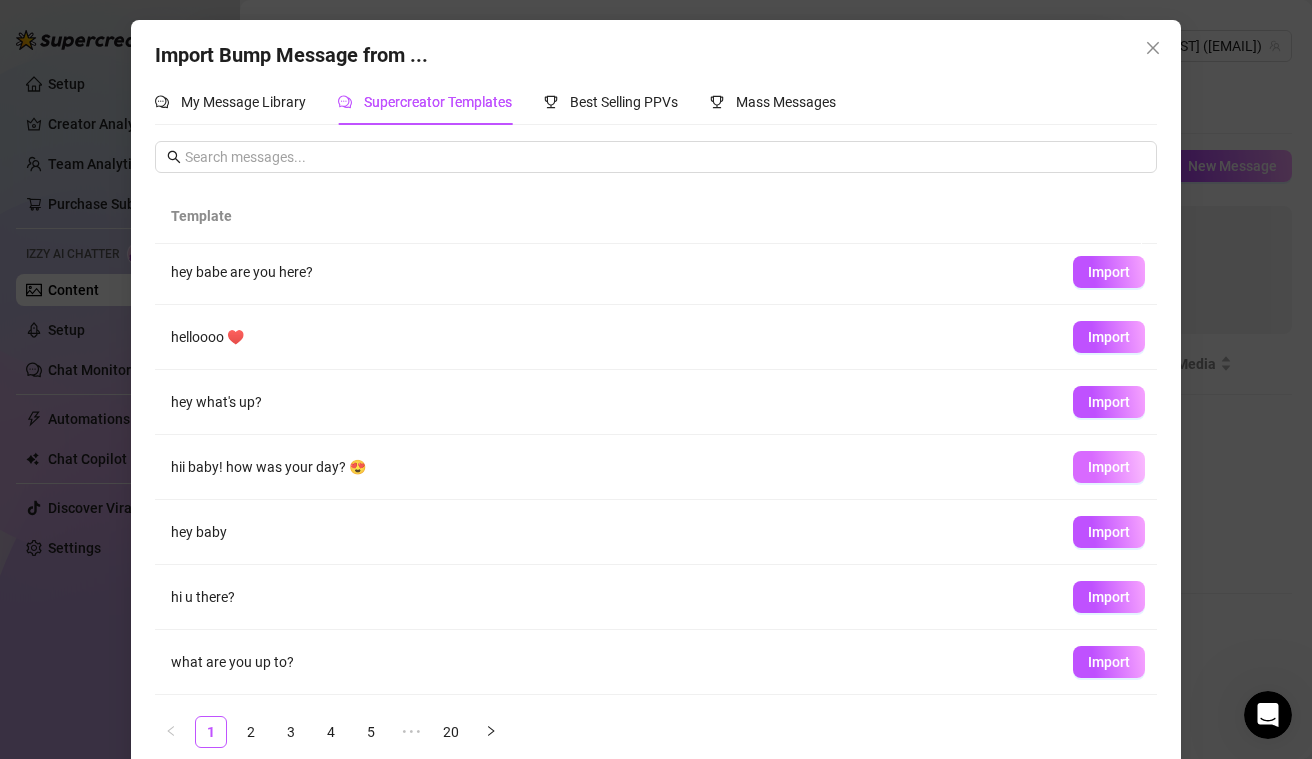 click on "Import" at bounding box center [1109, 467] 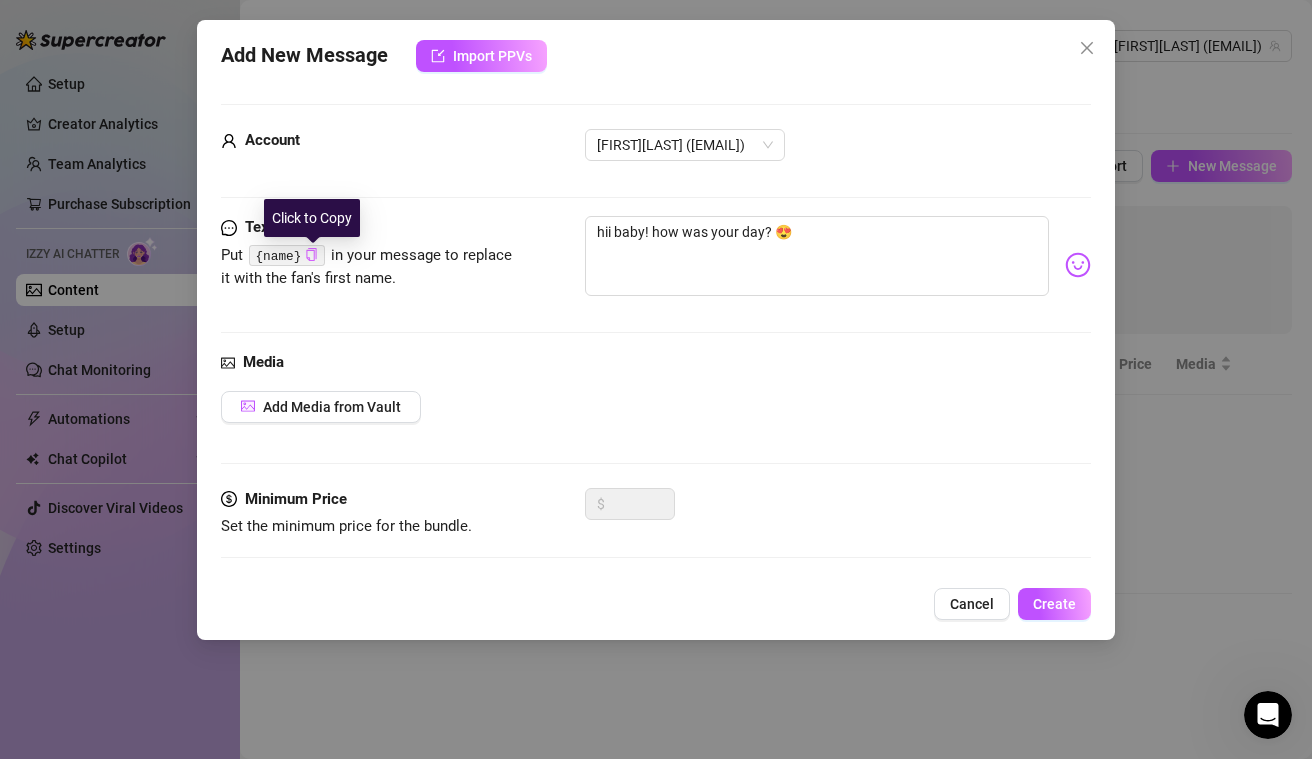 click 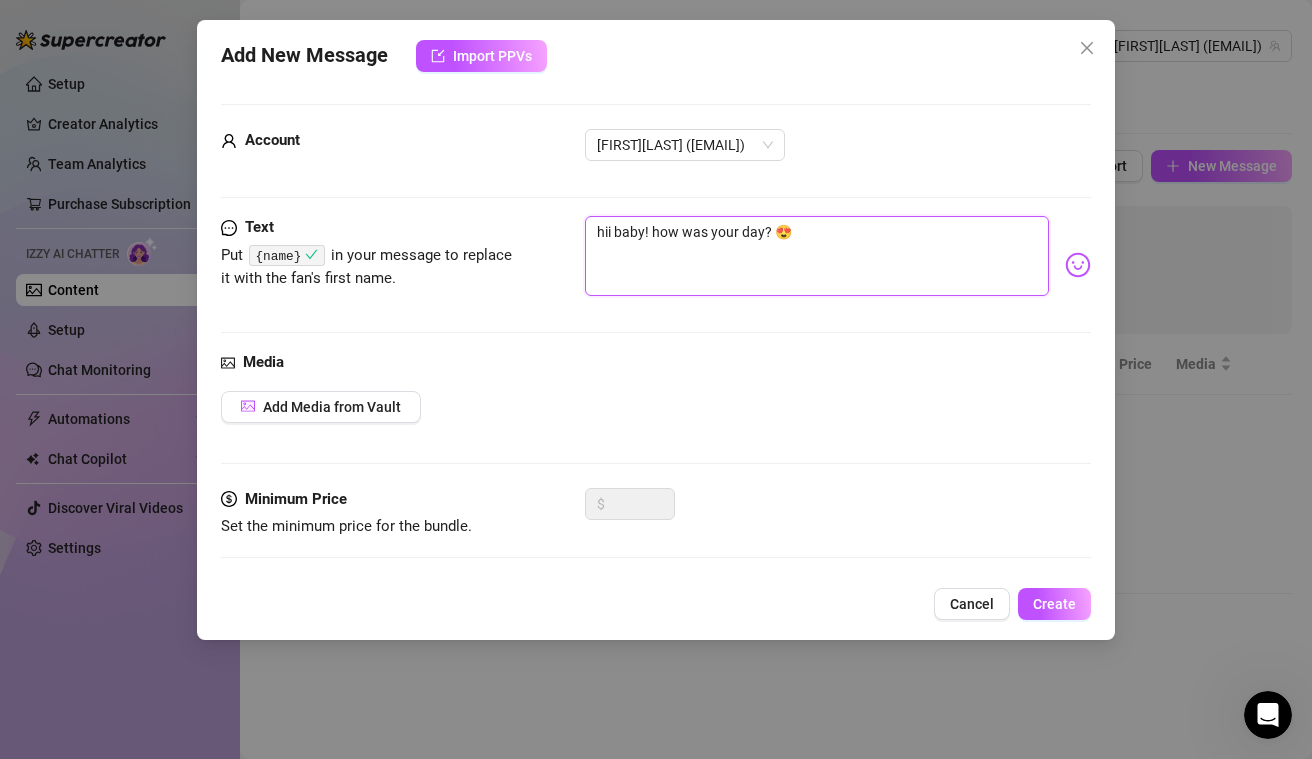drag, startPoint x: 646, startPoint y: 233, endPoint x: 614, endPoint y: 234, distance: 32.01562 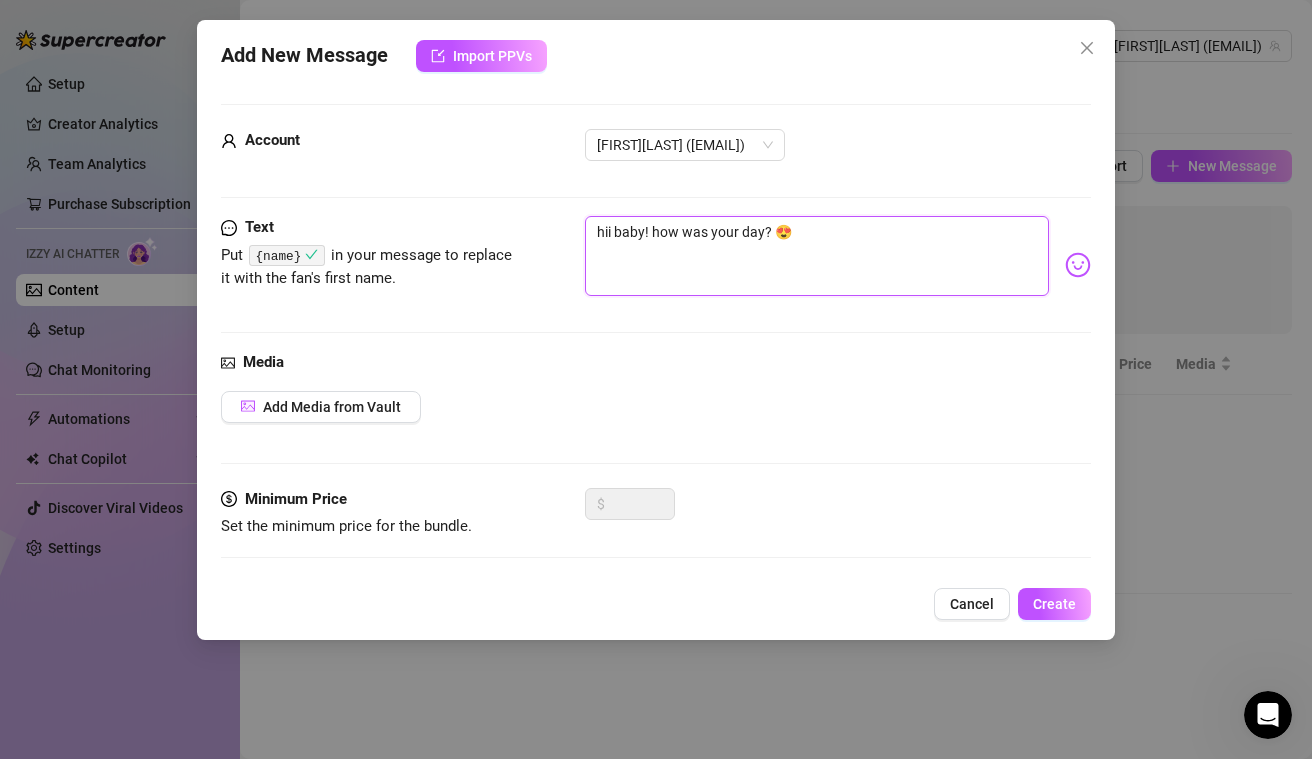 click on "hii baby! how was your day? 😍" at bounding box center [817, 256] 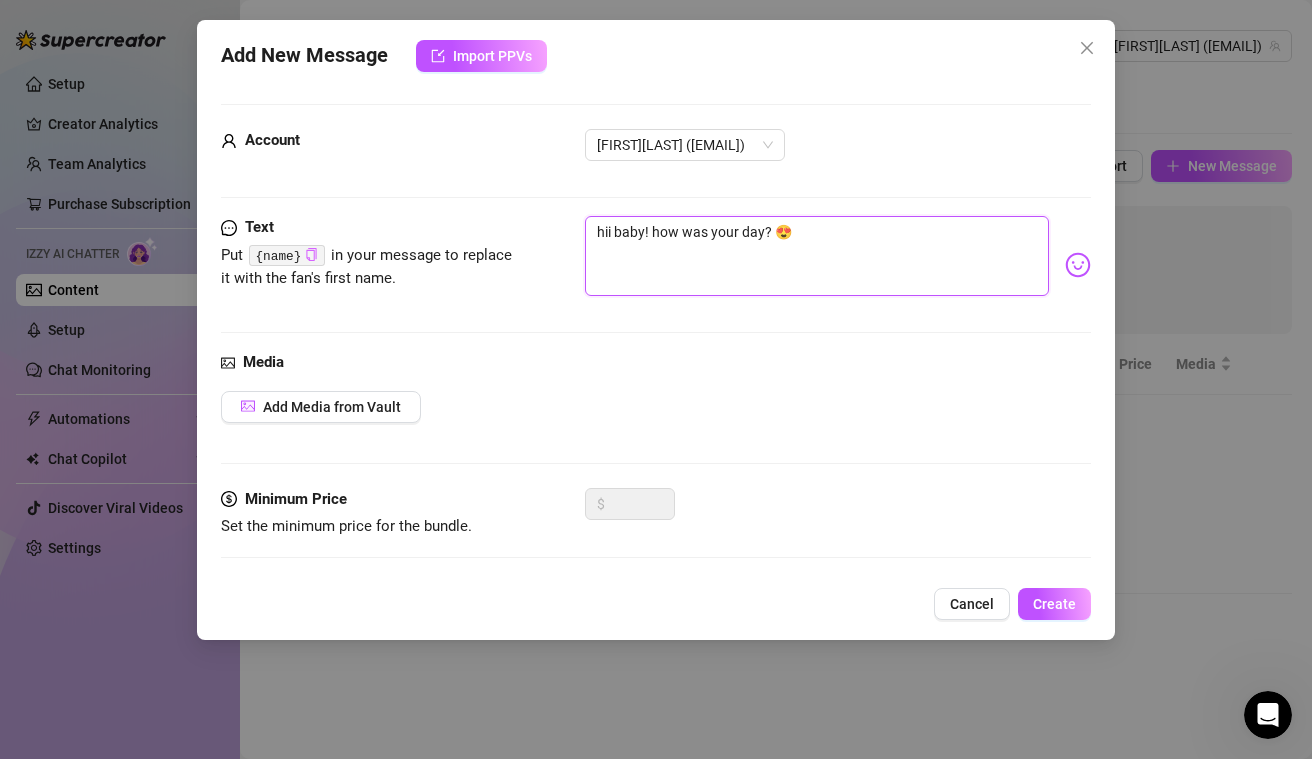 click on "hii baby! how was your day? 😍" at bounding box center [817, 256] 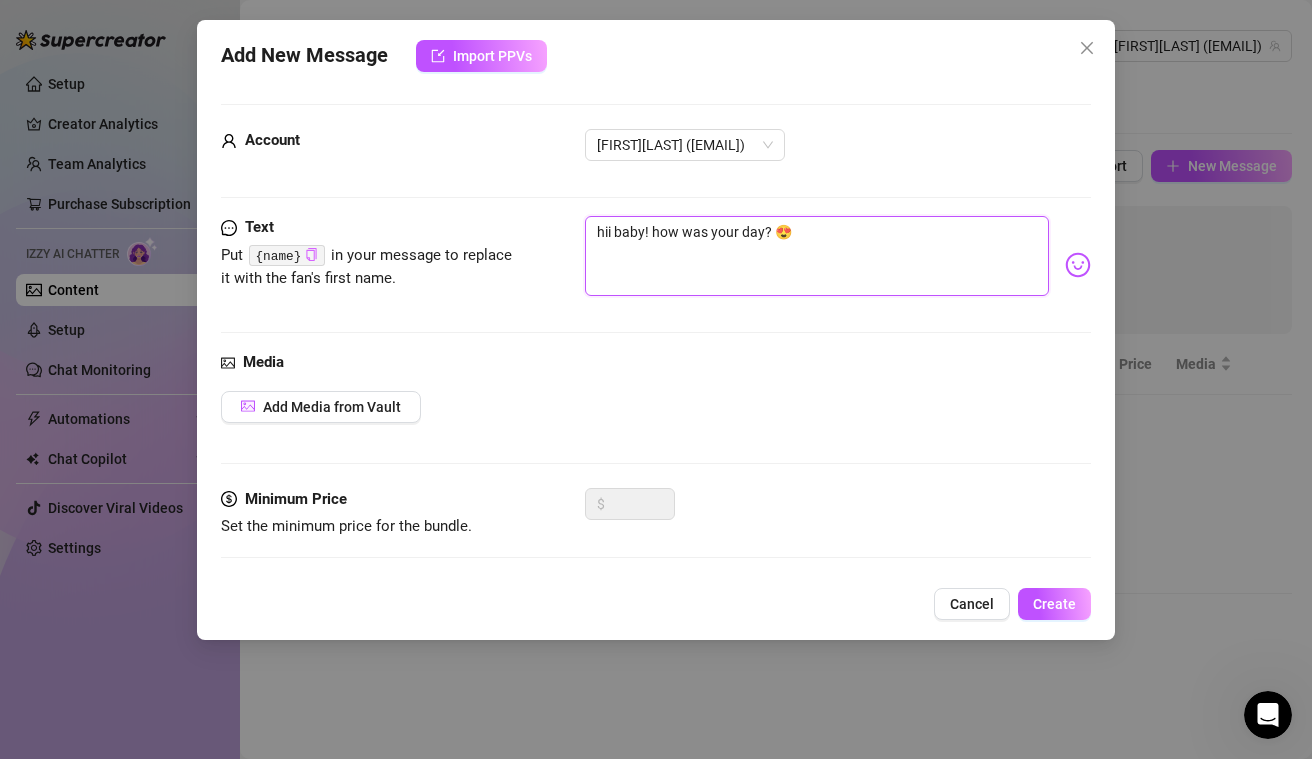 paste on "{name}" 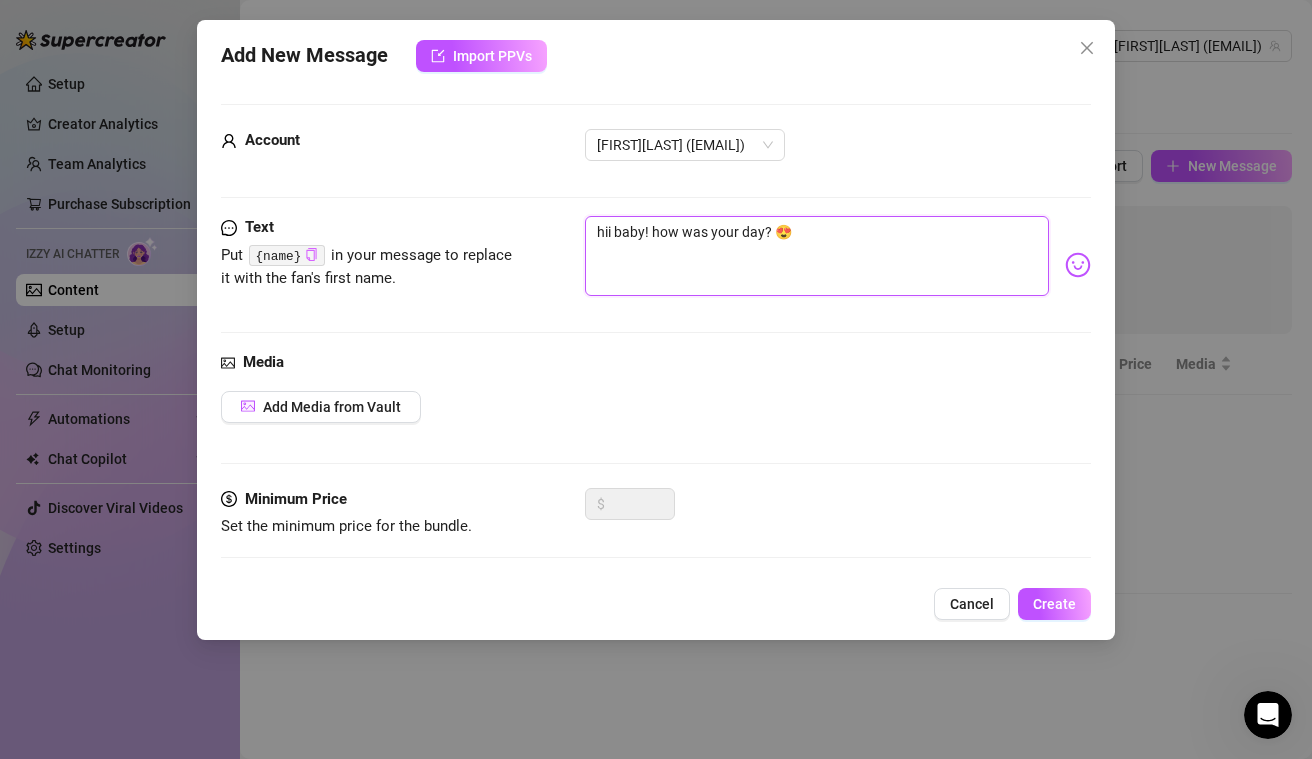 type on "hii [NAME]! how was your day? 😍" 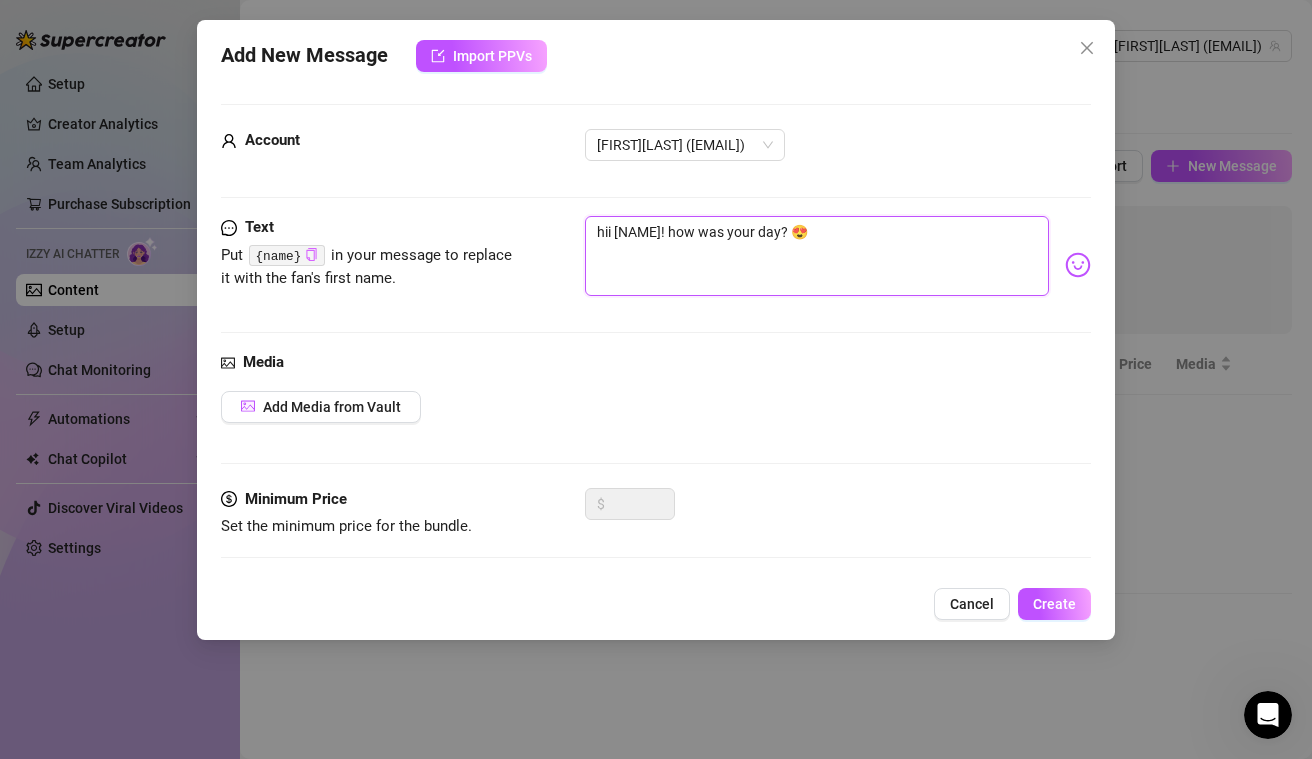 click on "hii [NAME]! how was your day? 😍" at bounding box center [817, 256] 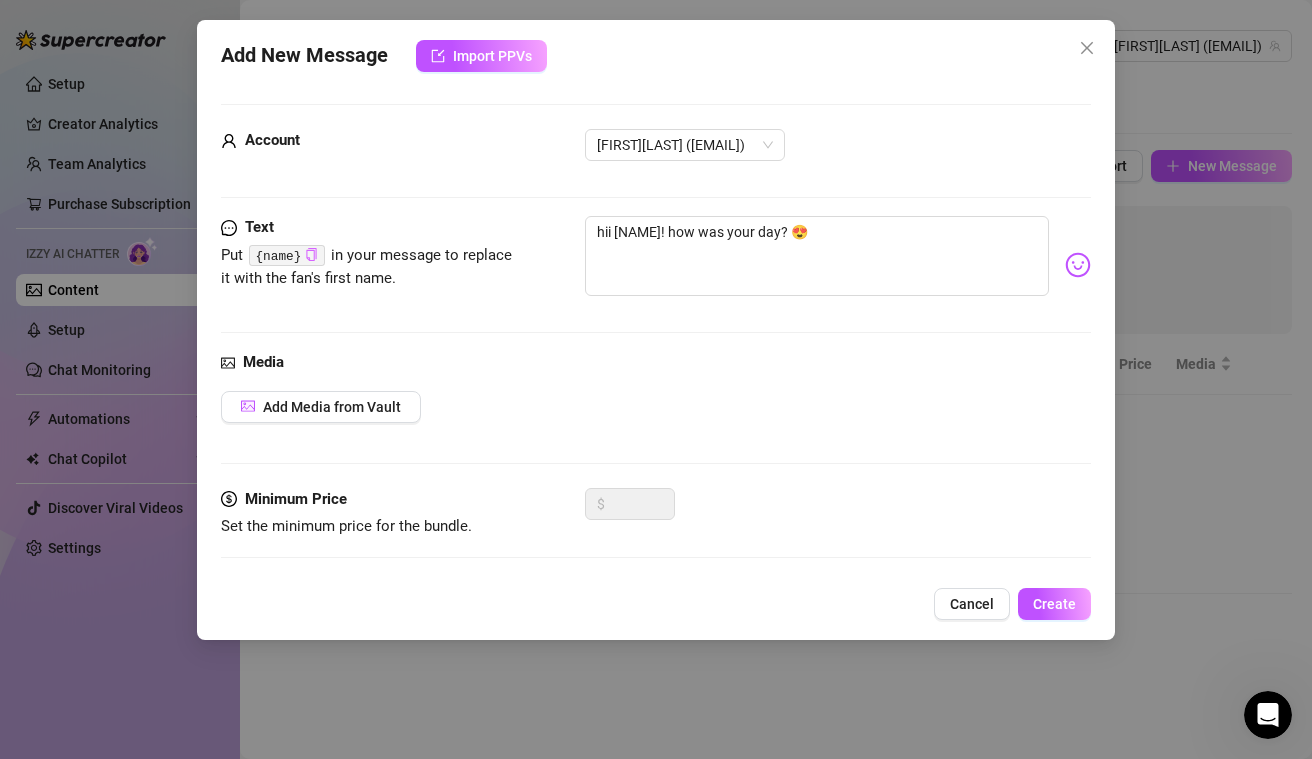 click on "Add Media from Vault" at bounding box center [656, 407] 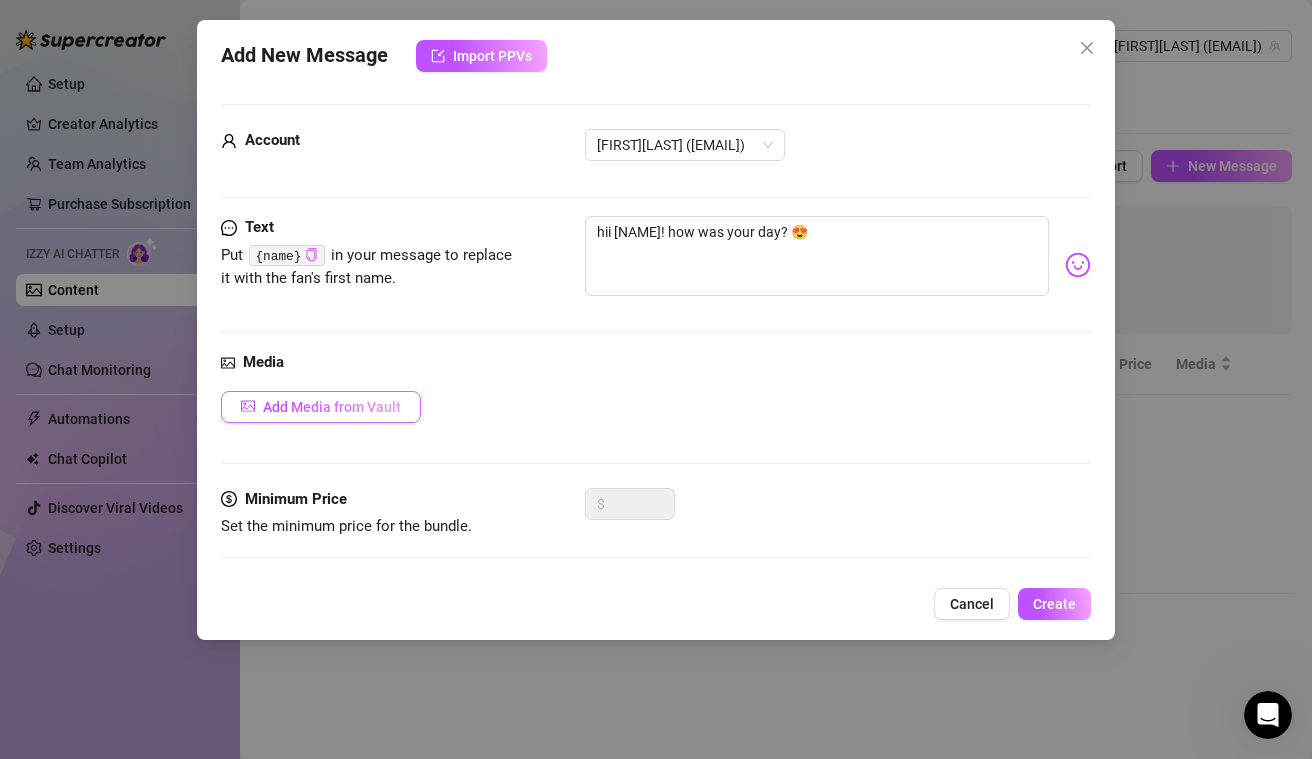 click on "Add Media from Vault" at bounding box center [332, 407] 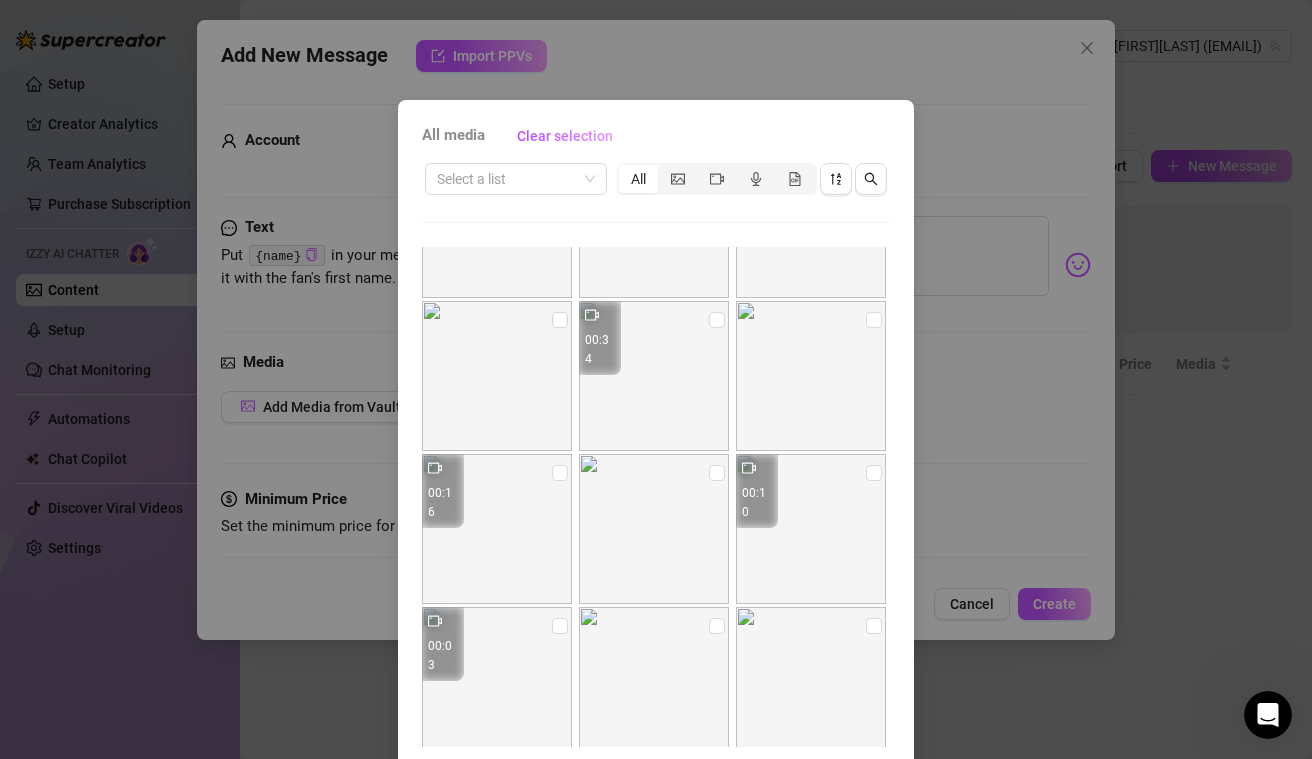 scroll, scrollTop: 253, scrollLeft: 0, axis: vertical 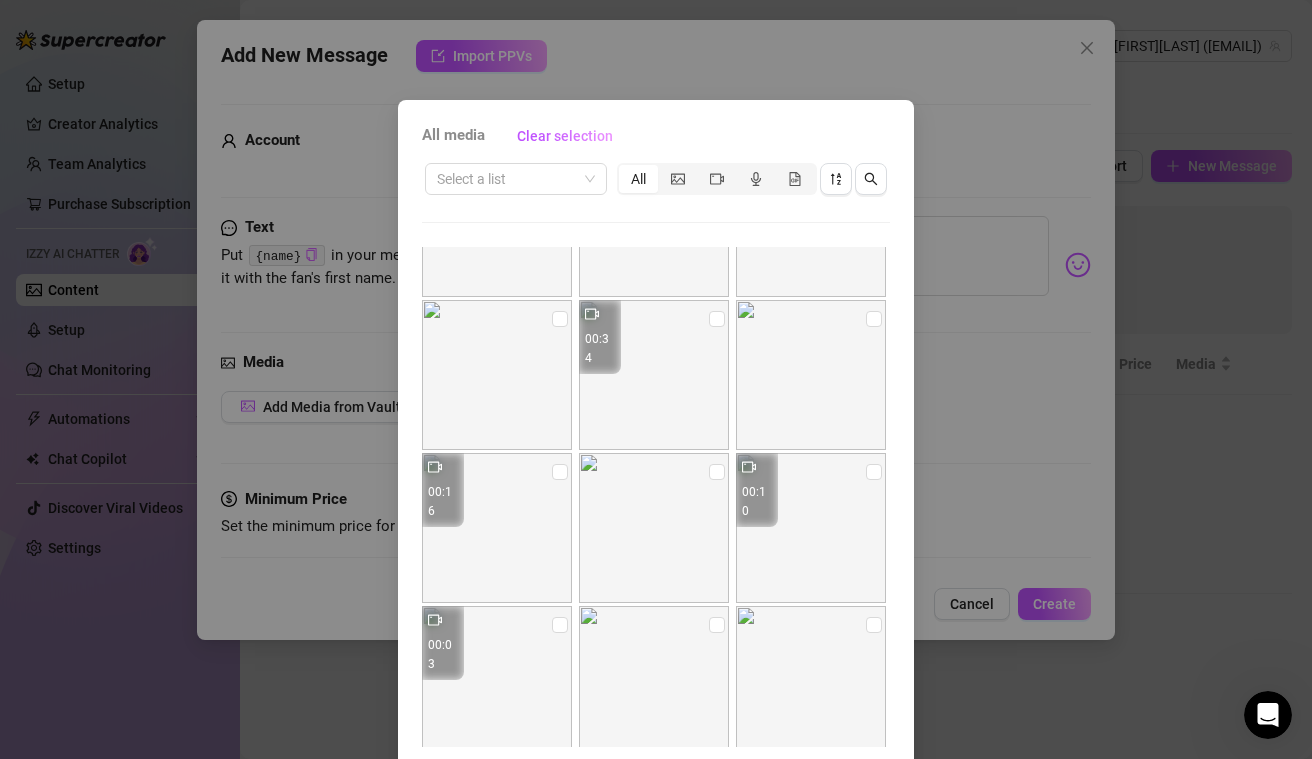 click at bounding box center [497, 375] 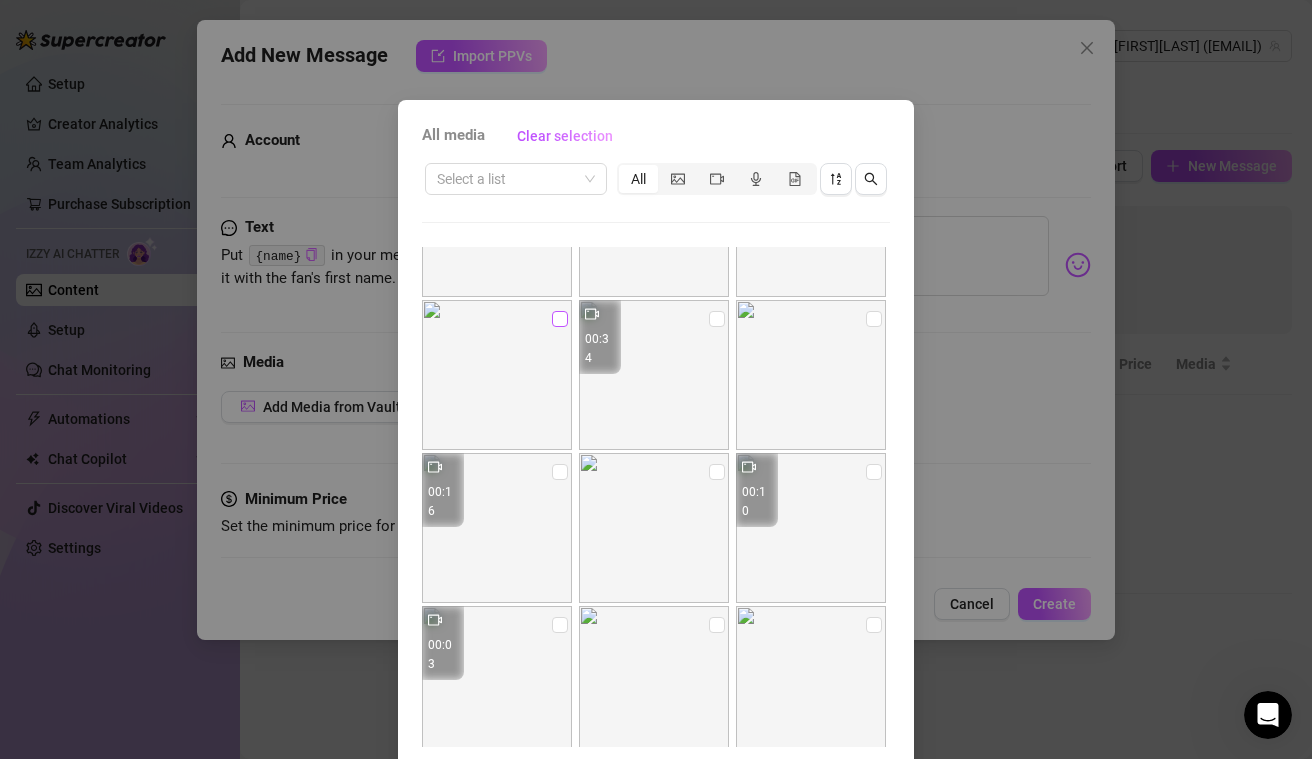 click at bounding box center [560, 319] 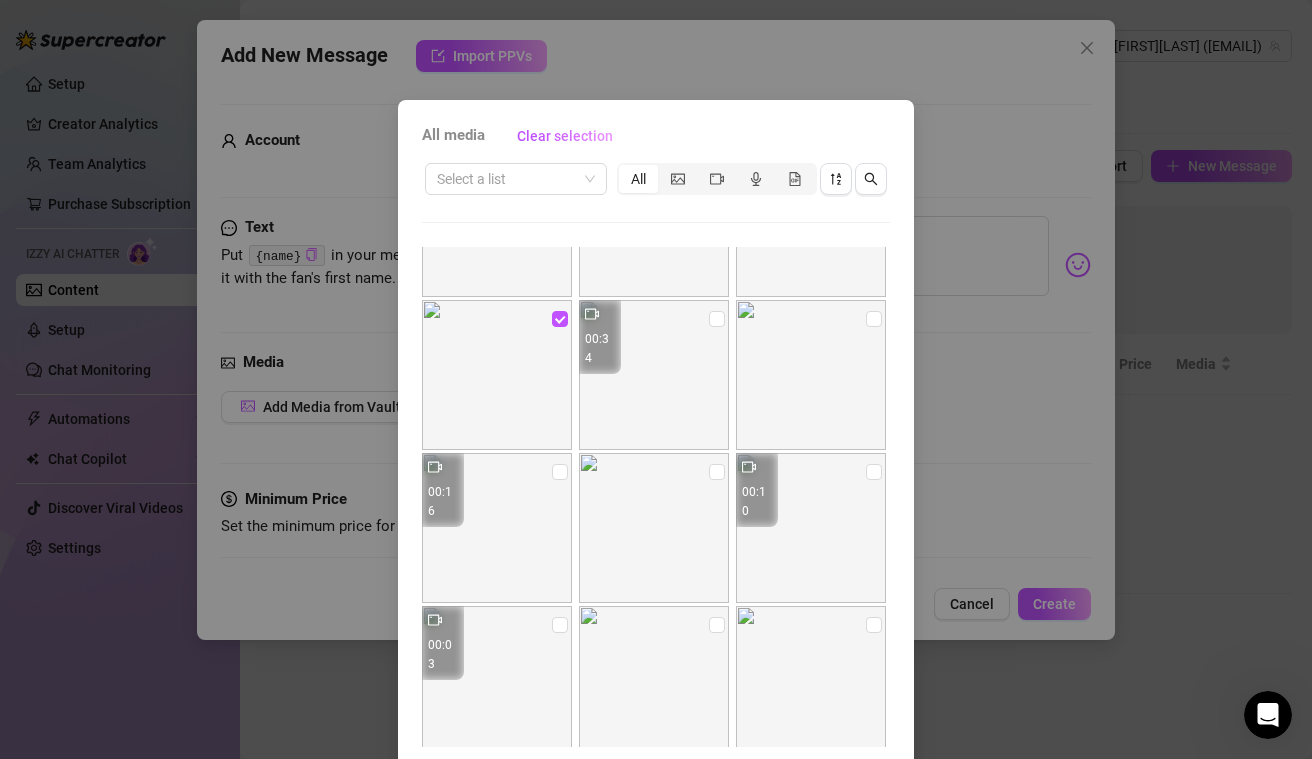 click on "All media Clear selection Select a list All 00:08 00:34 00:16 00:10 Cancel OK" at bounding box center (656, 379) 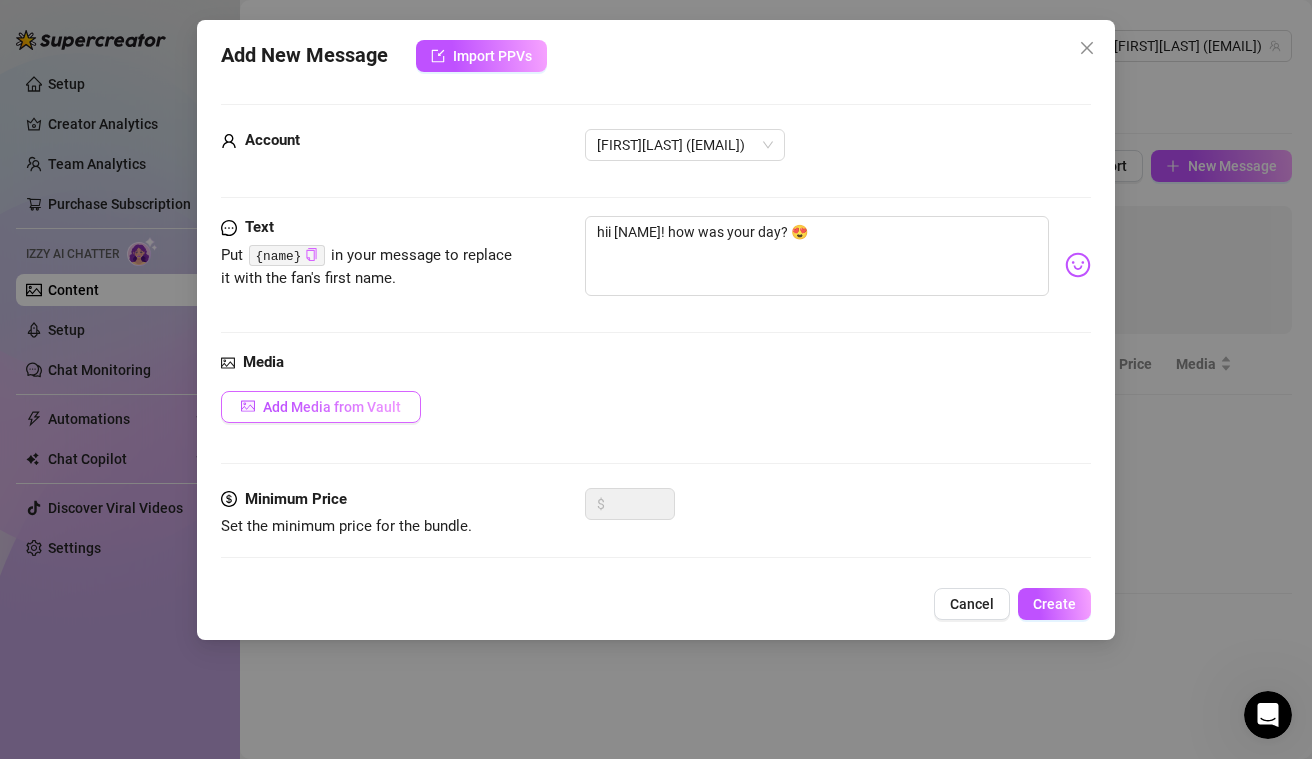 click on "Add Media from Vault" at bounding box center (321, 407) 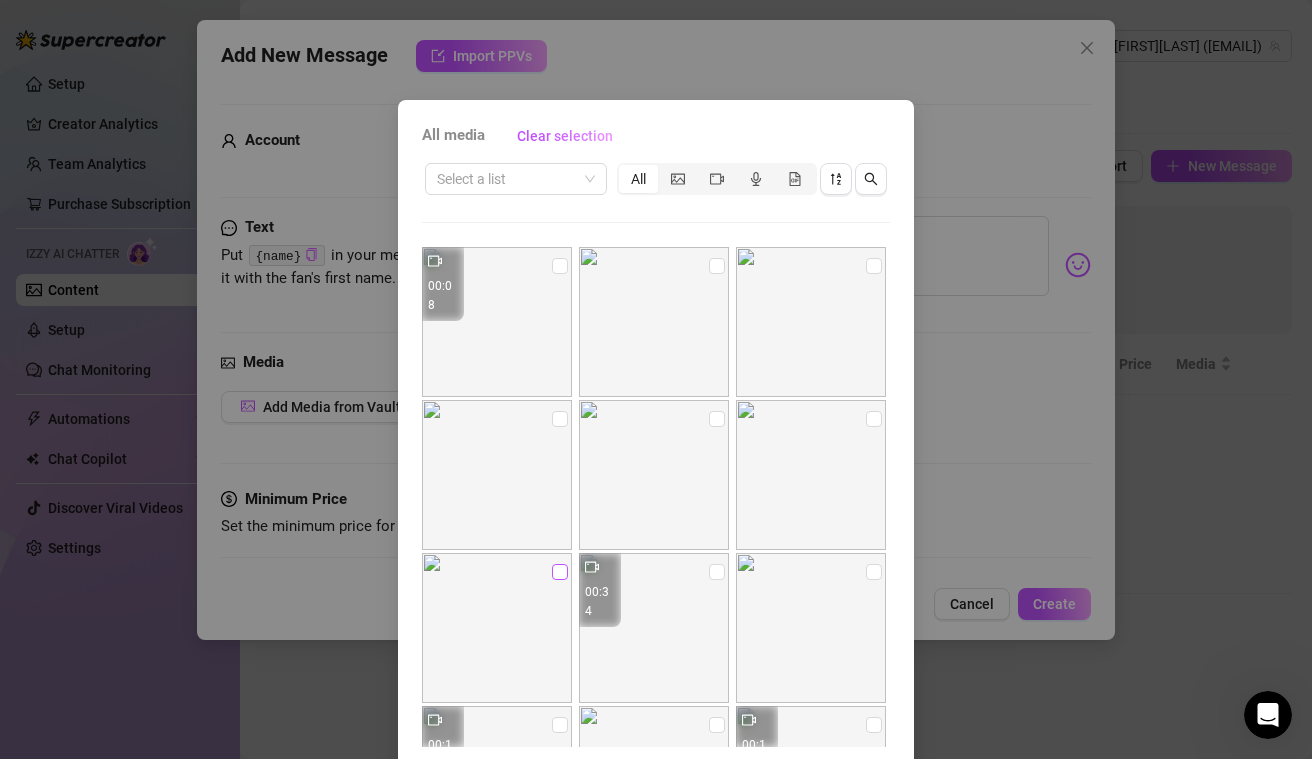 click at bounding box center [560, 572] 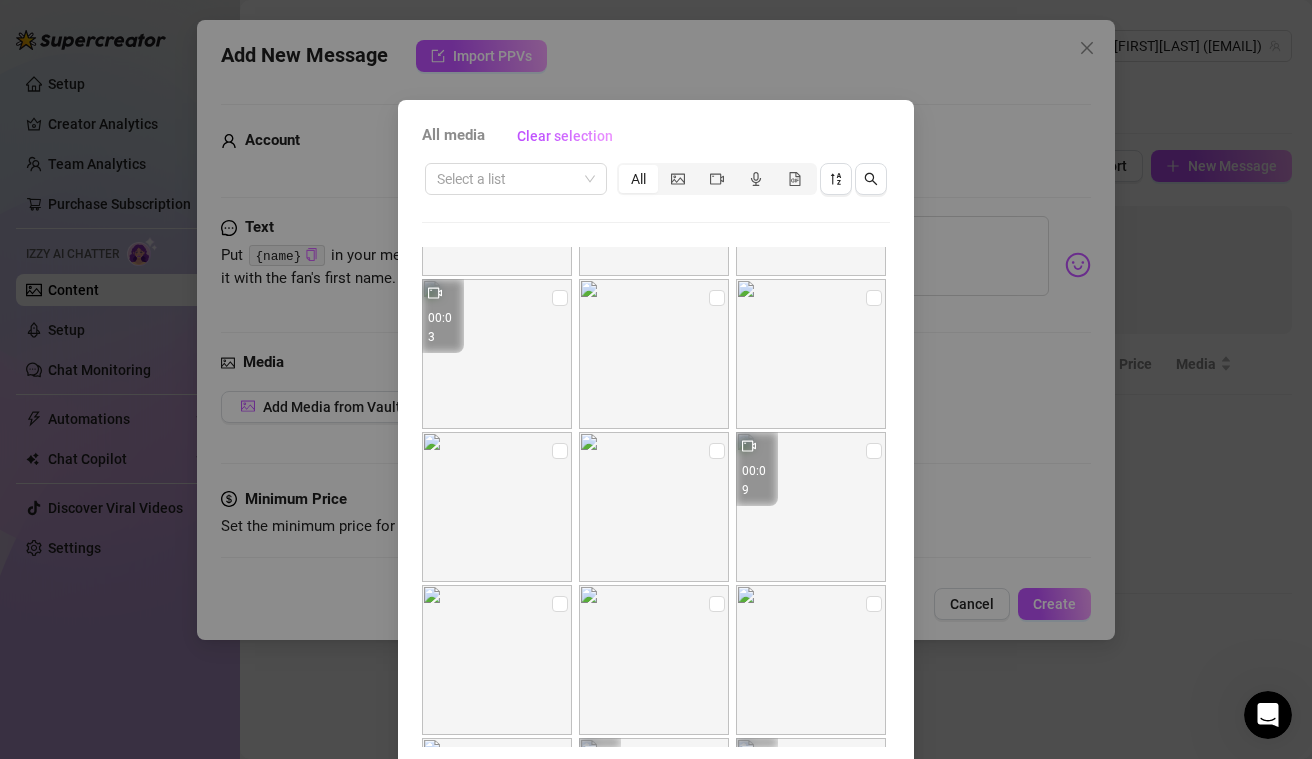 scroll, scrollTop: 48, scrollLeft: 0, axis: vertical 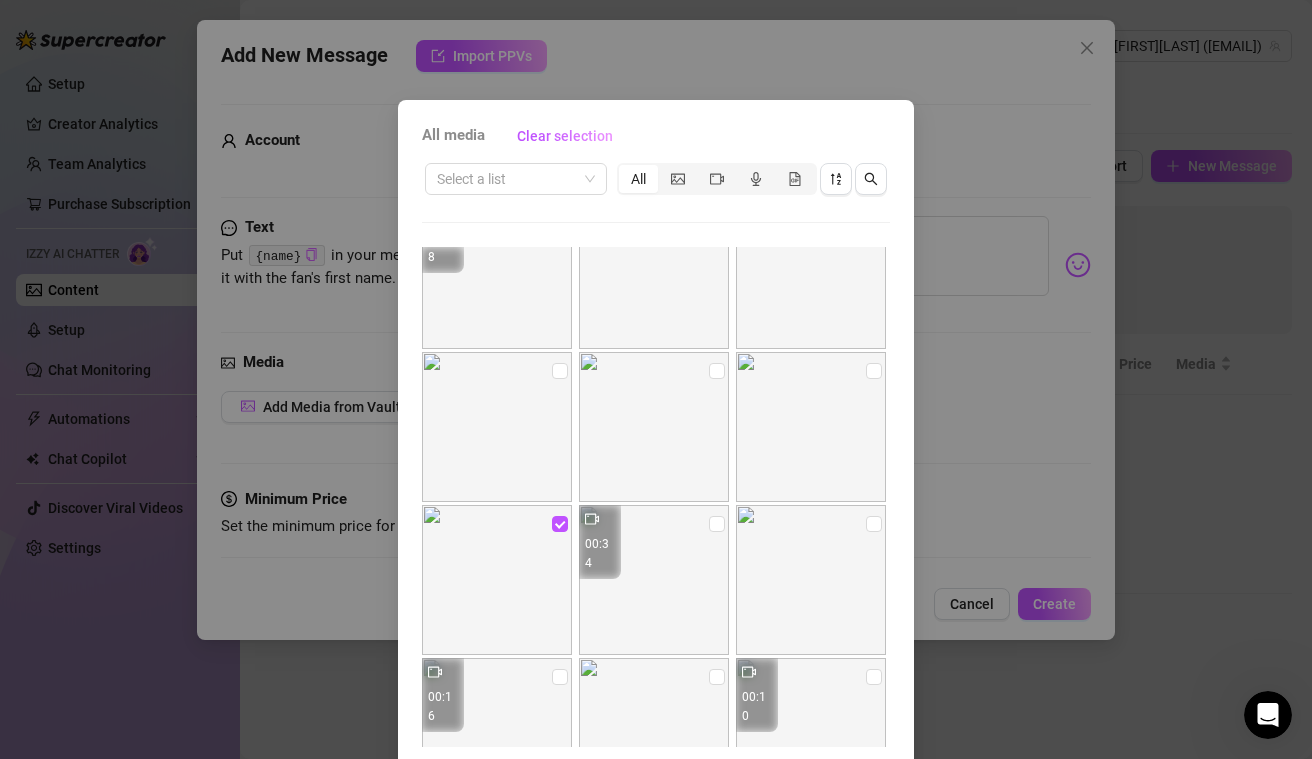 drag, startPoint x: 731, startPoint y: 137, endPoint x: 731, endPoint y: 92, distance: 45 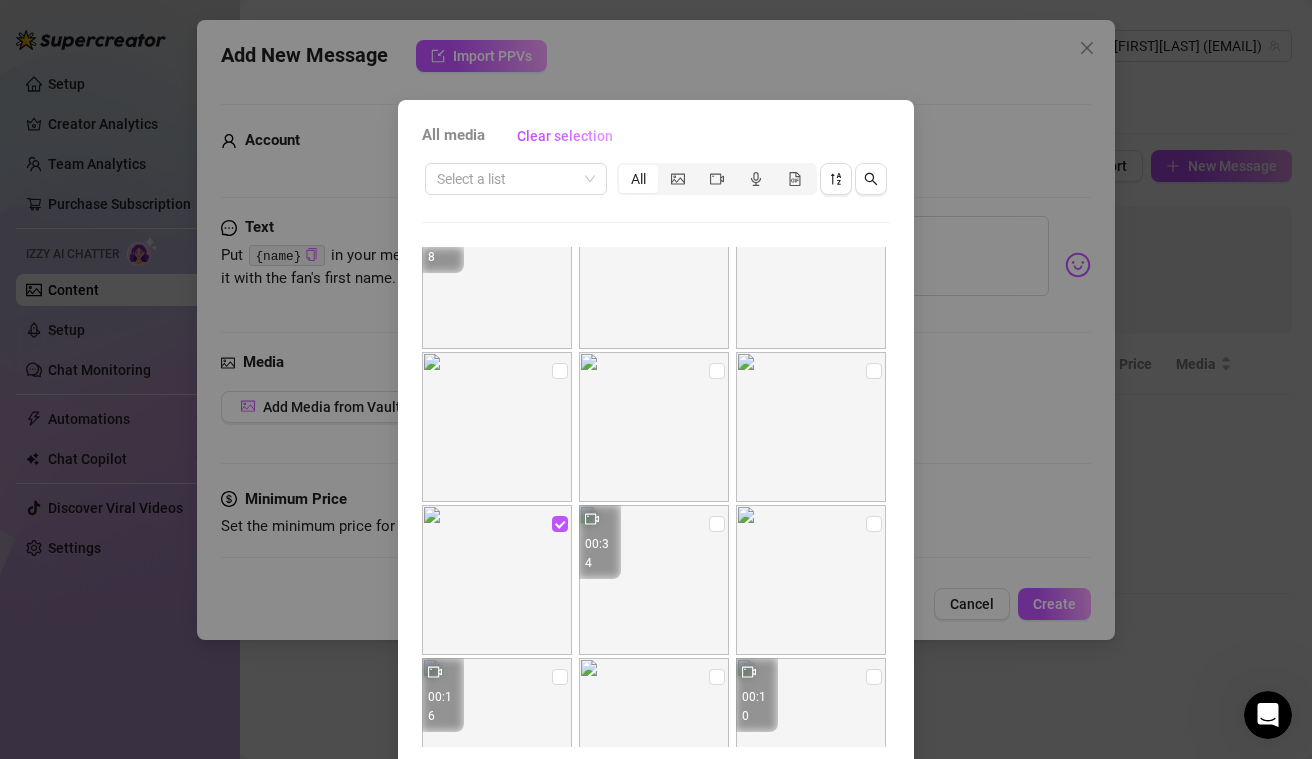 click at bounding box center [497, 580] 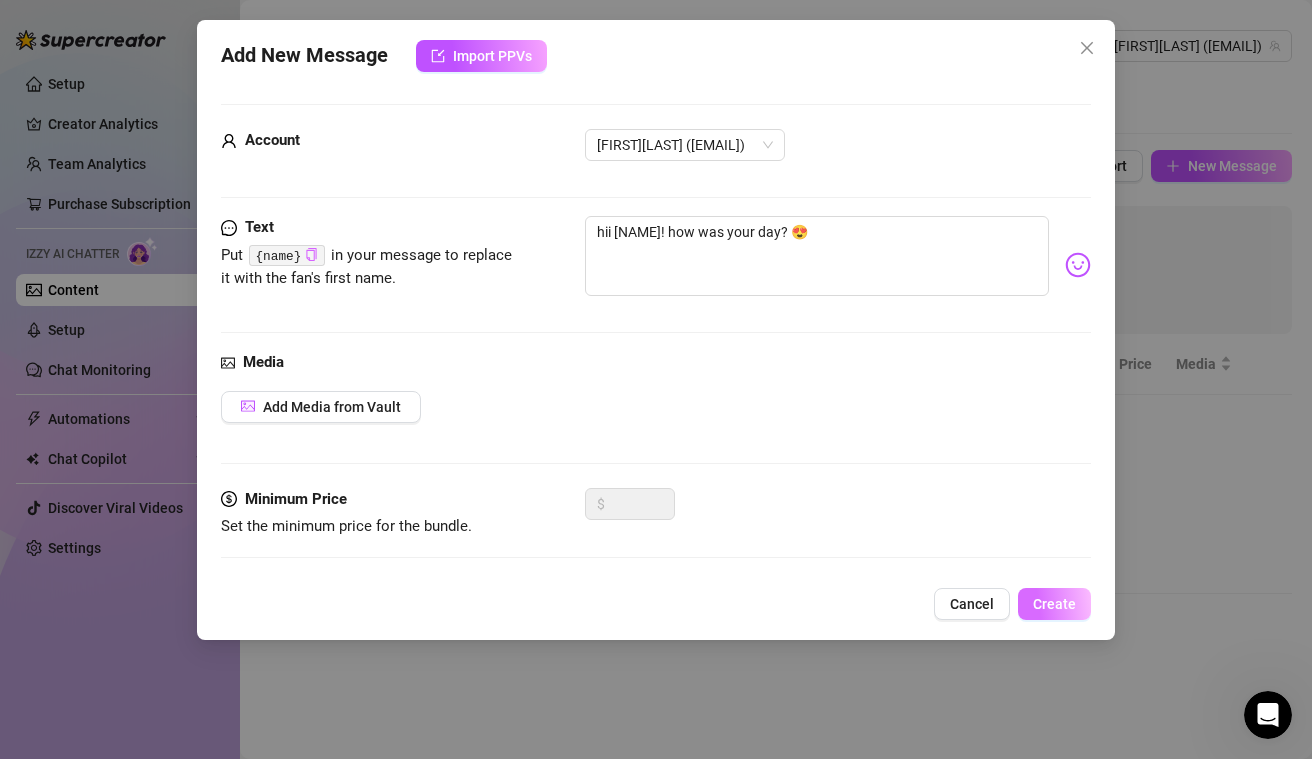 click on "Create" at bounding box center [1054, 604] 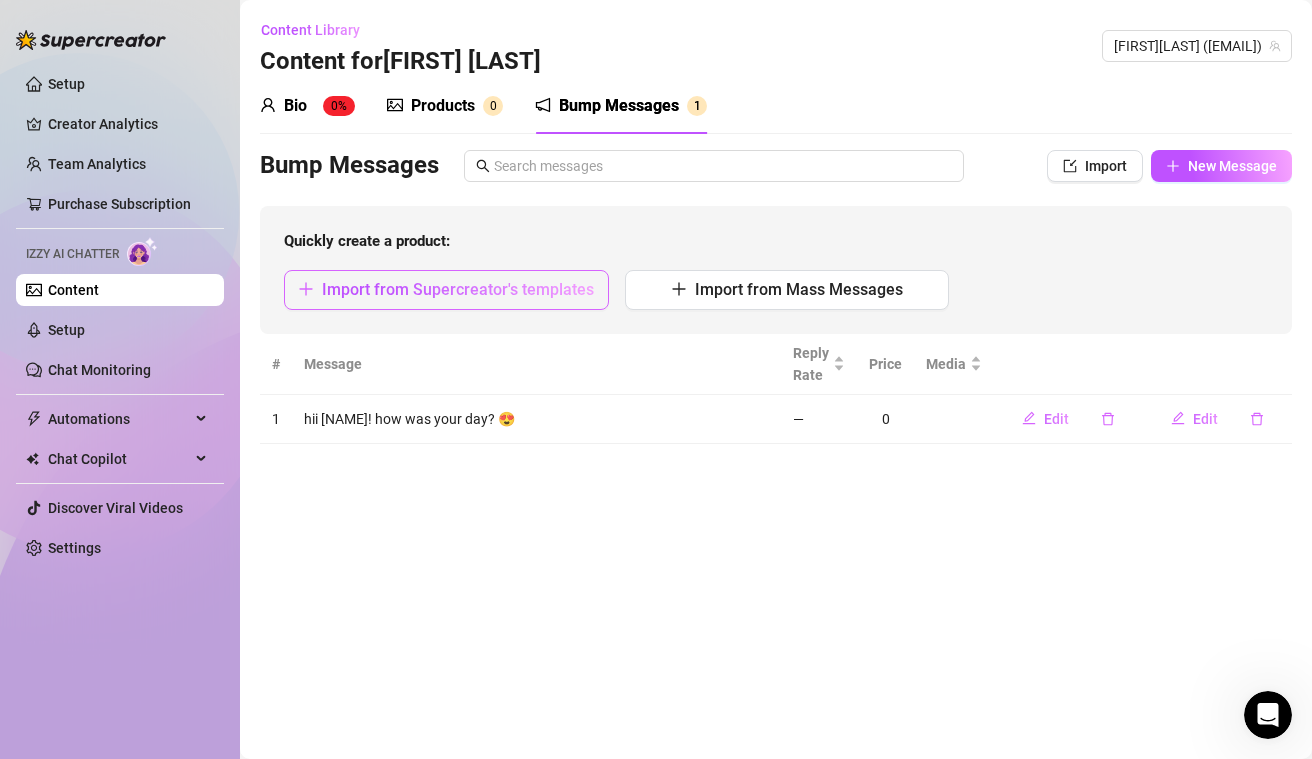 click on "Import from Supercreator's templates" at bounding box center [458, 289] 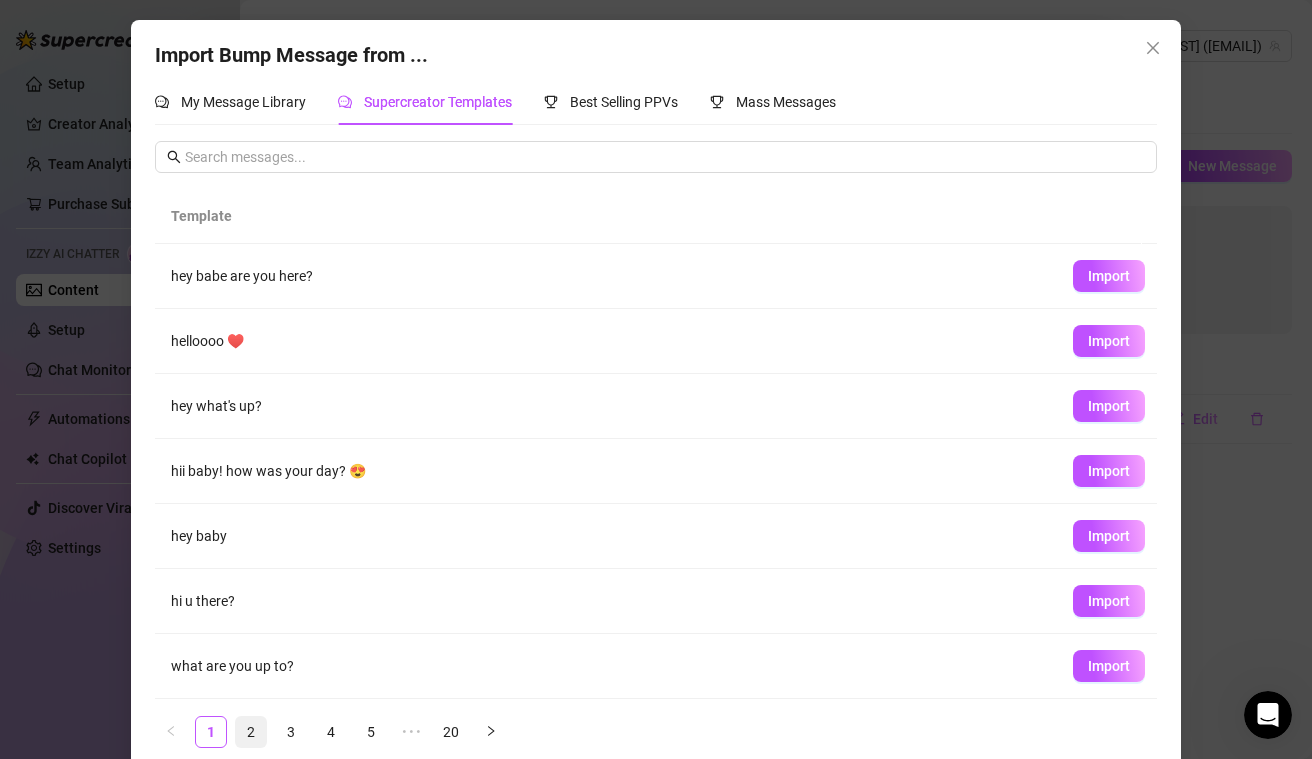 click on "2" at bounding box center (251, 732) 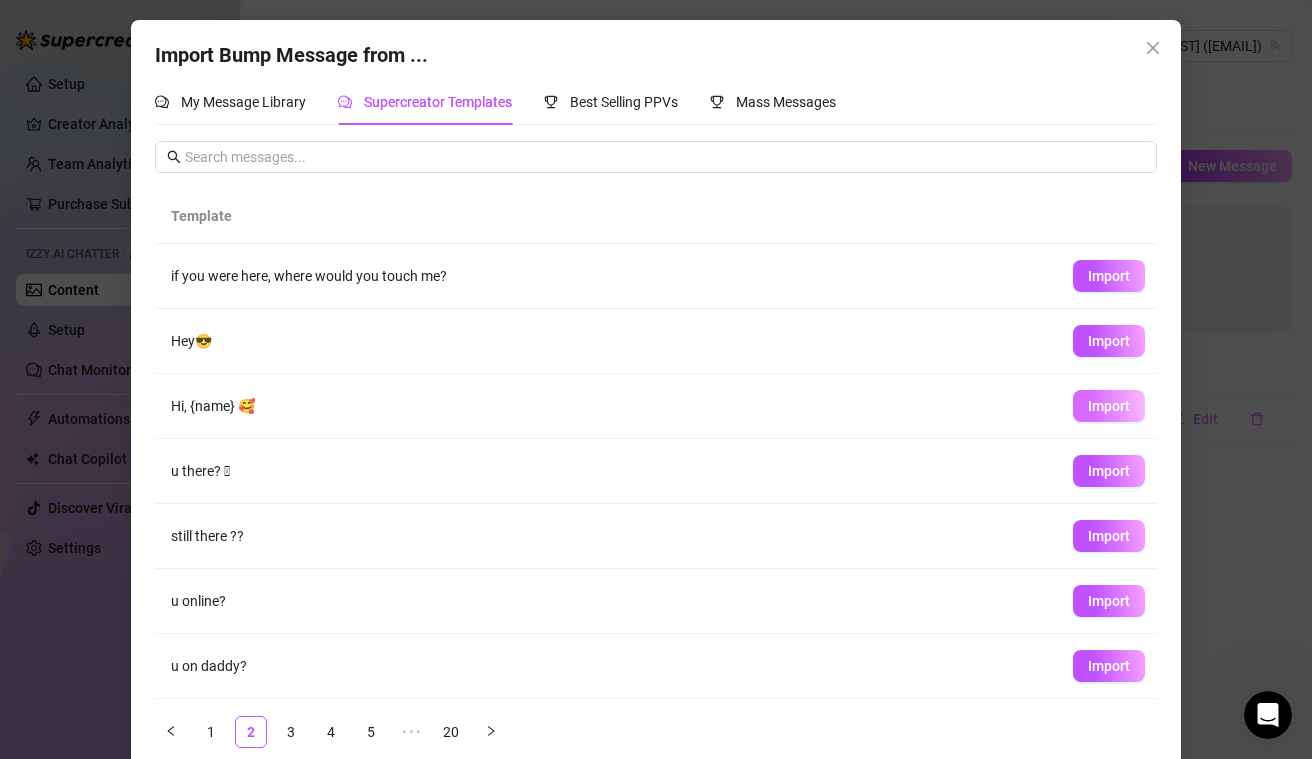 click on "Import" at bounding box center (1109, 406) 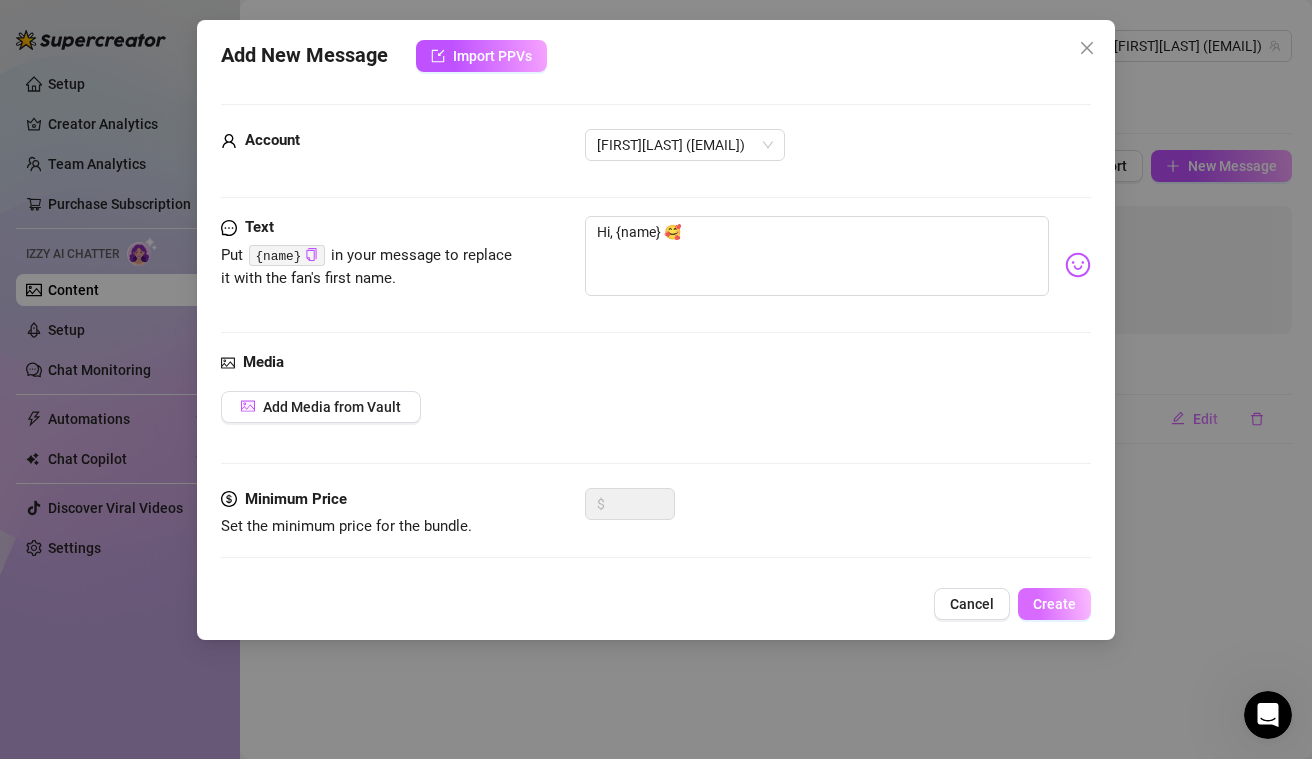 click on "Create" at bounding box center [1054, 604] 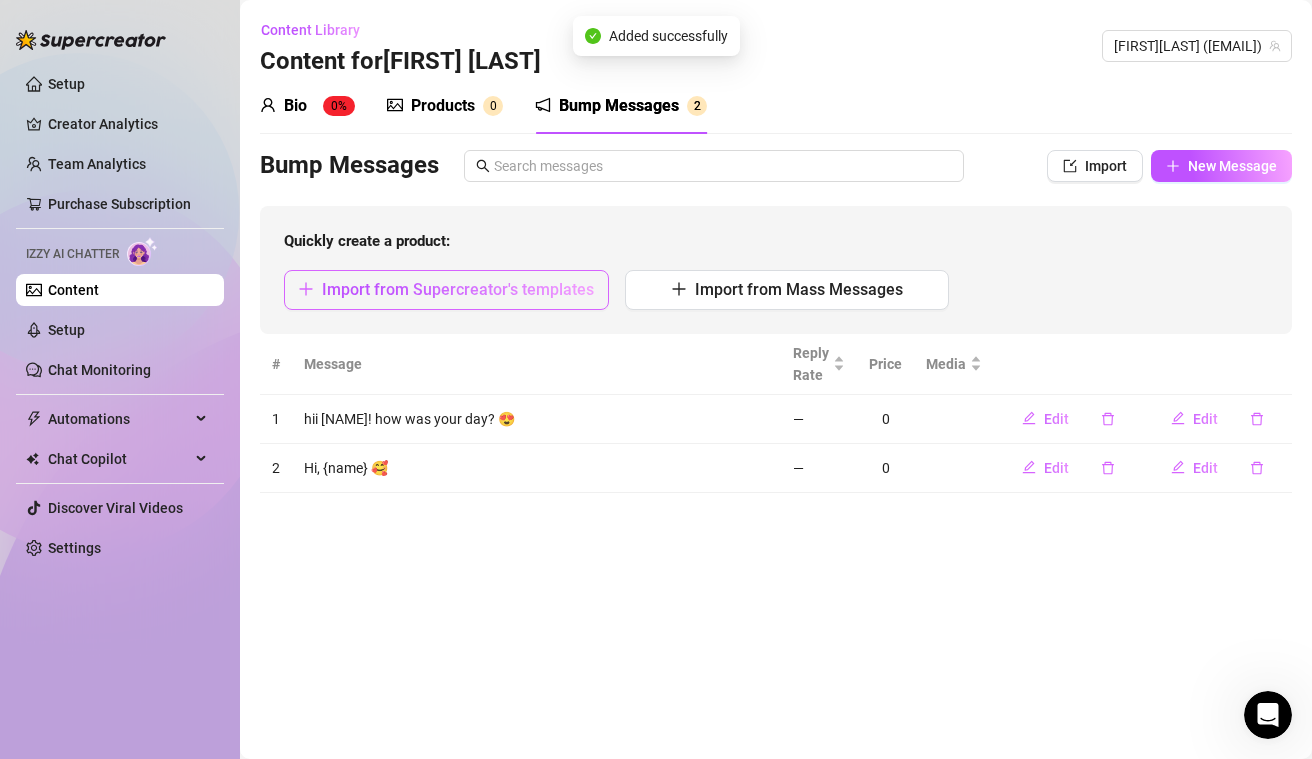 click on "Import from Supercreator's templates" at bounding box center (458, 289) 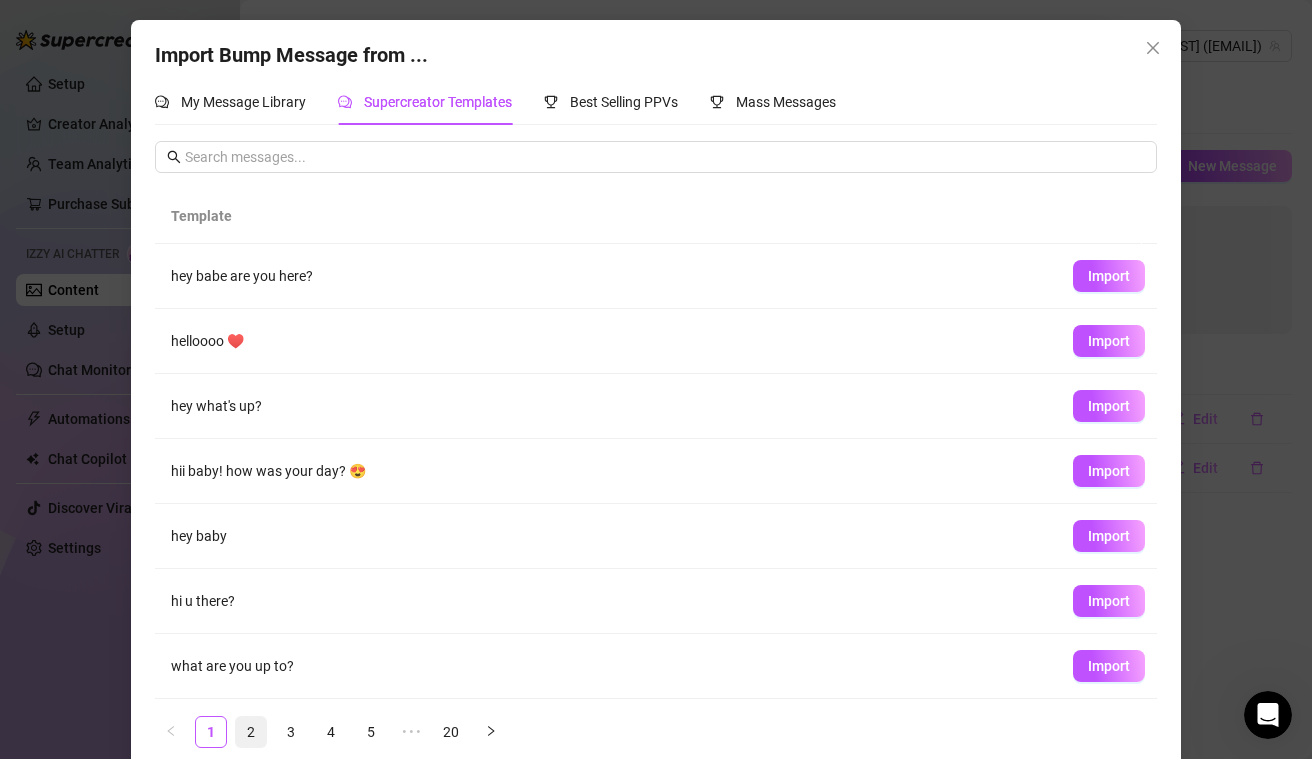 click on "2" at bounding box center (251, 732) 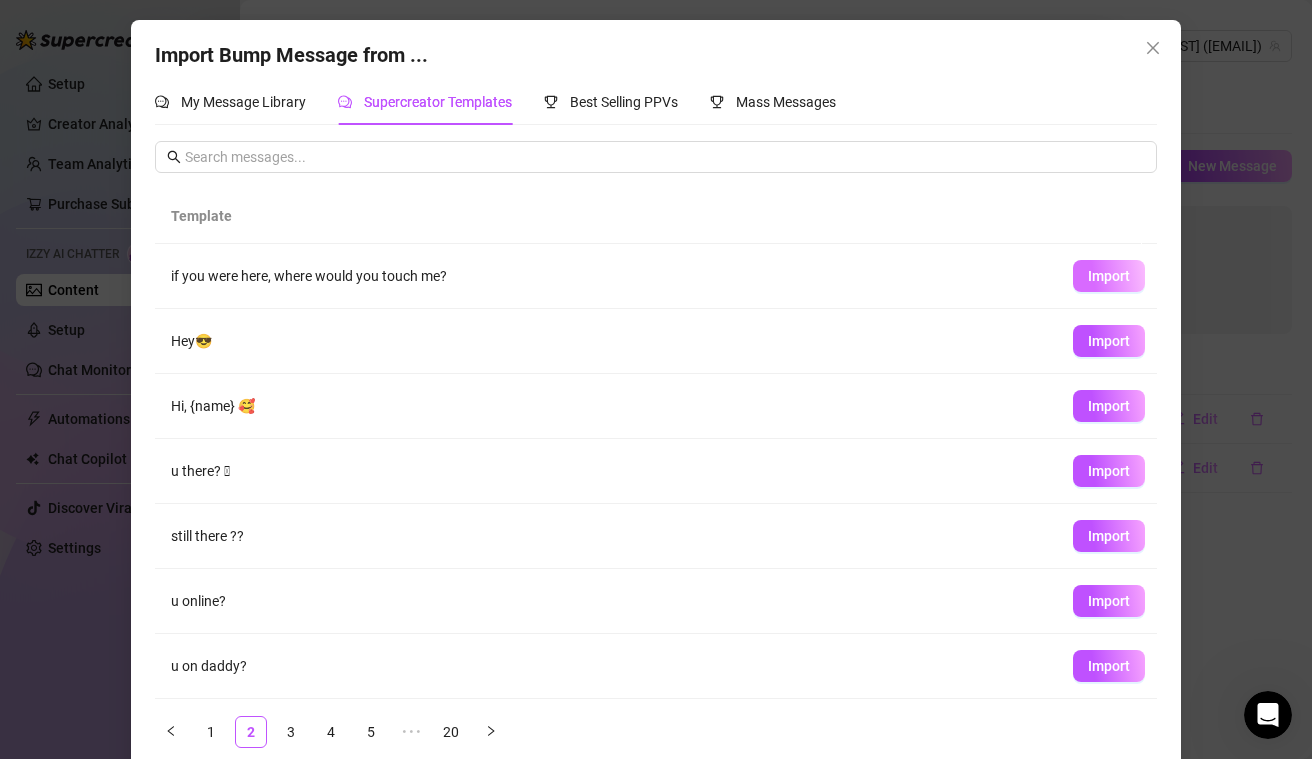 click on "Import" at bounding box center [1109, 276] 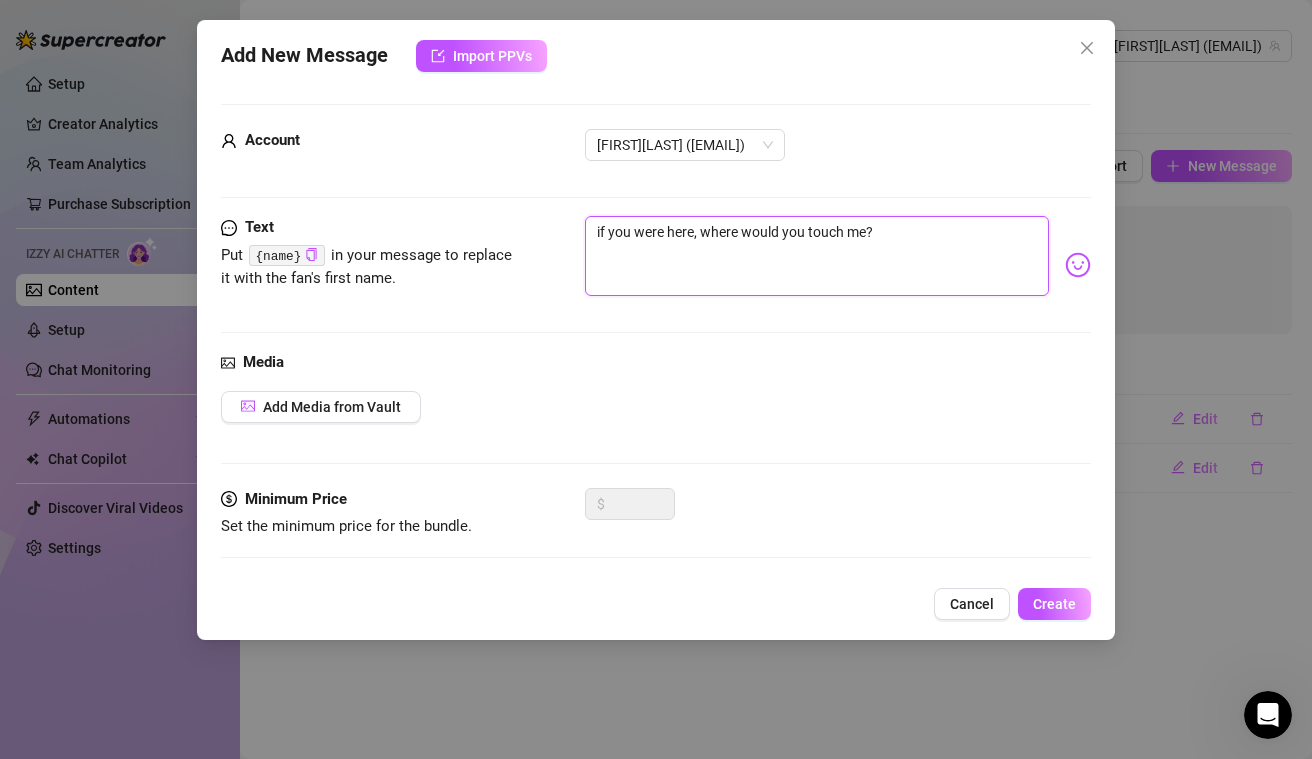 click on "if you were here, where would you touch me?" at bounding box center [817, 256] 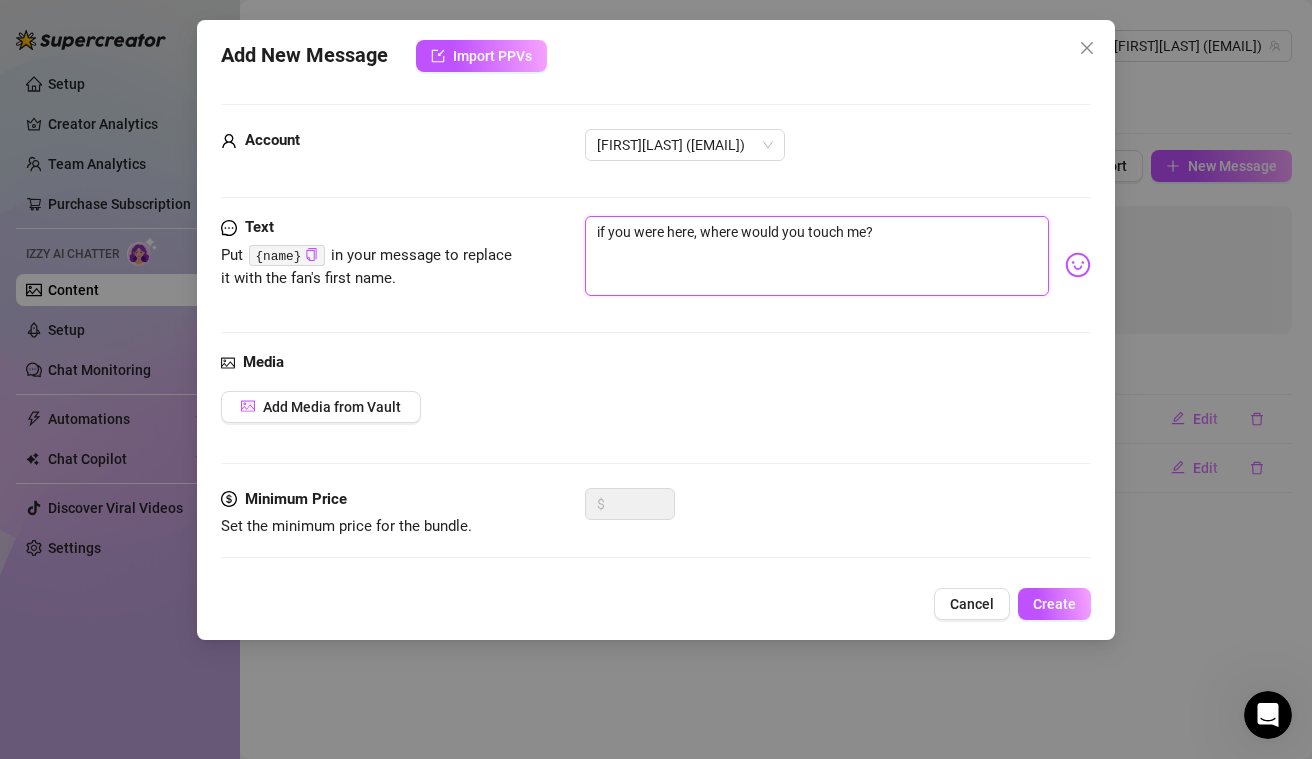 type on "Iif you were here, where would you touch me?" 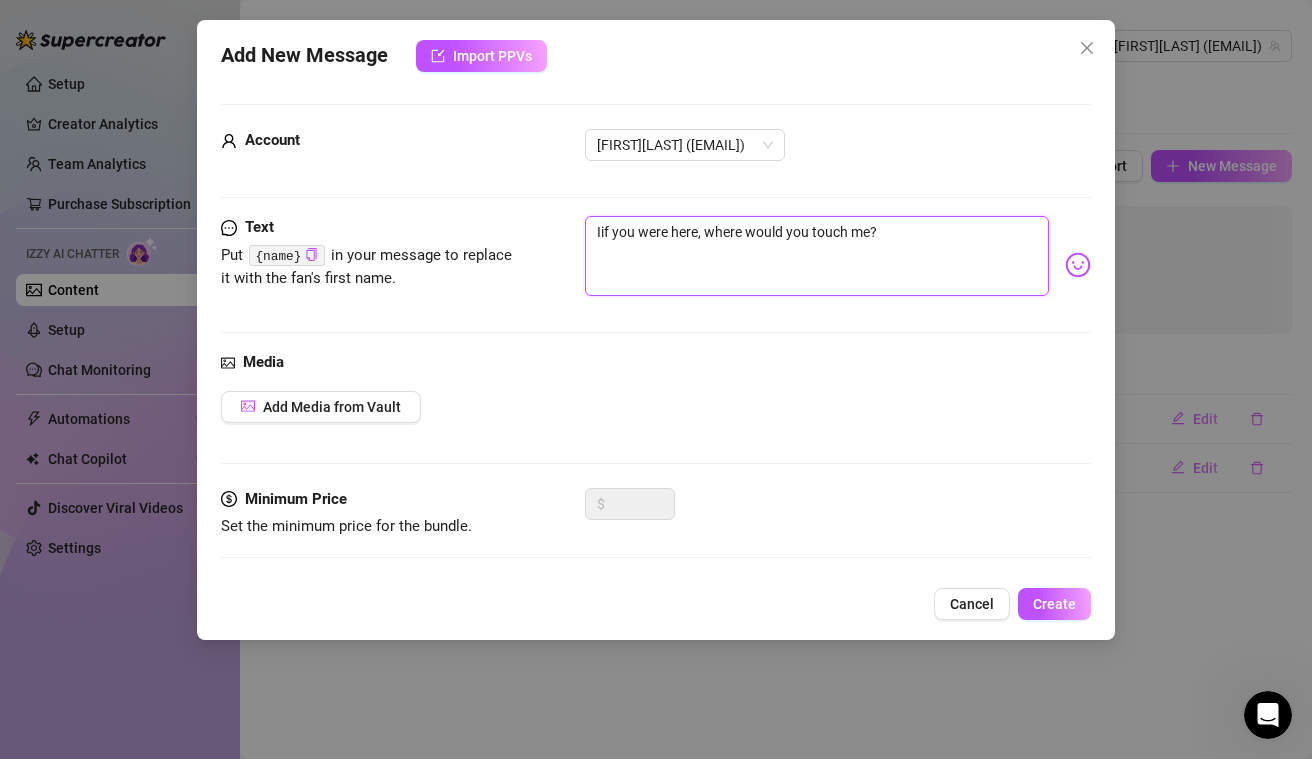 type on "I if you were here, where would you touch me?" 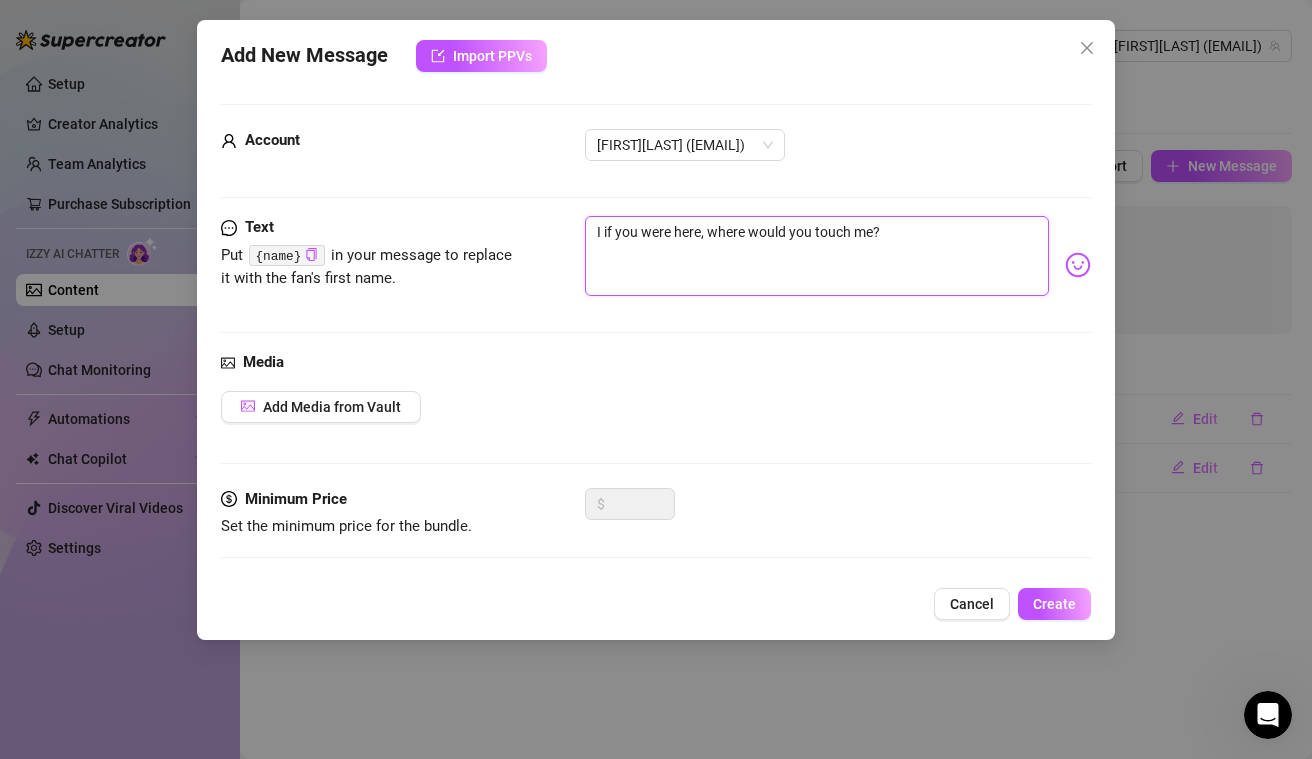 type on "I sif you were here, where would you touch me?" 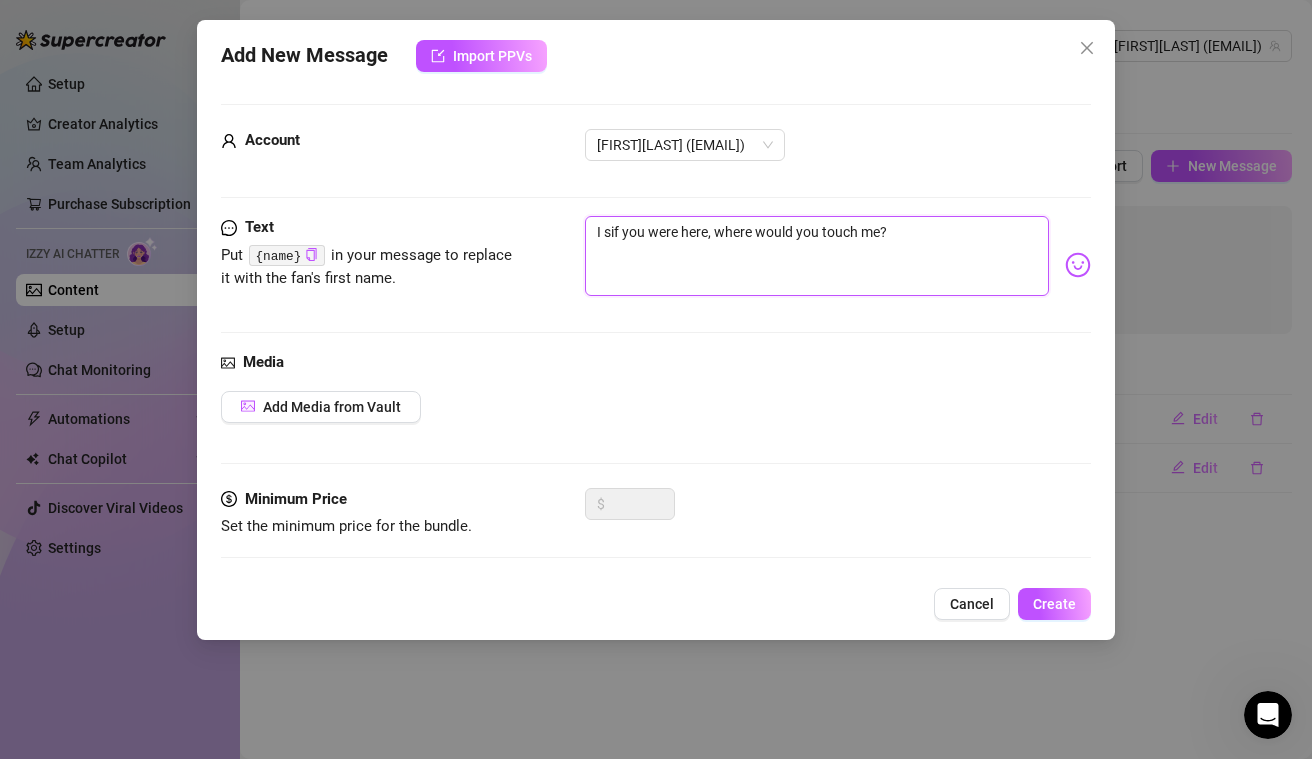 type on "I seif you were here, where would you touch me?" 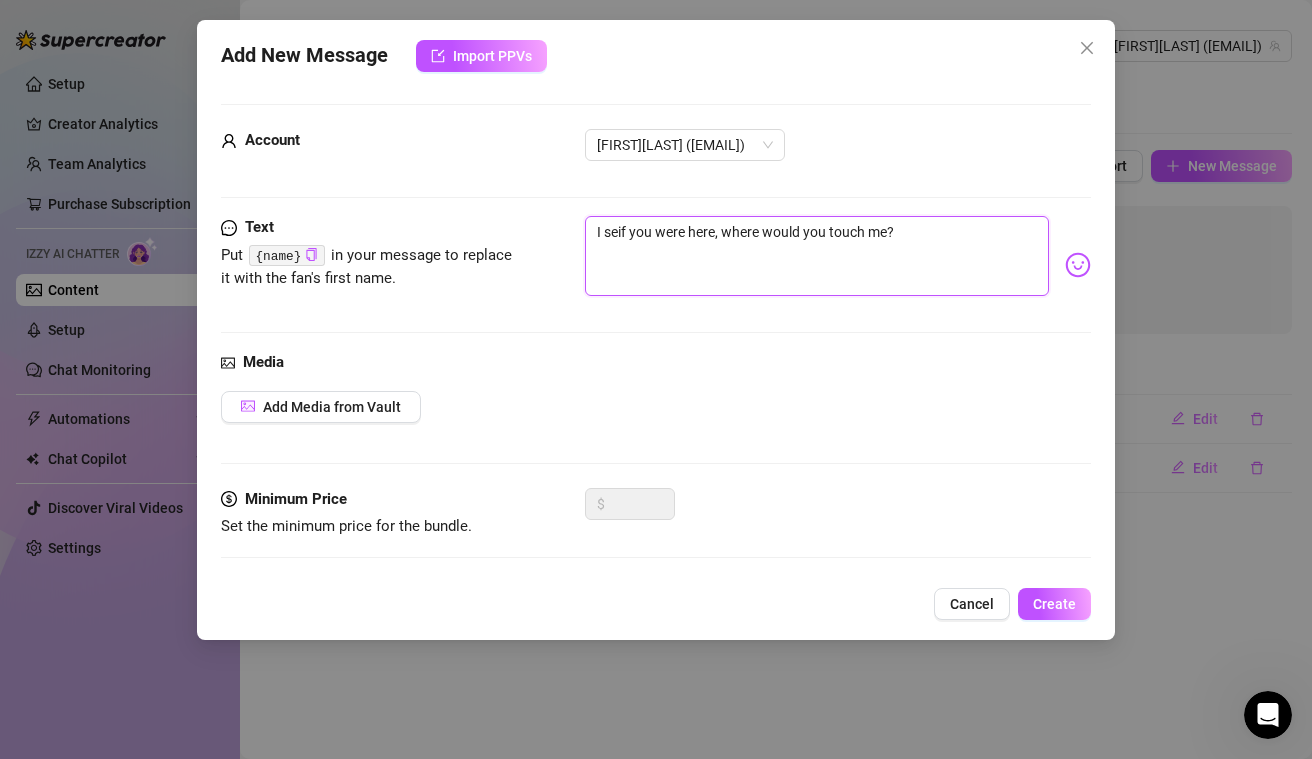type on "I seeif you were here, where would you touch me?" 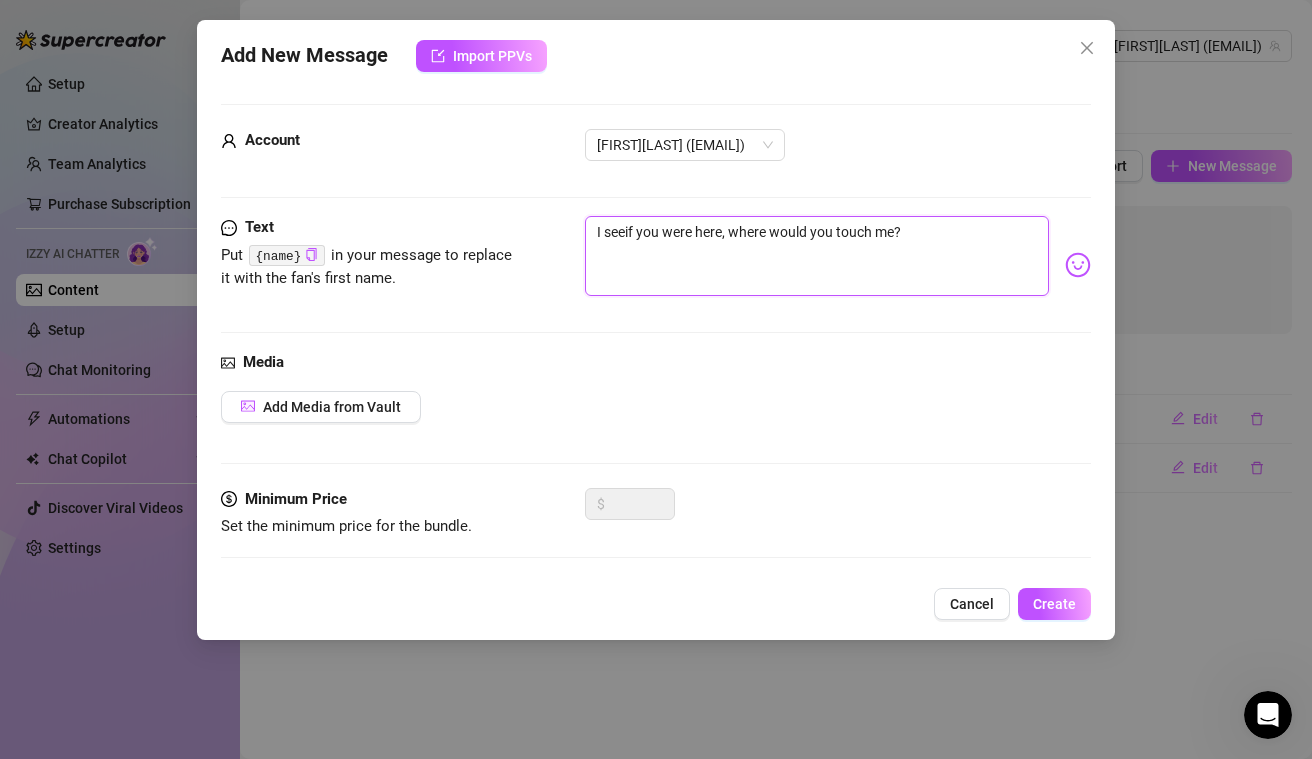 type on "I see if you were here, where would you touch me?" 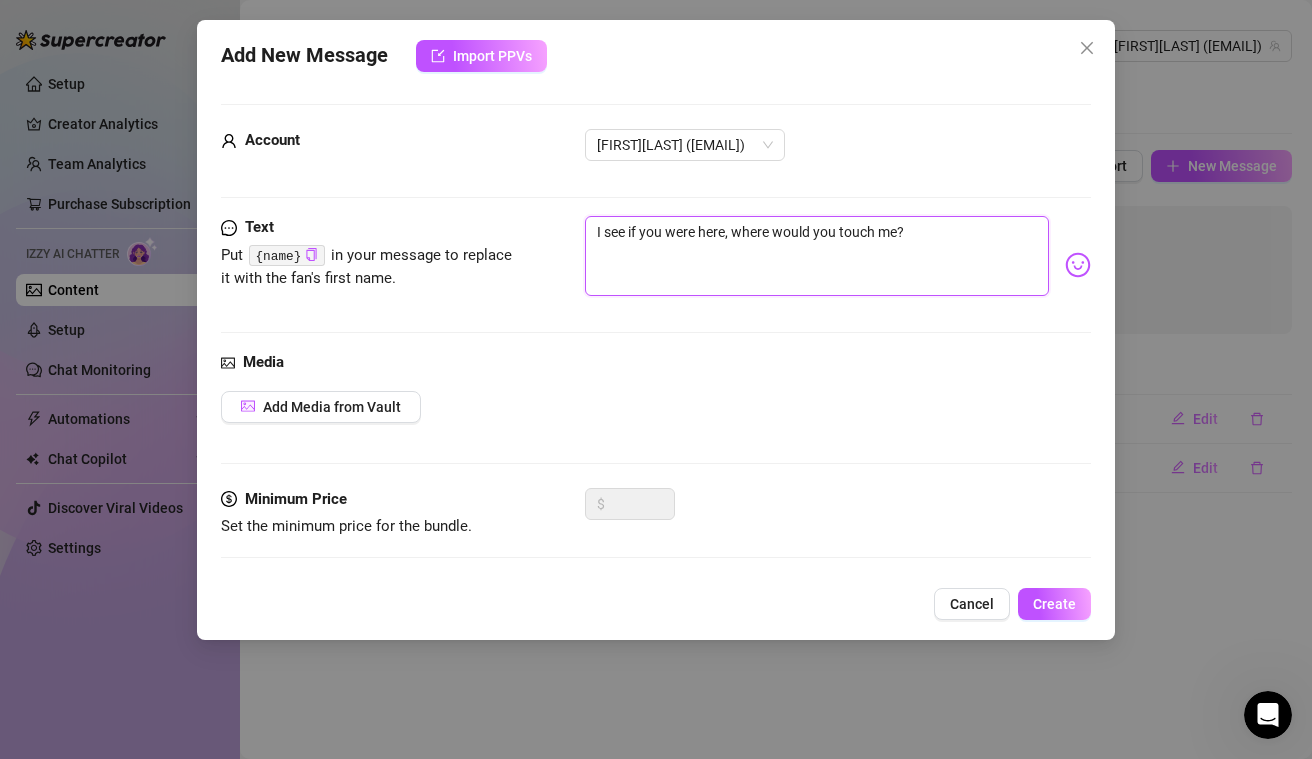type on "I see yif you were here, where would you touch me?" 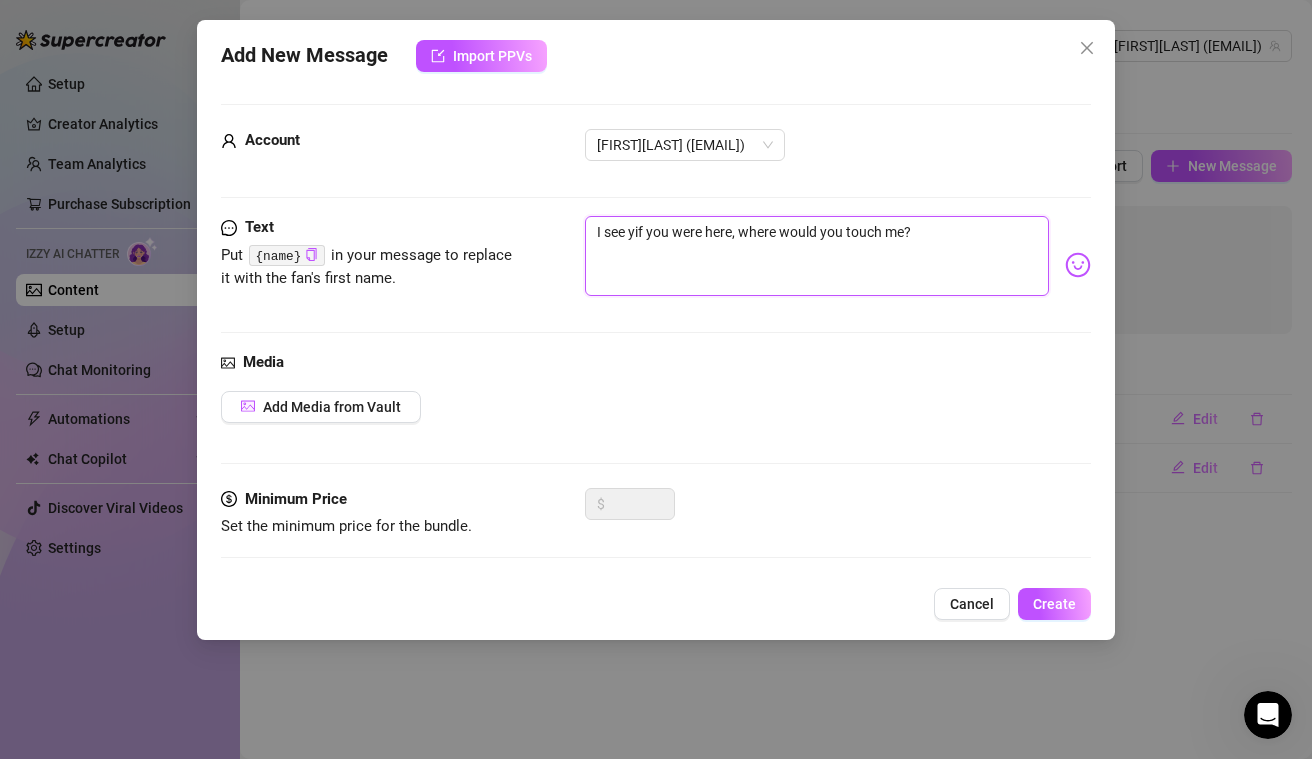 type on "I see yoif you were here, where would you touch me?" 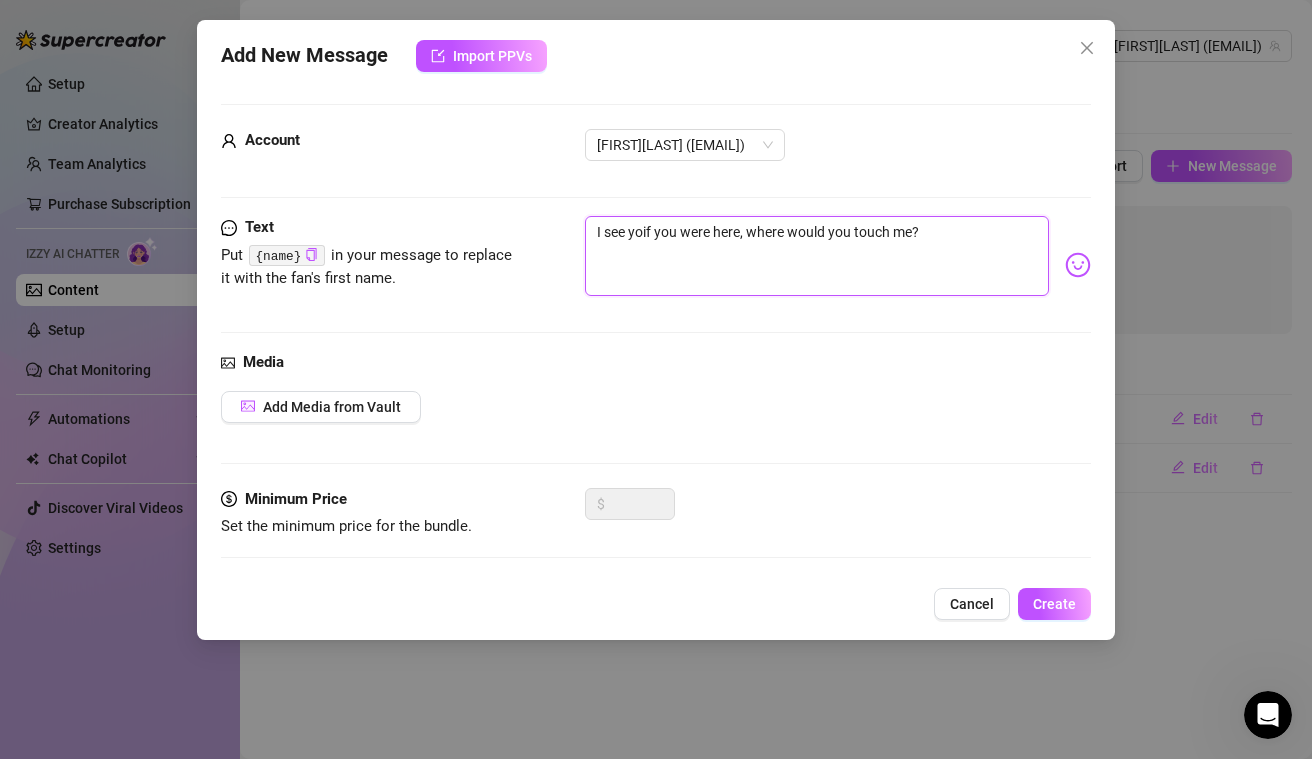 type on "I see youif you were here, where would you touch me?" 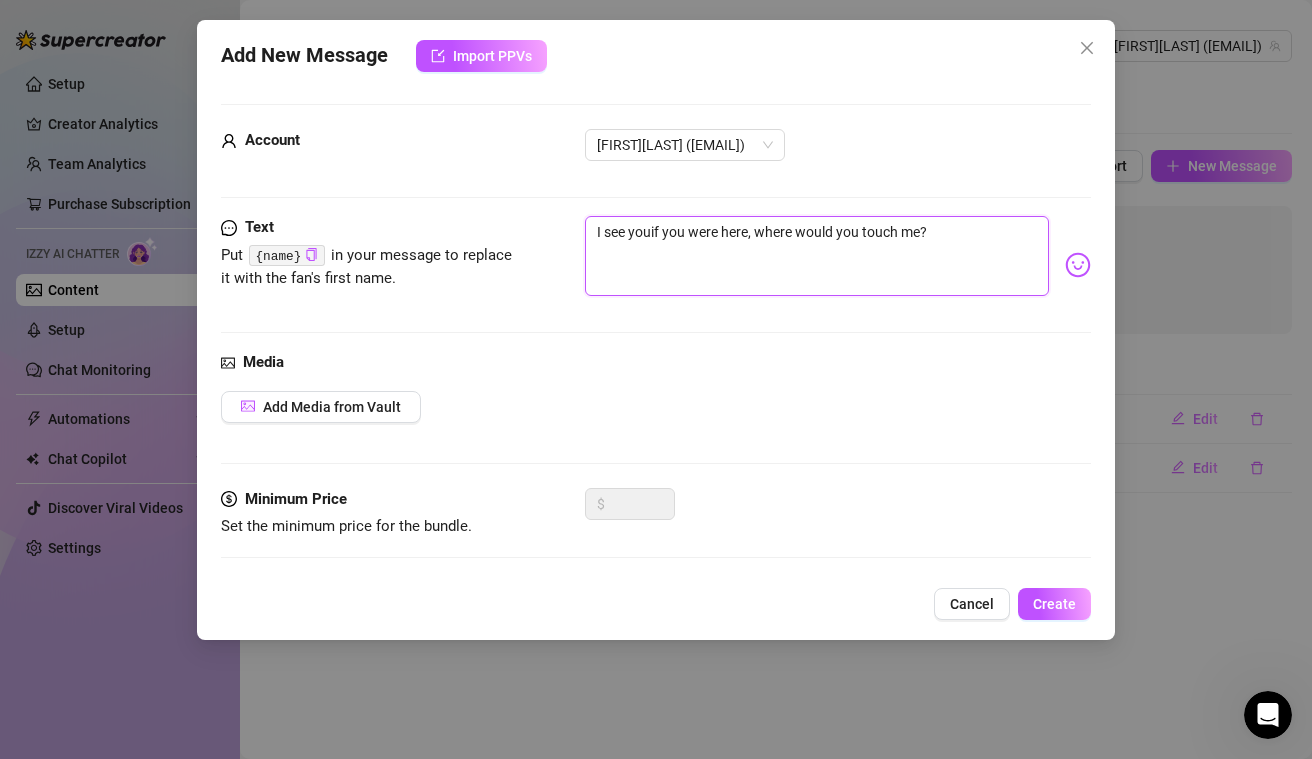 type on "I see you if you were here, where would you touch me?" 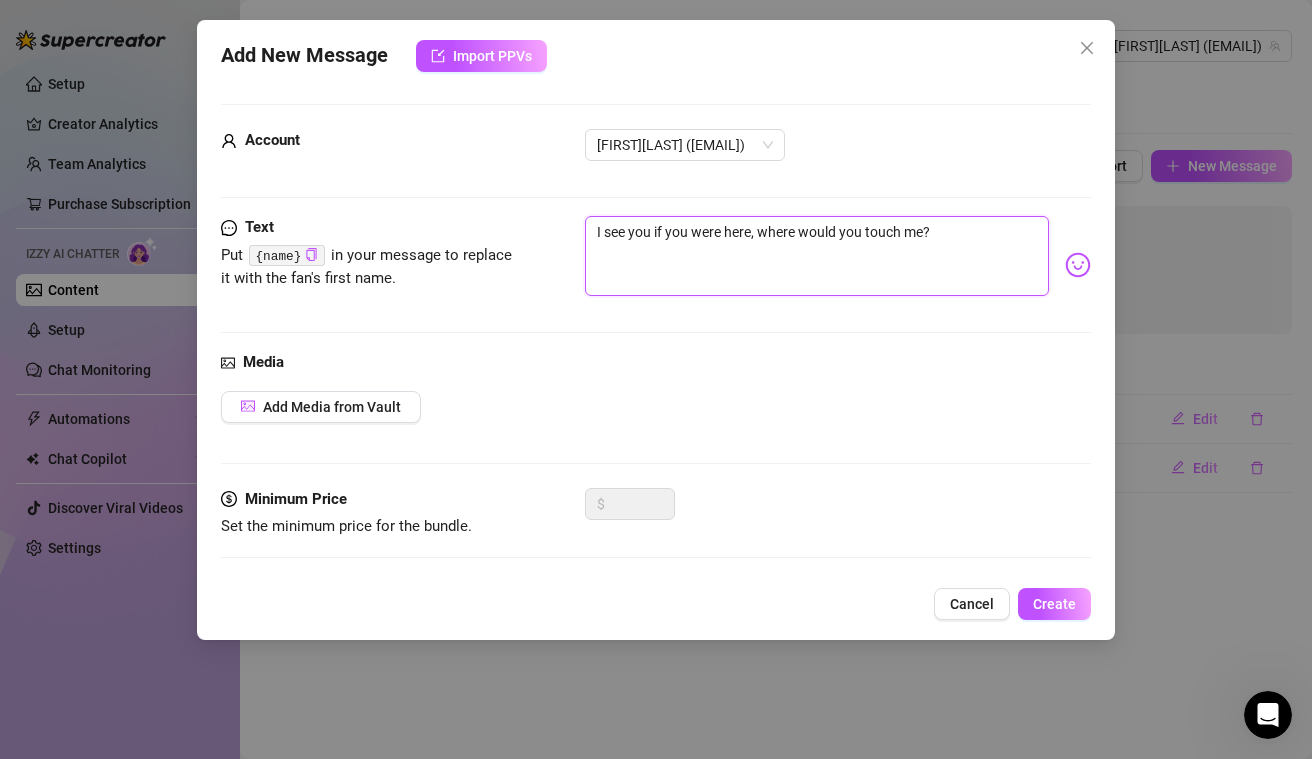 type on "I see you bif you were here, where would you touch me?" 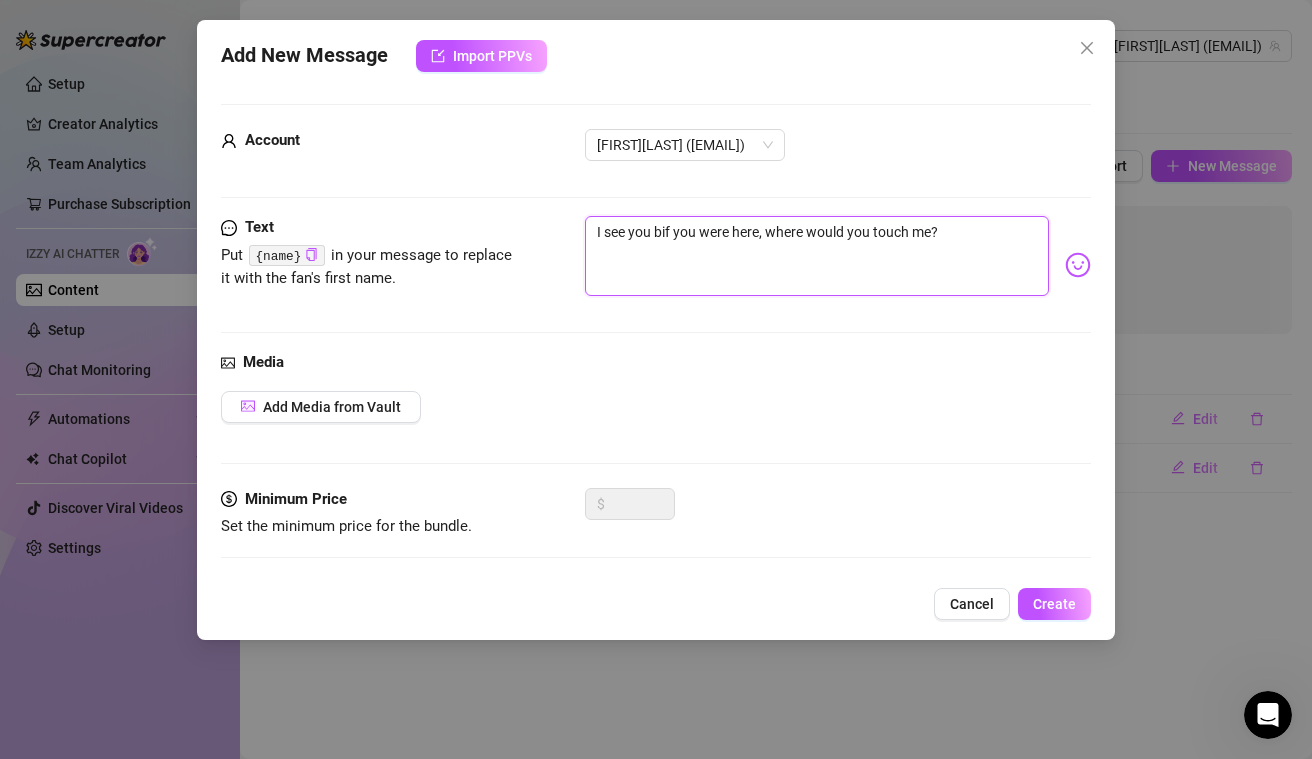 type on "I see you baif you were here, where would you touch me?" 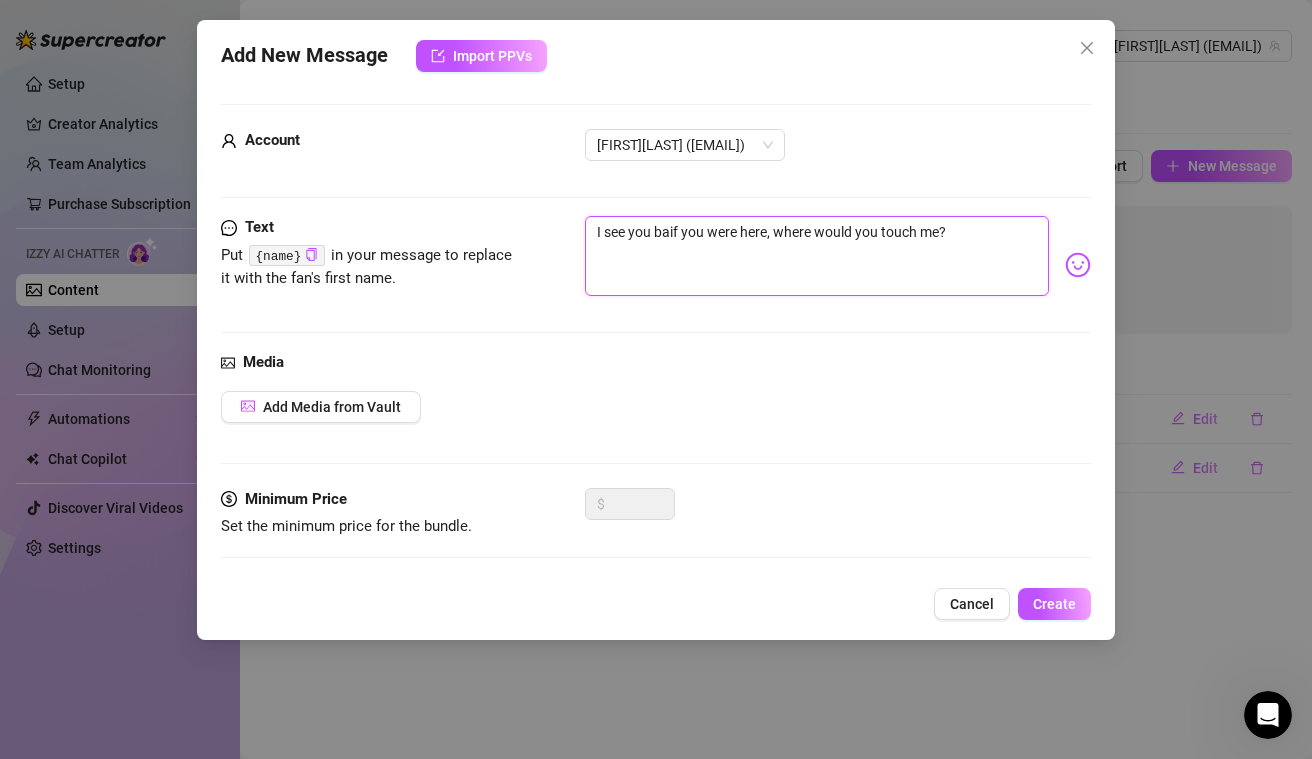 type on "I see you babif you were here, where would you touch me?" 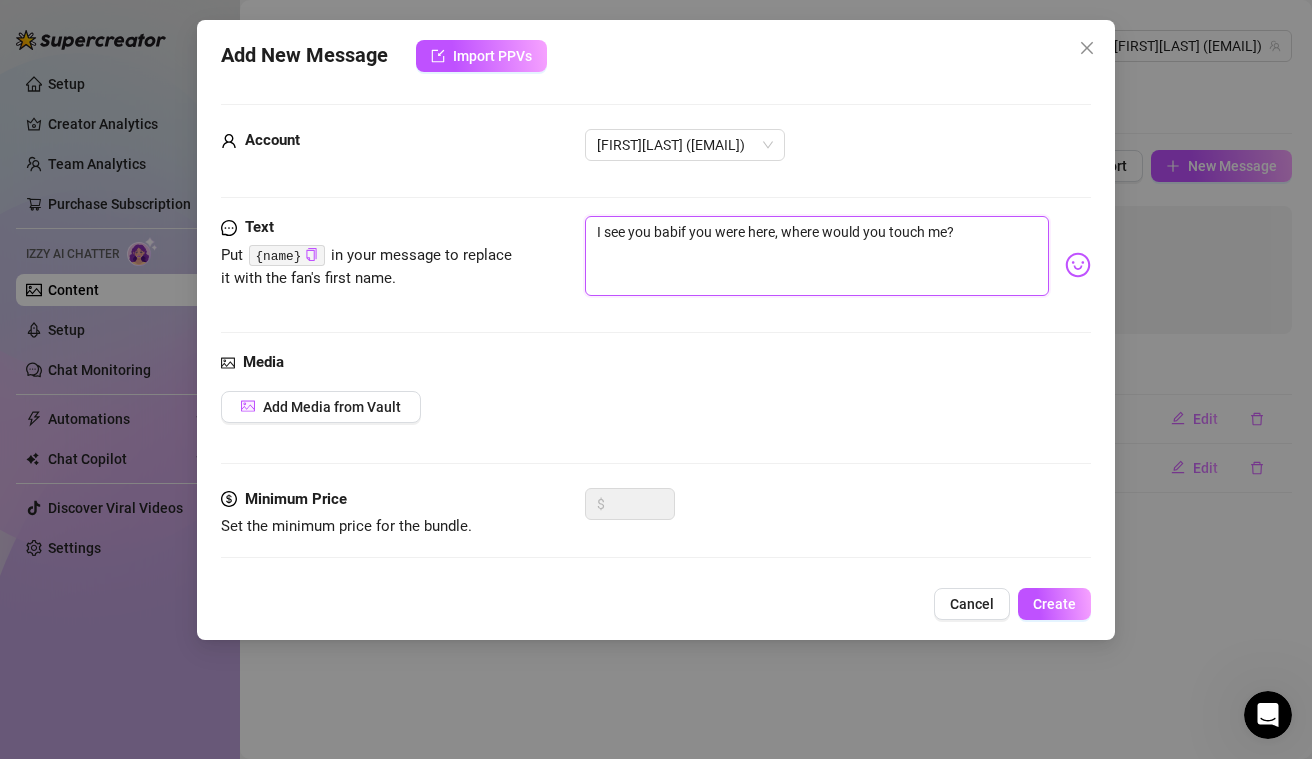 type on "I see you babyif you were here, where would you touch me?" 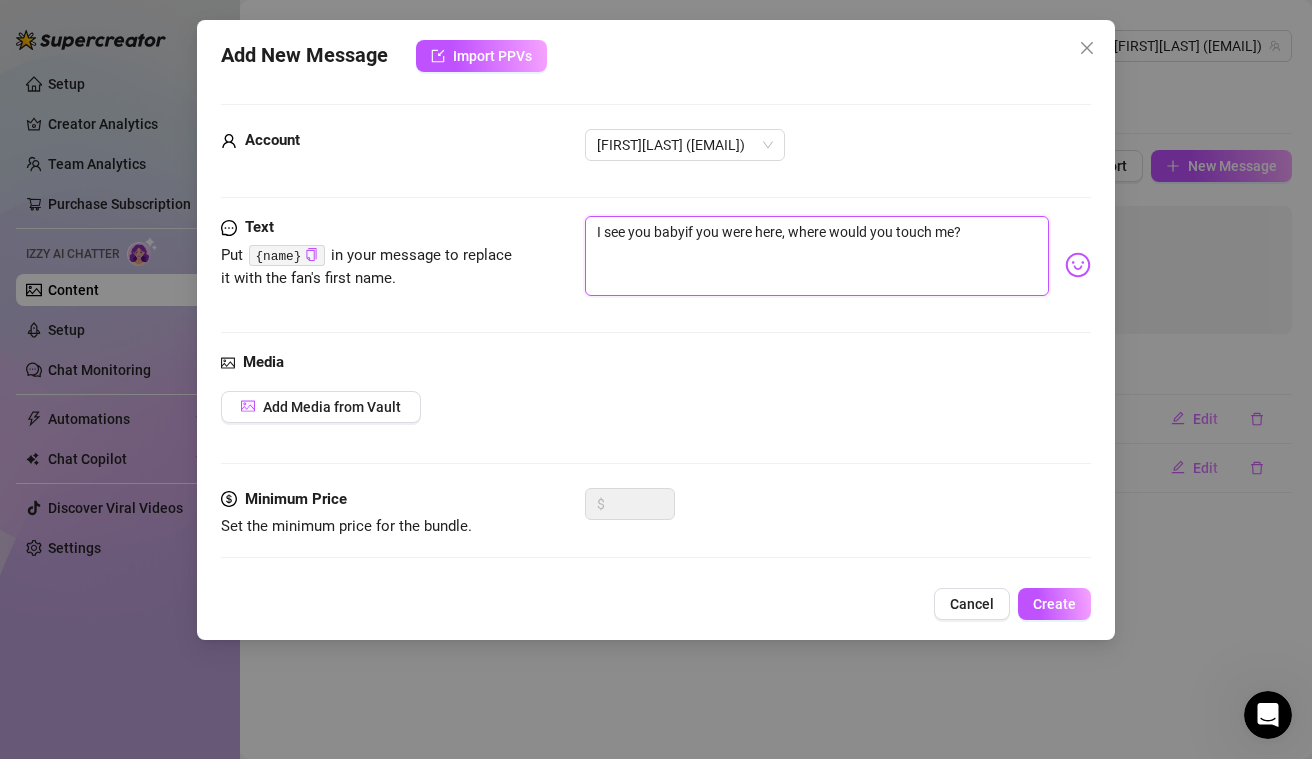 type on "I see you baby!if you were here, where would you touch me?" 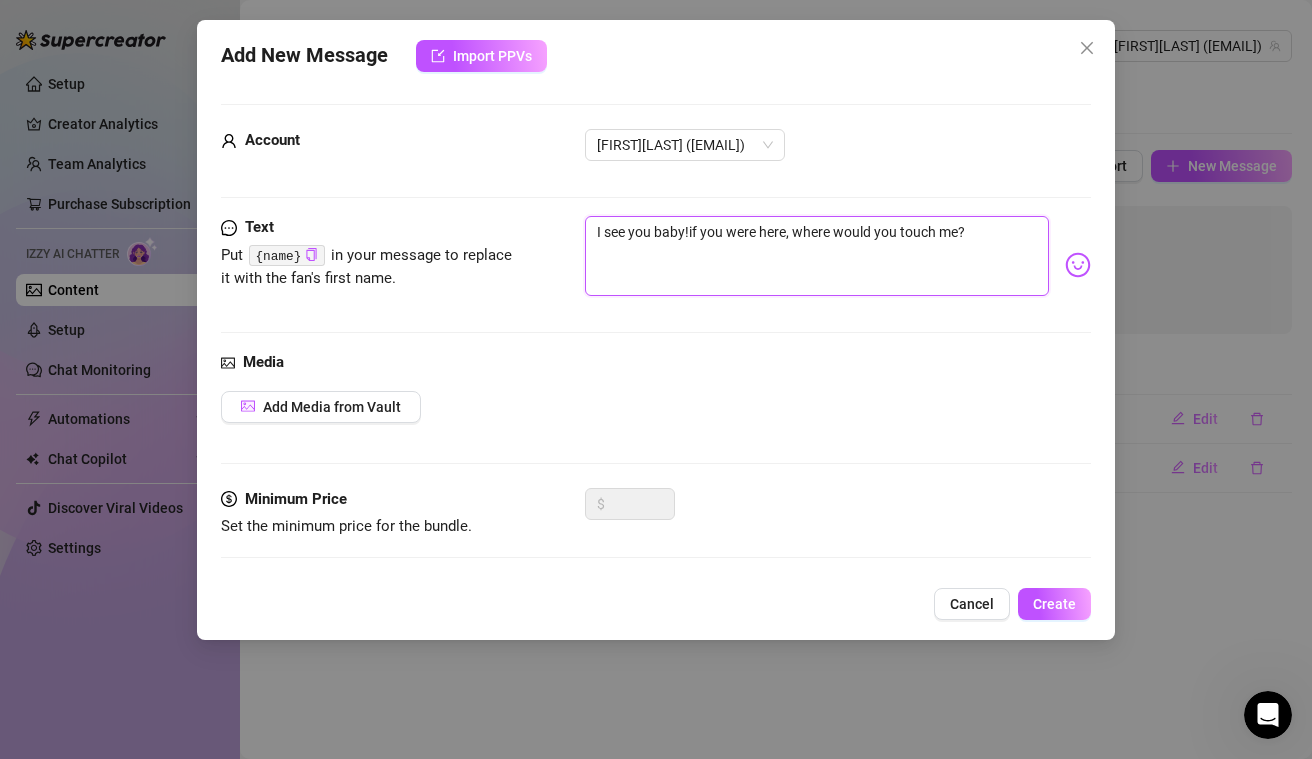 type on "I see you baby! if you were here, where would you touch me?" 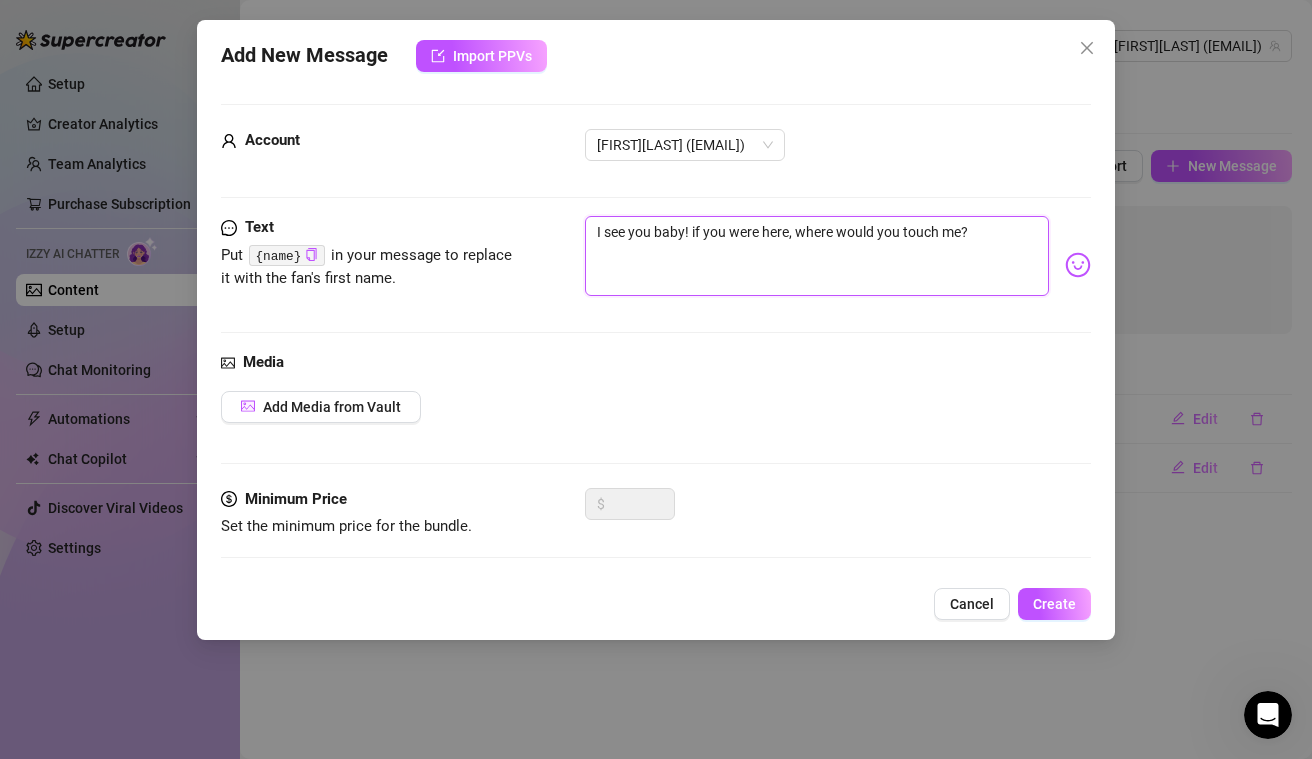 type on "I see you baby! if you were here, where would you touch me?" 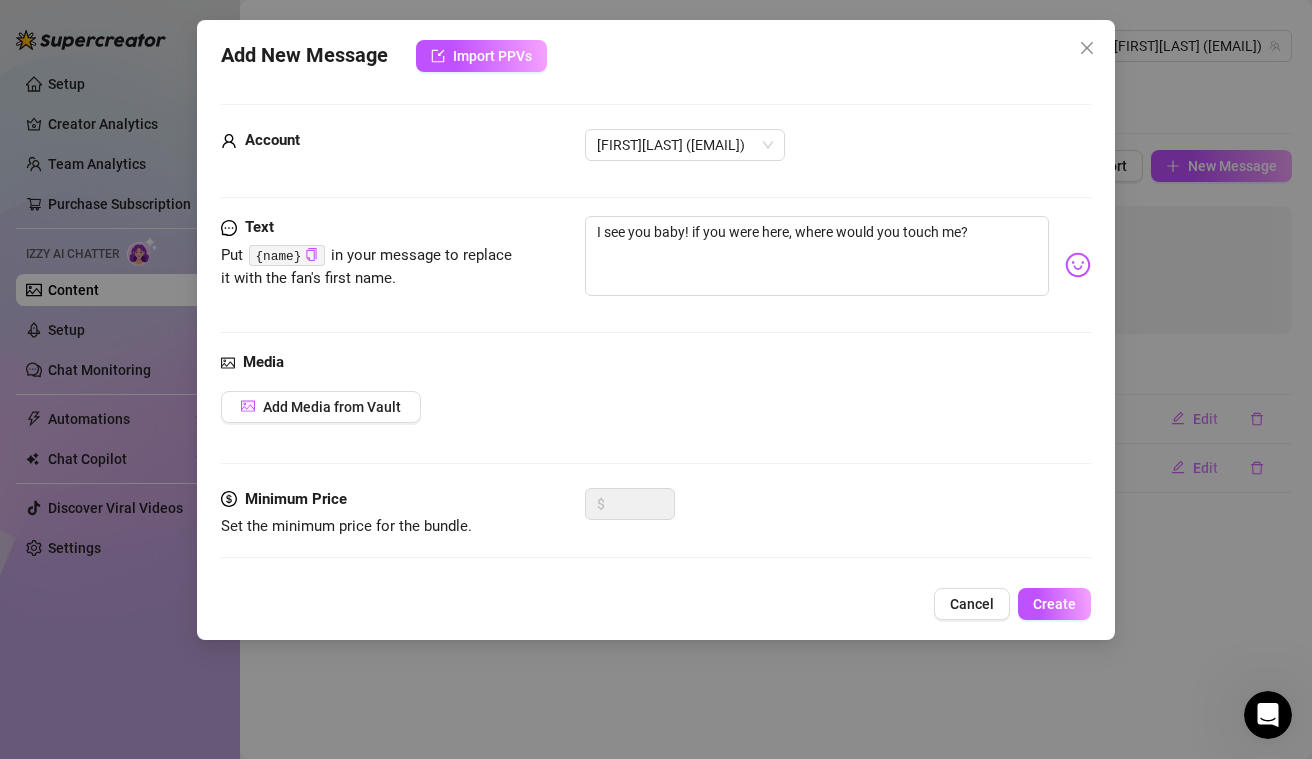 click at bounding box center (1078, 265) 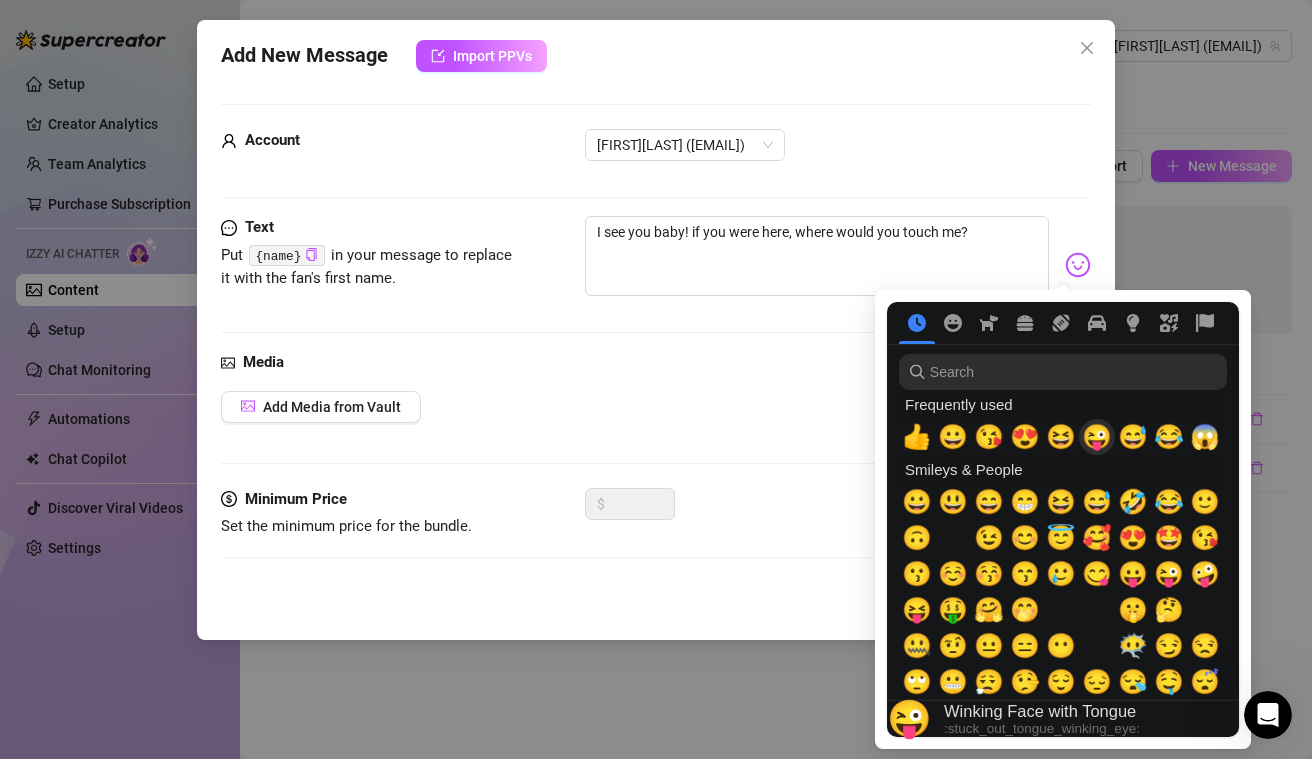 click on "😜" at bounding box center [1097, 437] 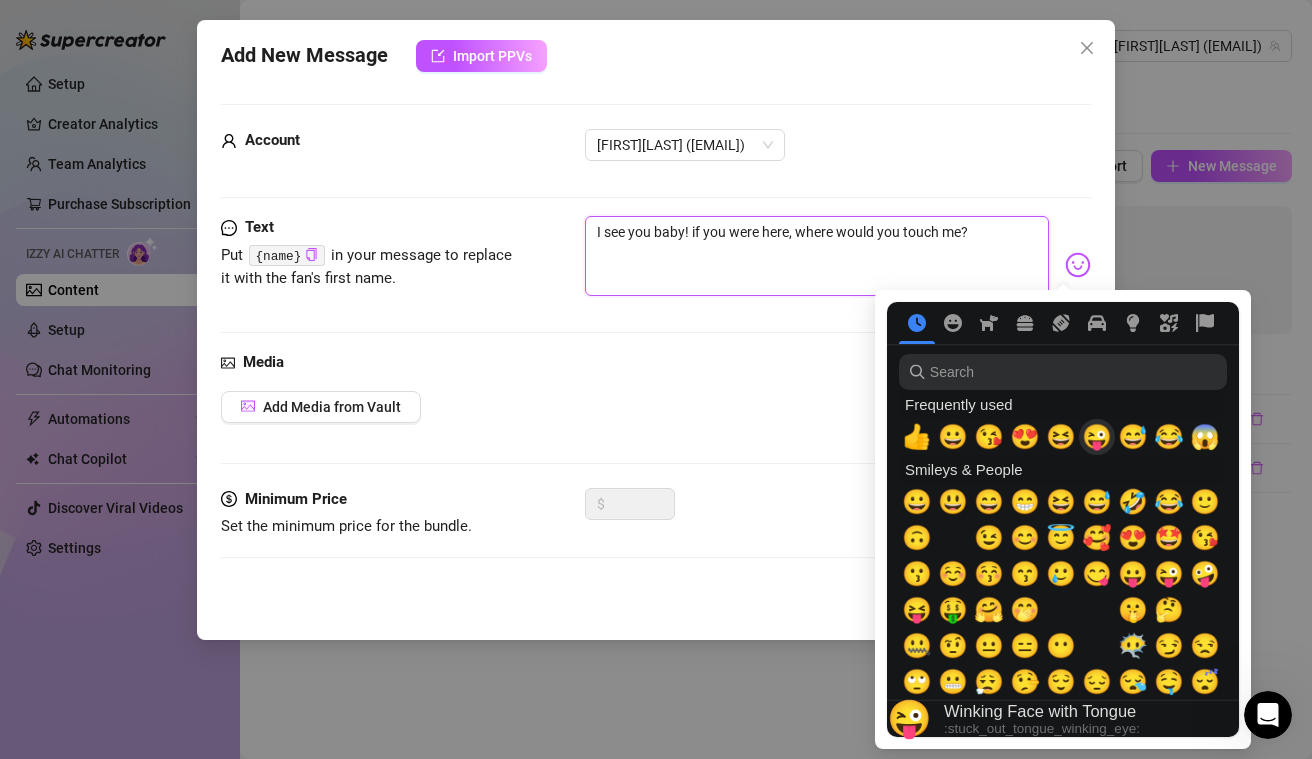 type on "I see you baby! 😜if you were here, where would you touch me?" 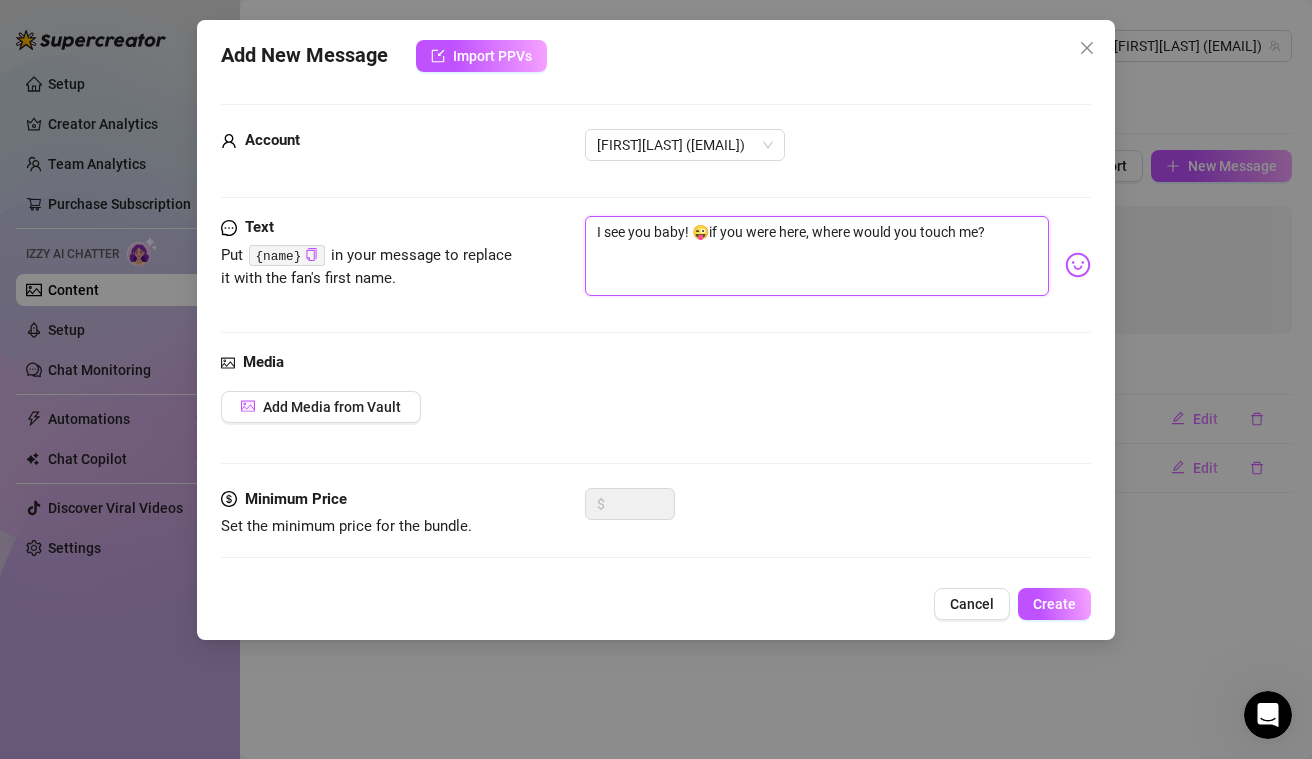 click on "I see you baby! 😜if you were here, where would you touch me?" at bounding box center [817, 256] 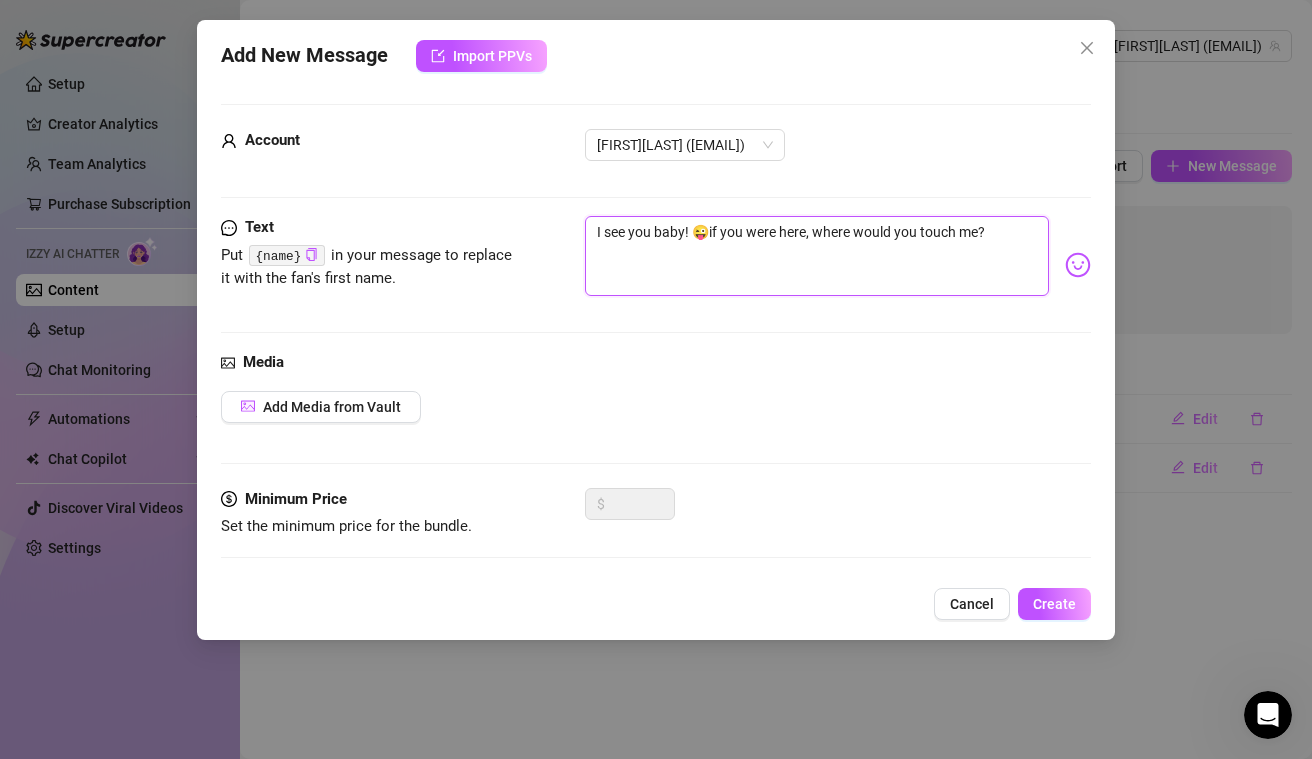 type on "I see you baby! 😜 if you were here, where would you touch me?" 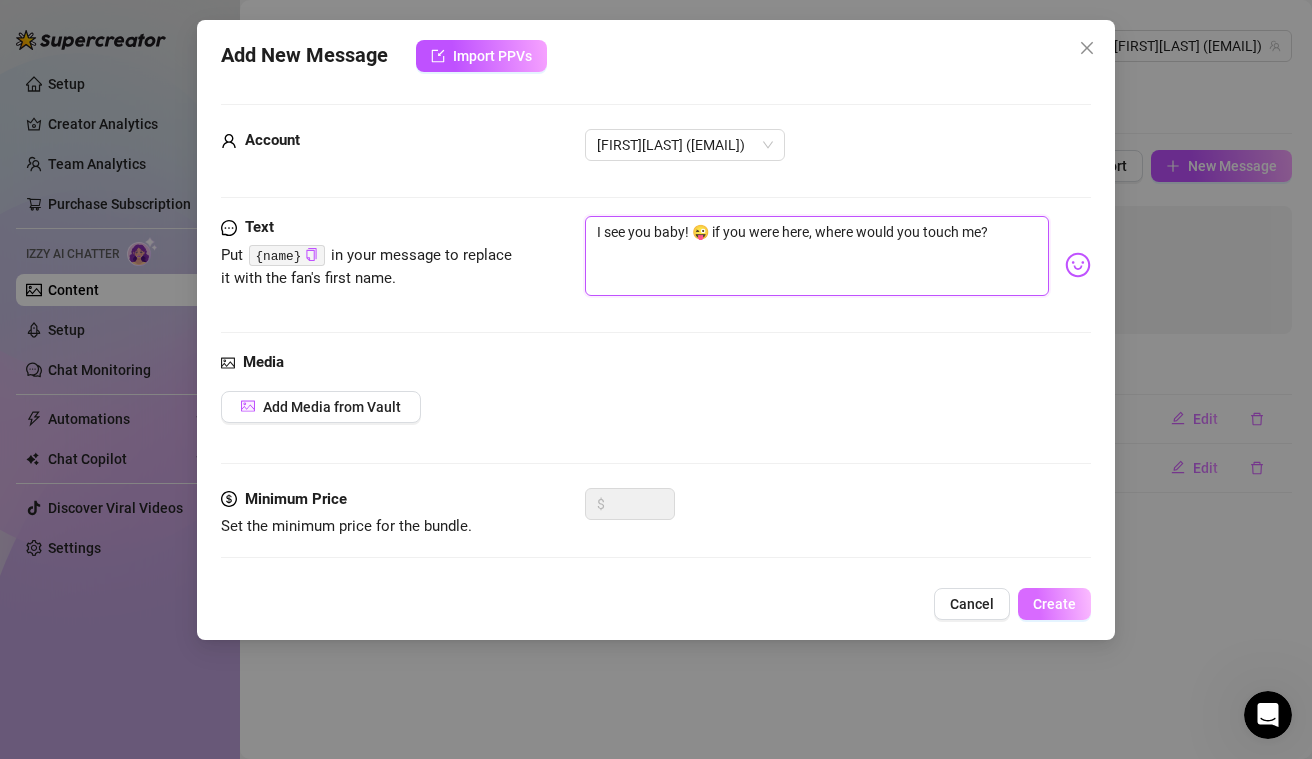 type on "I see you baby! 😜 if you were here, where would you touch me?" 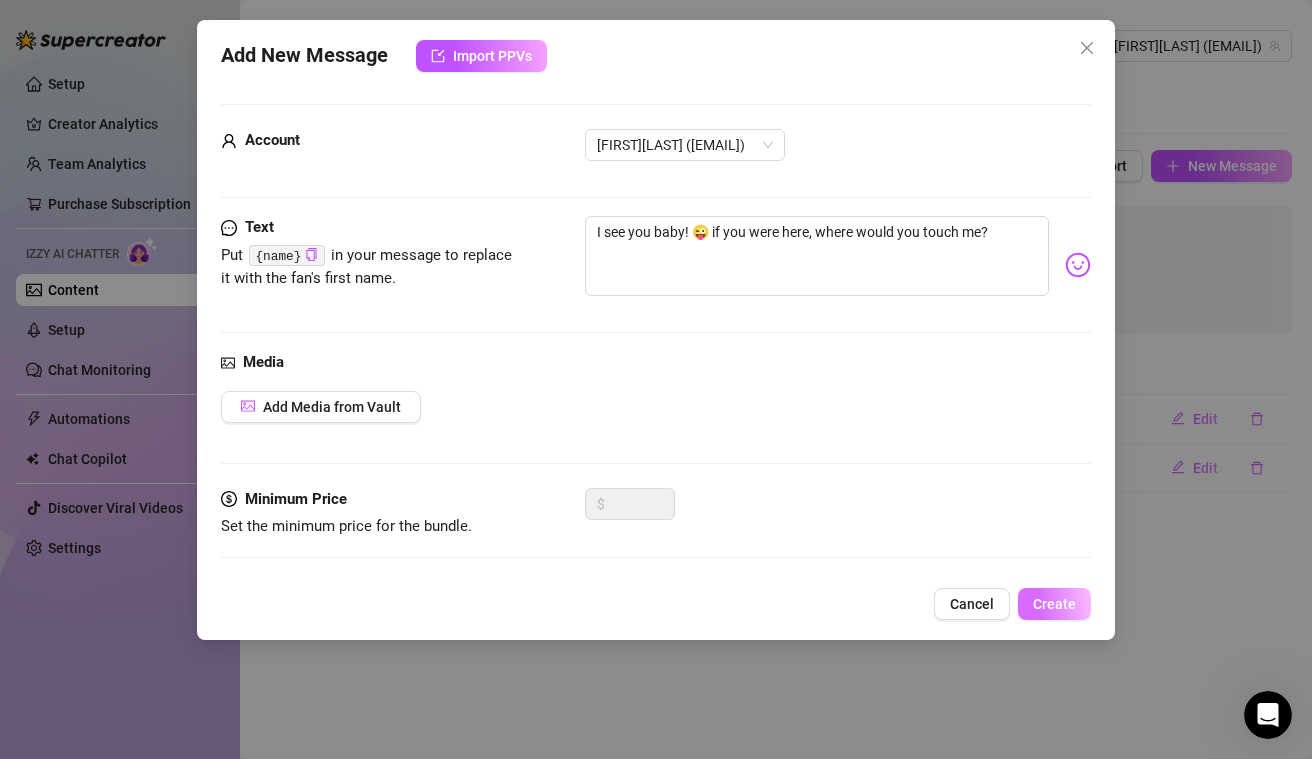 click on "Create" at bounding box center [1054, 604] 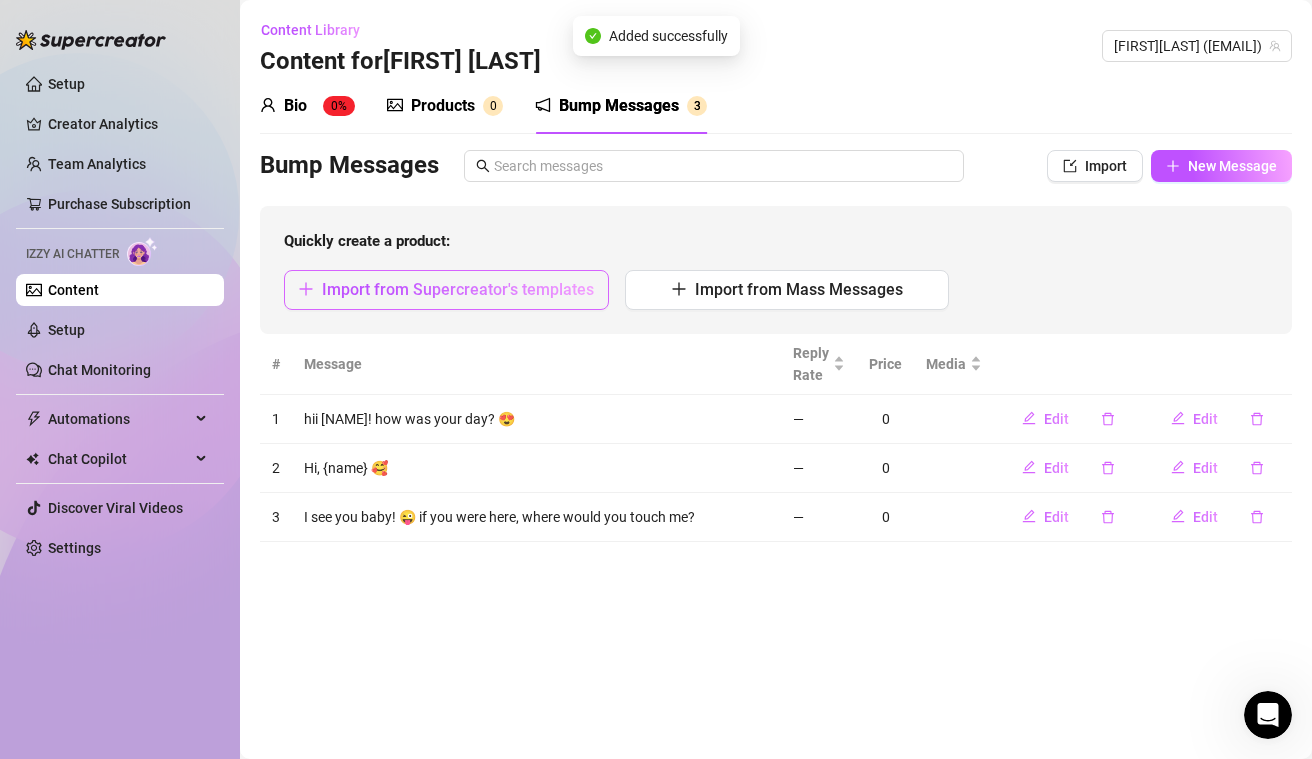 click on "Import from Supercreator's templates" at bounding box center [458, 289] 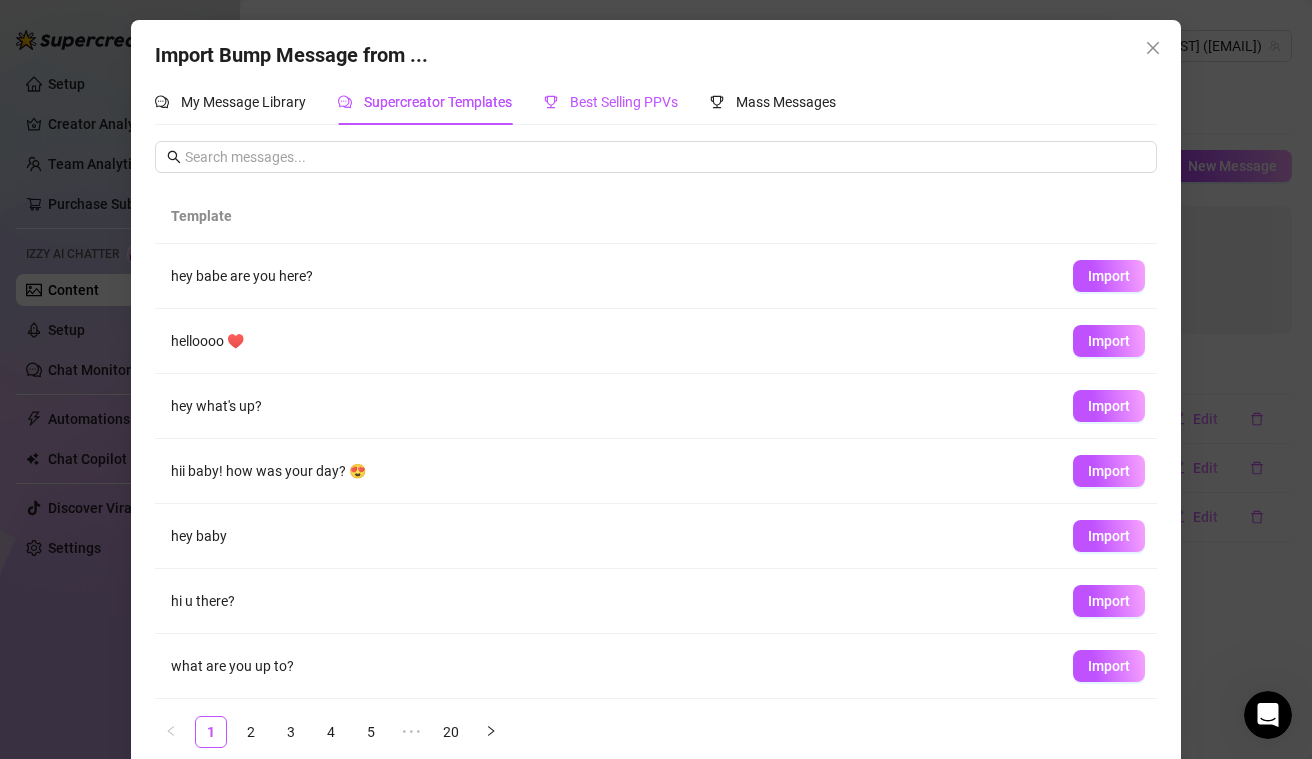 click on "Best Selling PPVs" at bounding box center [624, 102] 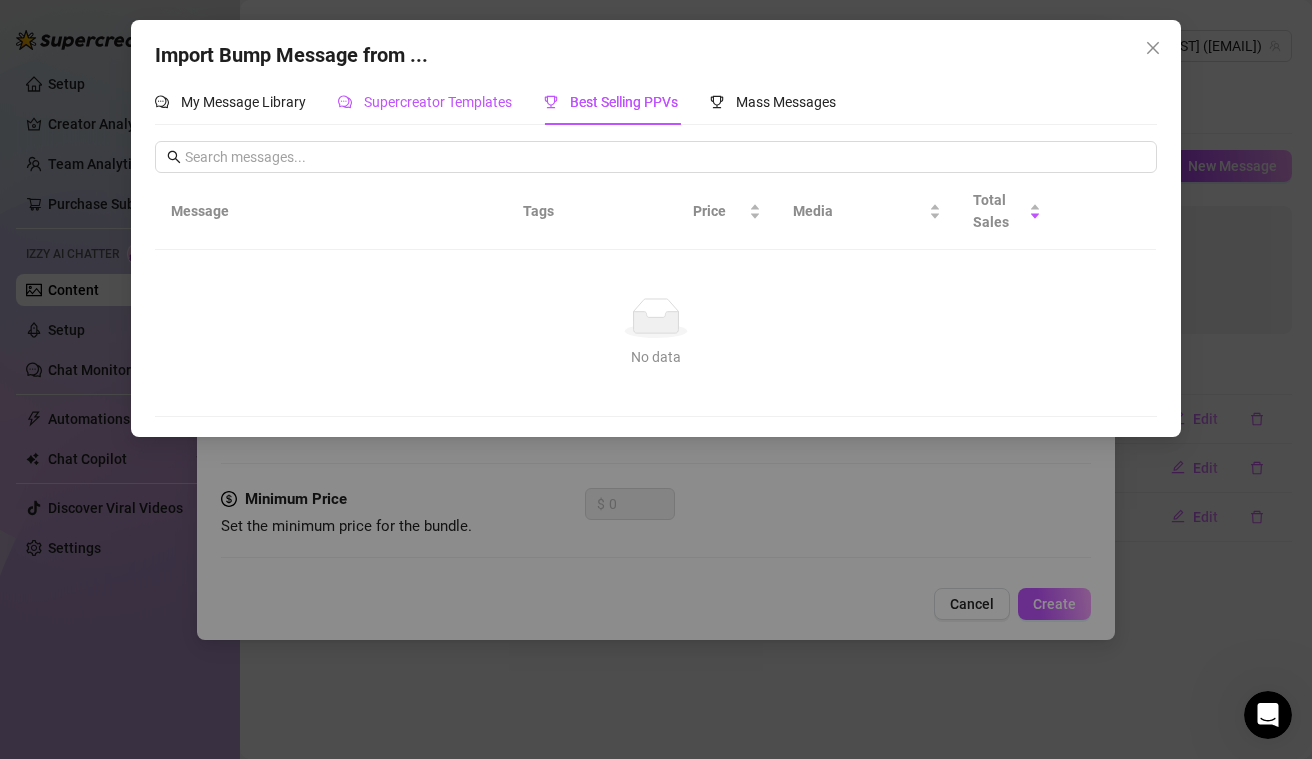 click on "Supercreator Templates" at bounding box center [438, 102] 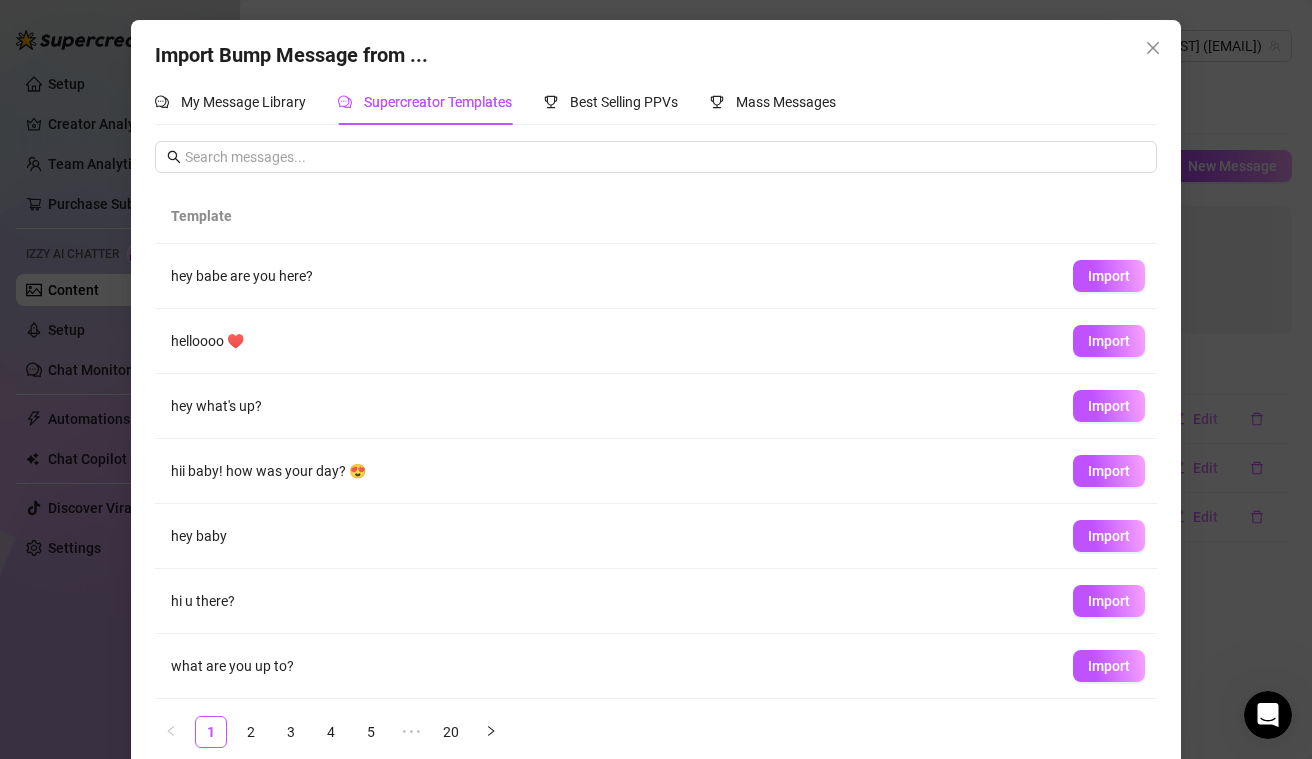 click on "1 2 3 4 5 ••• 20" at bounding box center (656, 732) 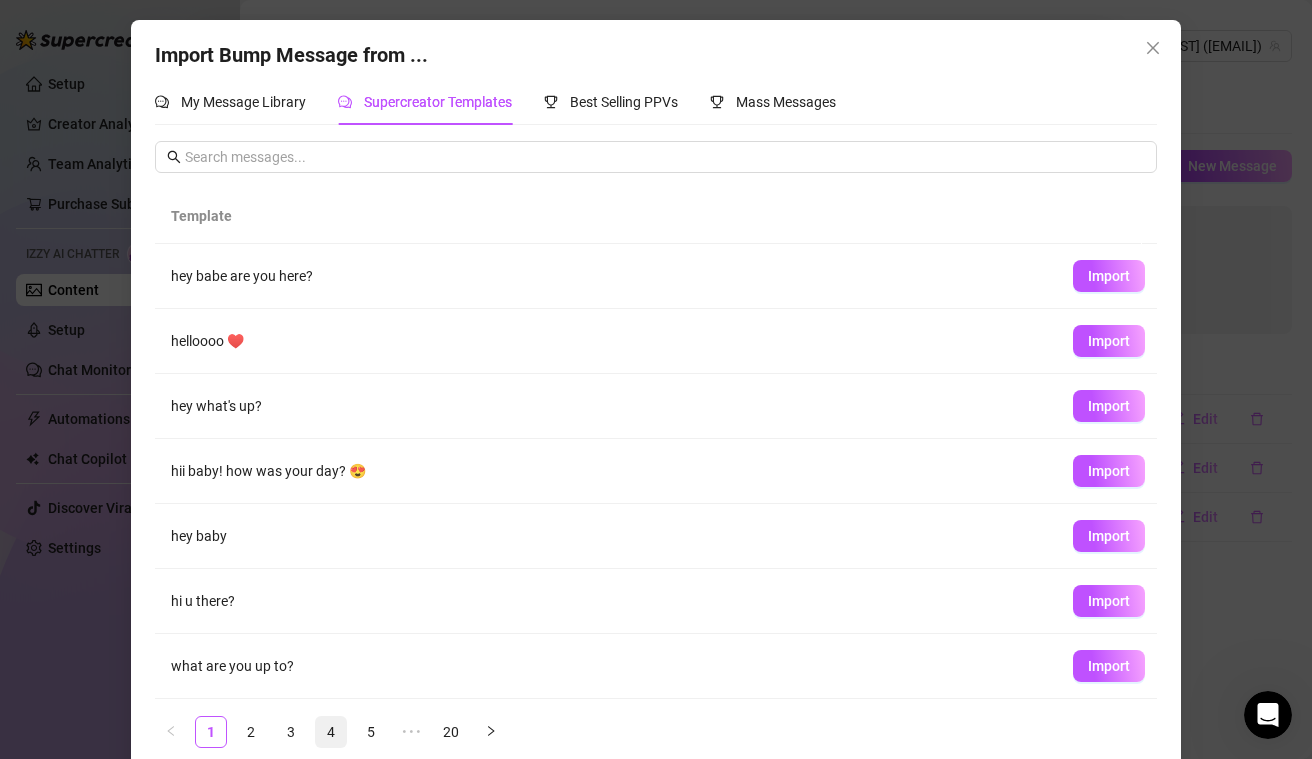 click on "4" at bounding box center (331, 732) 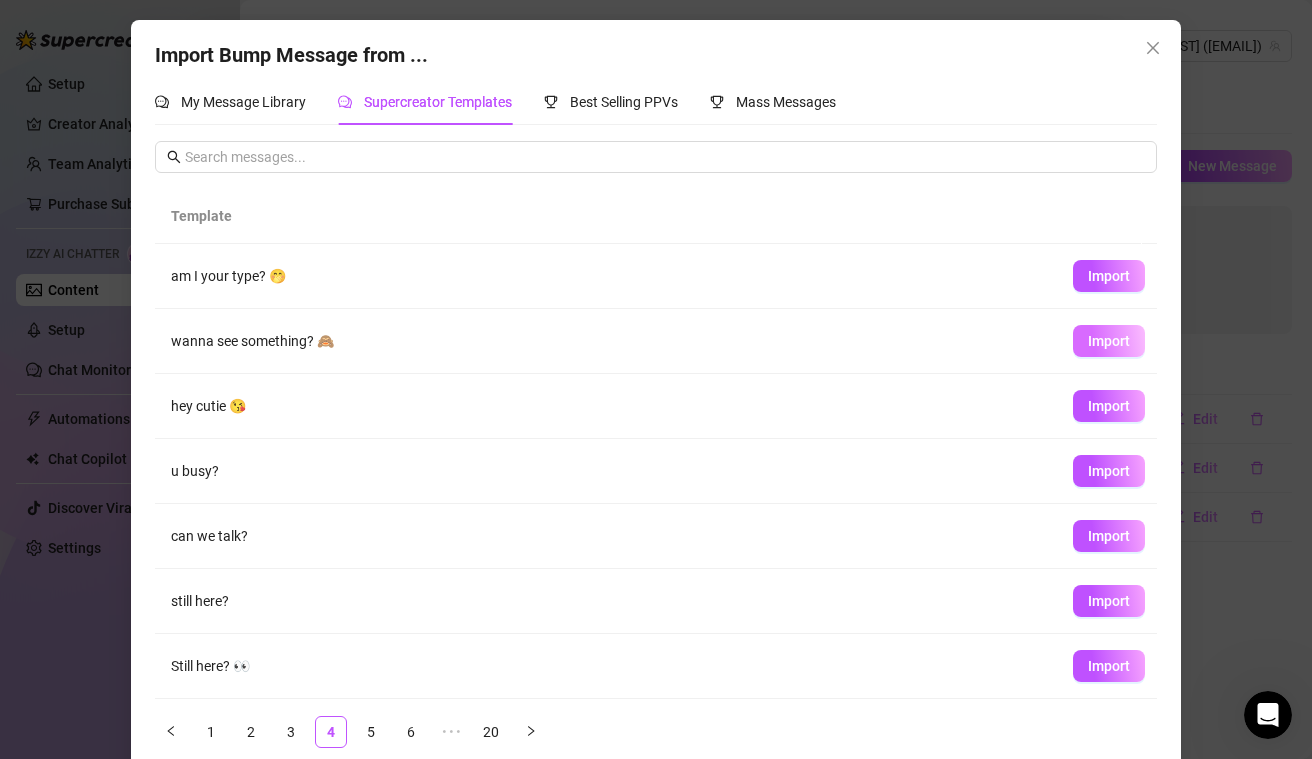 click on "Import" at bounding box center (1109, 341) 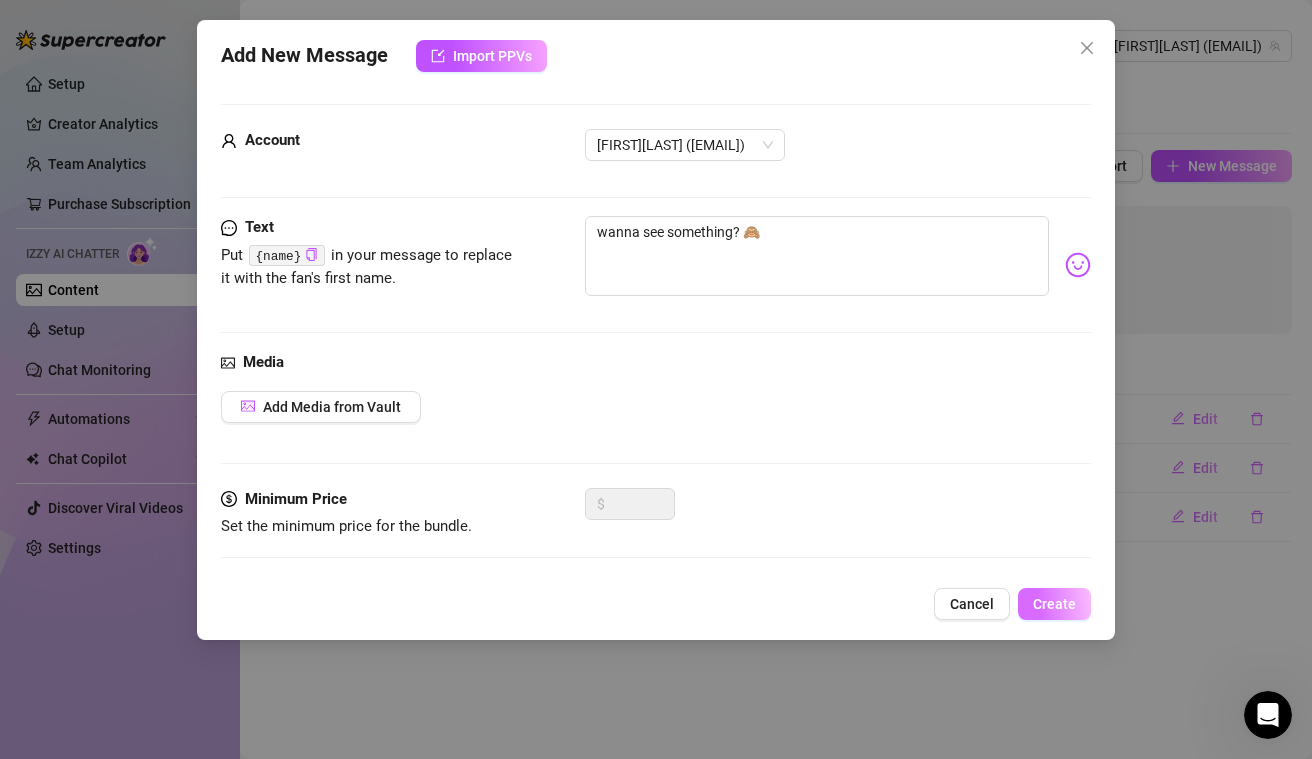click on "Create" at bounding box center [1054, 604] 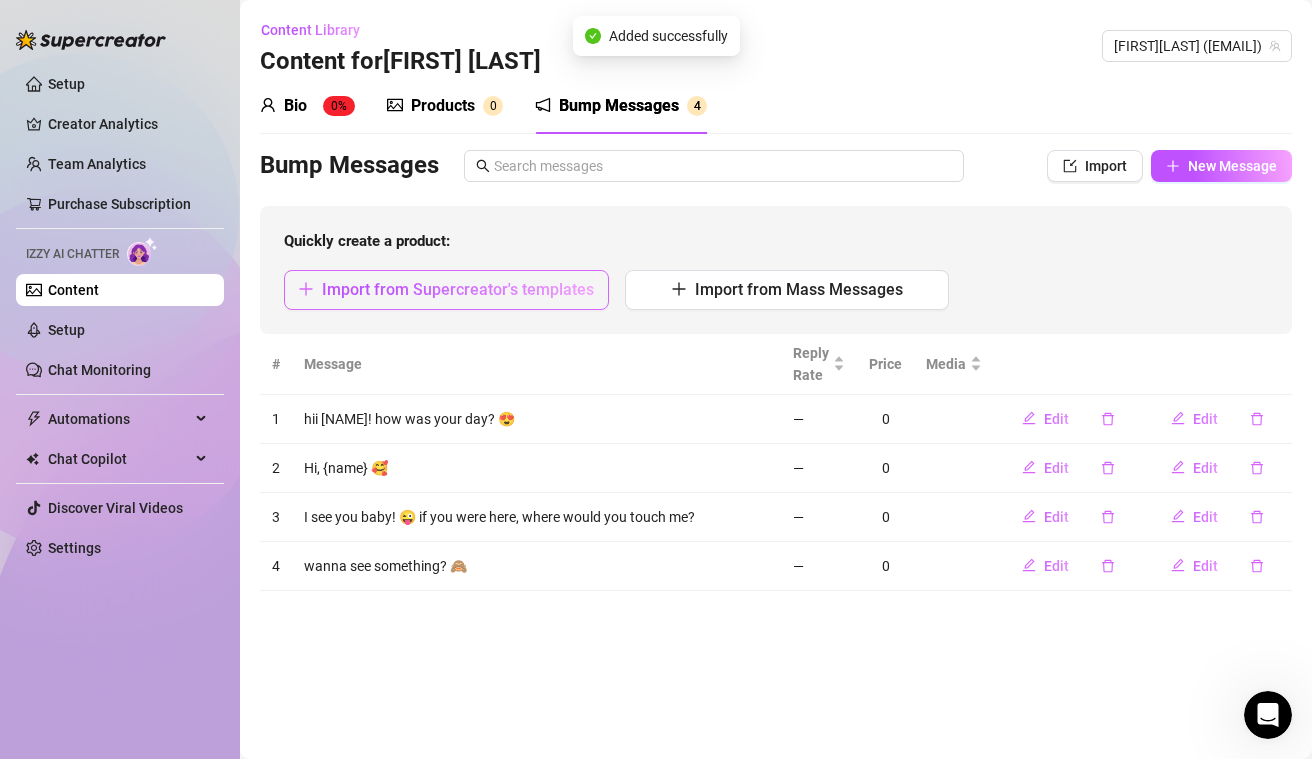 click on "Import from Supercreator's templates" at bounding box center [458, 289] 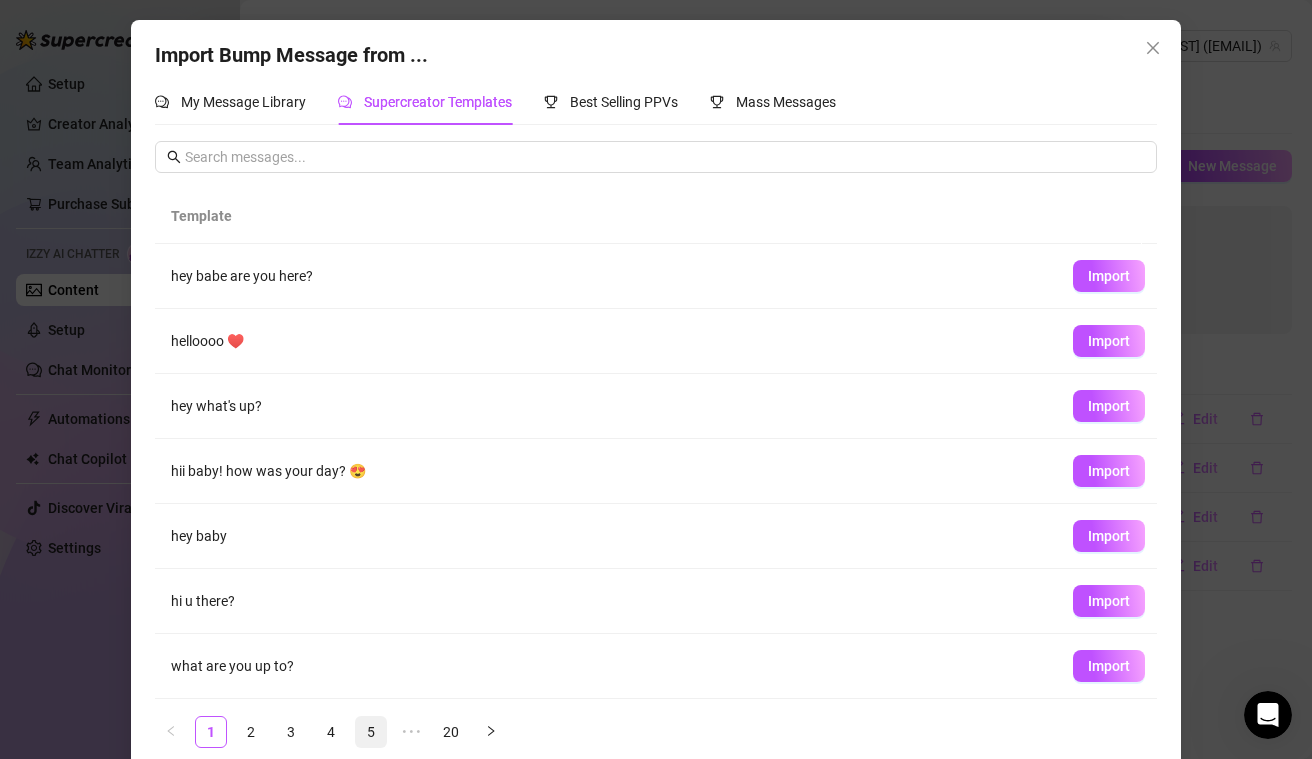 click on "5" at bounding box center (371, 732) 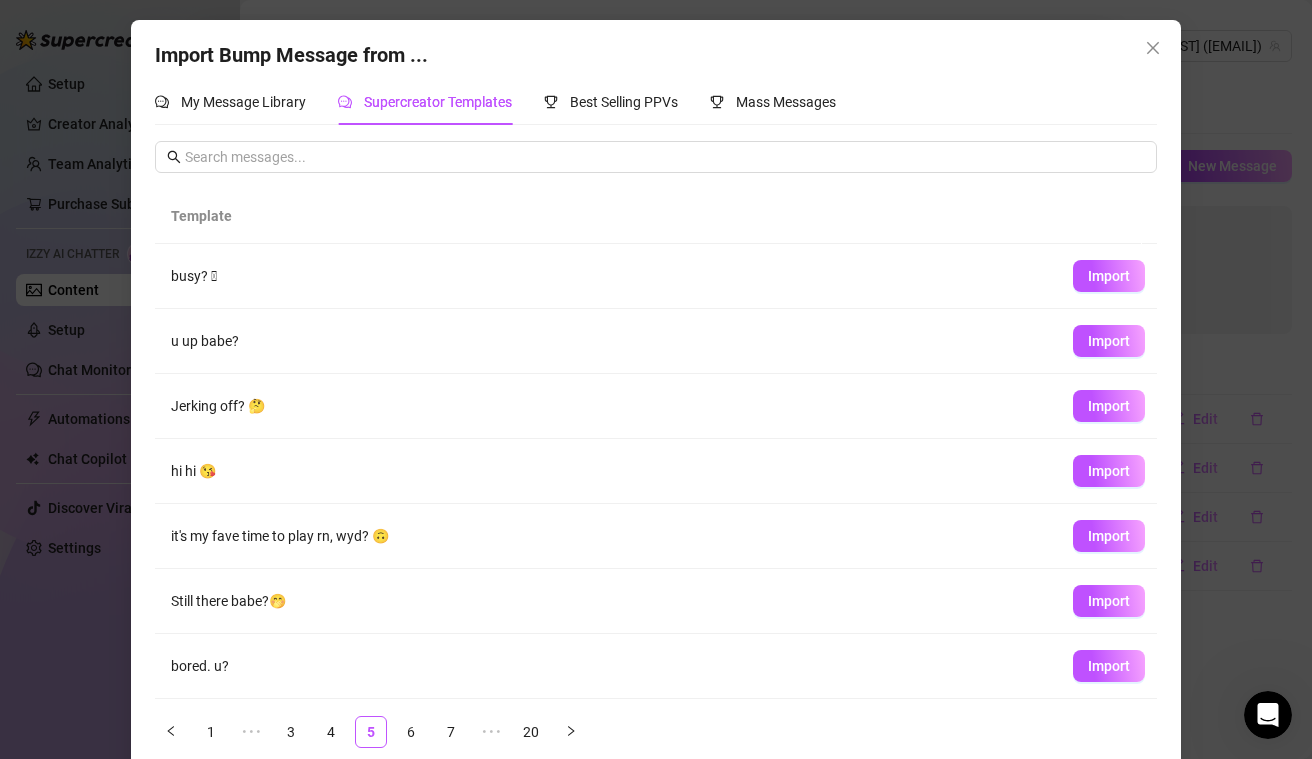 click on "Template     busy? 🫣 Import u up babe? Import Jerking off? 🤔 Import hi hi 😘 Import it's my fave time to play rn, wyd? 🙃 Import Still there babe?🤭 Import bored. u? Import you up rn? Import How are you today {name}? Import {name}, i'm curious 😏 Import 1 ••• 3 4 5 6 7 ••• 20" at bounding box center [656, 476] 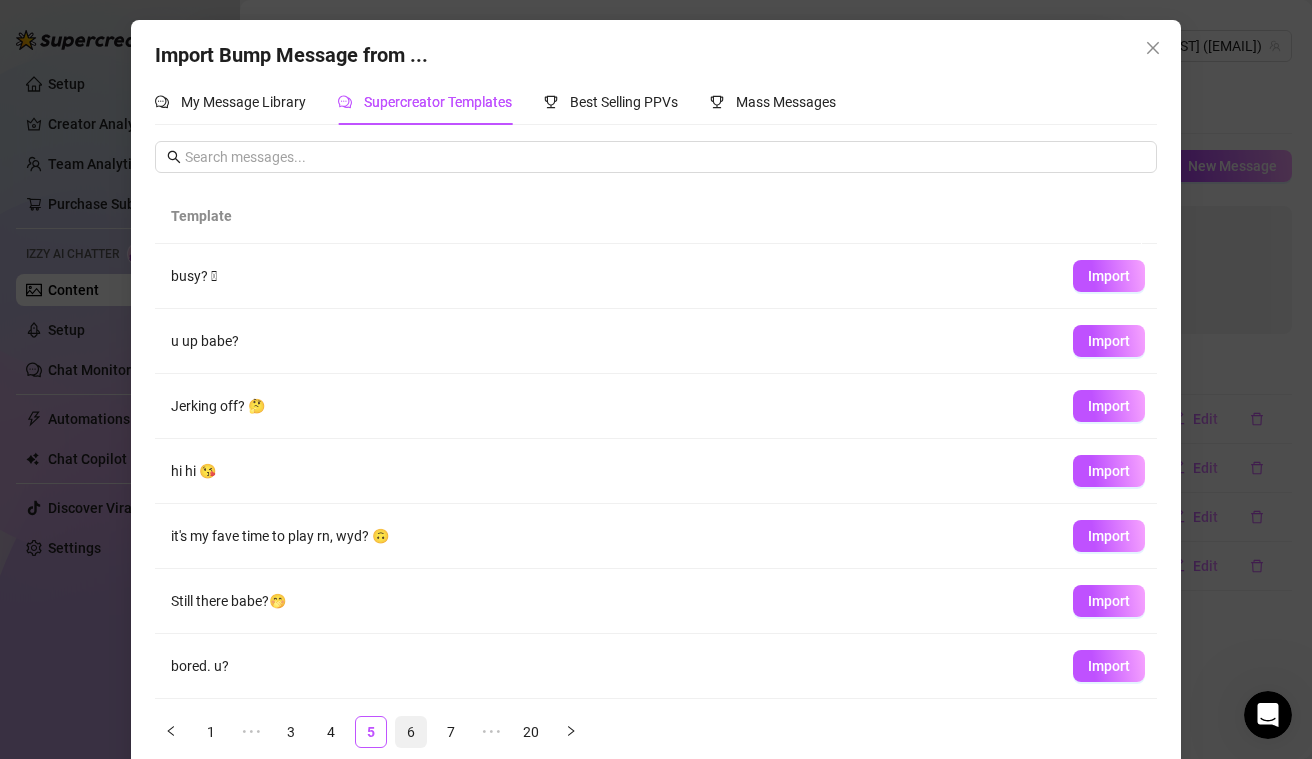 click on "6" at bounding box center [411, 732] 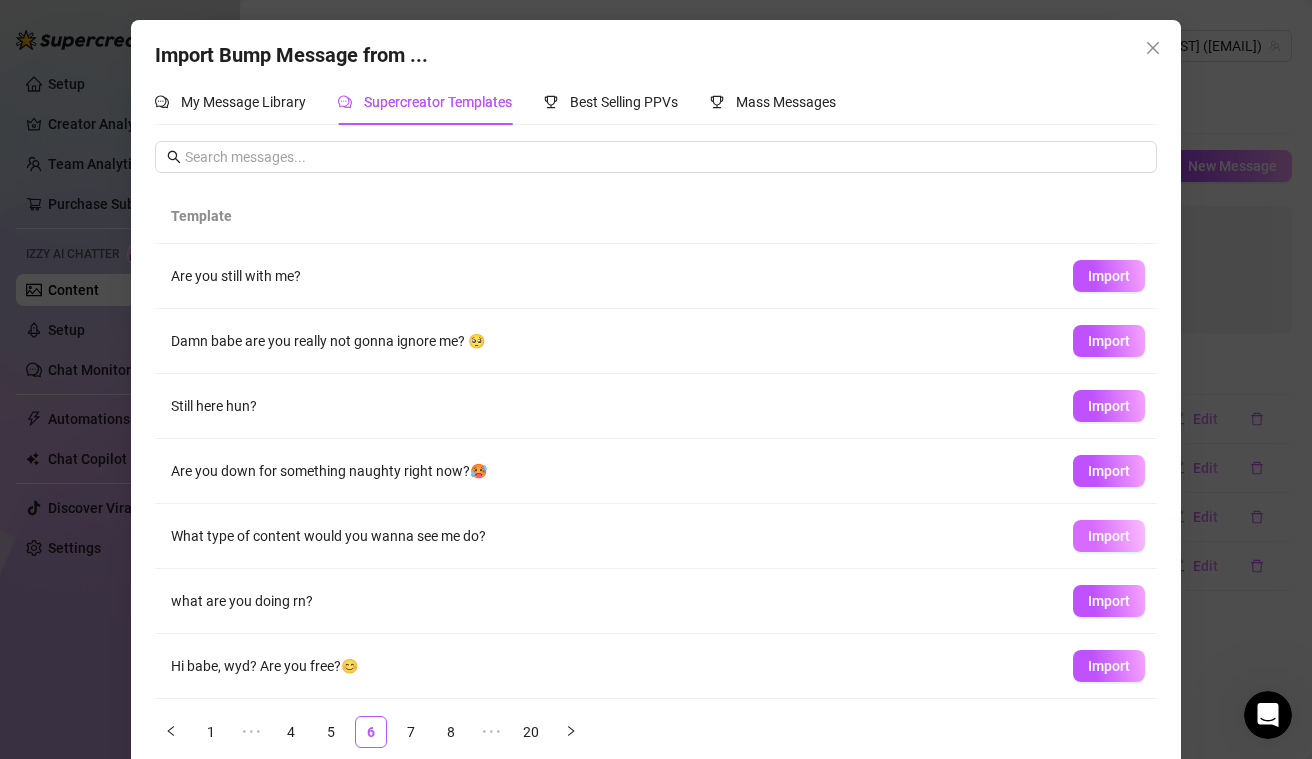 click on "Import" at bounding box center [1109, 536] 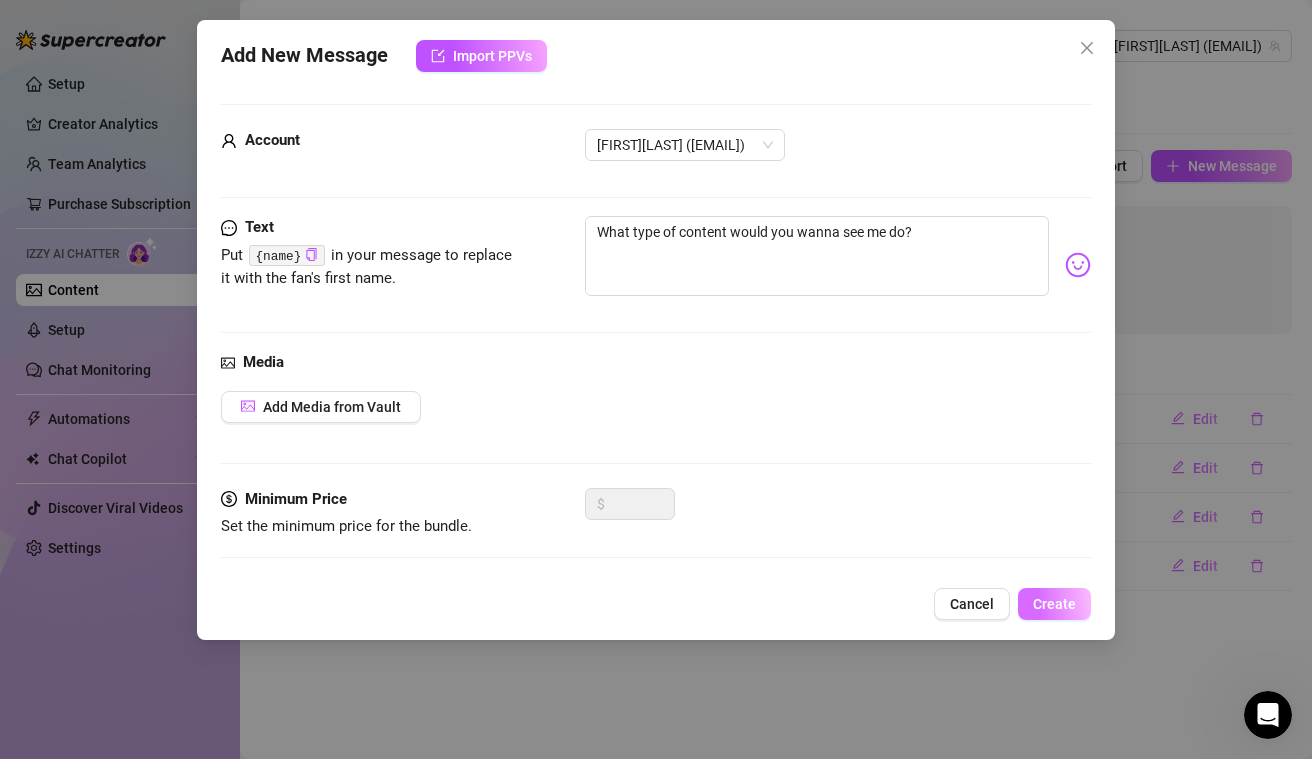 click on "Create" at bounding box center (1054, 604) 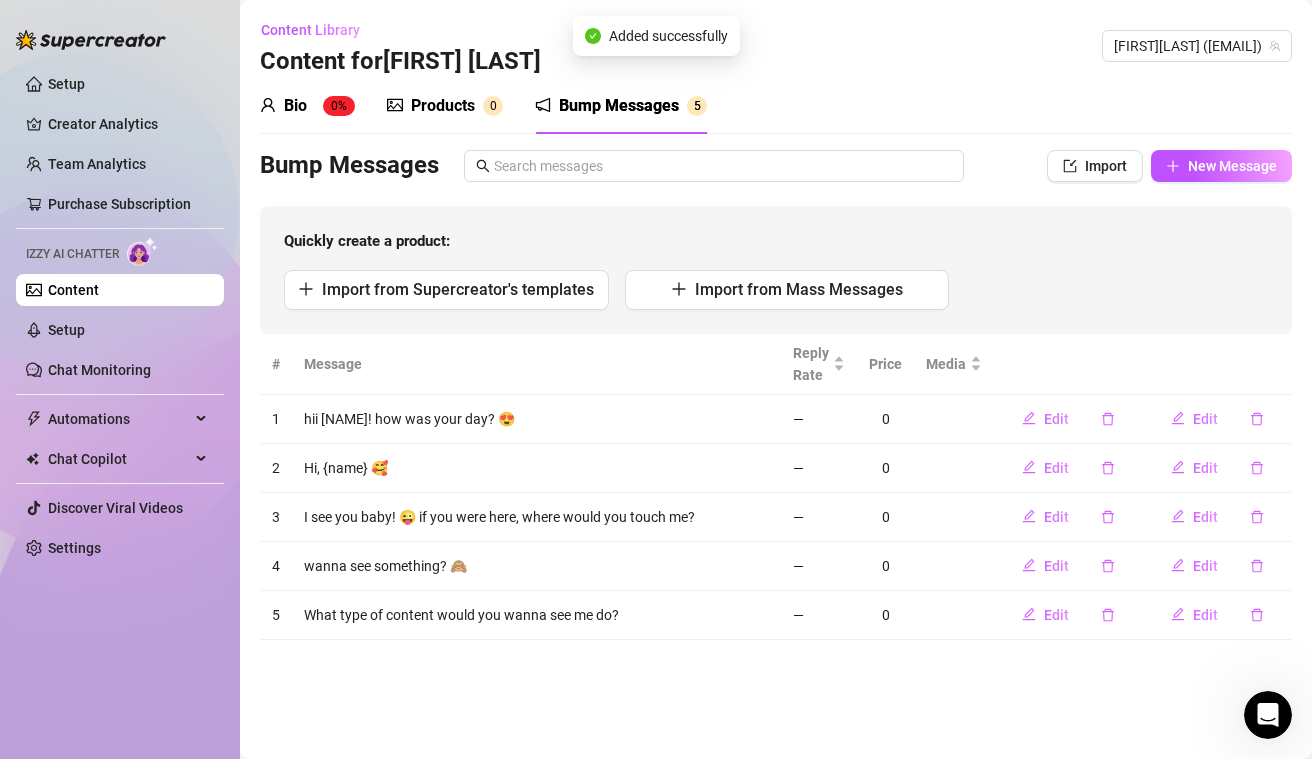 click on "Bump Messages Import New Message Quickly create a product: Import from Supercreator's templates Import from Mass Messages" at bounding box center [776, 242] 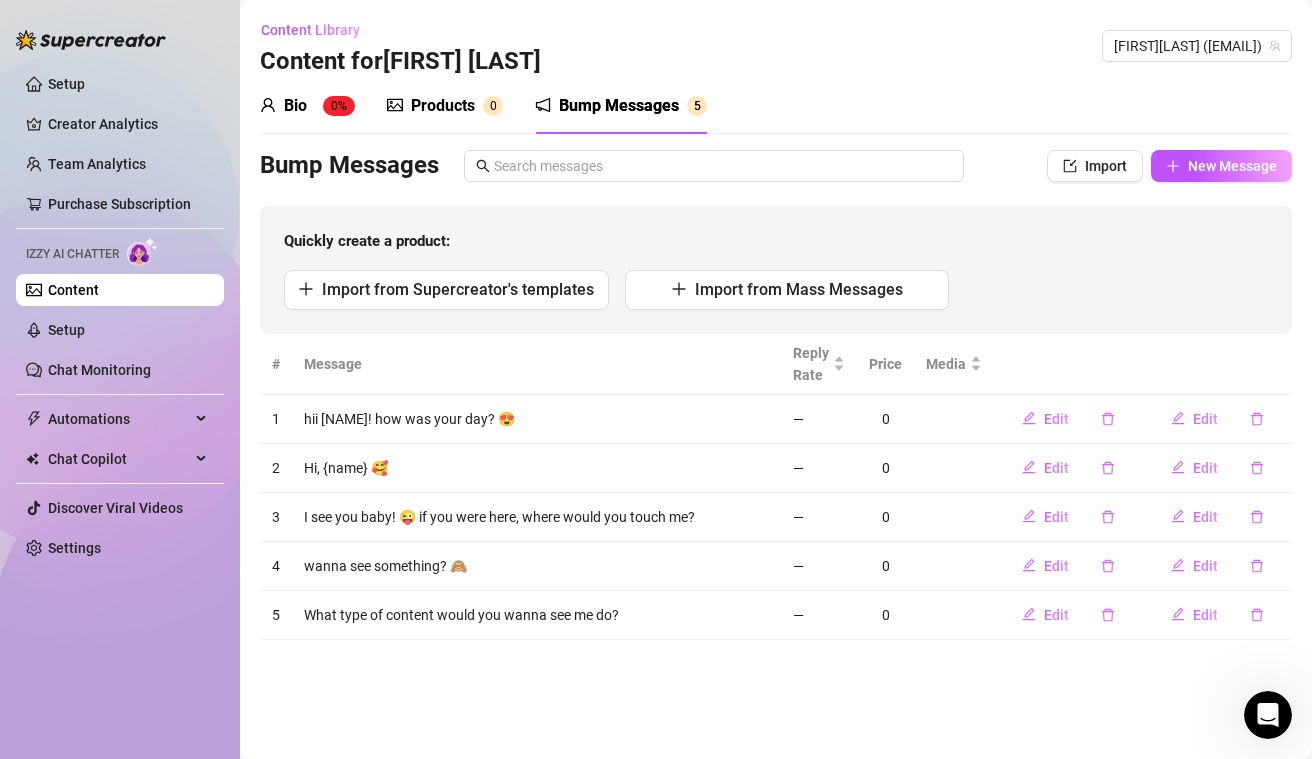 click on "Products" at bounding box center [443, 106] 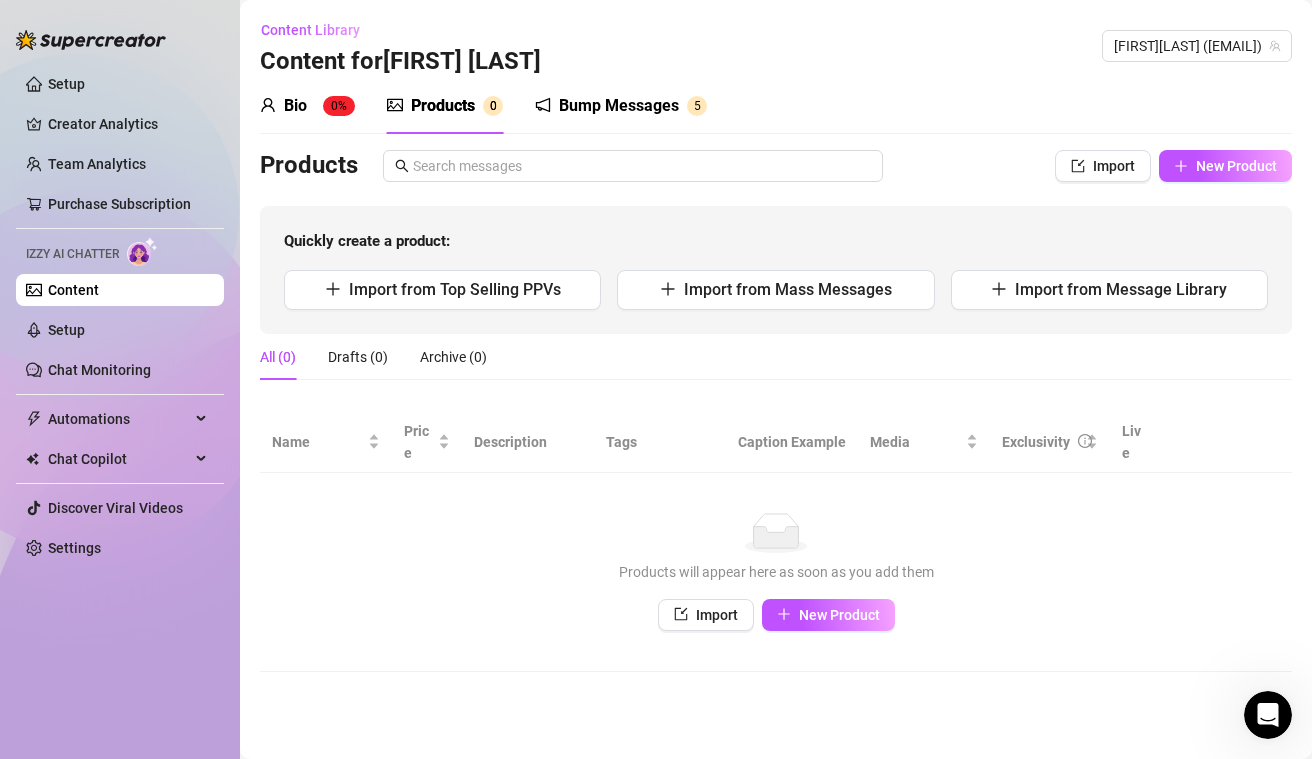 click on "Bio" at bounding box center (295, 106) 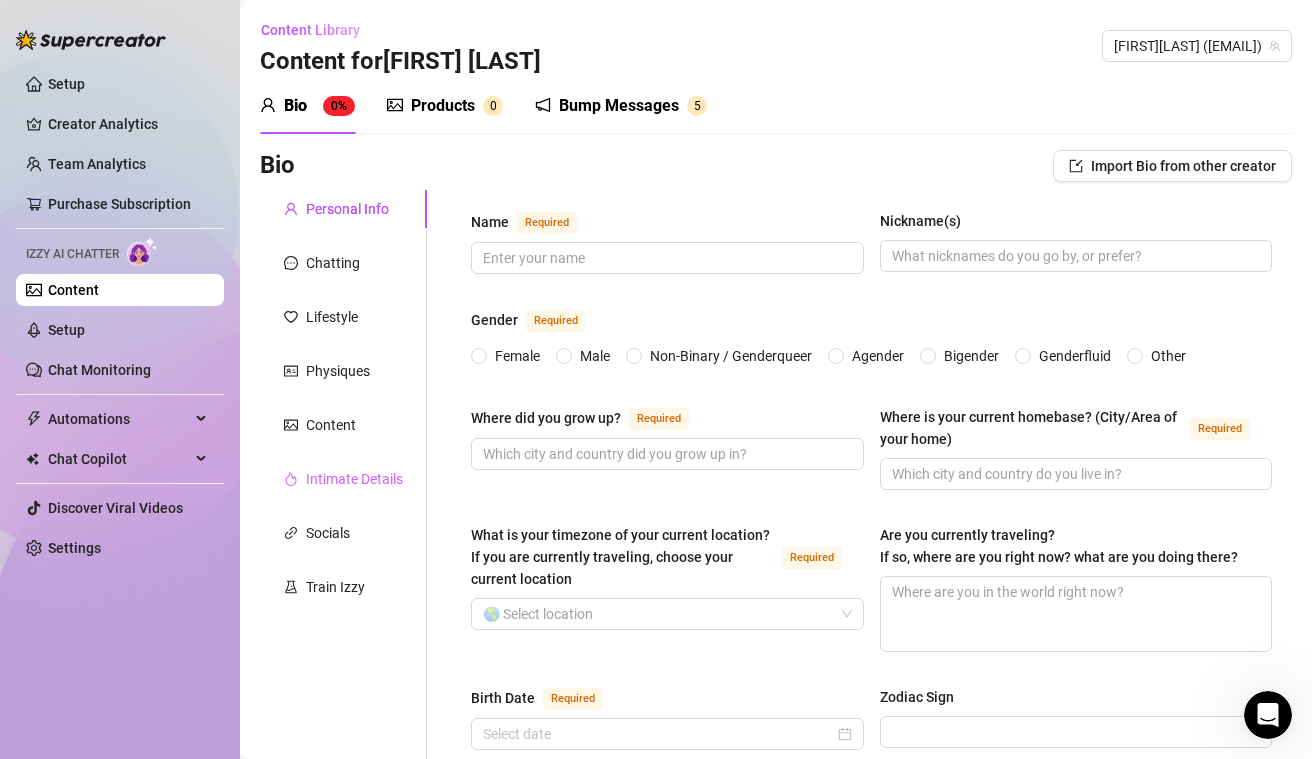 click on "Intimate Details" at bounding box center (343, 479) 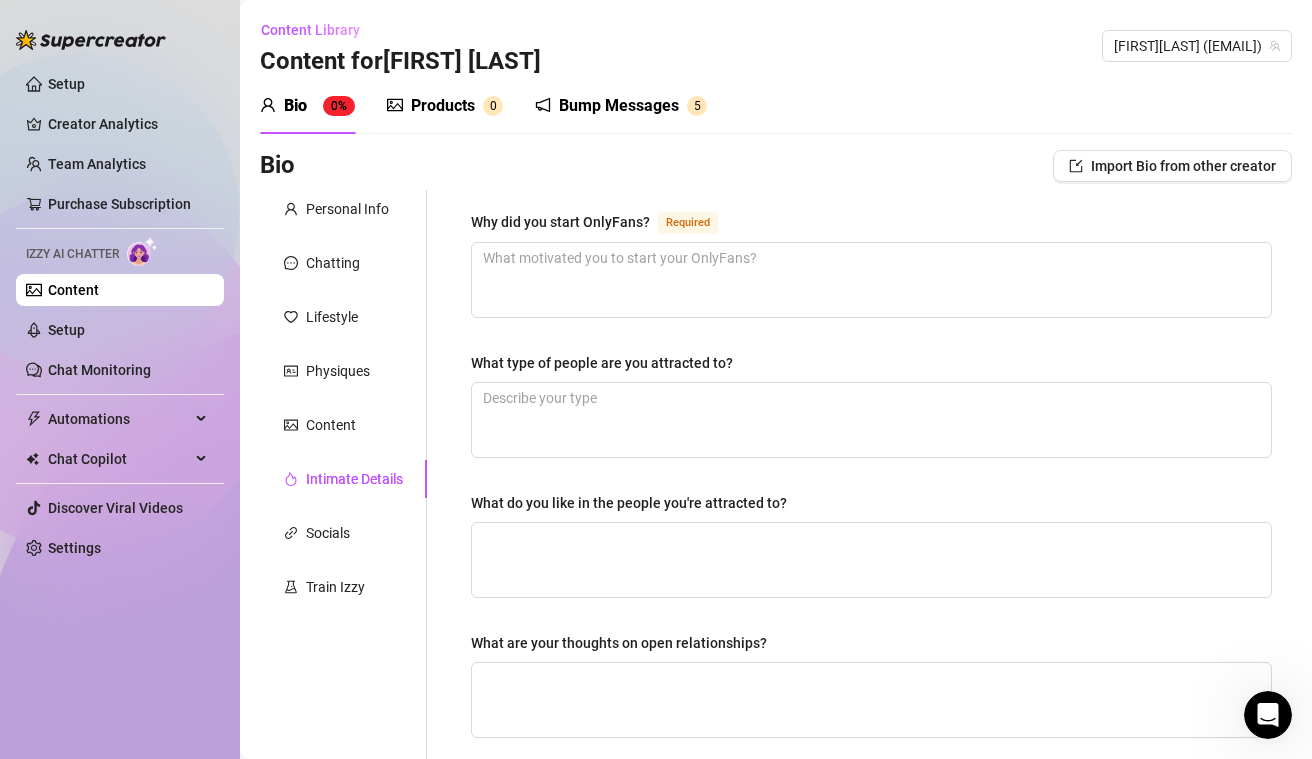 click on "Bio Import Bio from other creator" at bounding box center (776, 166) 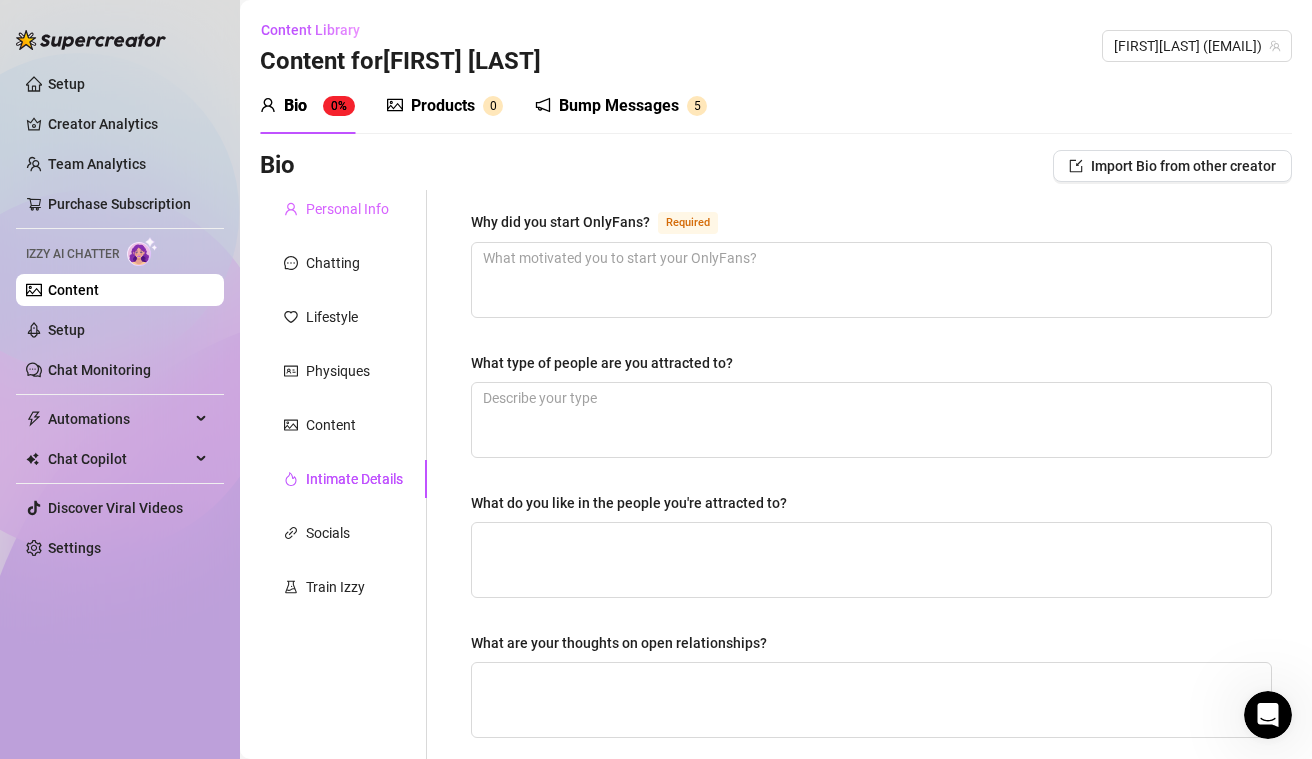 click on "Personal Info" at bounding box center (343, 209) 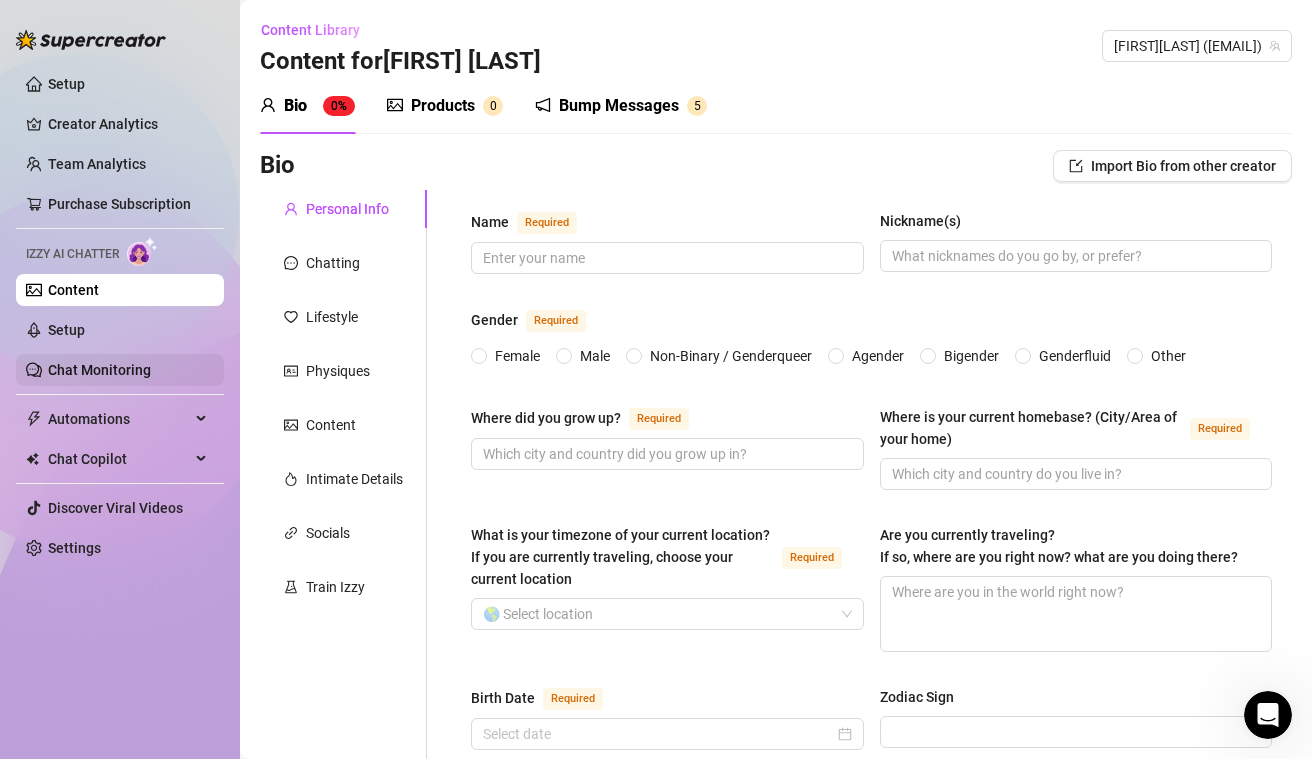 click on "Chat Monitoring" at bounding box center (99, 370) 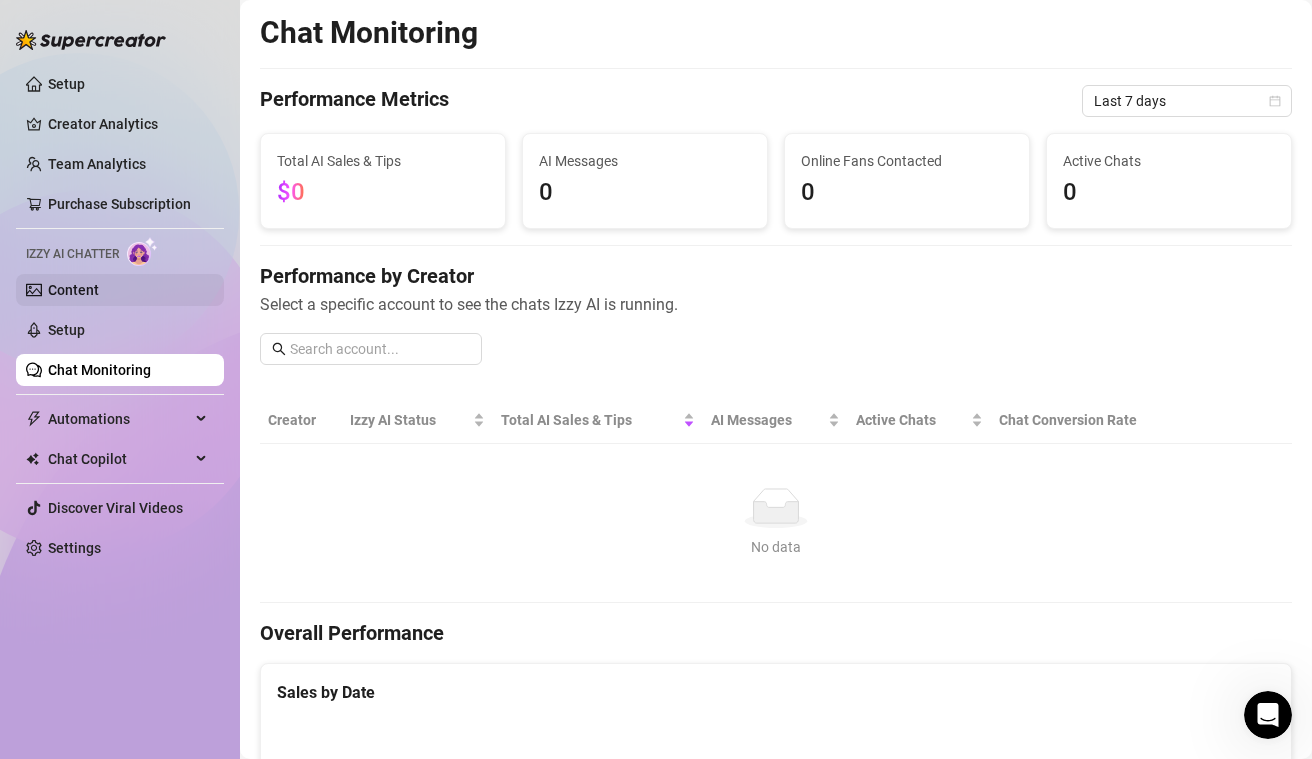 click on "Content" at bounding box center (73, 290) 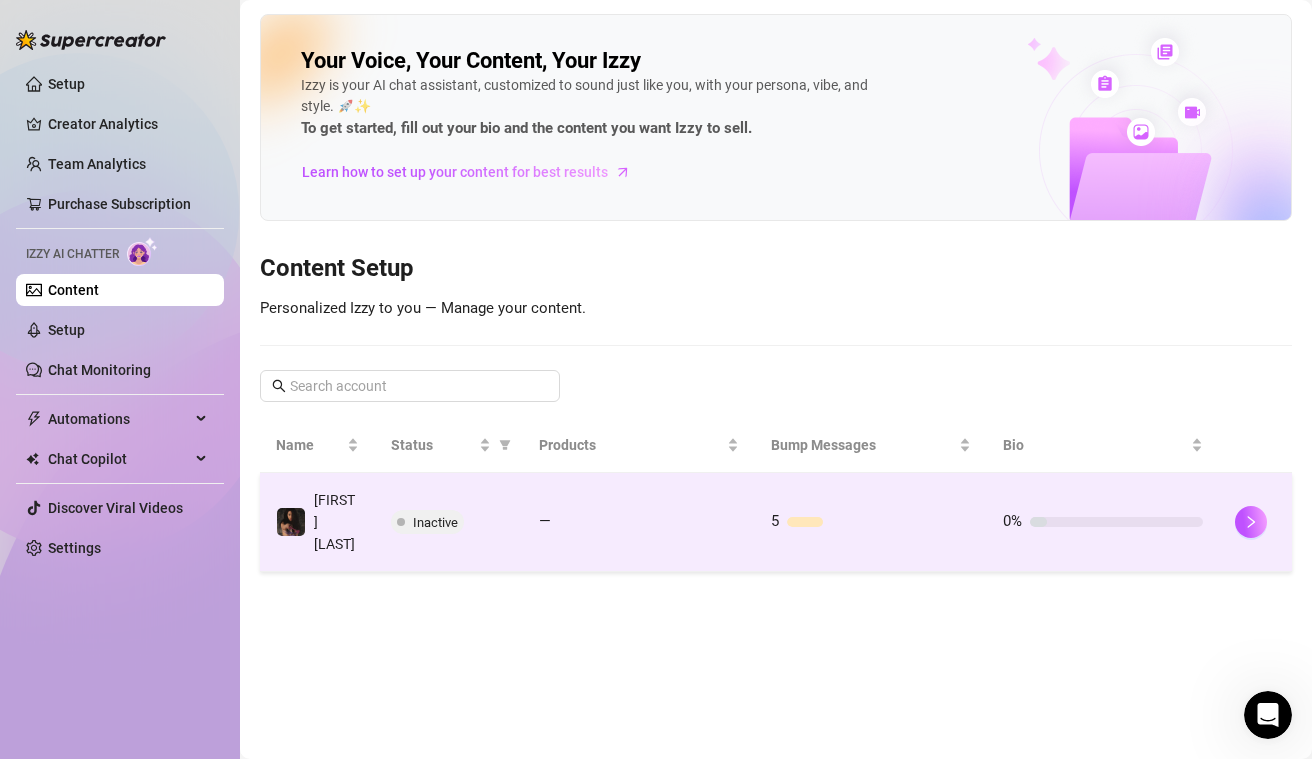 click on "Inactive" at bounding box center (435, 522) 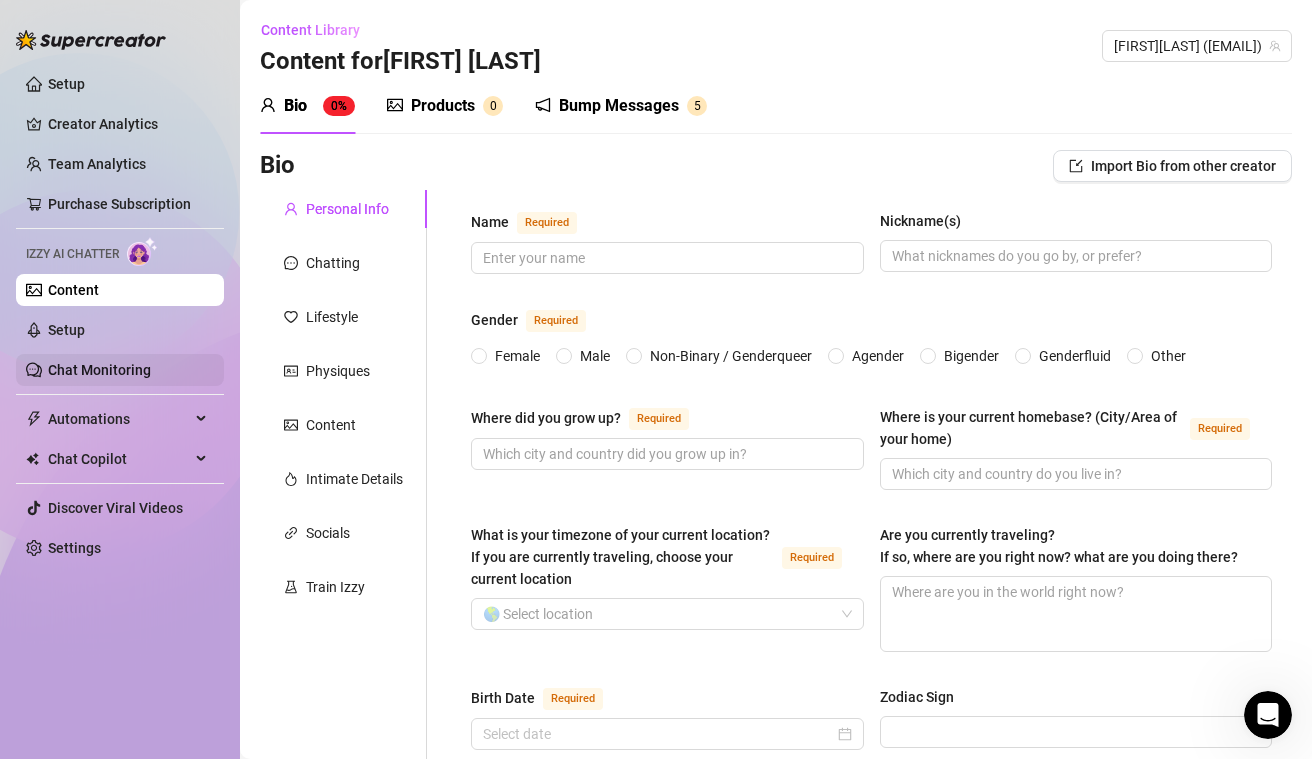 click on "Chat Monitoring" at bounding box center (99, 370) 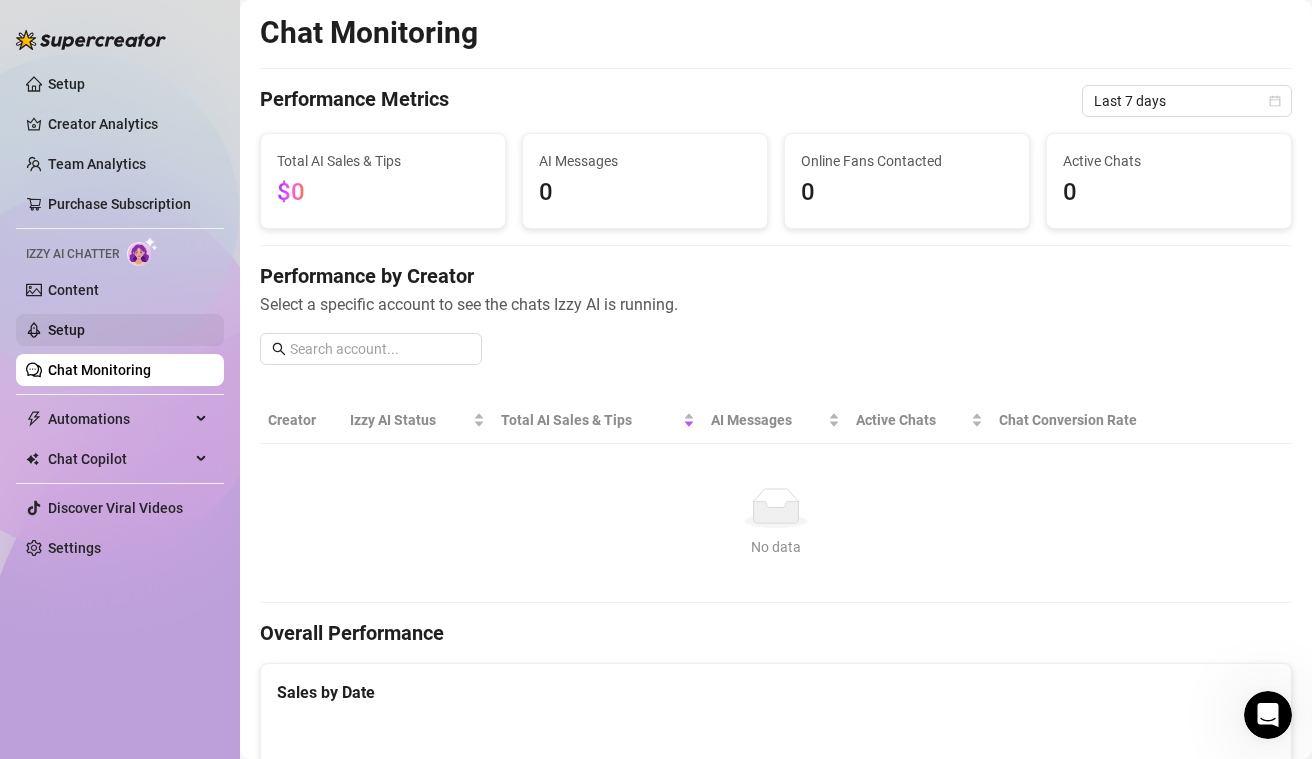 click on "Setup" at bounding box center [66, 330] 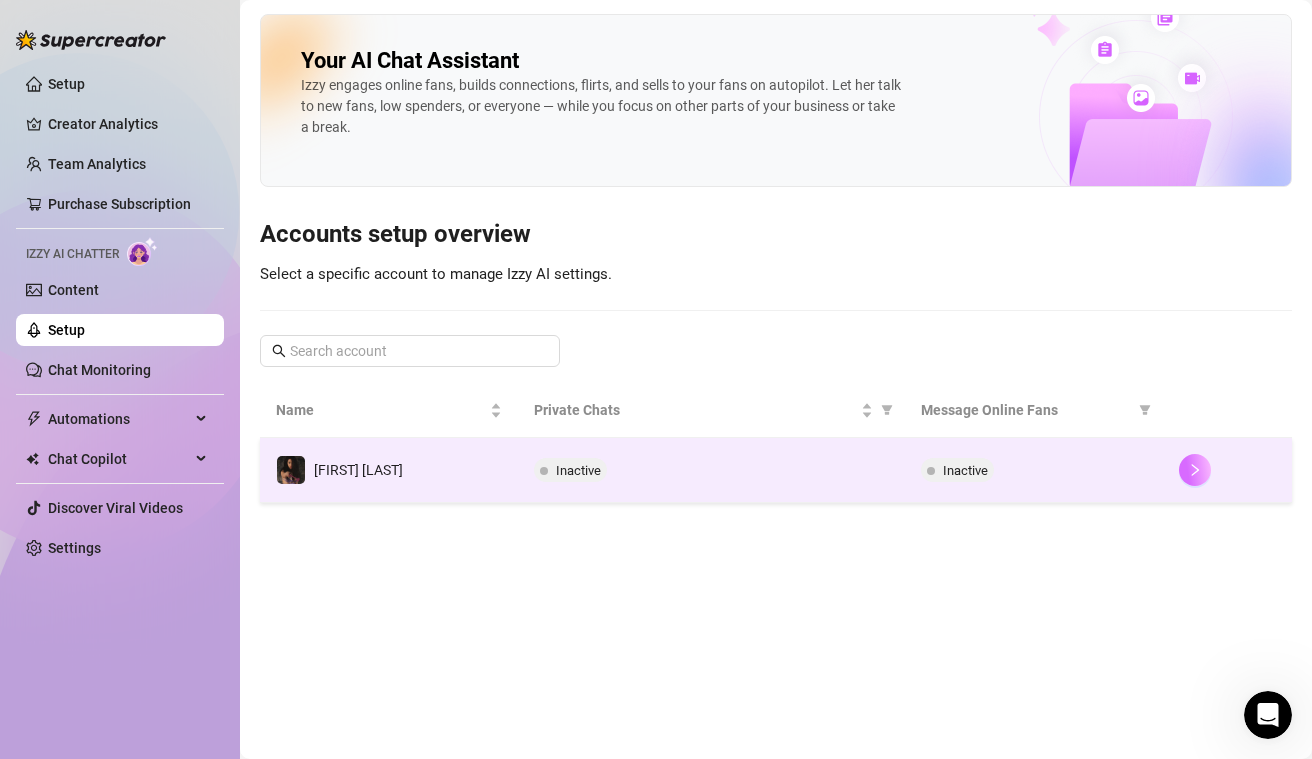 click 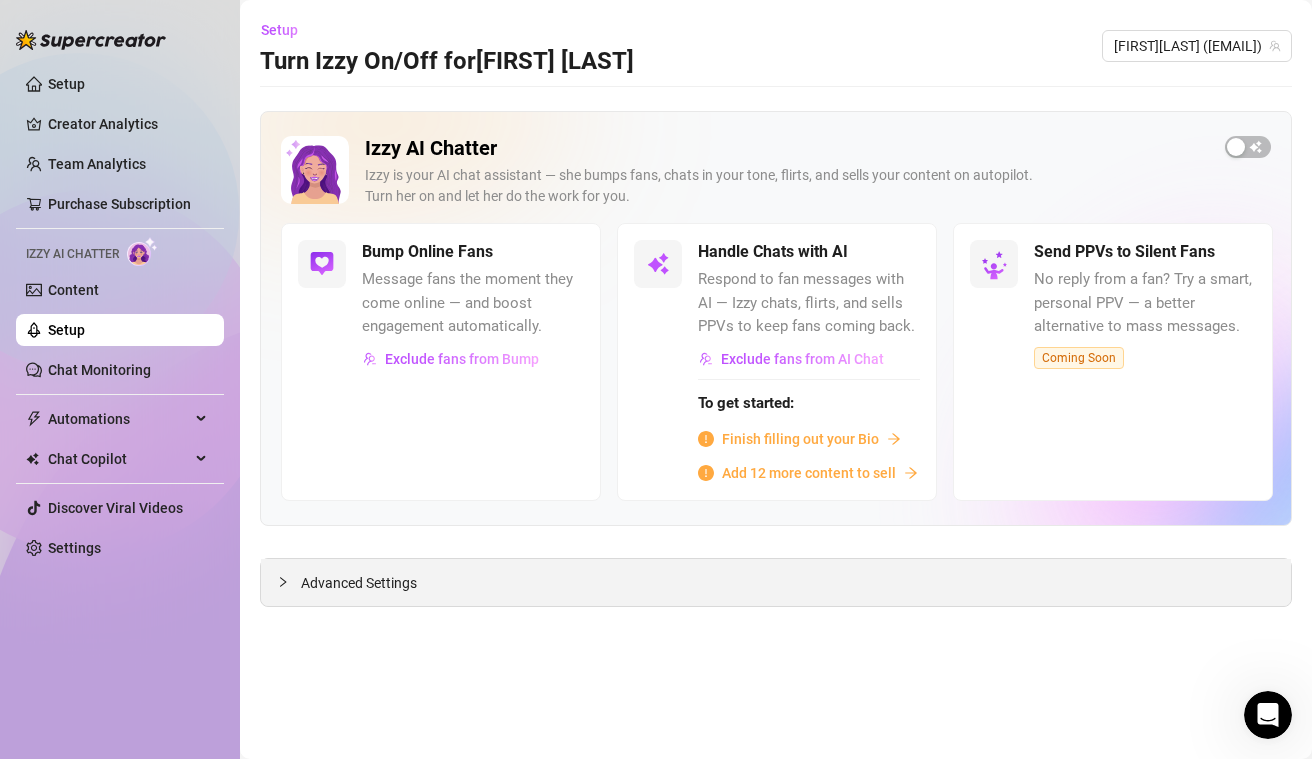 click on "Advanced Settings" at bounding box center [359, 583] 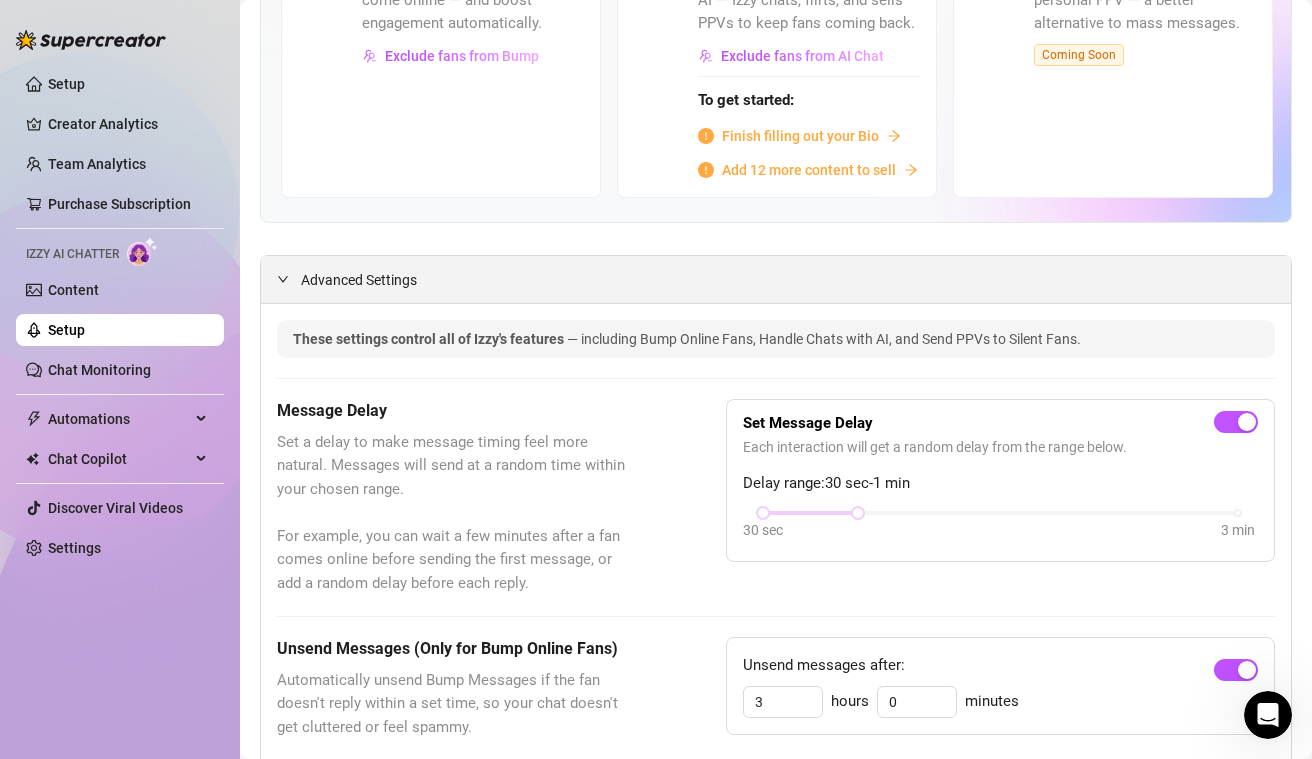 scroll, scrollTop: 306, scrollLeft: 0, axis: vertical 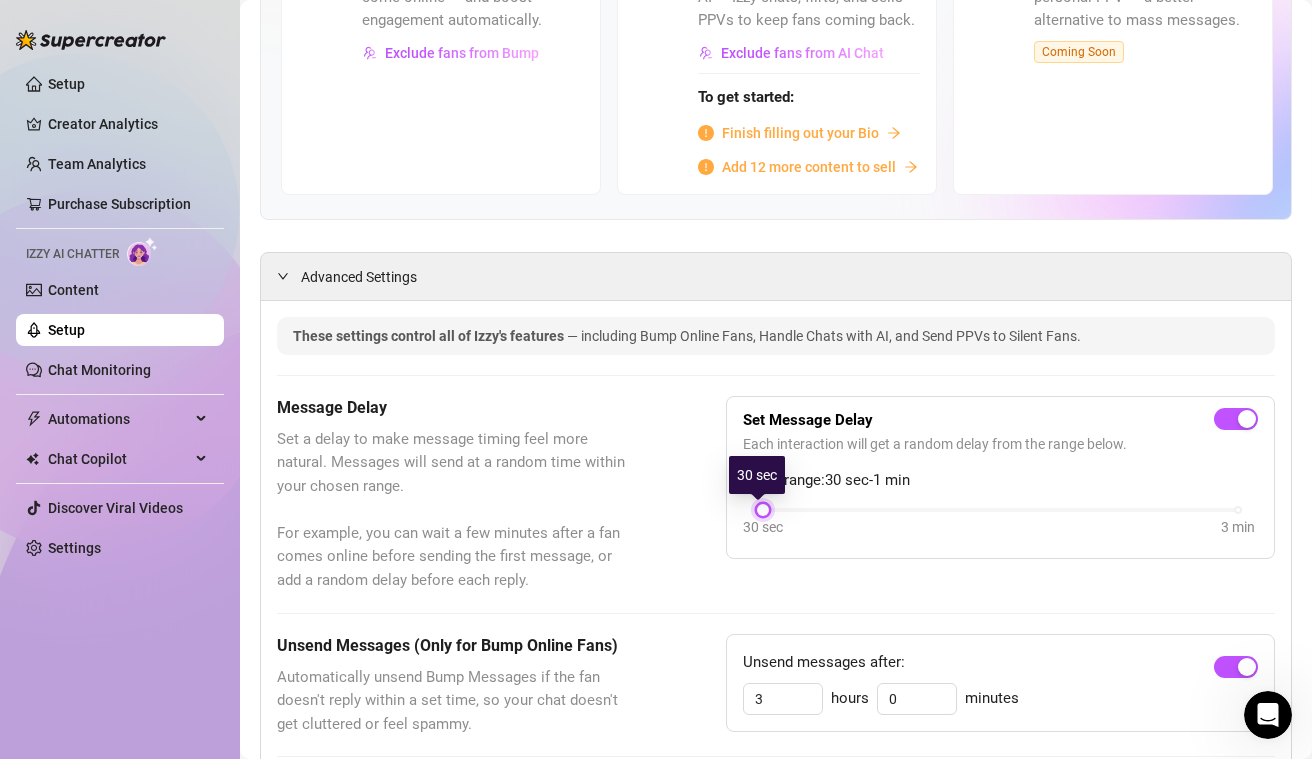 drag, startPoint x: 855, startPoint y: 509, endPoint x: 805, endPoint y: 519, distance: 50.990196 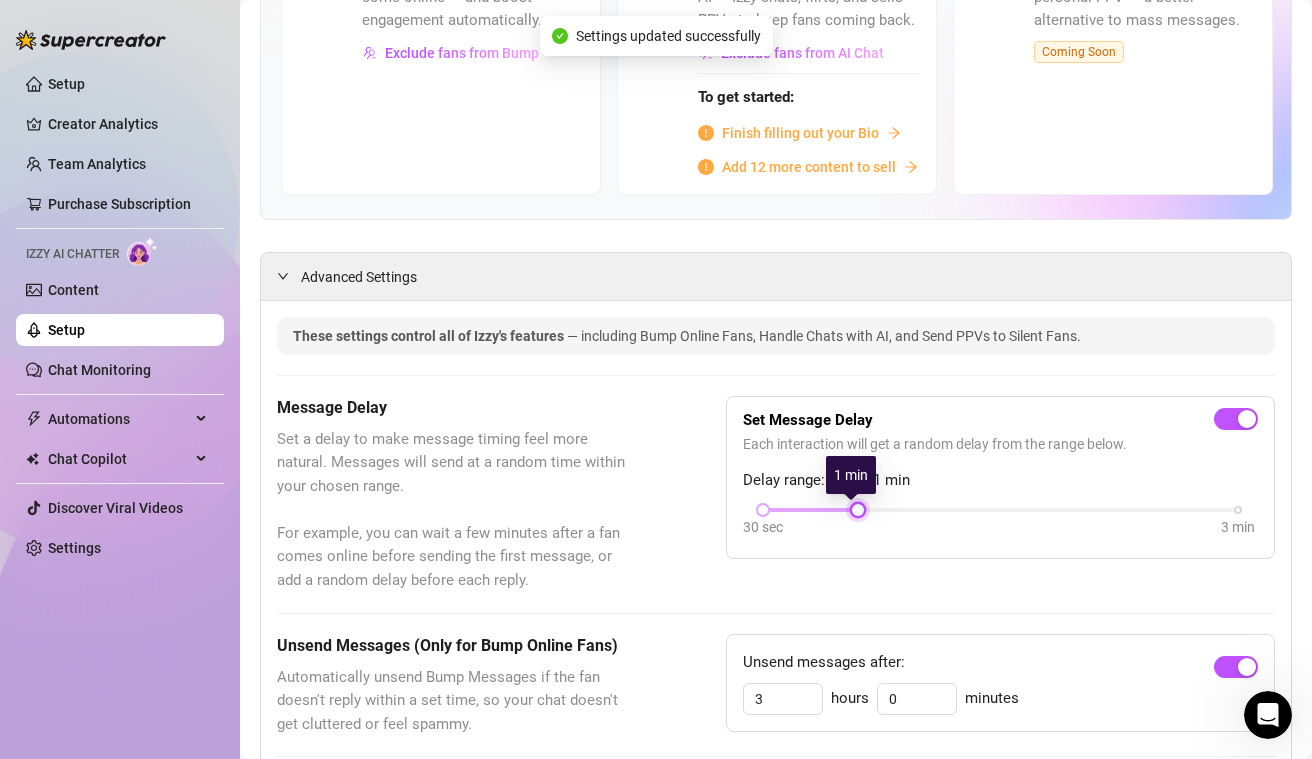 drag, startPoint x: 759, startPoint y: 507, endPoint x: 849, endPoint y: 514, distance: 90.27181 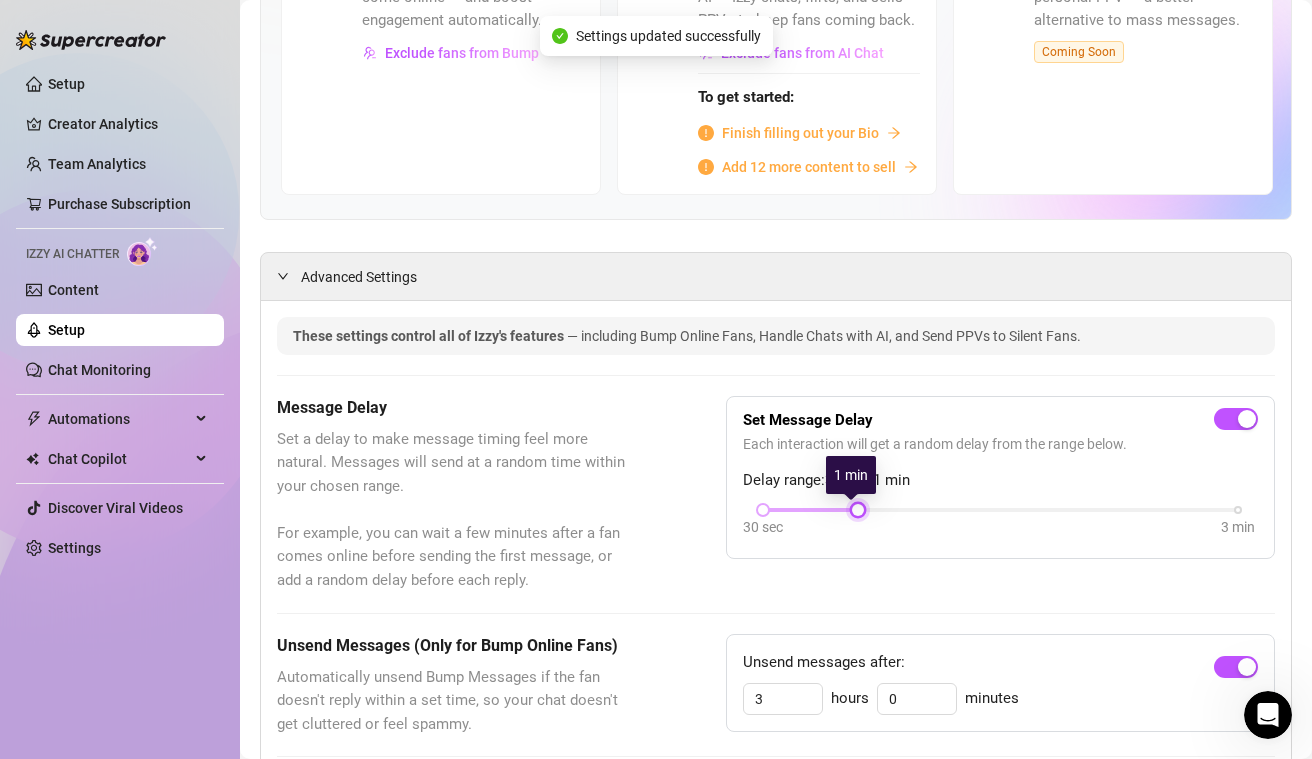 click at bounding box center [858, 510] 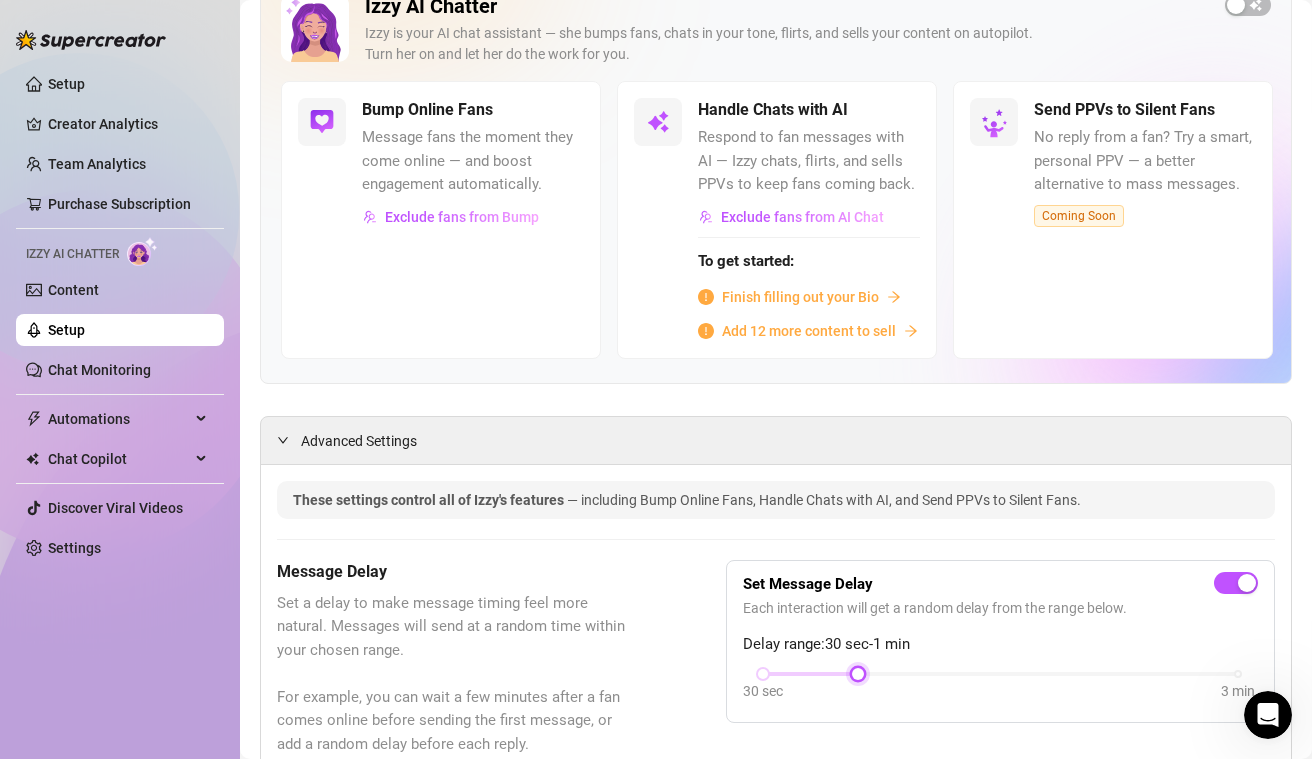 scroll, scrollTop: 112, scrollLeft: 0, axis: vertical 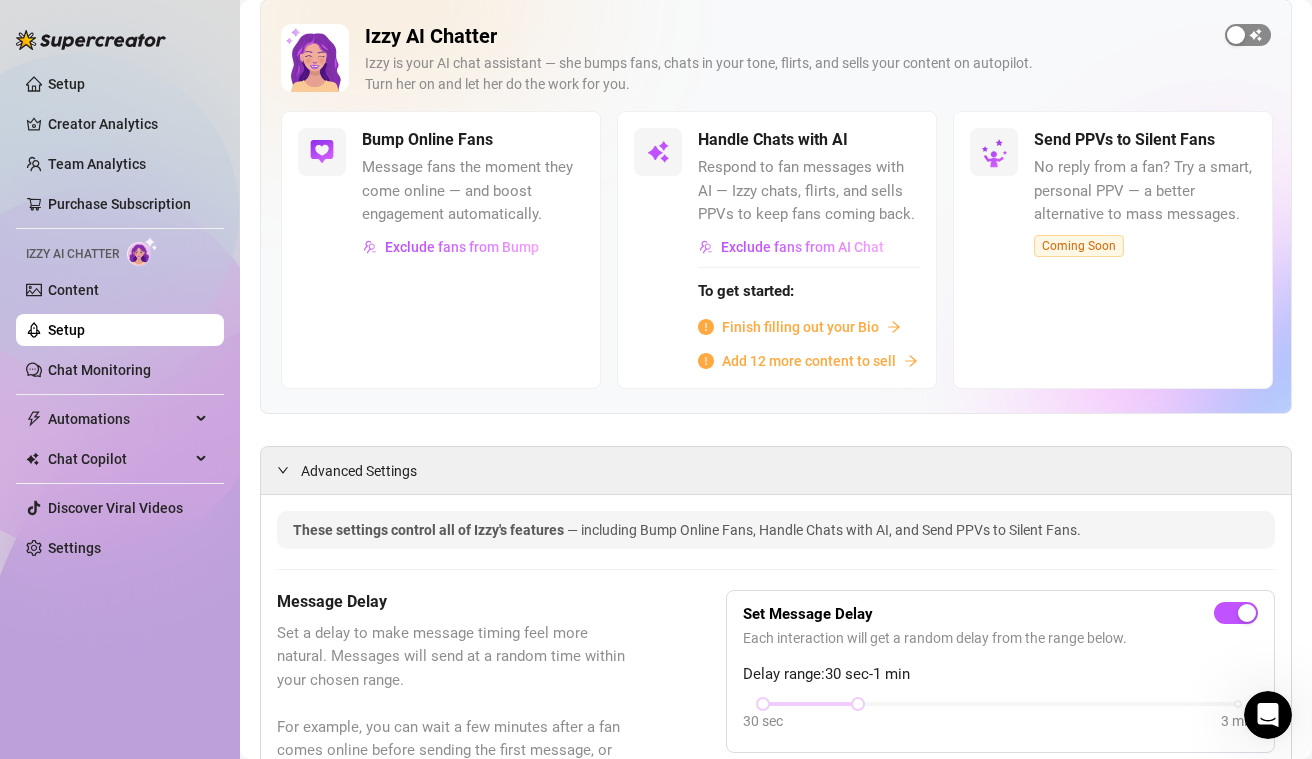 click at bounding box center [1236, 35] 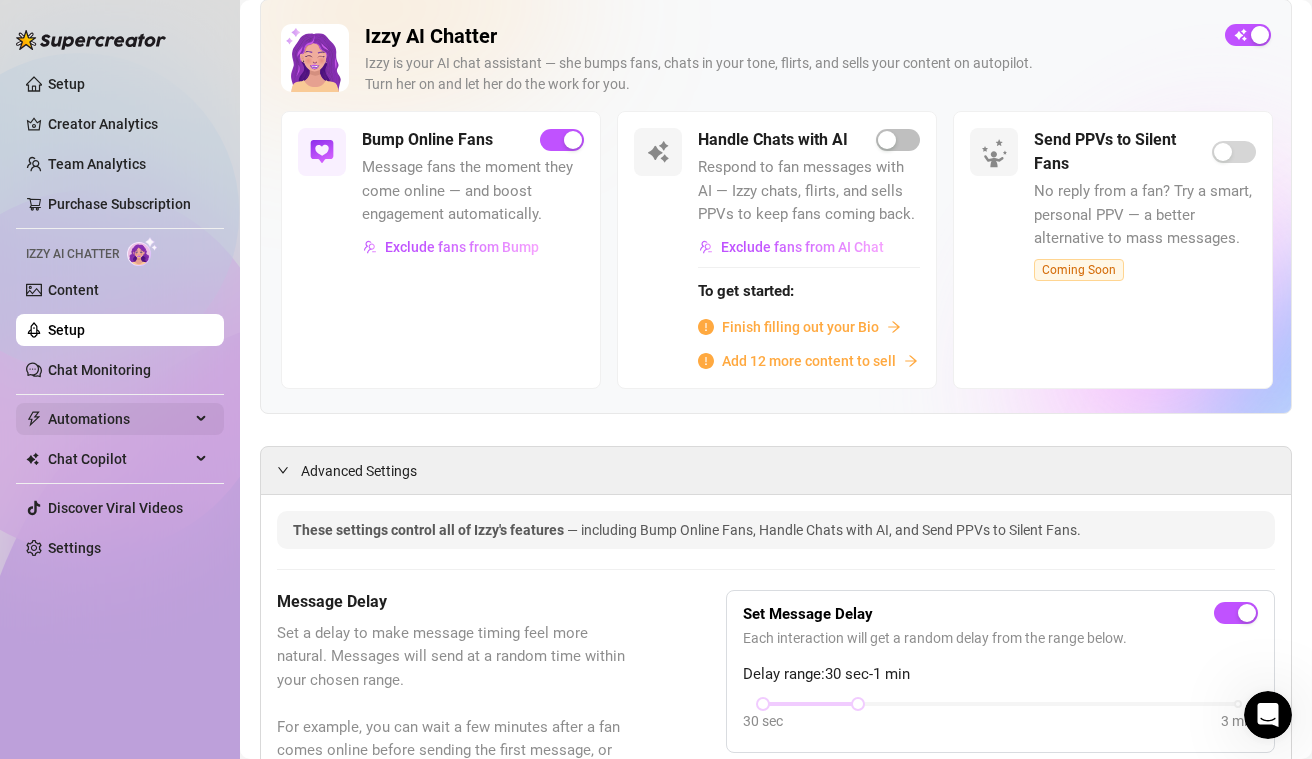 click on "Automations" at bounding box center (119, 419) 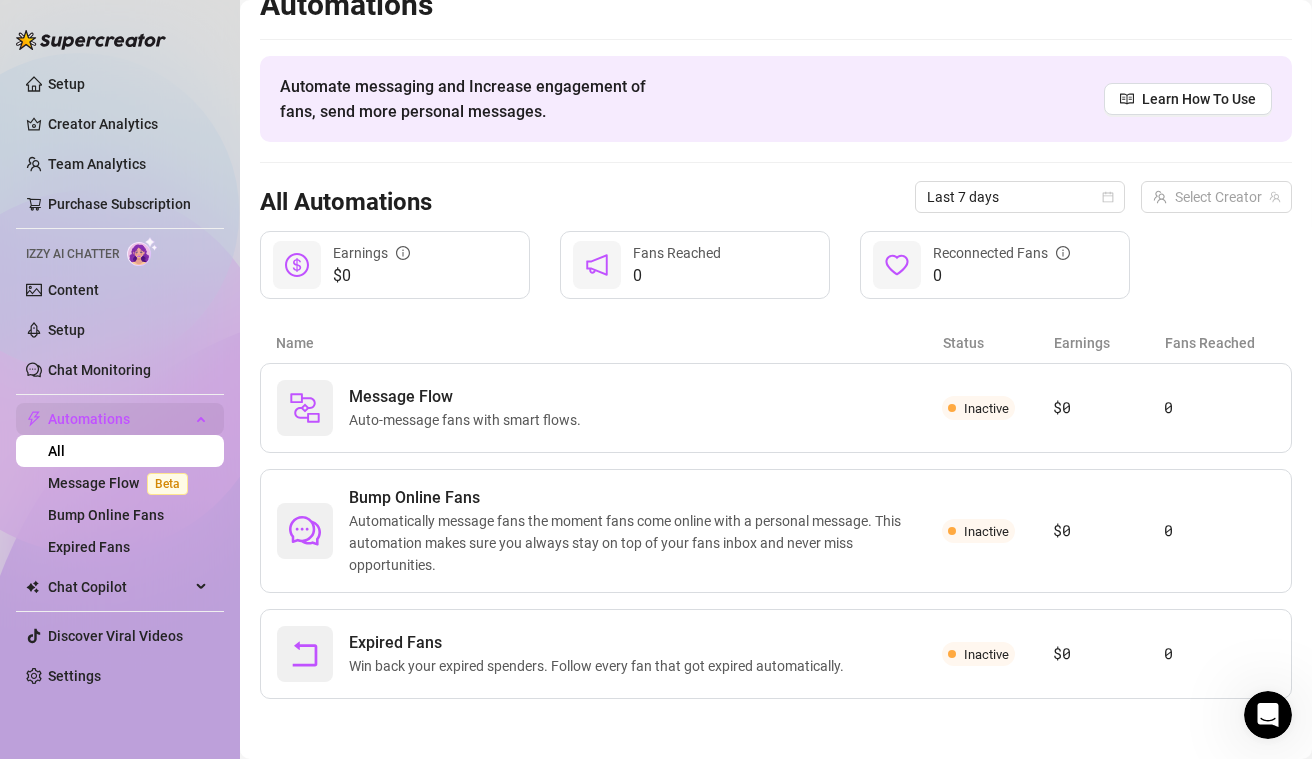 scroll, scrollTop: 28, scrollLeft: 0, axis: vertical 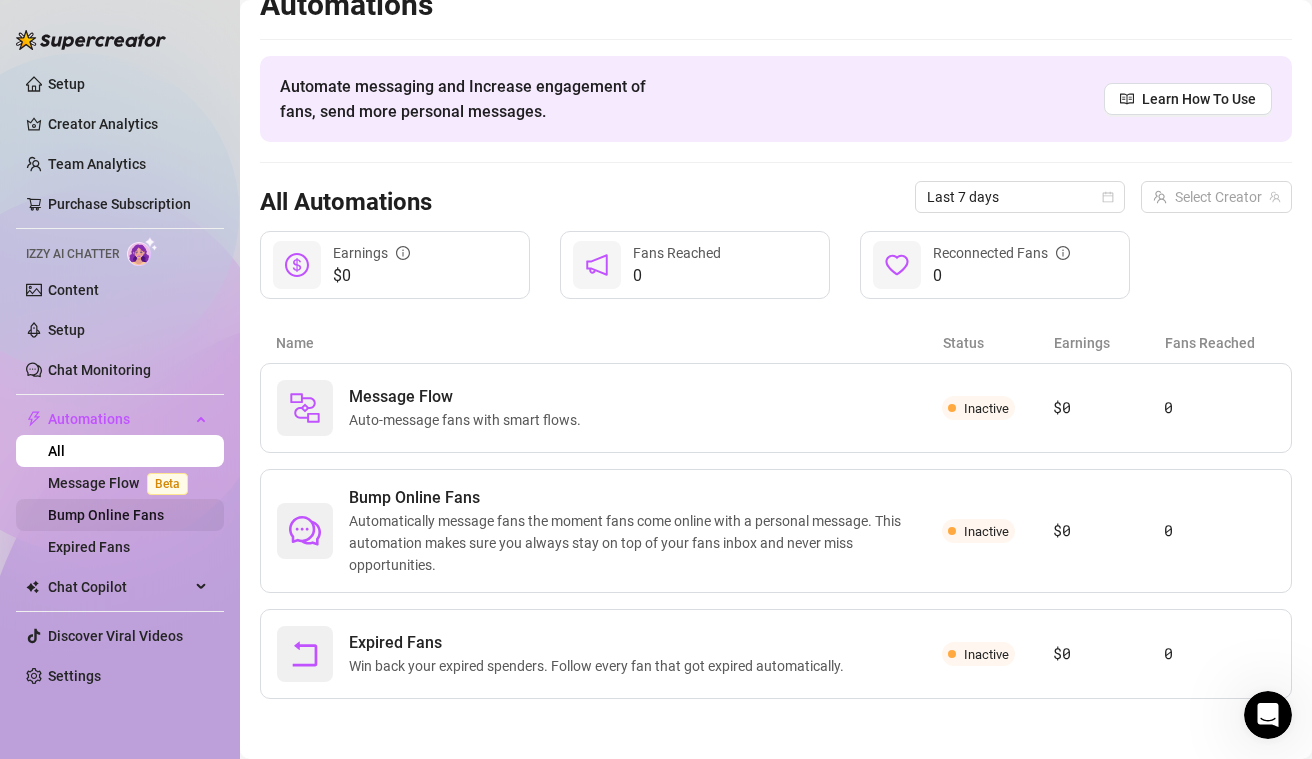 click on "Bump Online Fans" at bounding box center [106, 515] 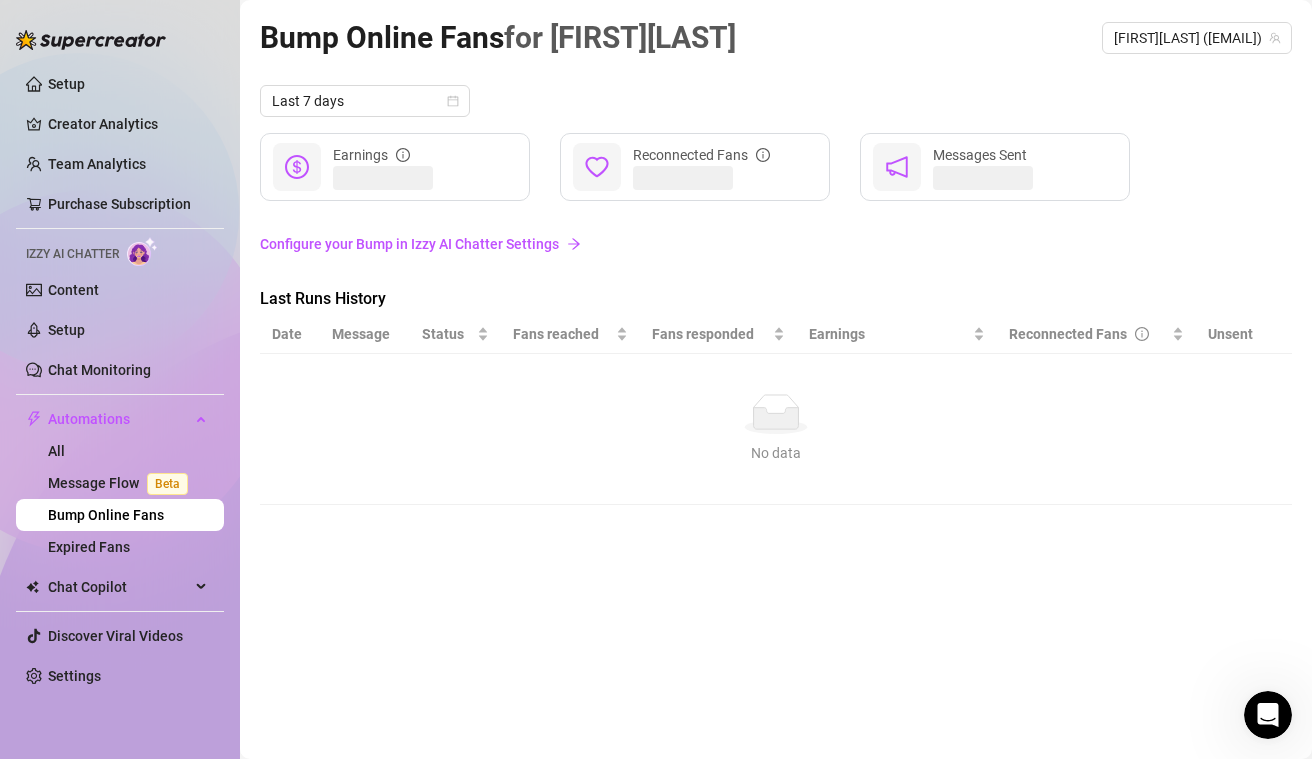 scroll, scrollTop: 0, scrollLeft: 0, axis: both 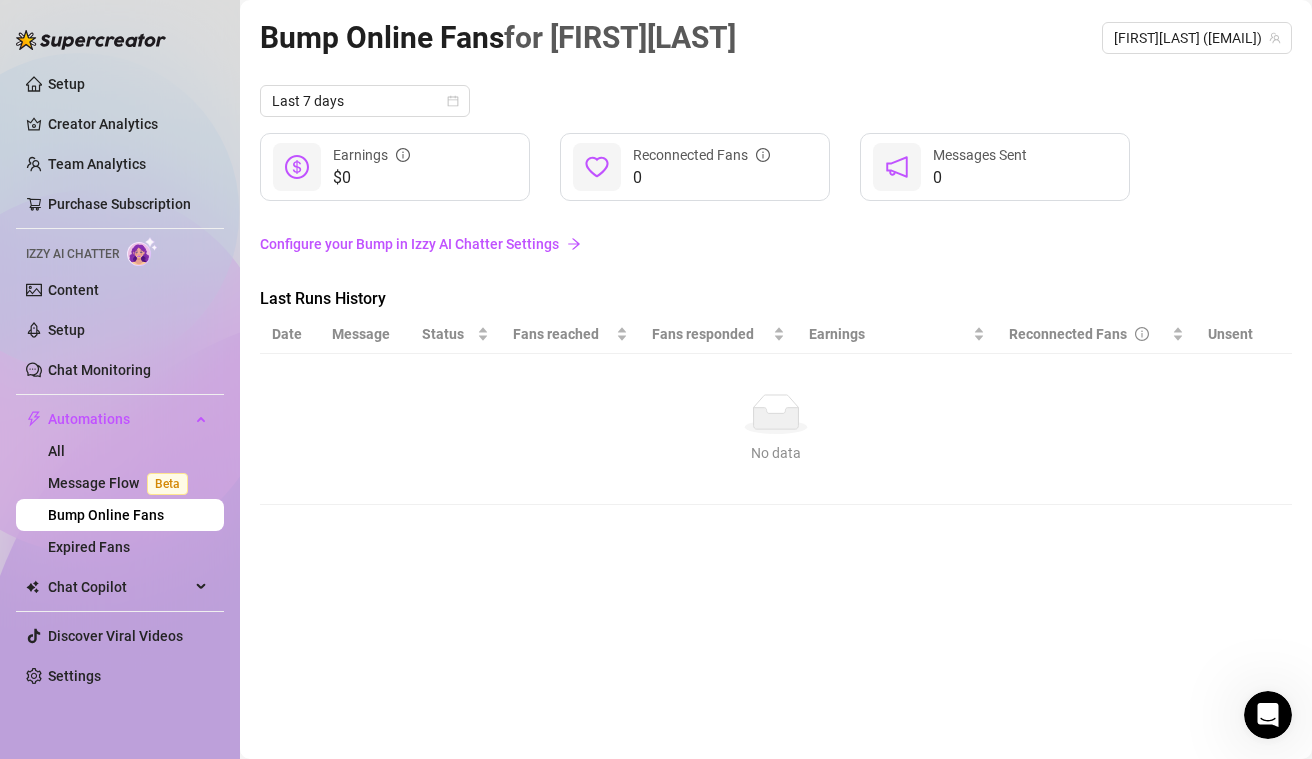 click on "Configure your Bump in Izzy AI Chatter Settings" at bounding box center [776, 244] 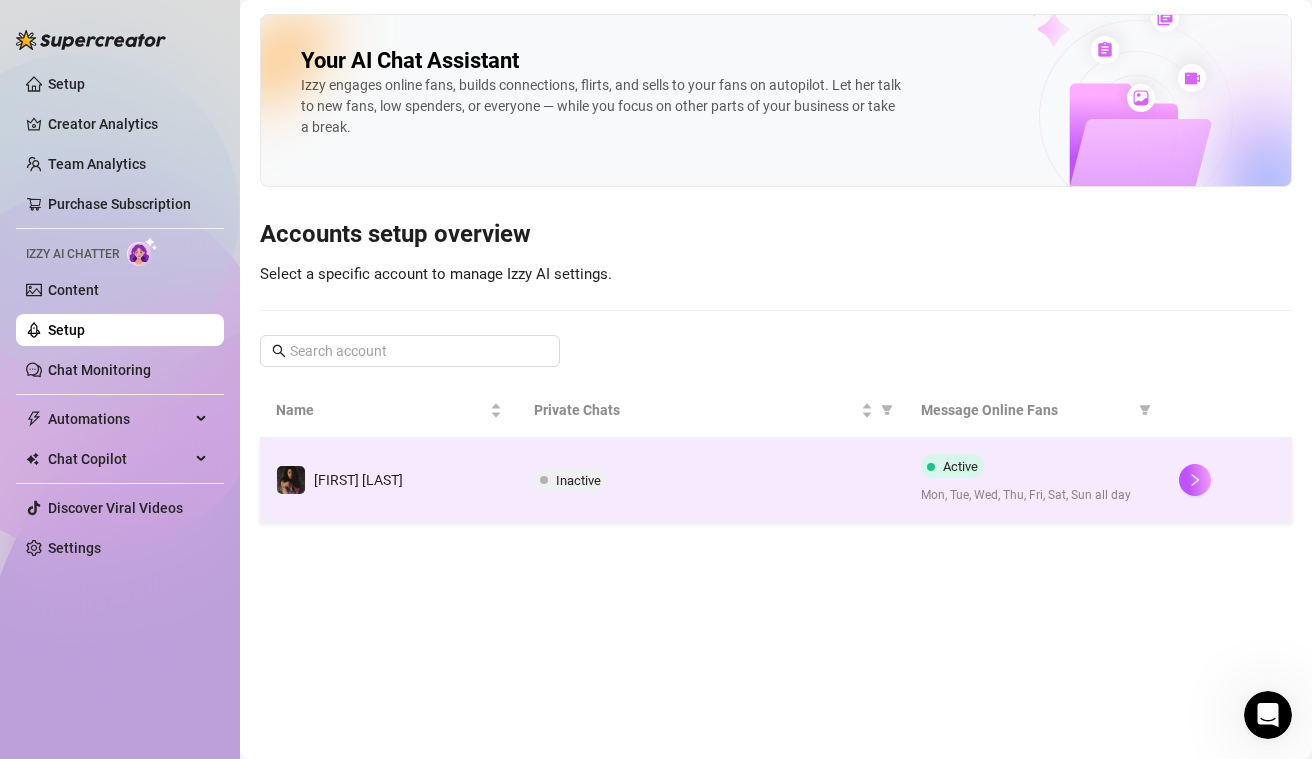 click on "Inactive" at bounding box center [578, 480] 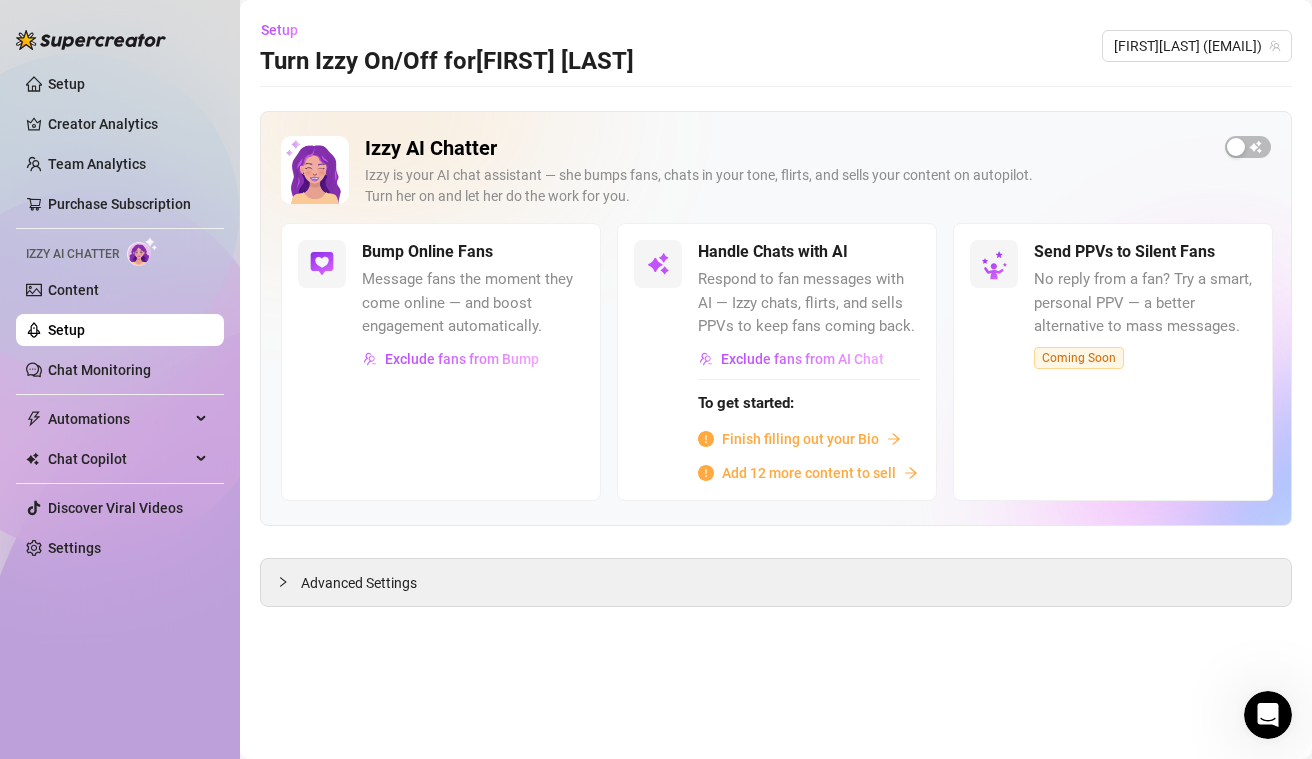 click on "Finish filling out your Bio" at bounding box center (800, 439) 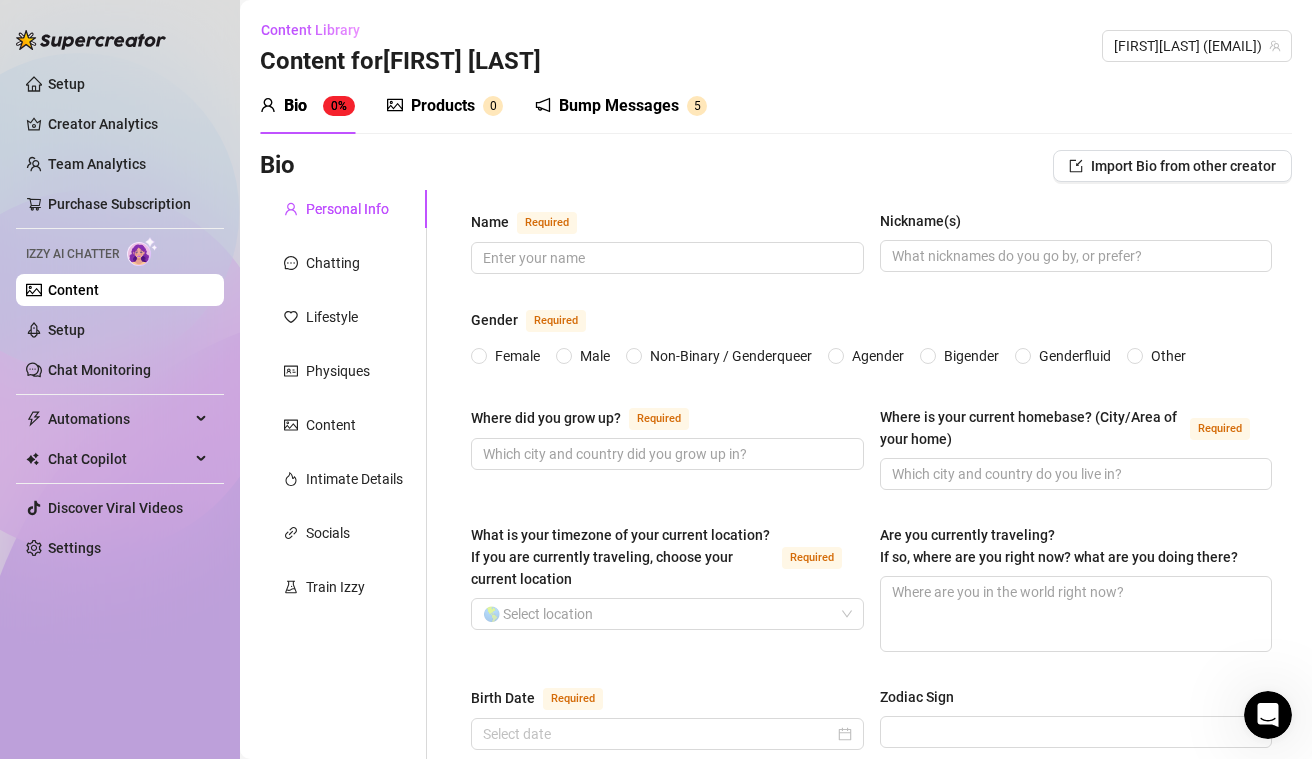 type 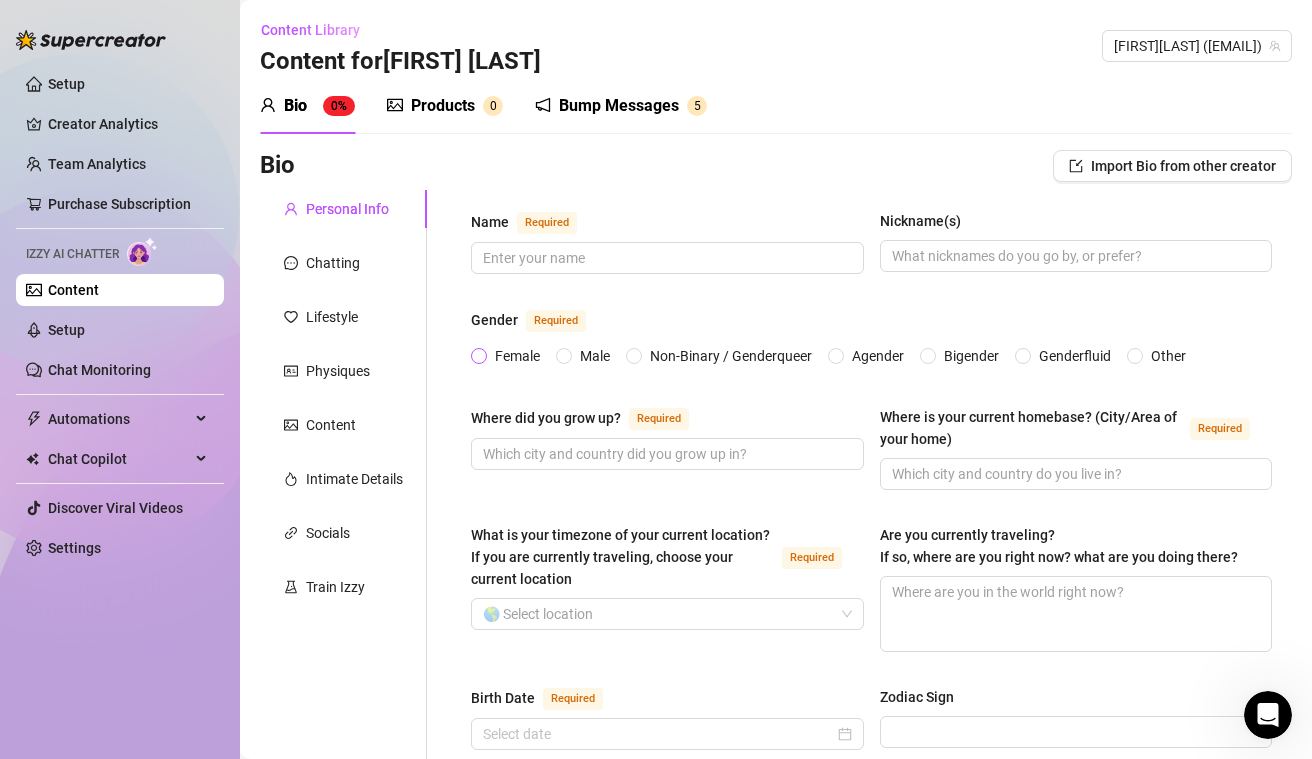 click on "Female" at bounding box center (517, 356) 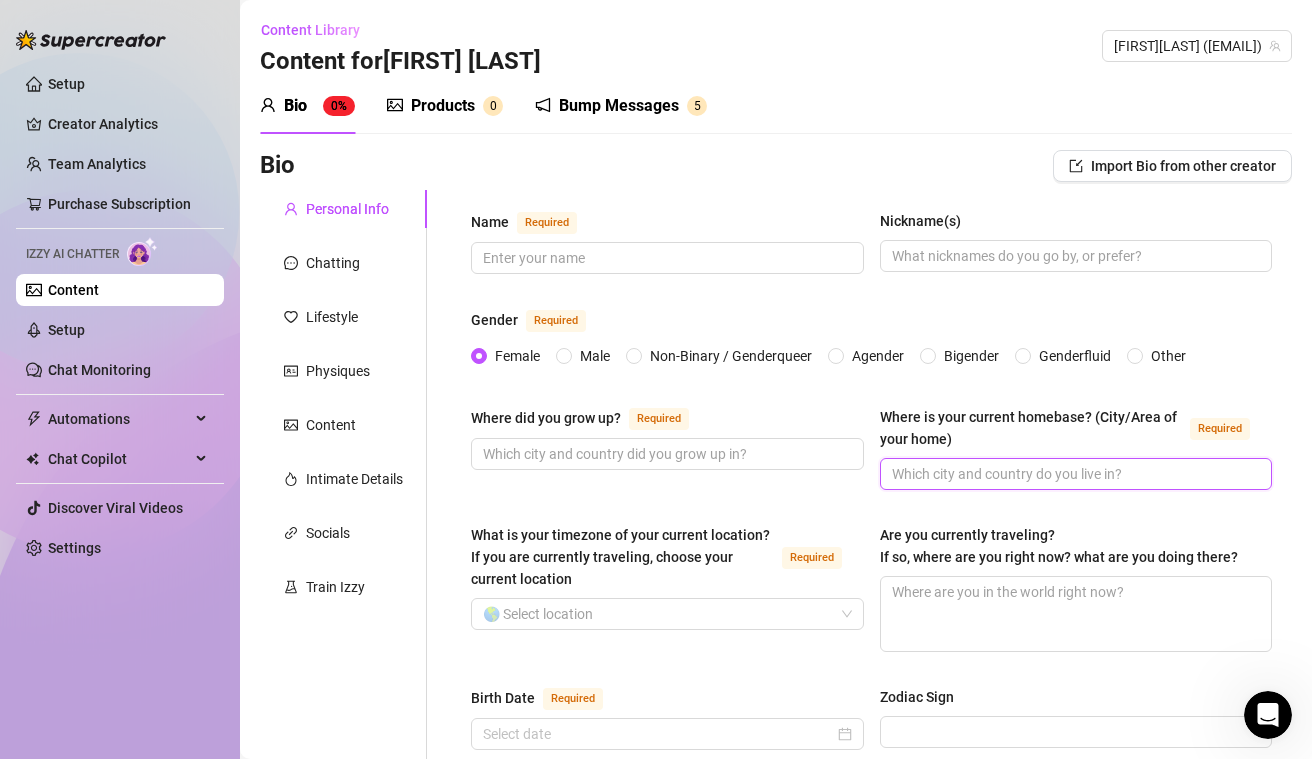 click on "Where is your current homebase? (City/Area of your home) Required" at bounding box center [1074, 474] 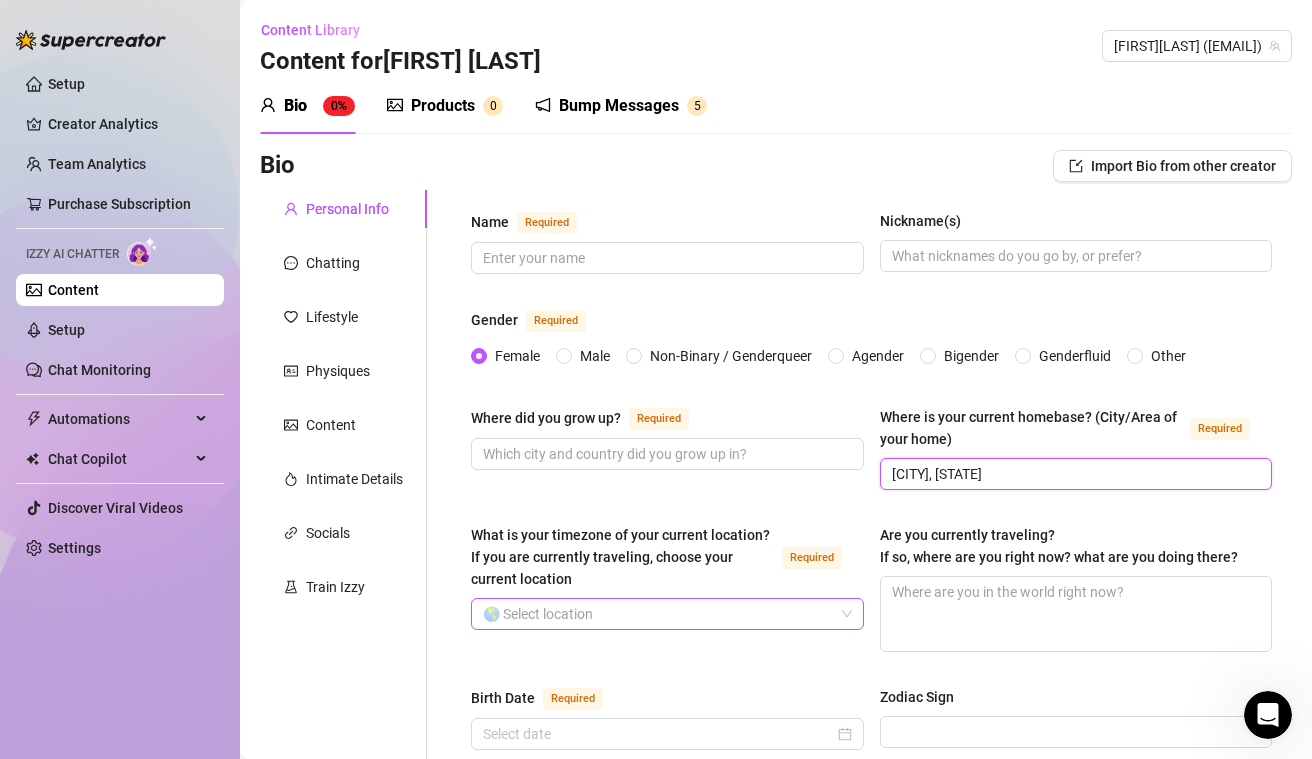 type on "[CITY], [STATE]" 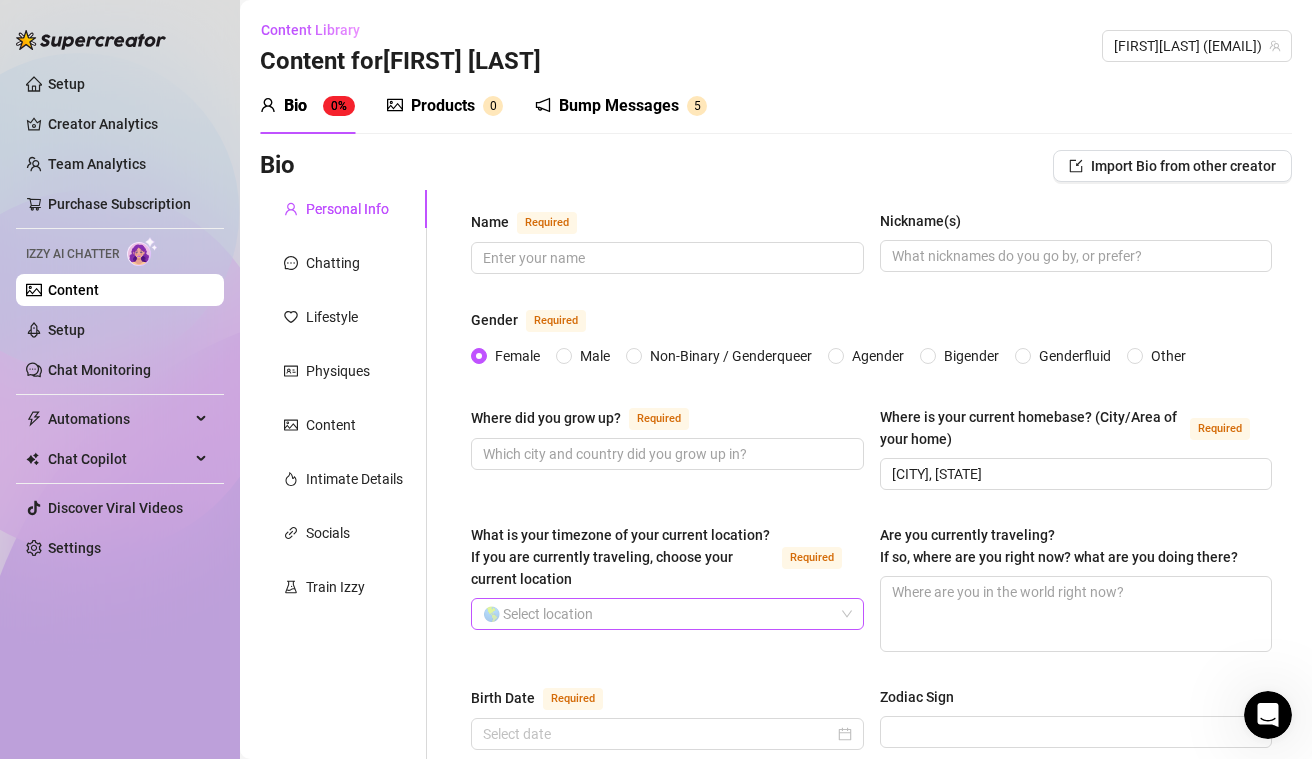 click on "What is your timezone of your current location? If you are currently traveling, choose your current location Required" at bounding box center [658, 614] 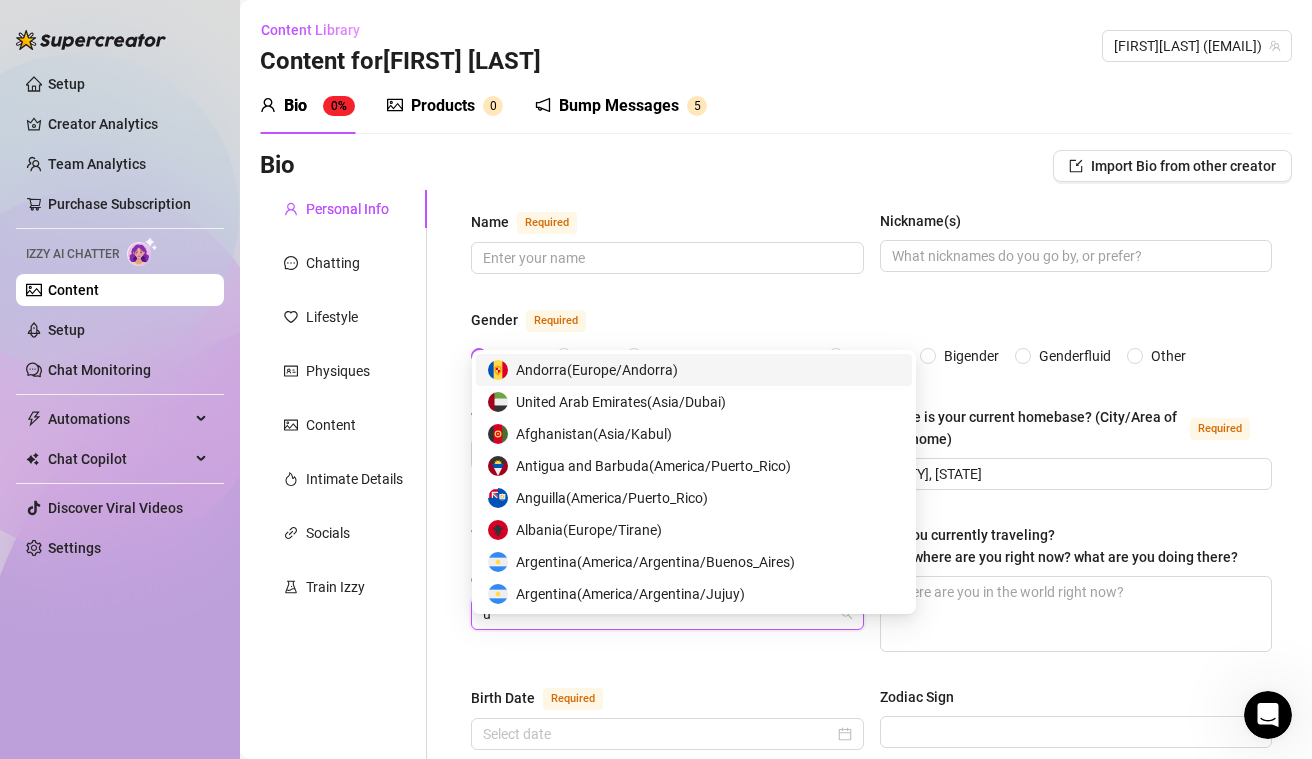 type on "un" 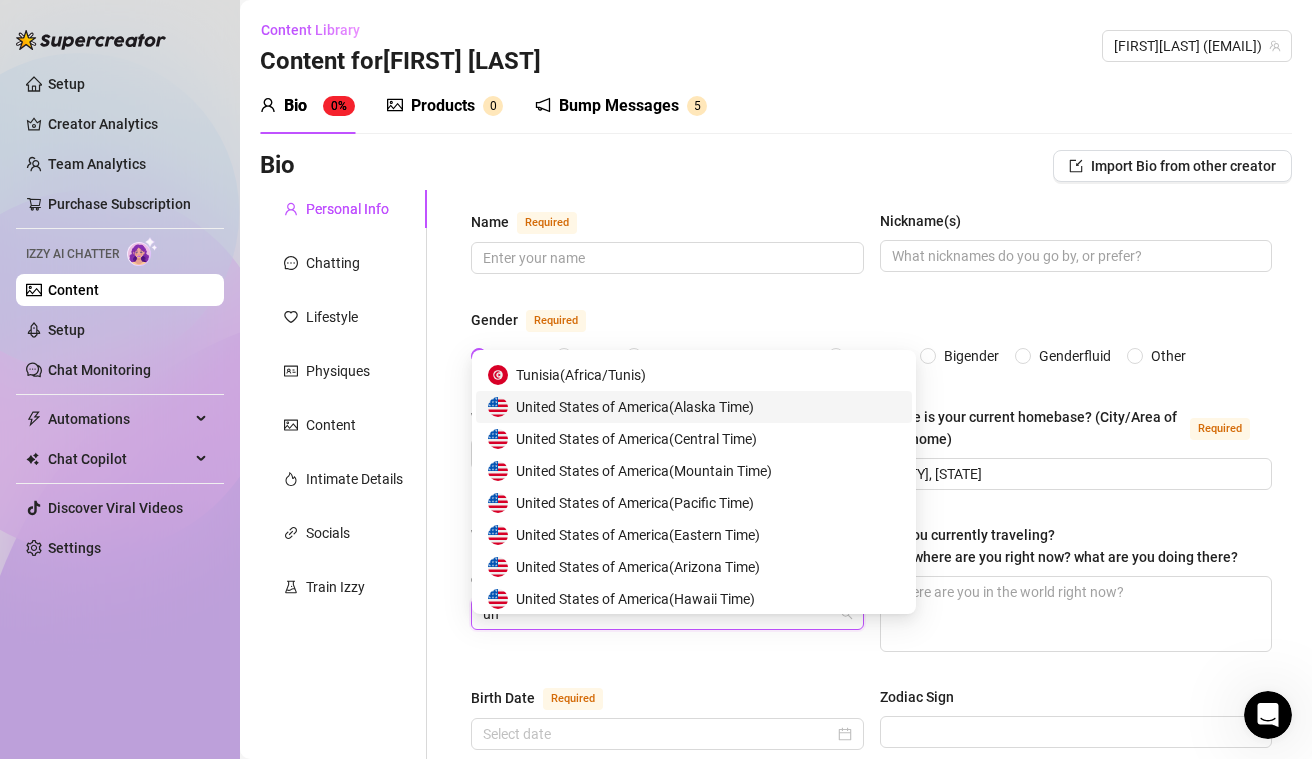 scroll, scrollTop: 413, scrollLeft: 0, axis: vertical 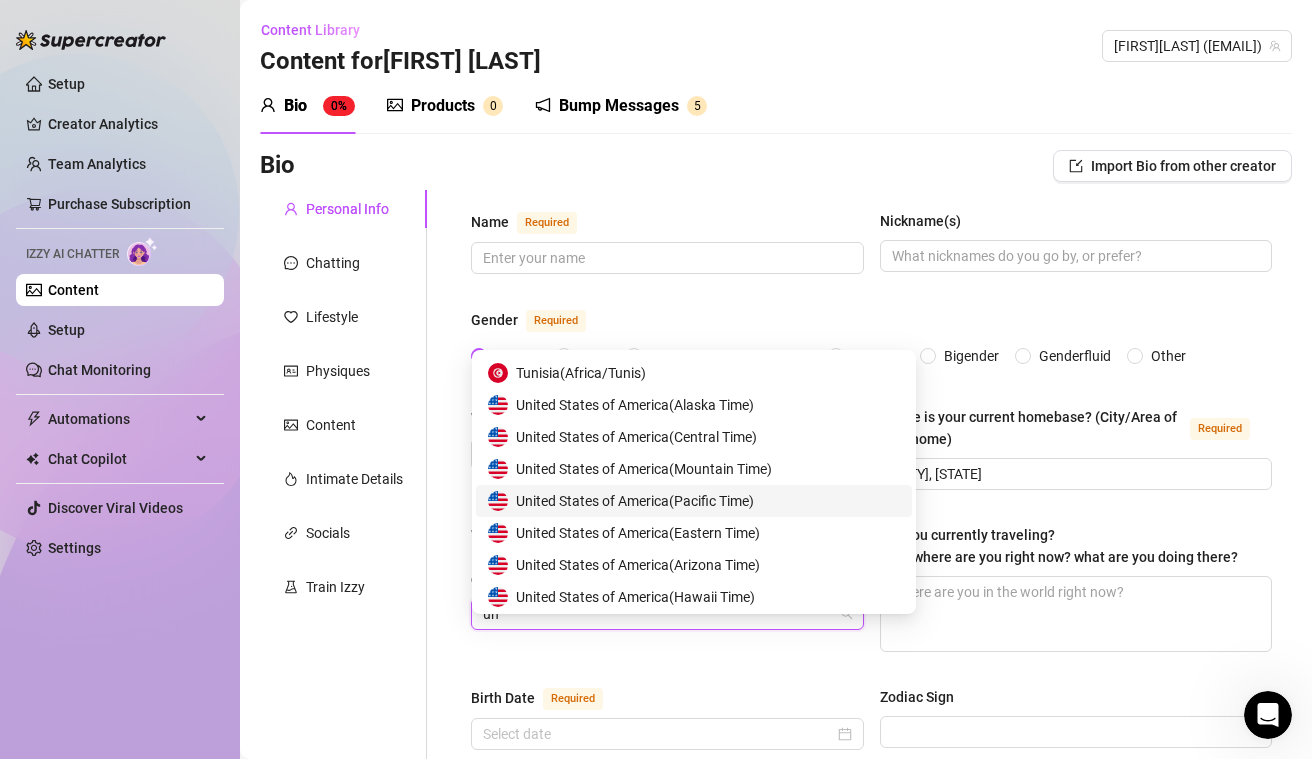 click on "United States of America  ( Pacific Time )" at bounding box center [694, 501] 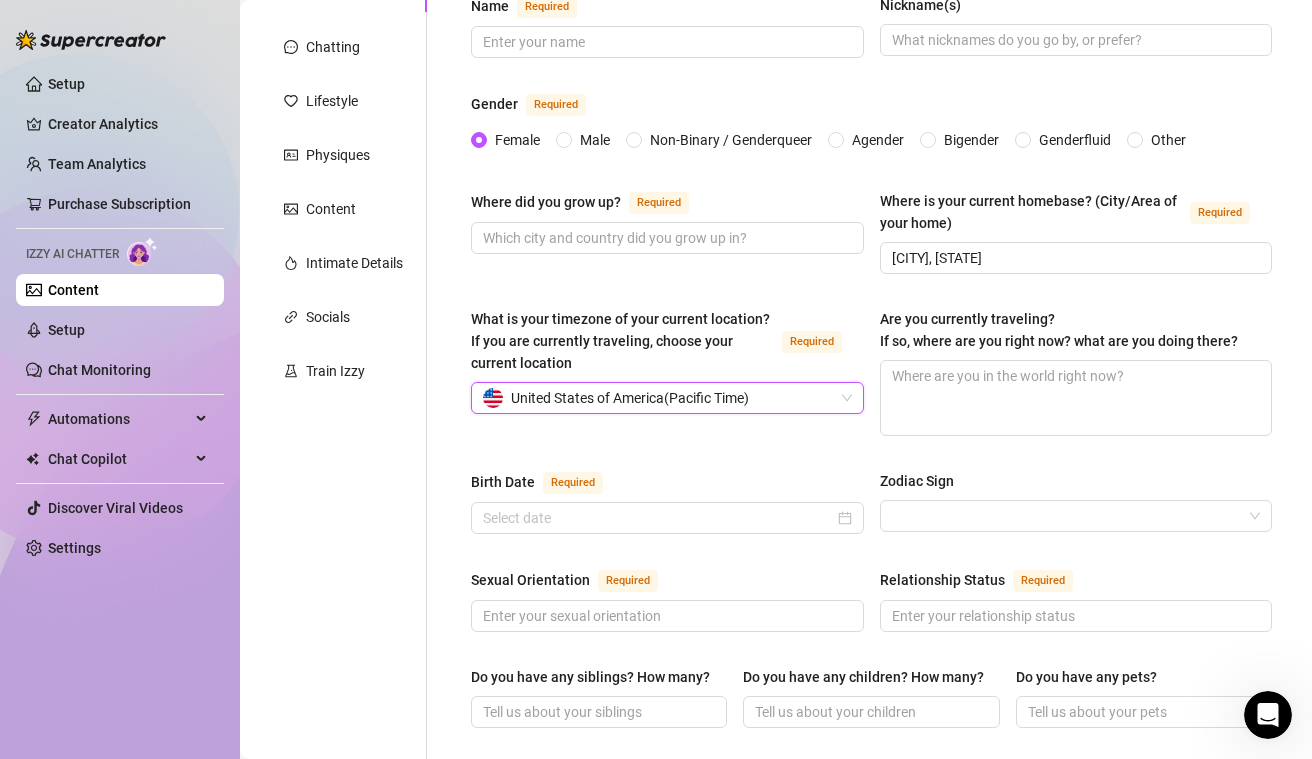 scroll, scrollTop: 224, scrollLeft: 0, axis: vertical 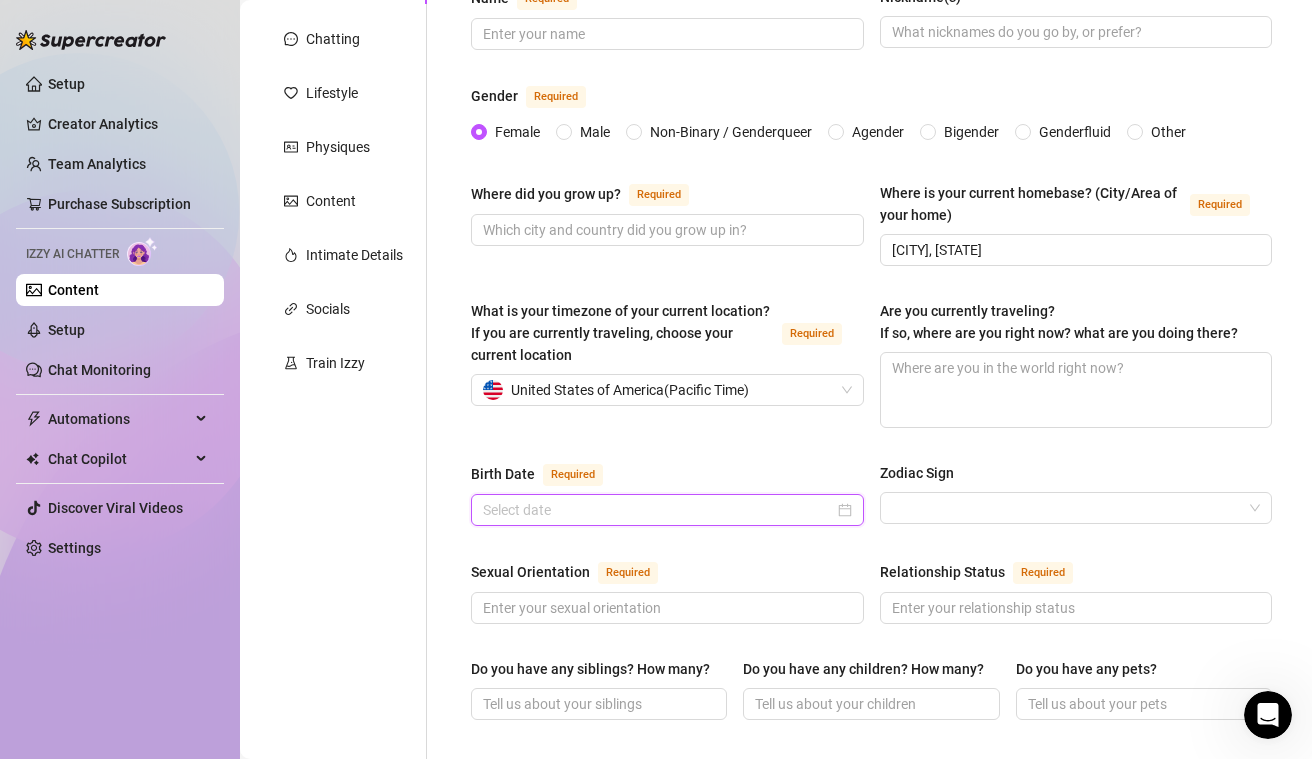 click on "Birth Date Required" at bounding box center (658, 510) 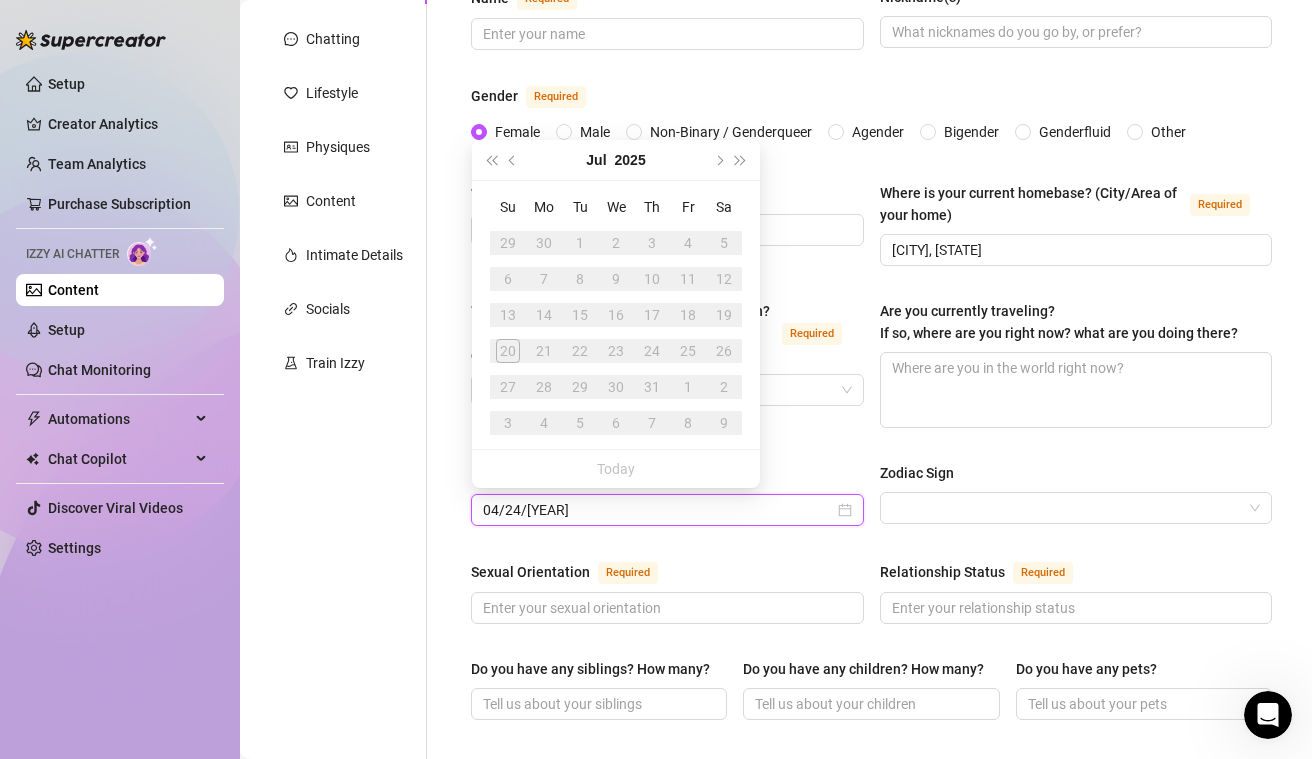 type on "04/24/[YEAR]" 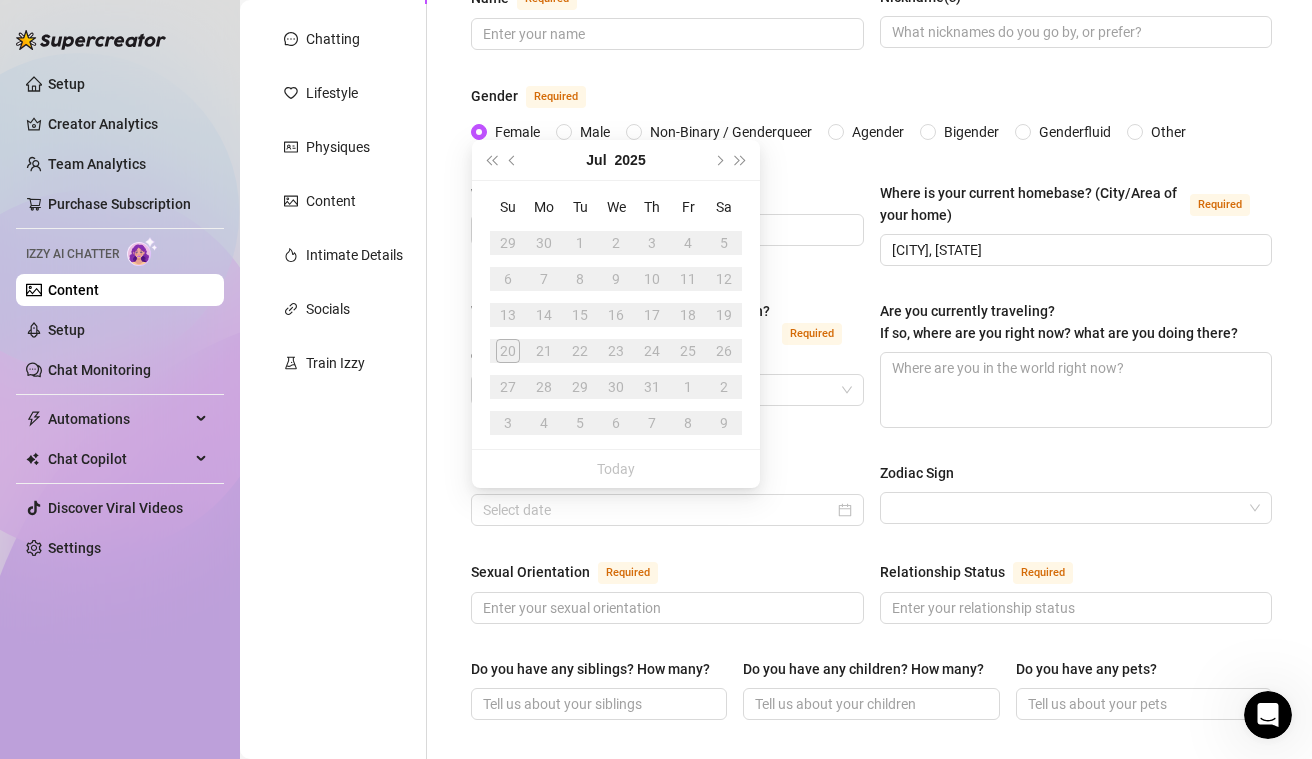 click on "Name Required Nickname(s) Gender Required Female Male Non-Binary / Genderqueer Agender Bigender Genderfluid Other Where did you grow up? Required Where is your current homebase? (City/Area of your home) Required [CITY], [STATE] What is your timezone of your current location? If you are currently traveling, choose your current location Required United States of America   ( Pacific Time ) Are you currently traveling? If so, where are you right now? what are you doing there? Birth Date Required Zodiac Sign Sexual Orientation Required Relationship Status Required Do you have any siblings? How many? Do you have any children? How many? Do you have any pets? What do you do for work currently? What were your previous jobs or careers? What is your educational background? What languages do you speak?   Select or type languages you speak What are your religious beliefs? What are your ideological beliefs? What are your dreams or goals? Required Share a funny story about yourself Share some unexpected facts about yourself" at bounding box center [871, 787] 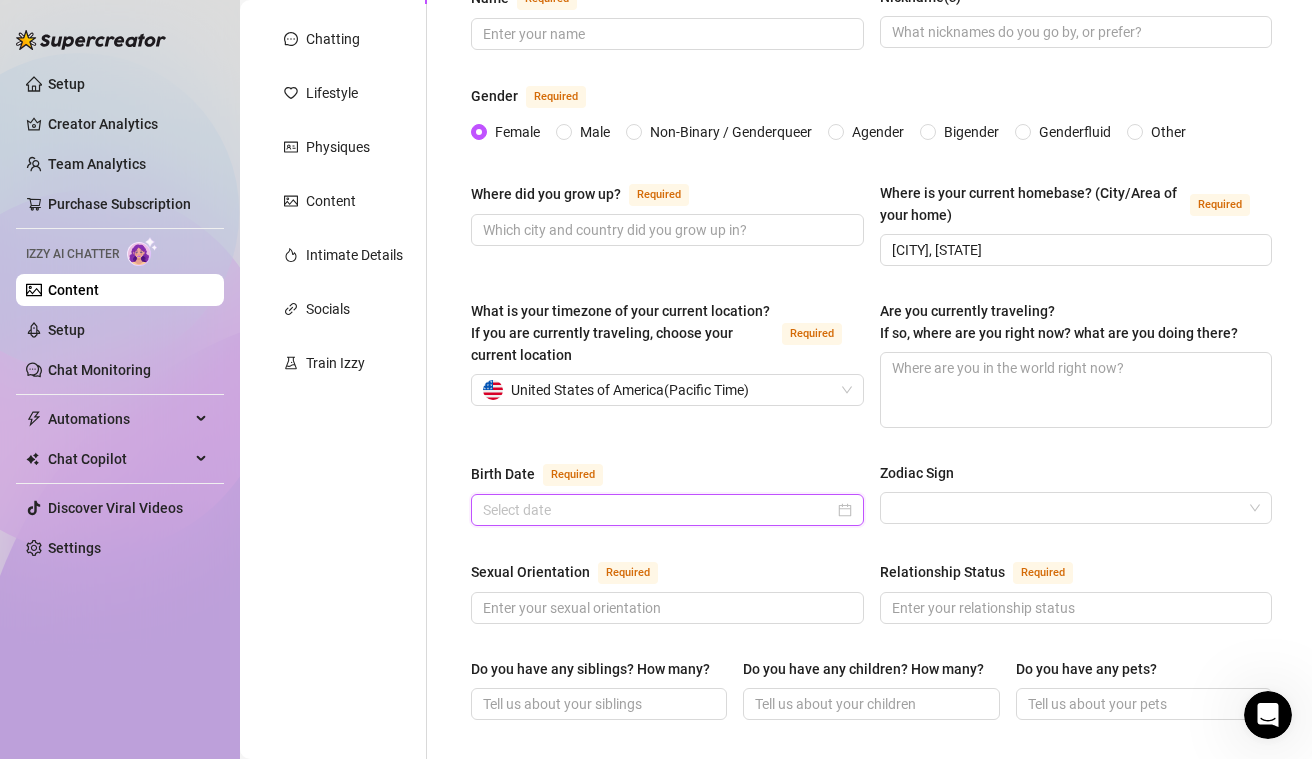 click on "Birth Date Required" at bounding box center [658, 510] 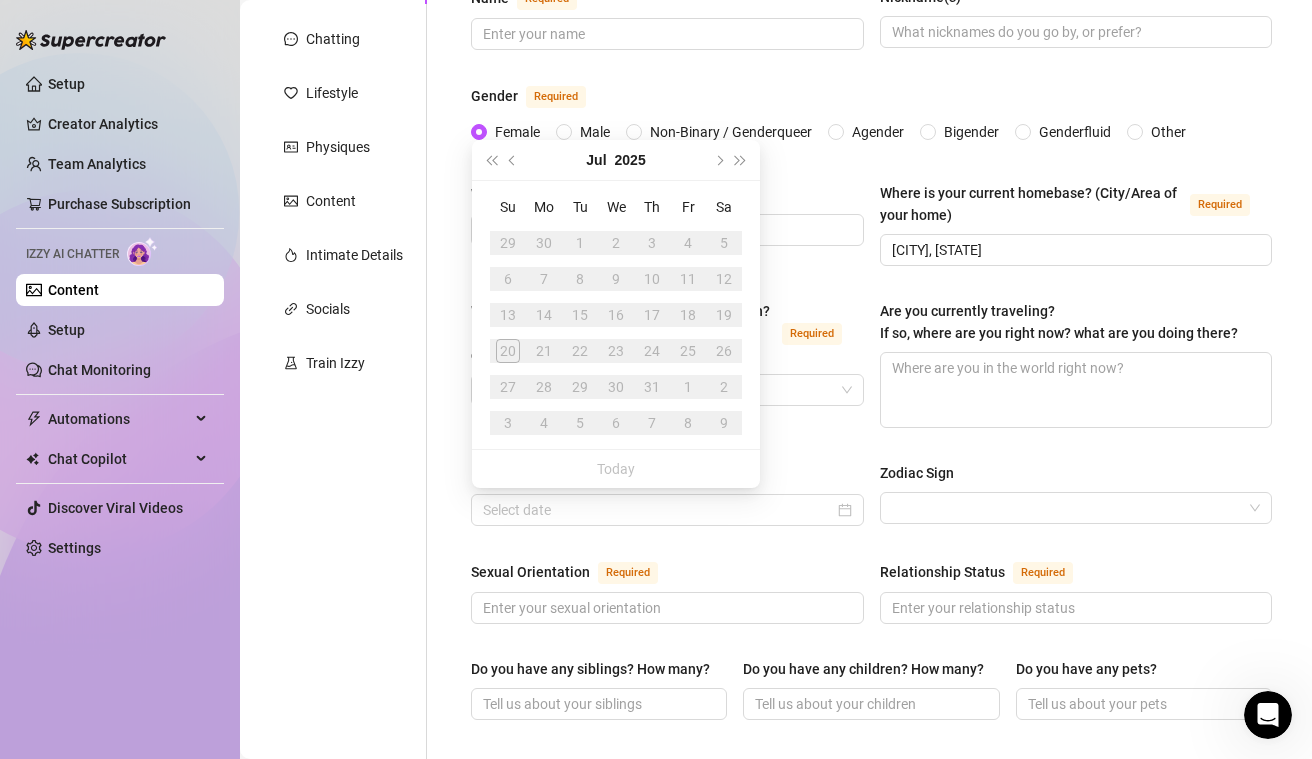 click on "24" at bounding box center [652, 351] 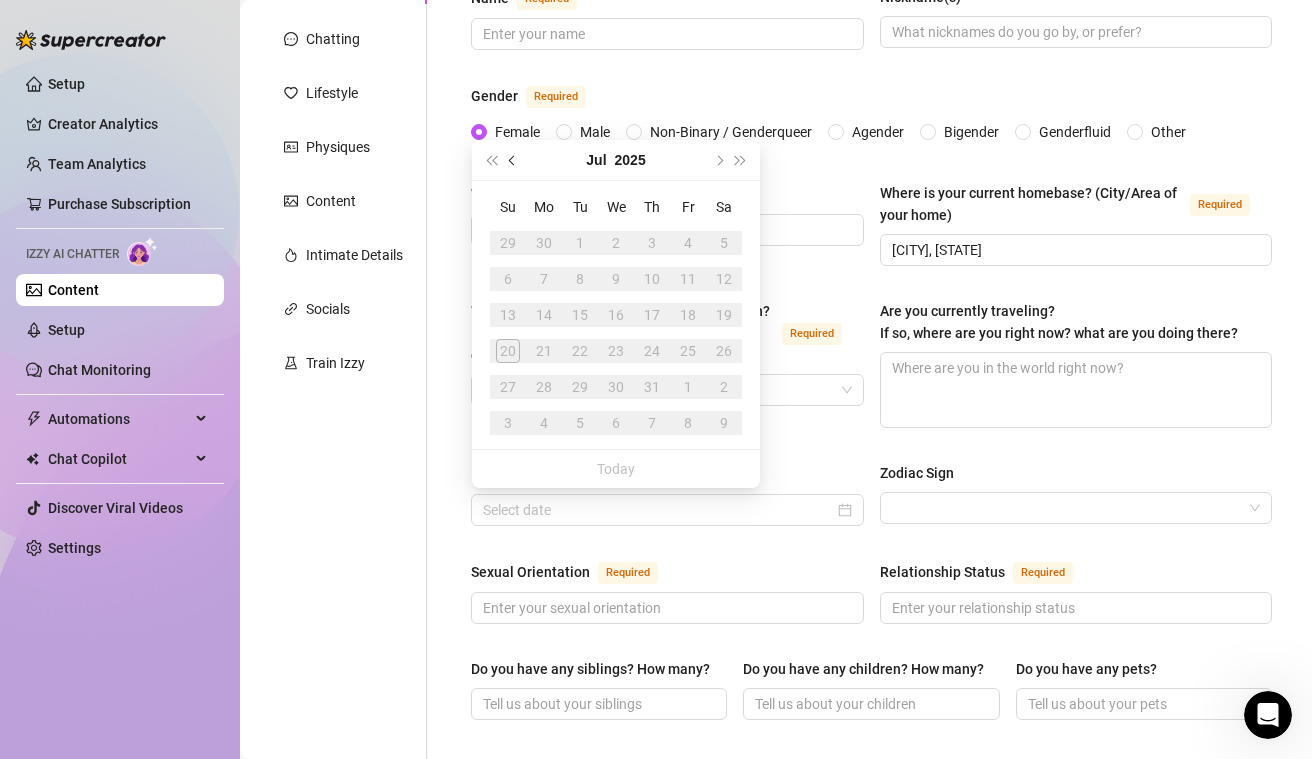 click at bounding box center (513, 160) 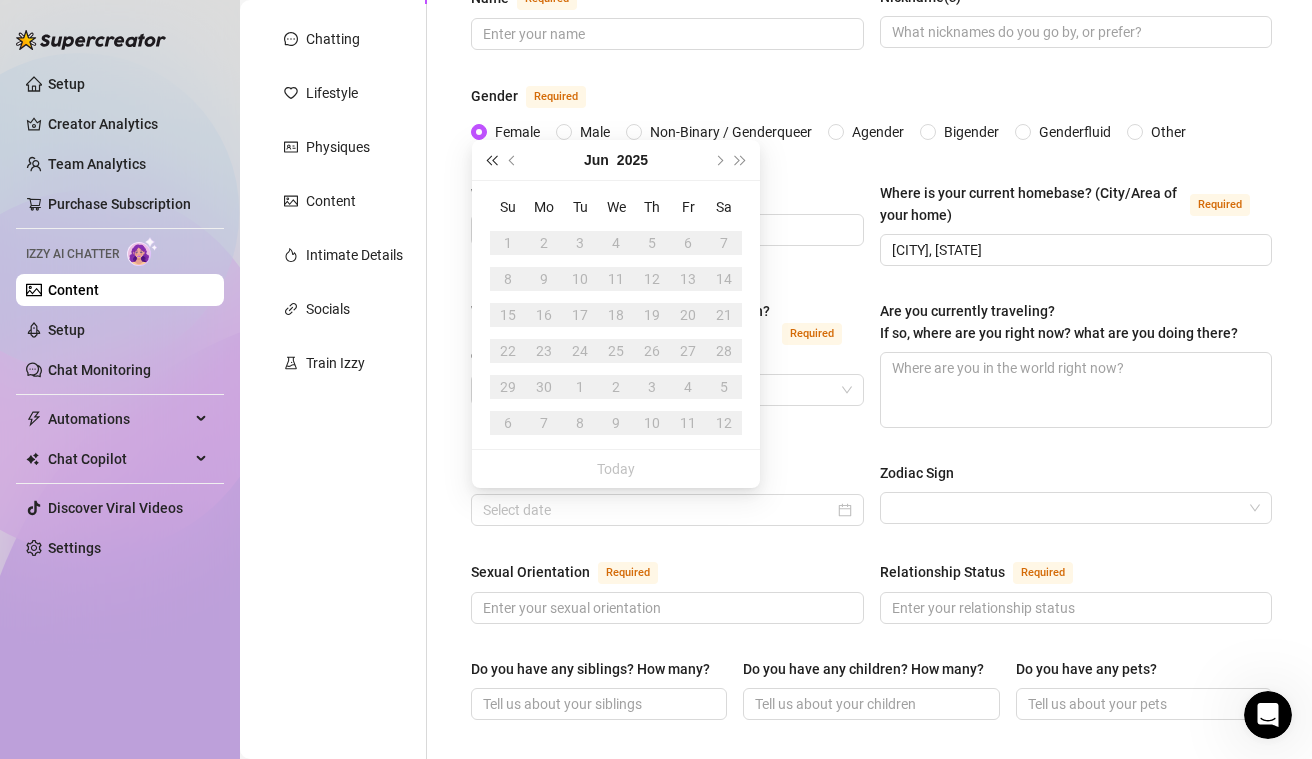 click at bounding box center [491, 160] 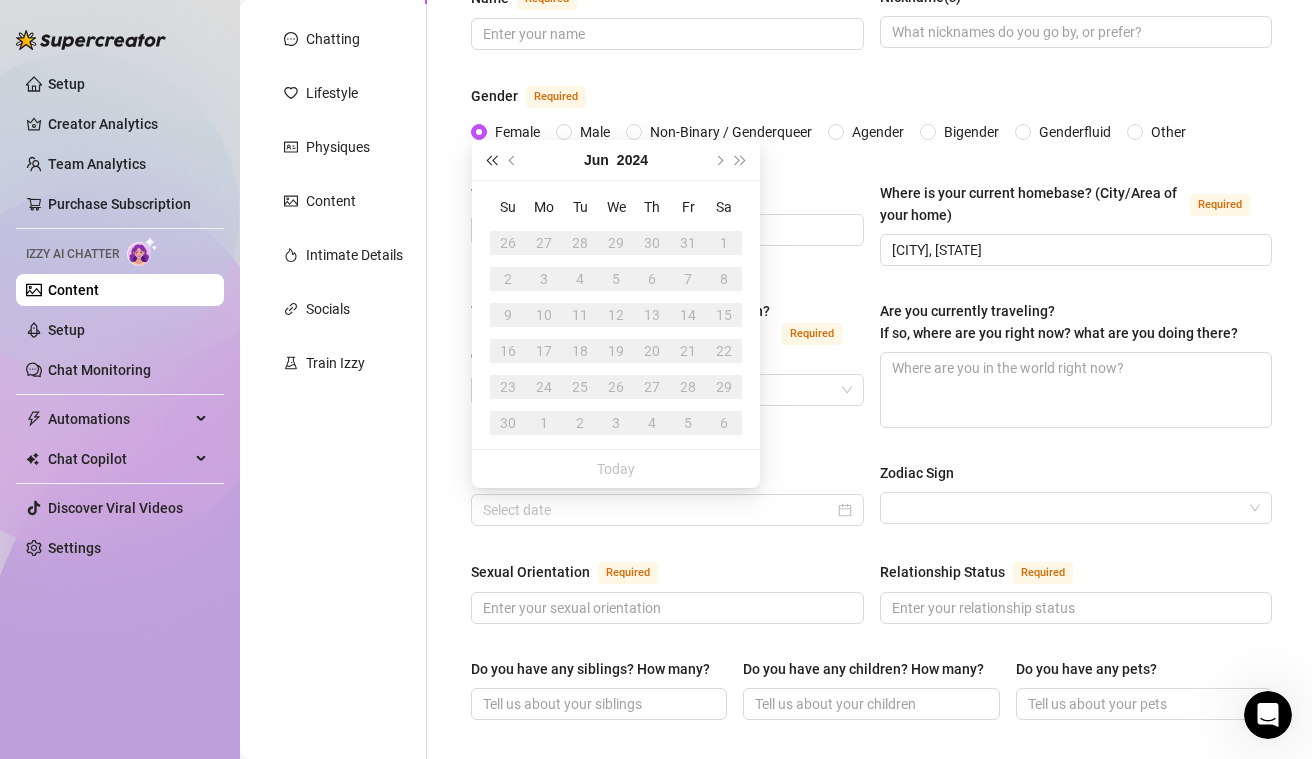 click at bounding box center (491, 160) 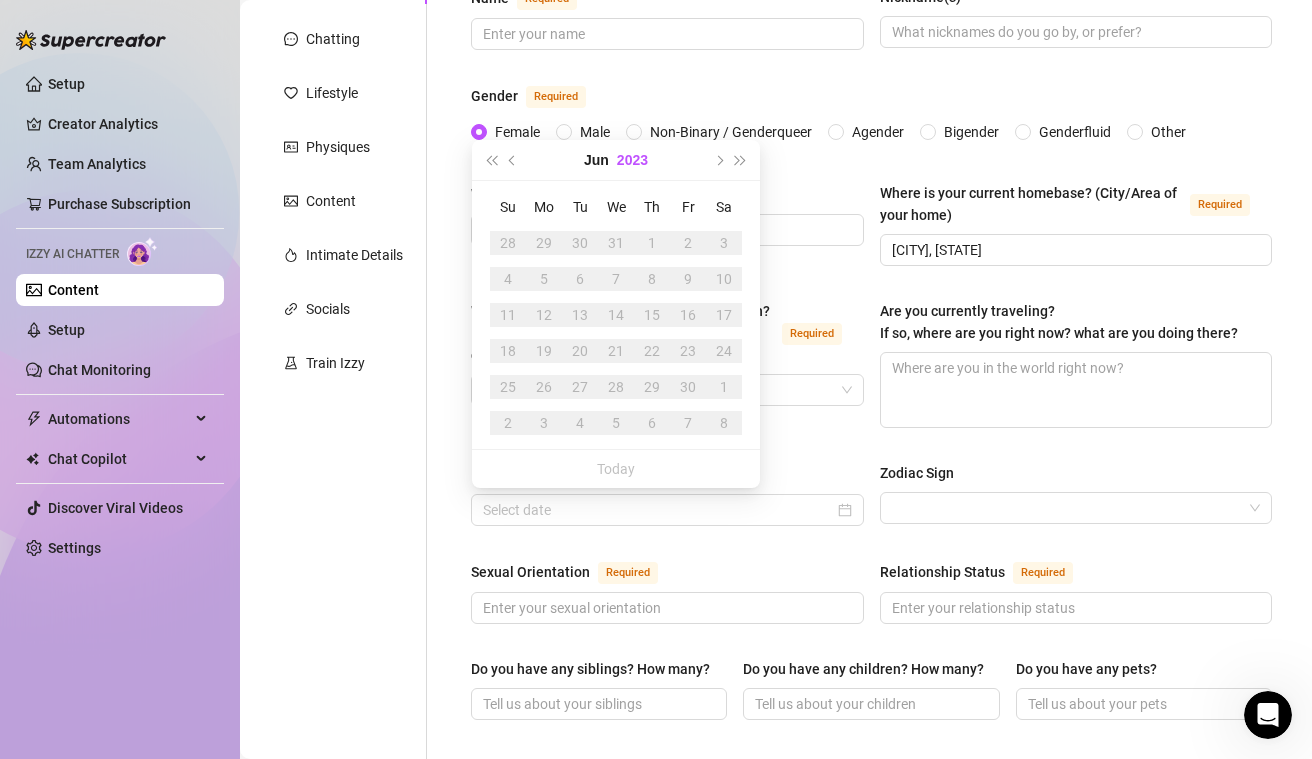 click on "2023" at bounding box center (632, 160) 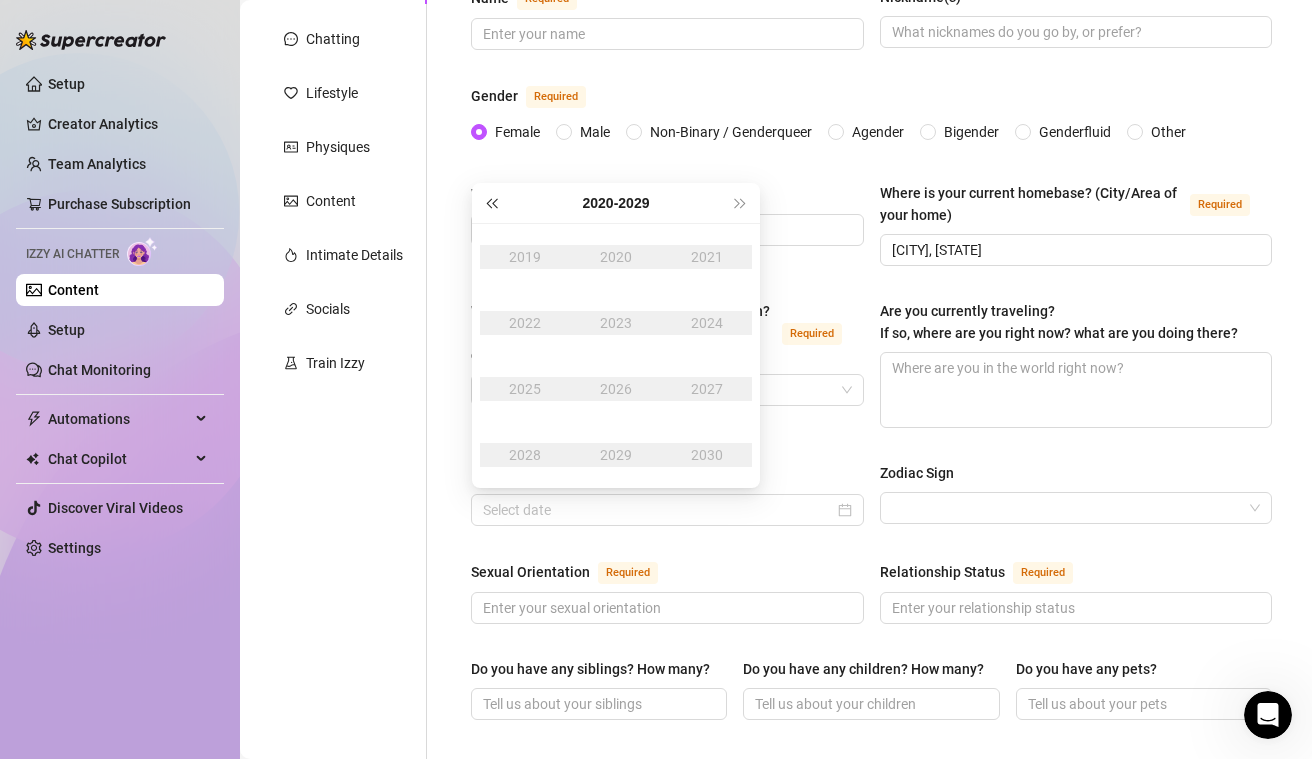 click at bounding box center [491, 203] 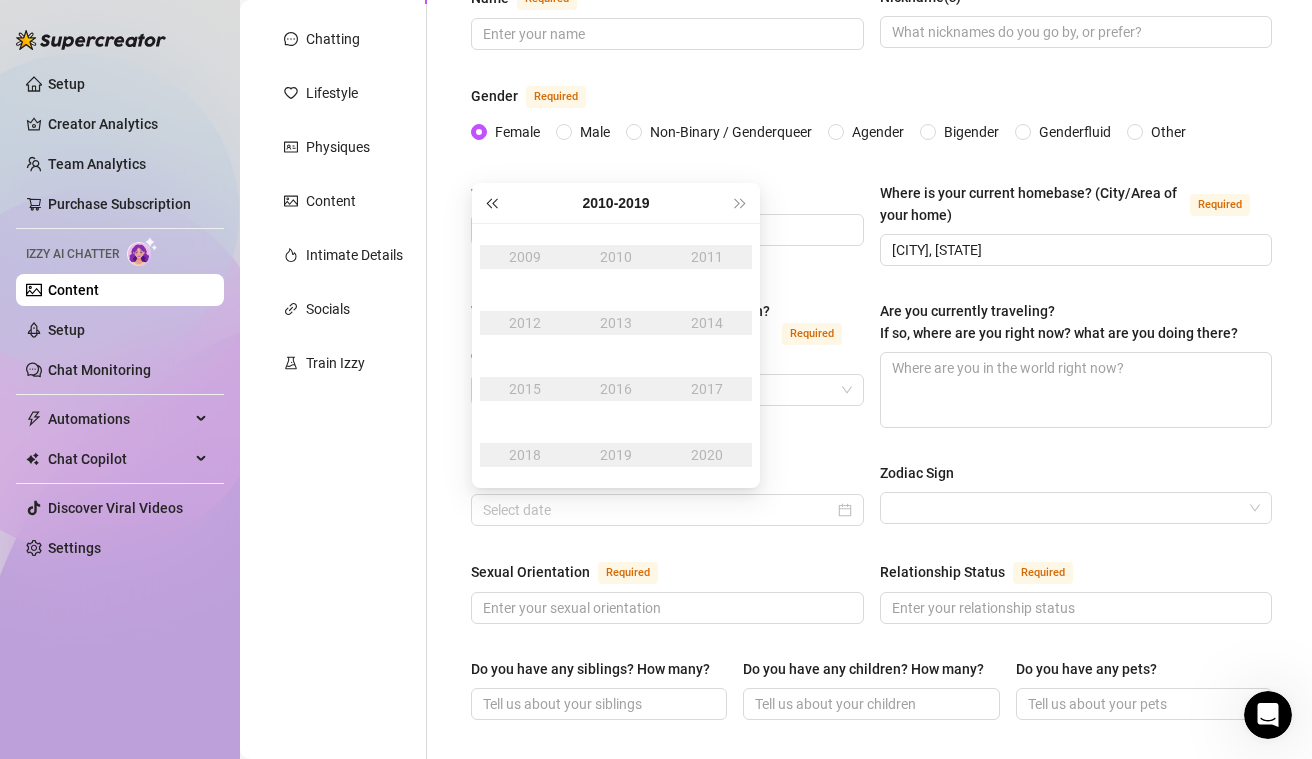 click at bounding box center (491, 203) 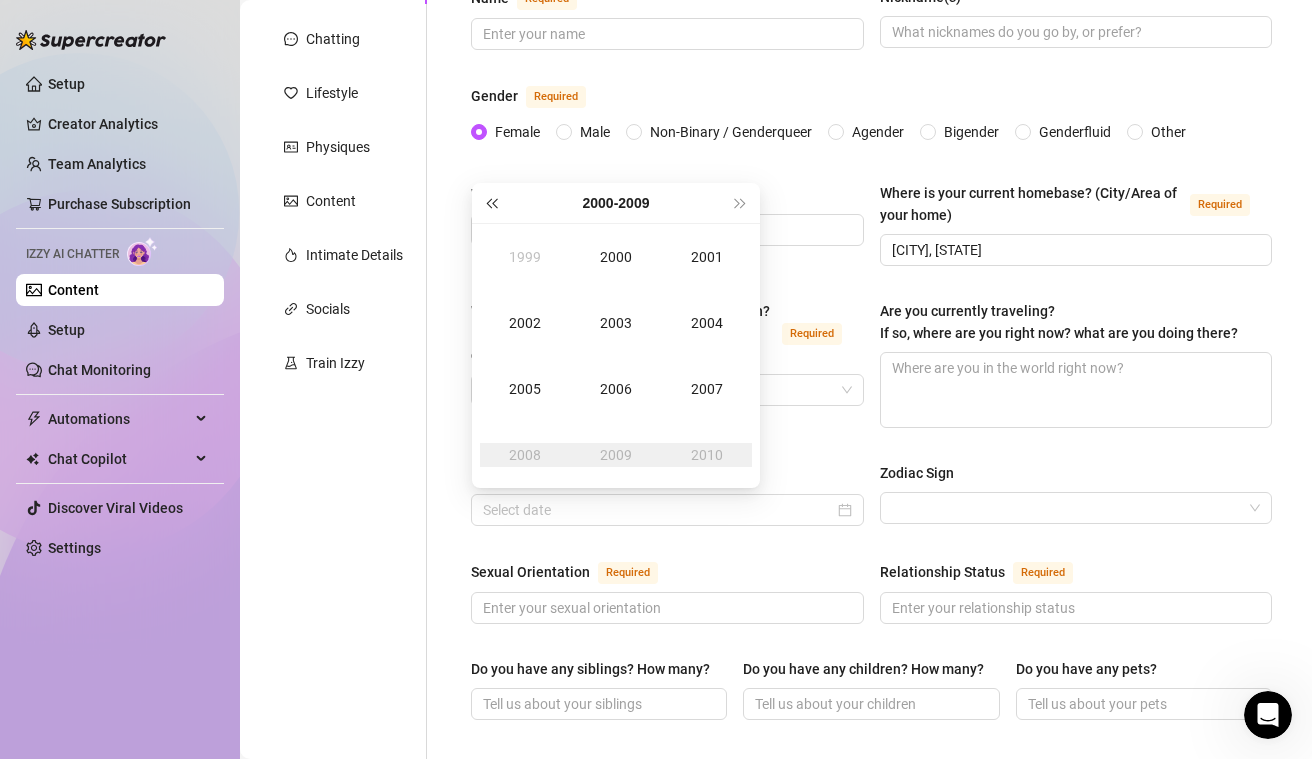 click at bounding box center [491, 203] 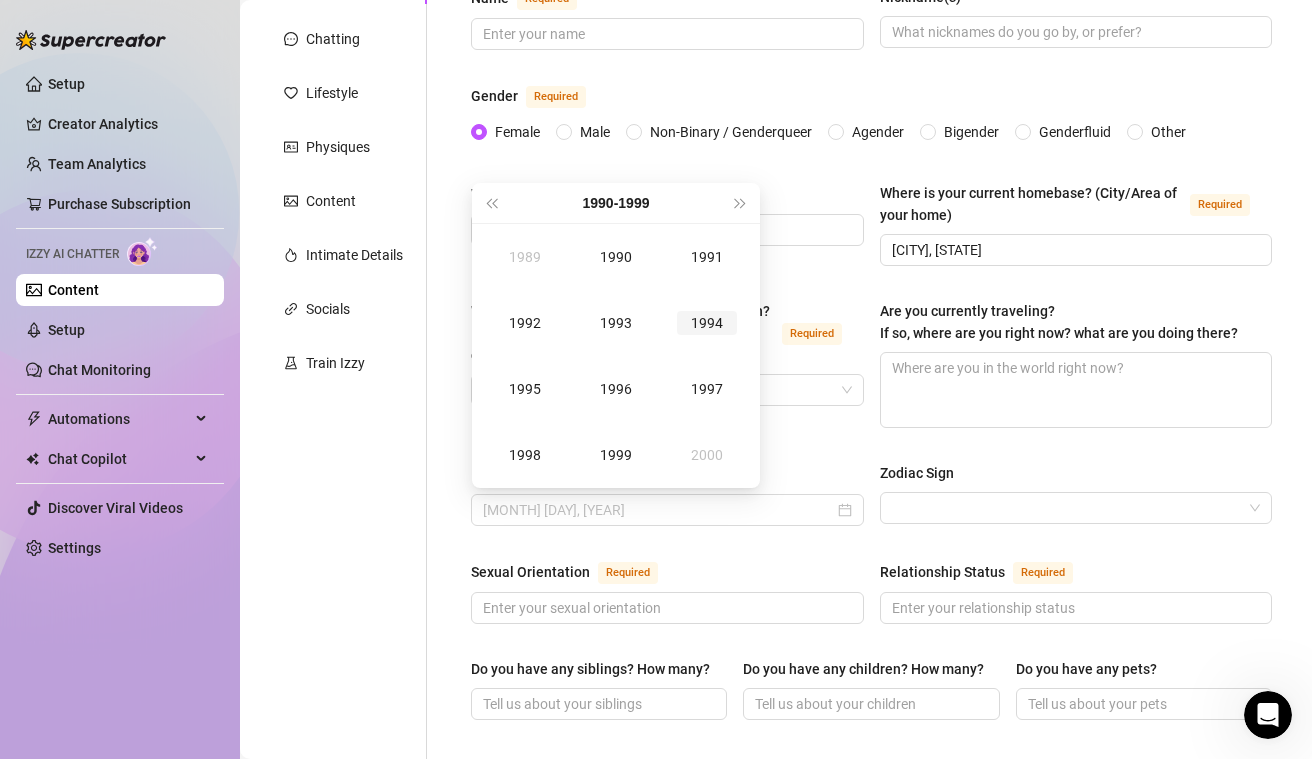 click on "1994" at bounding box center (707, 323) 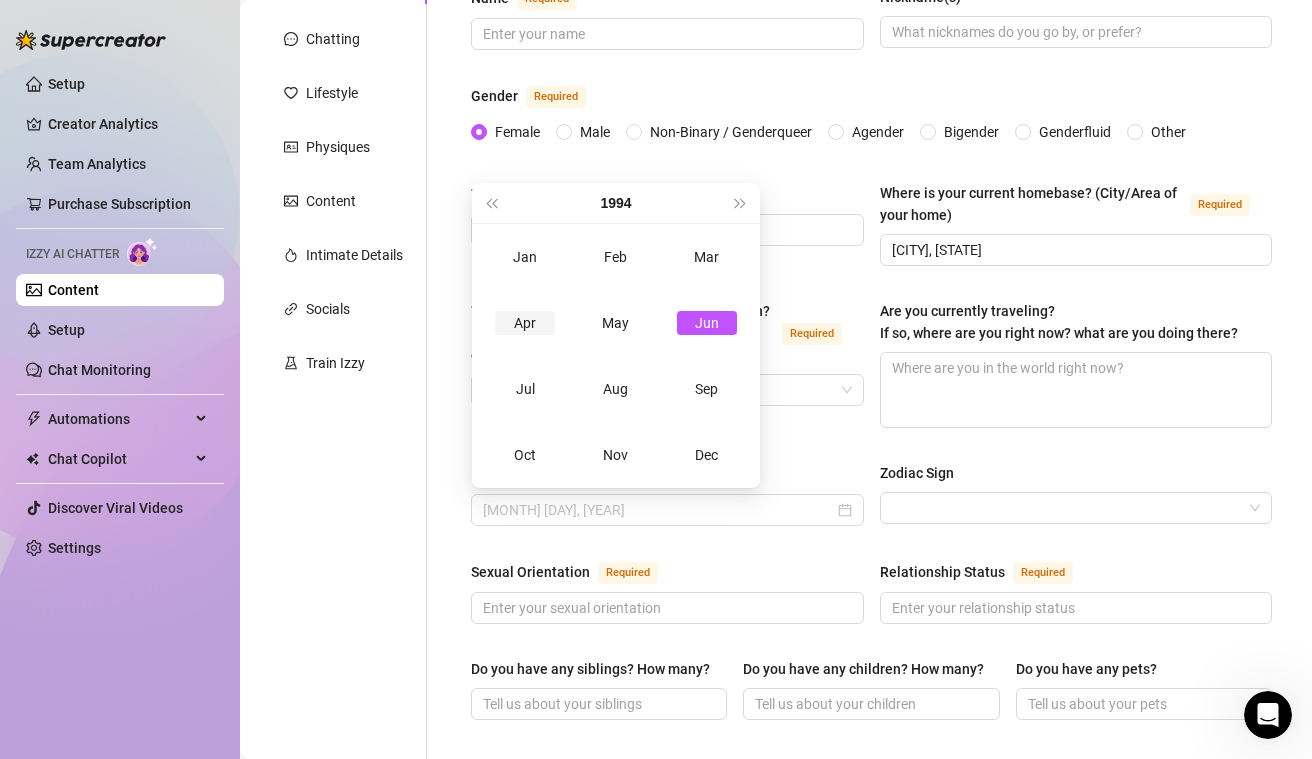 click on "Apr" at bounding box center (525, 323) 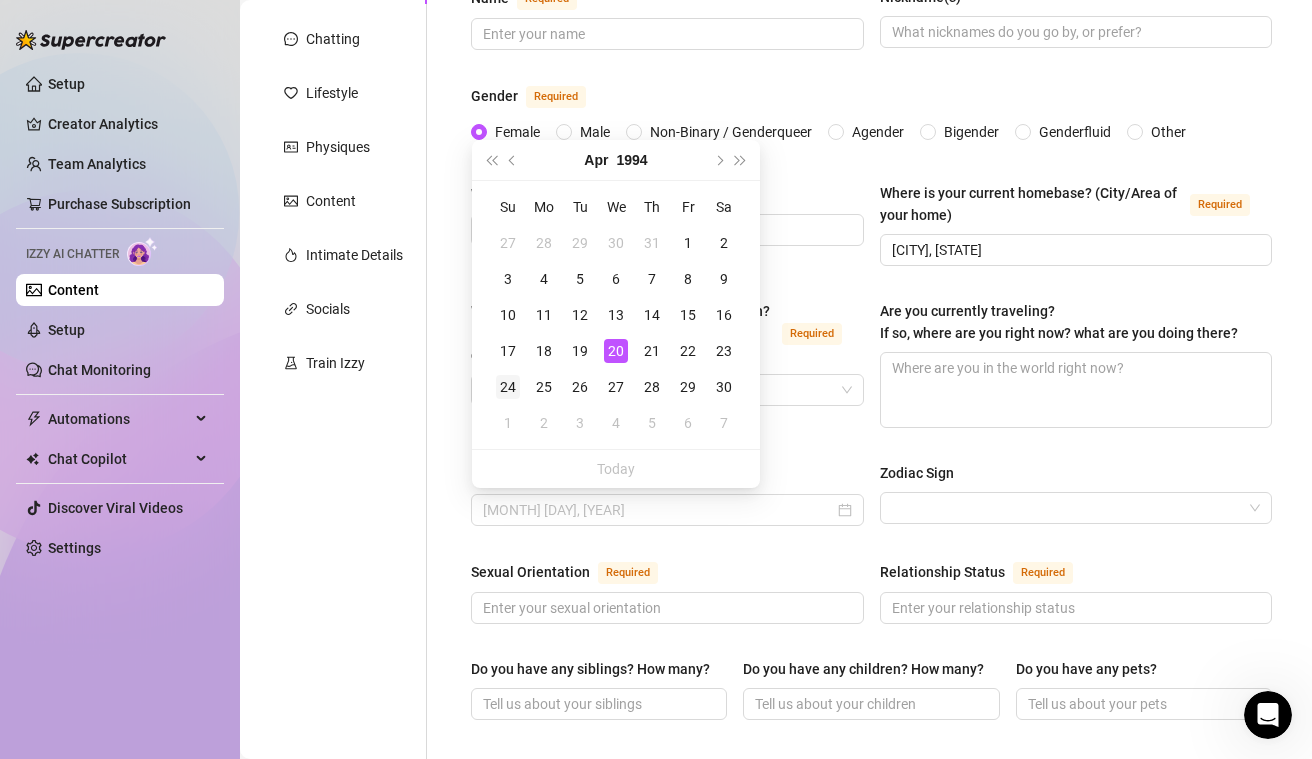type on "[MONTH] [DAY], [YEAR]" 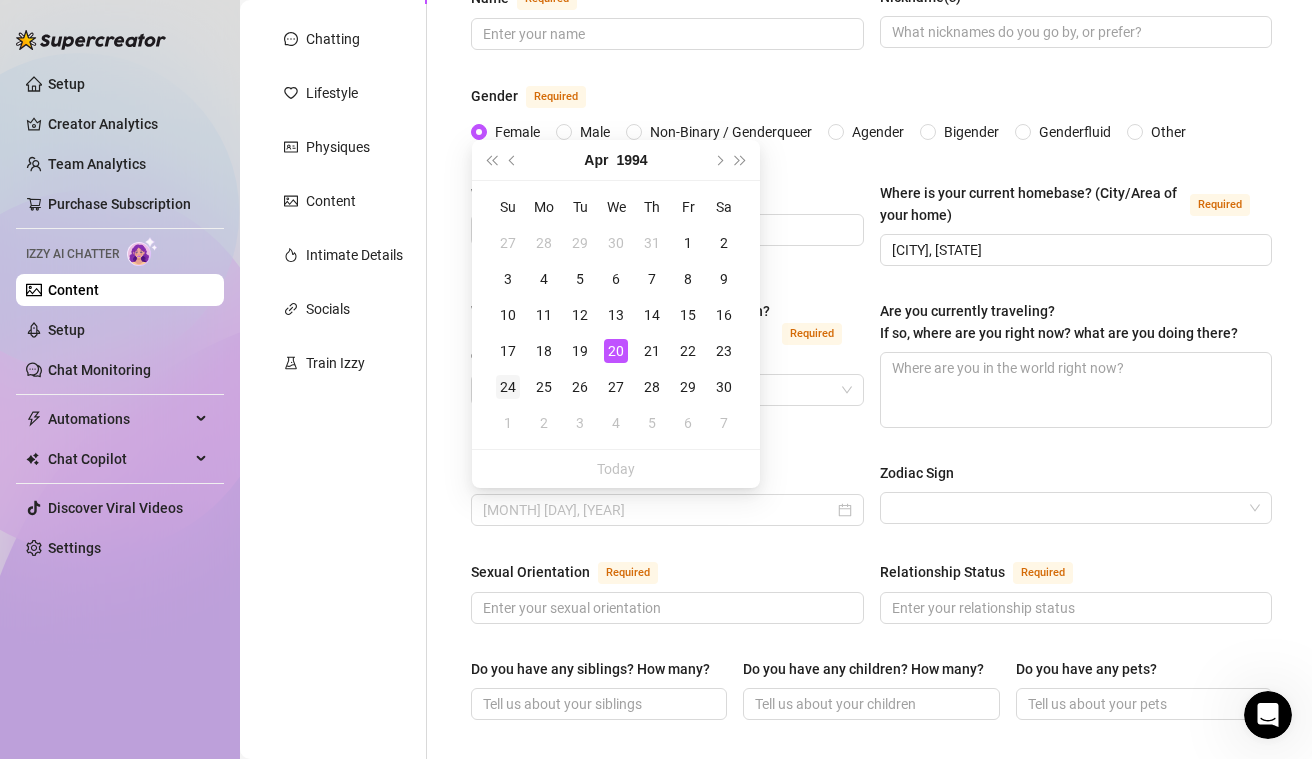 click on "24" at bounding box center [508, 387] 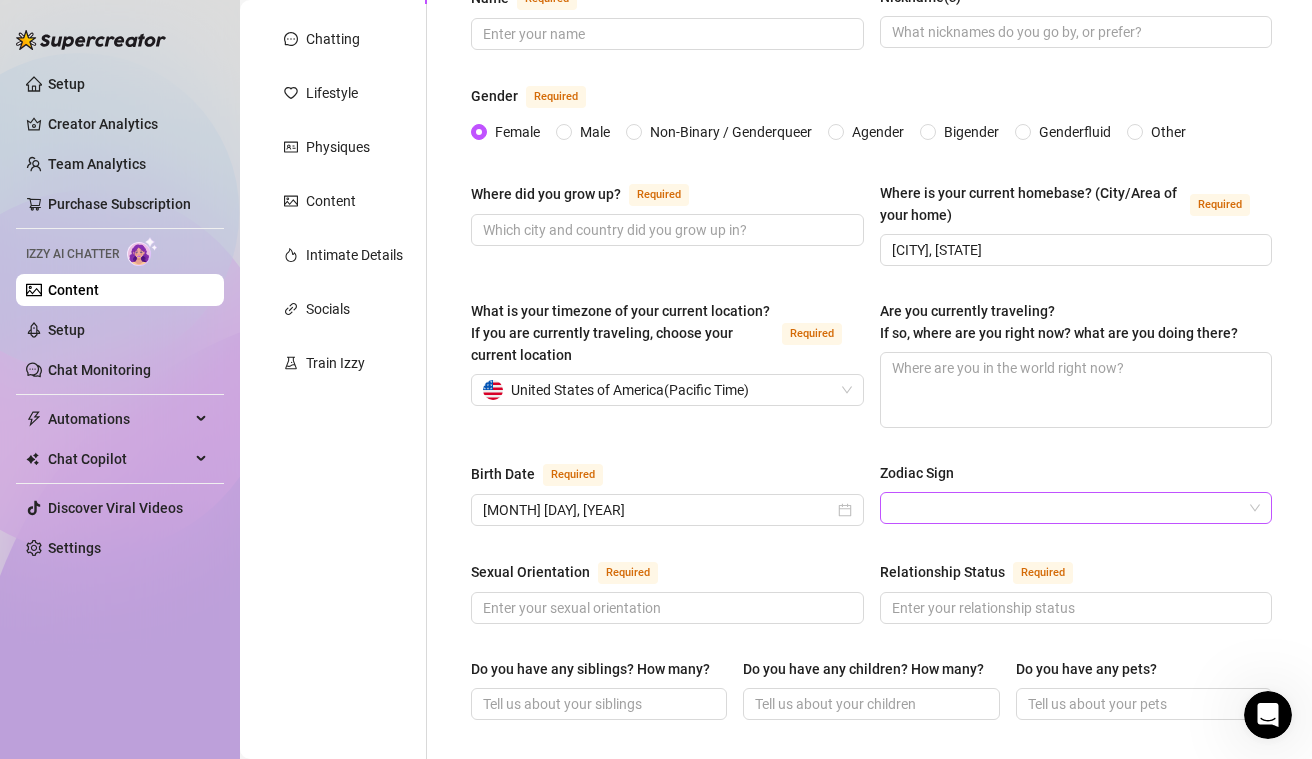 click on "Zodiac Sign" at bounding box center [1067, 508] 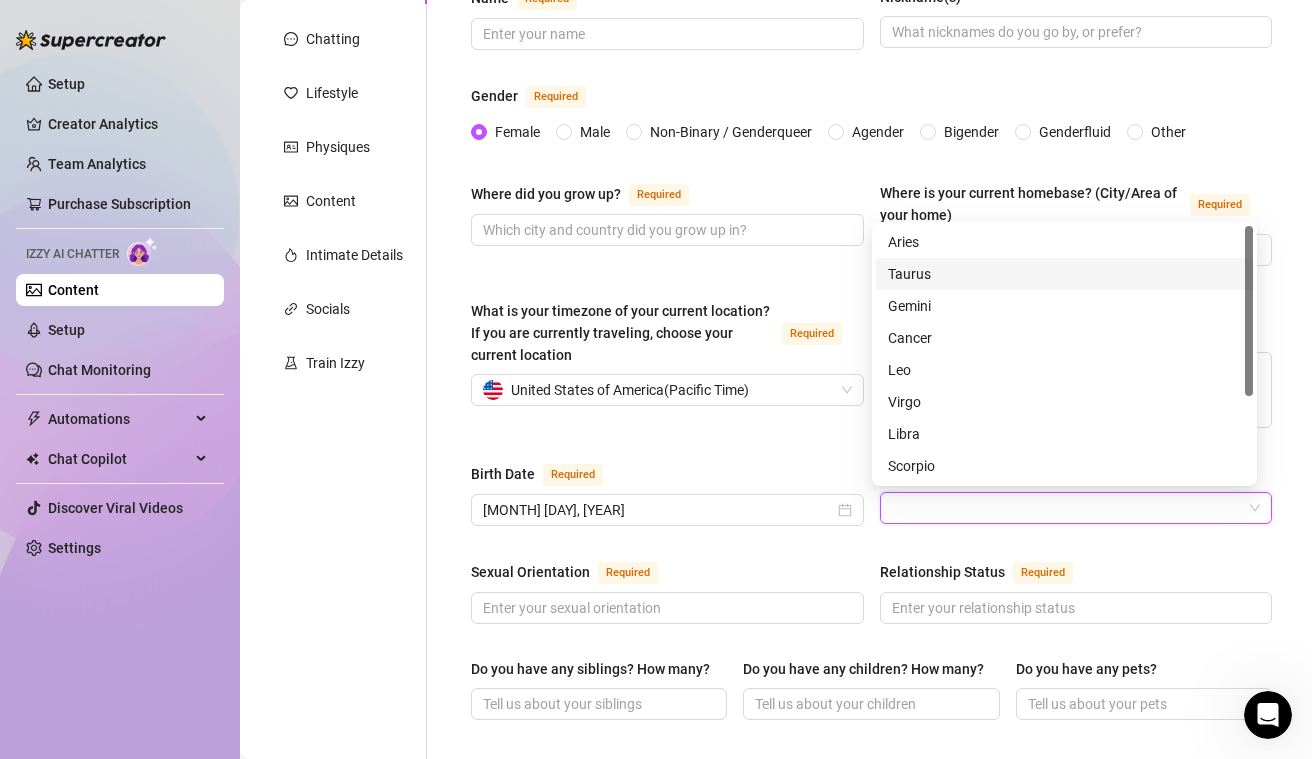 click on "Taurus" at bounding box center [1064, 274] 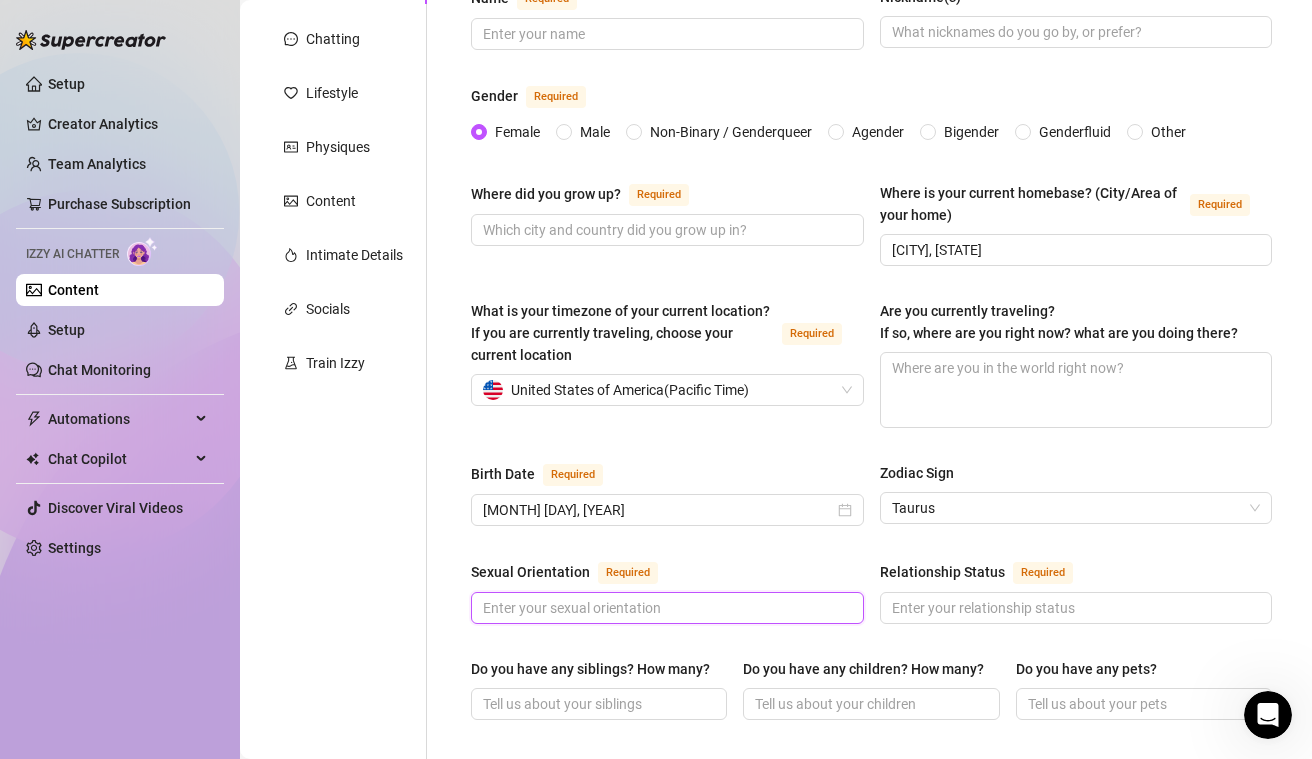 click on "Sexual Orientation Required" at bounding box center [665, 608] 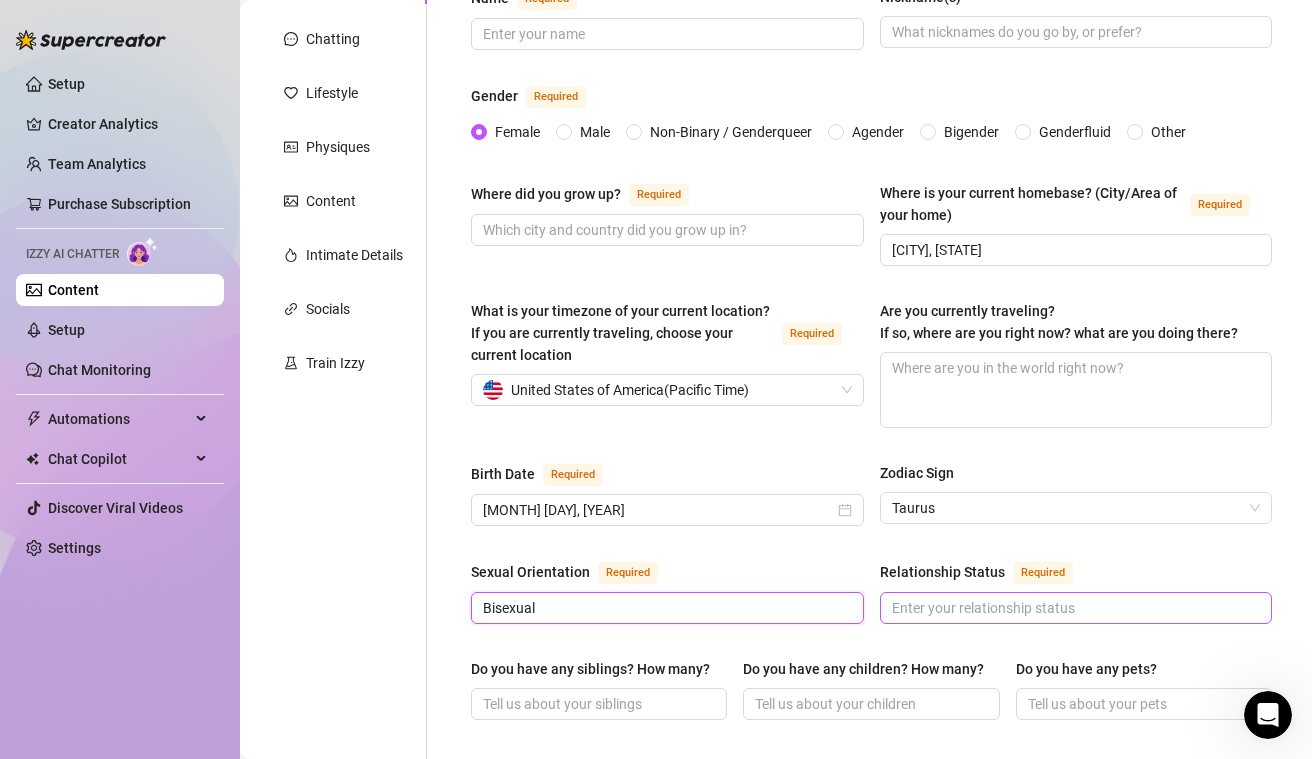 type on "Bisexual" 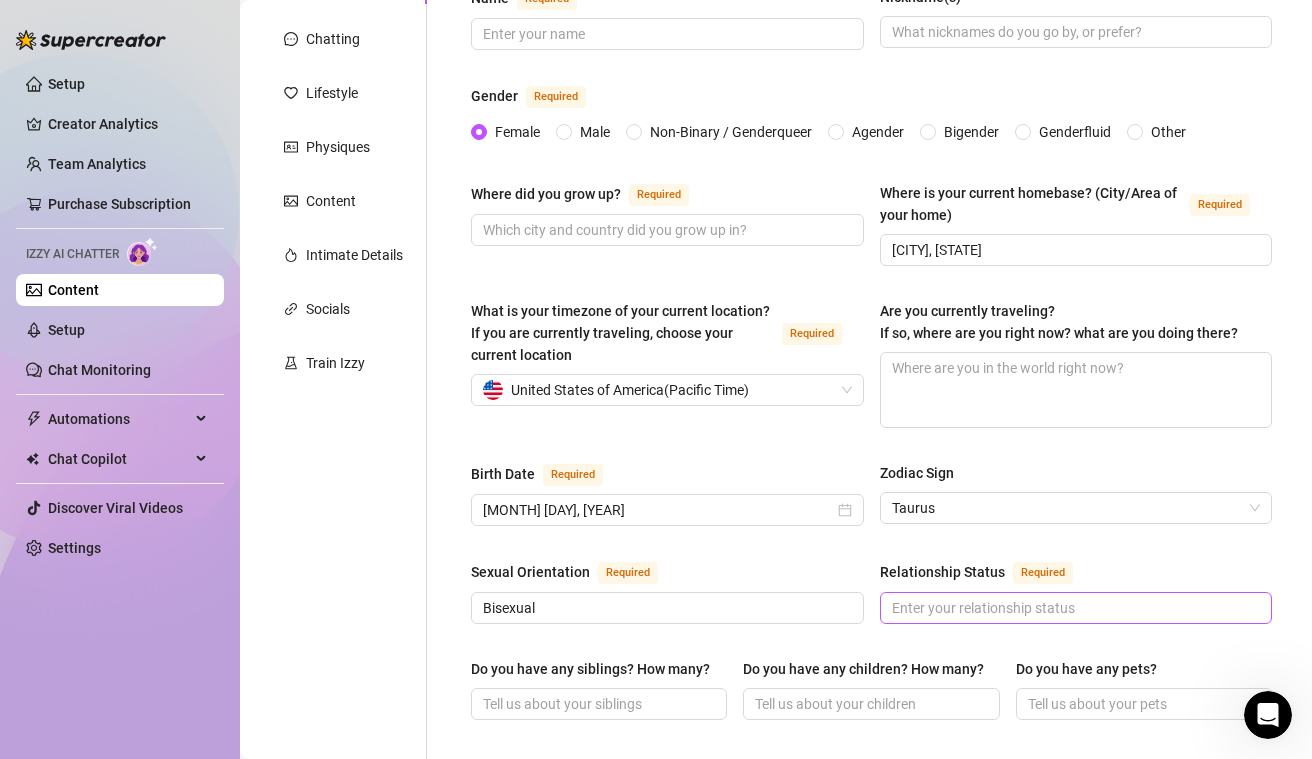 click at bounding box center [1076, 608] 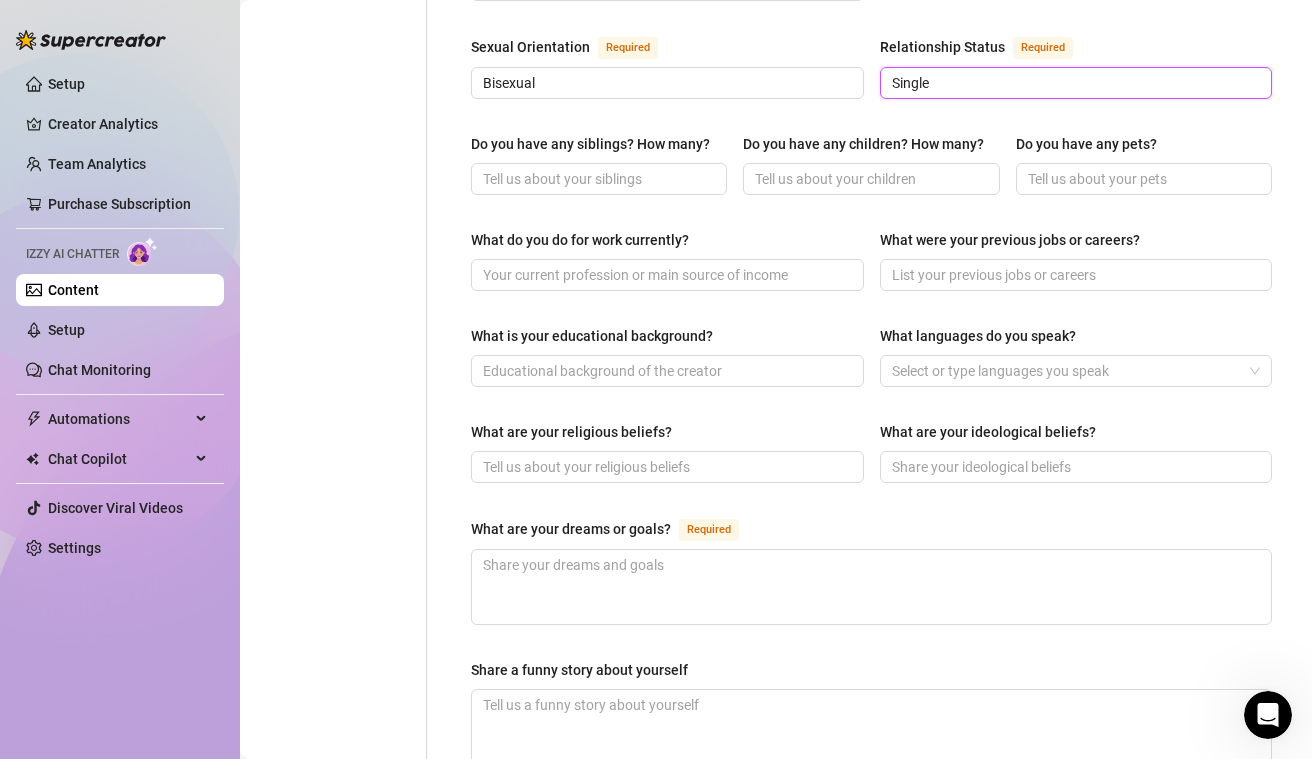 scroll, scrollTop: 764, scrollLeft: 0, axis: vertical 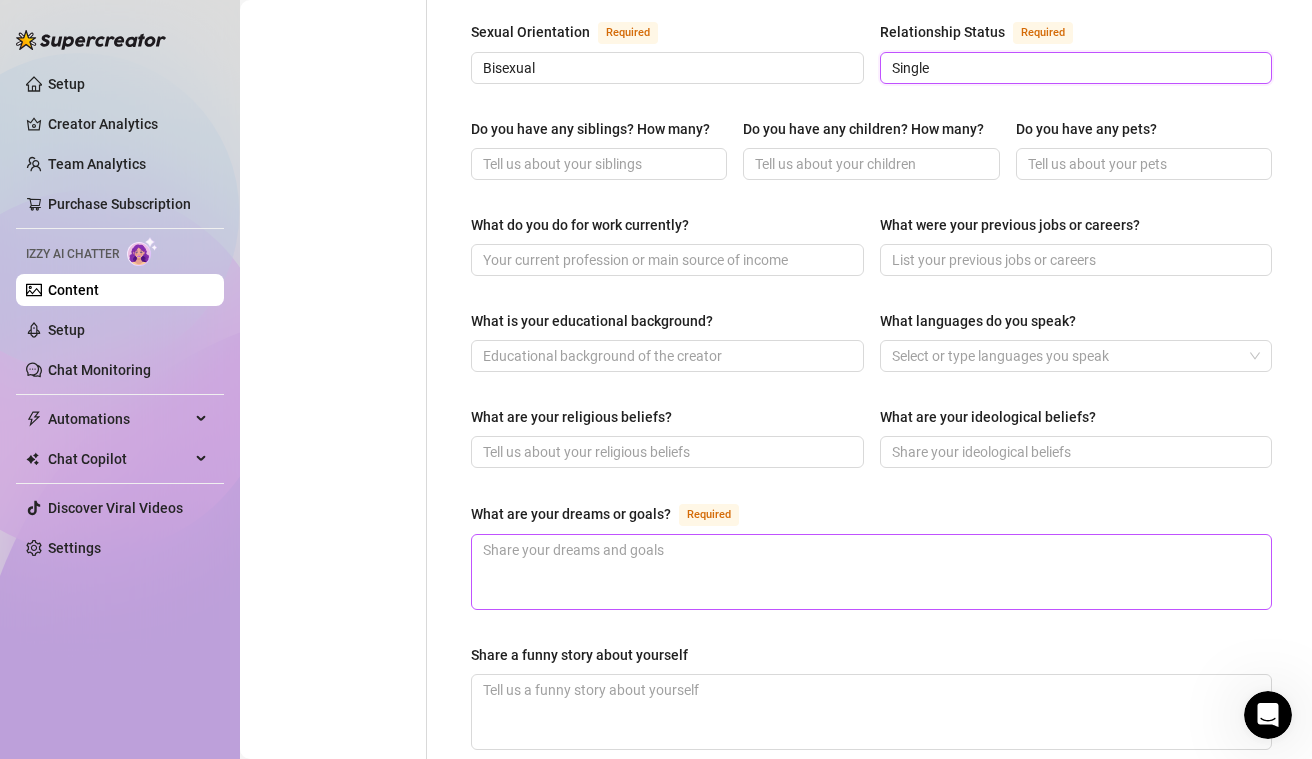 type on "Single" 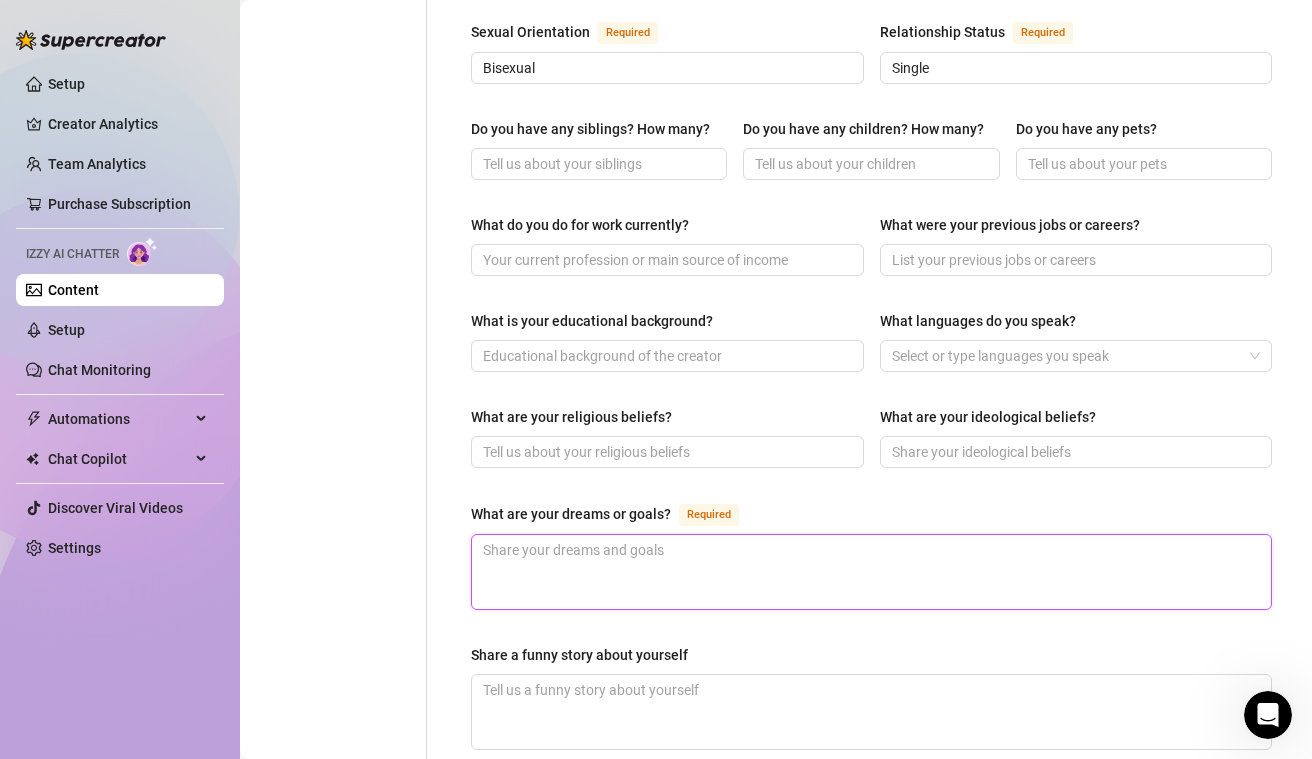 click on "What are your dreams or goals? Required" at bounding box center (871, 572) 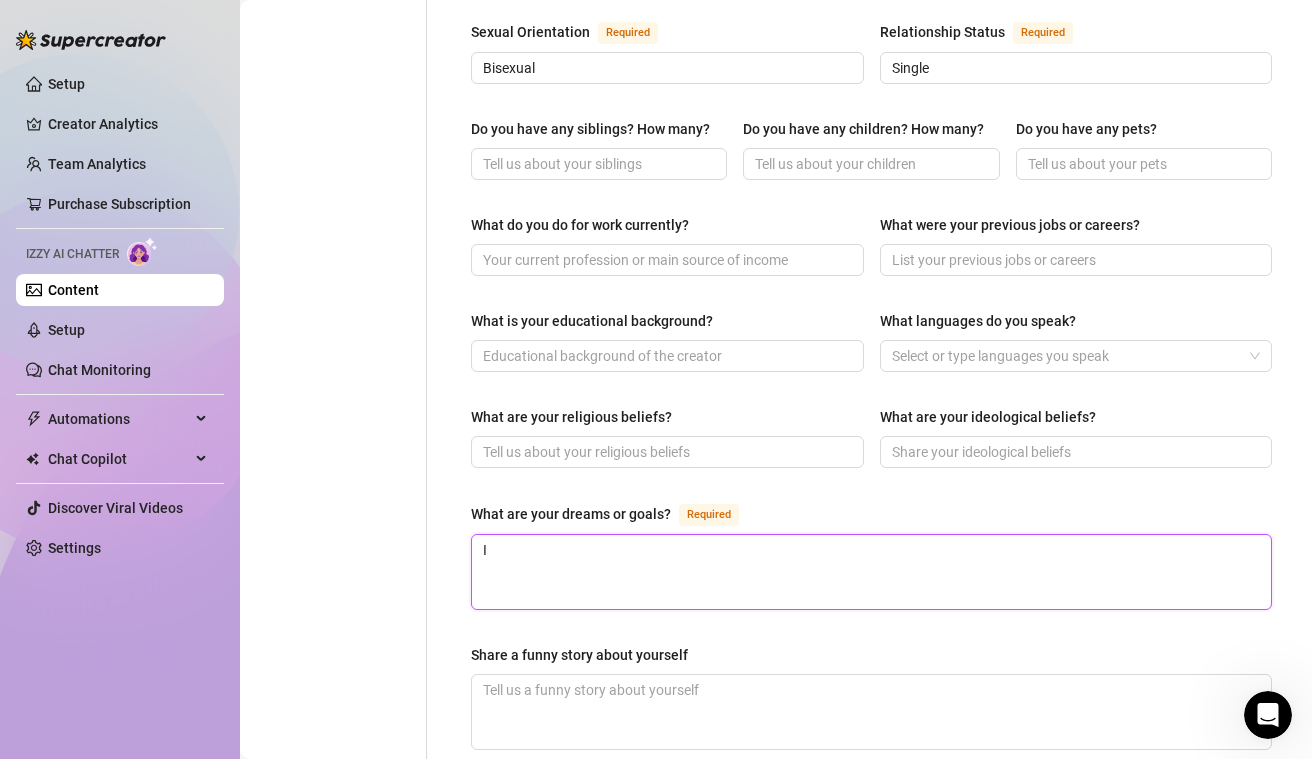 type 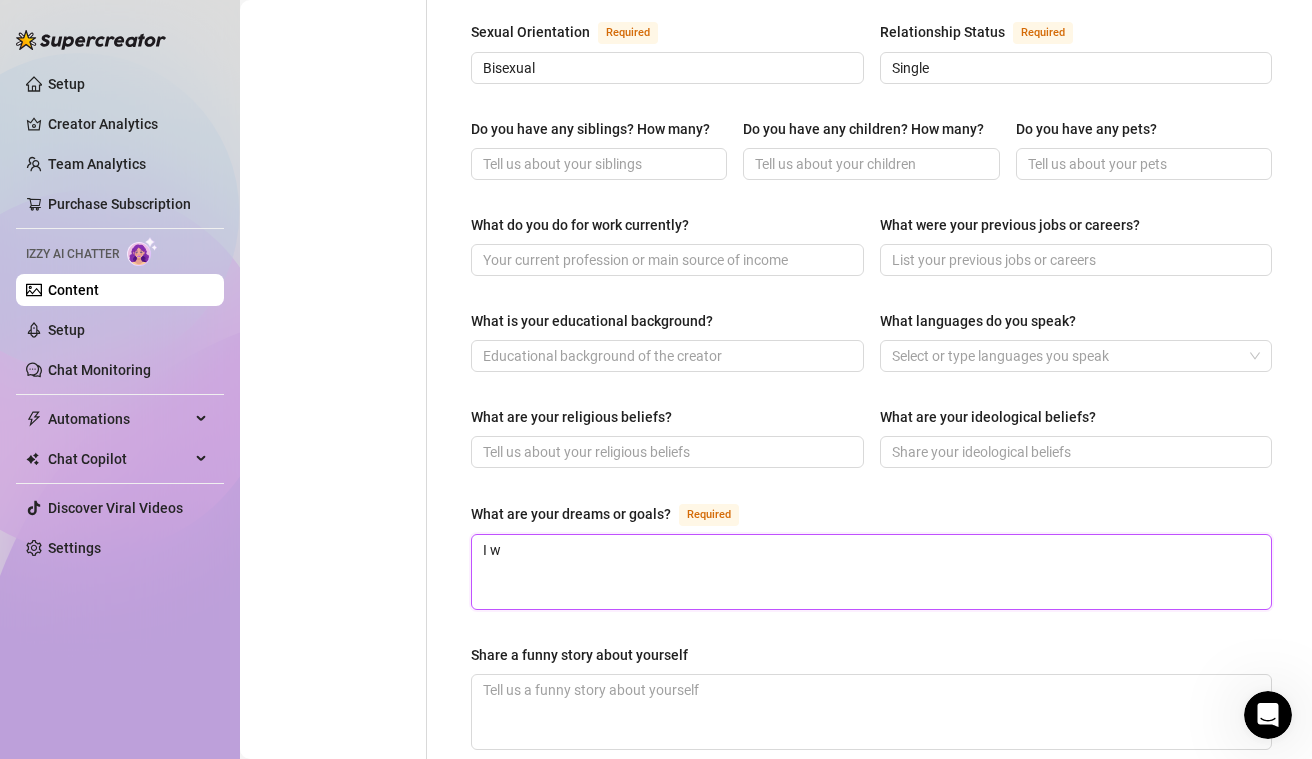 type 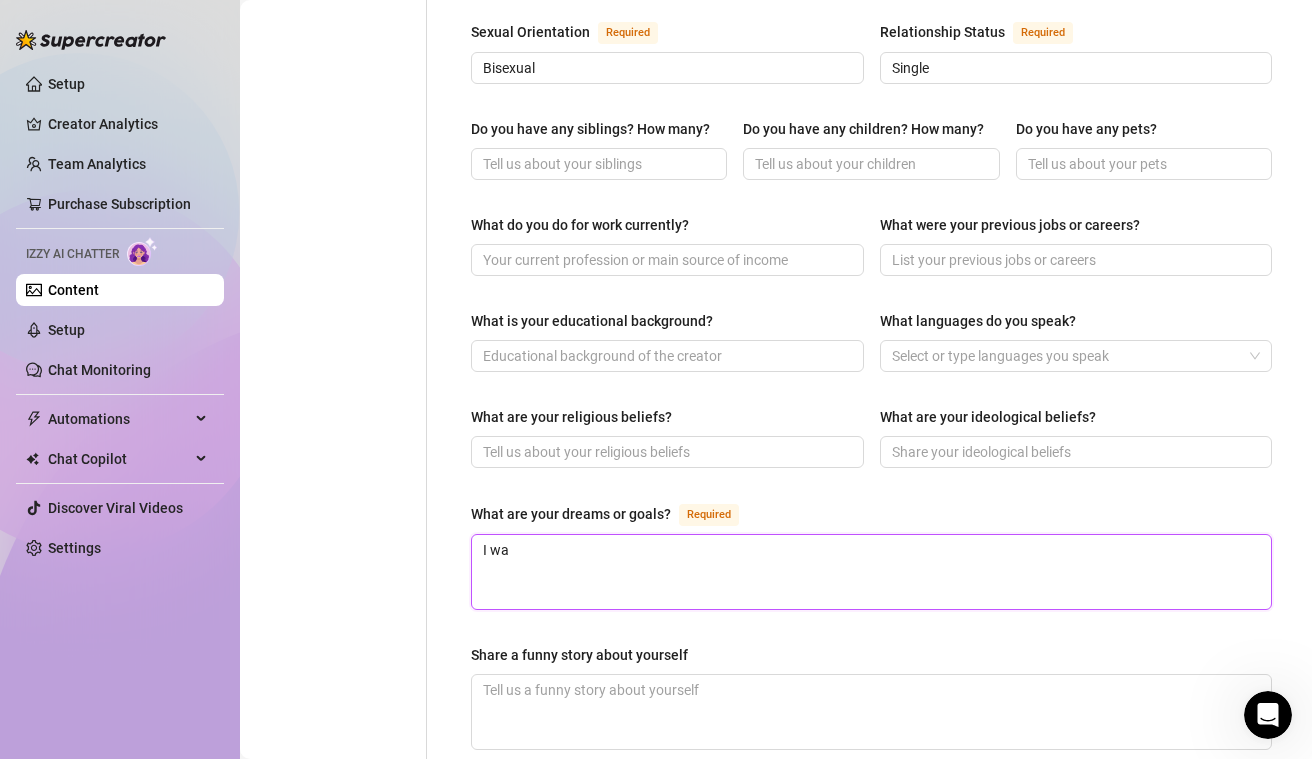 type 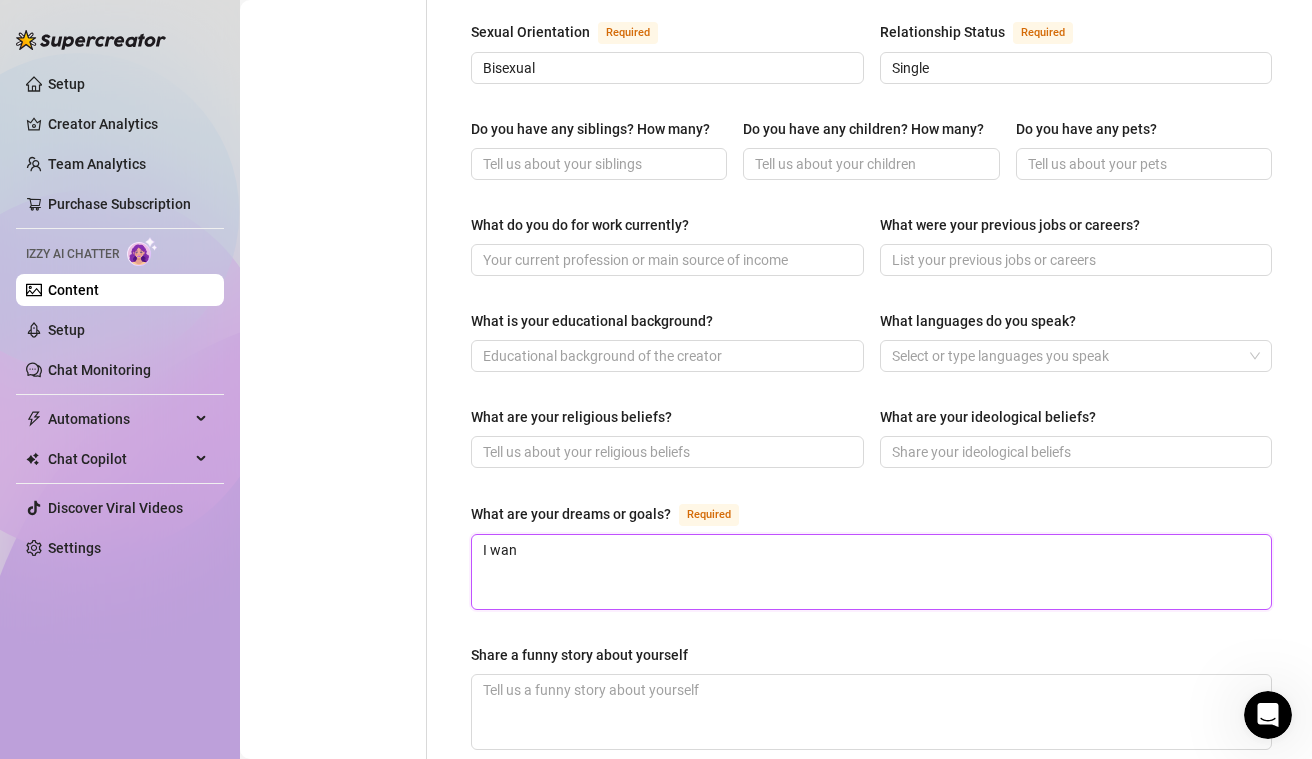 type 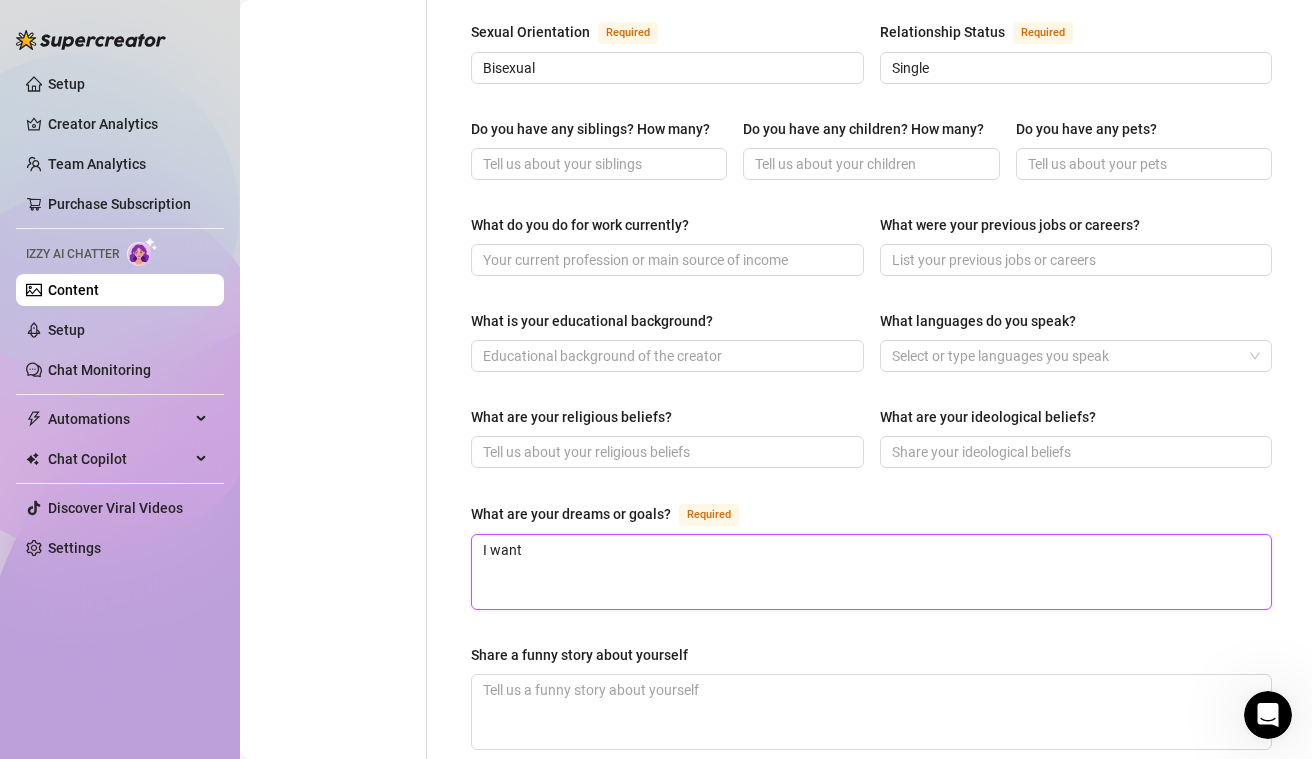 type 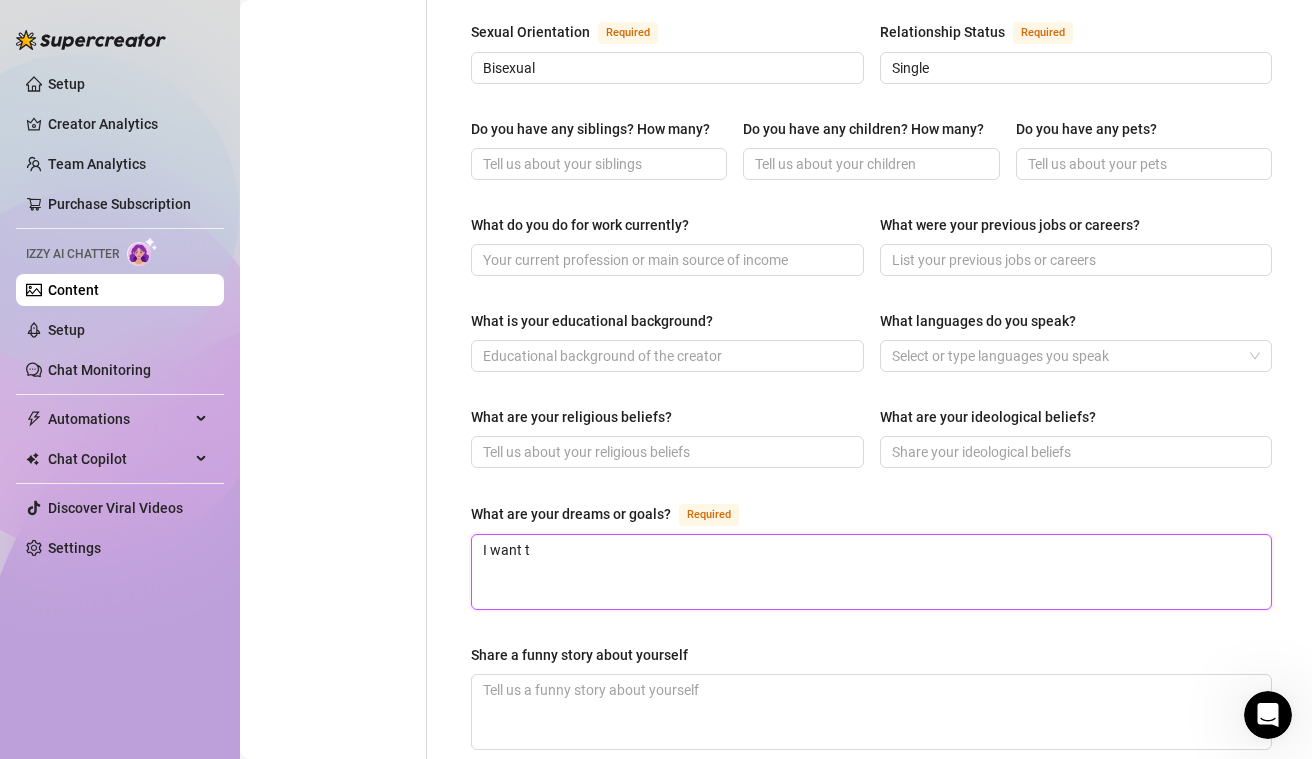 type 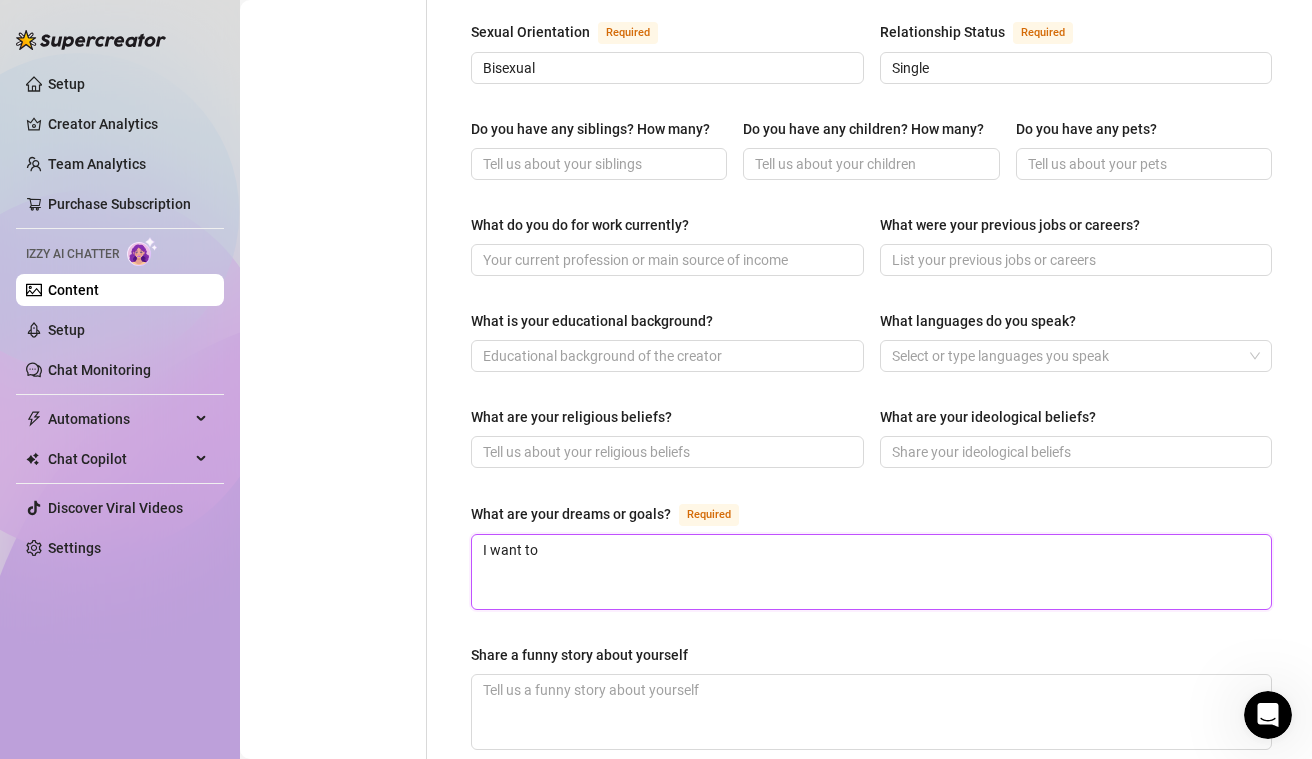 type 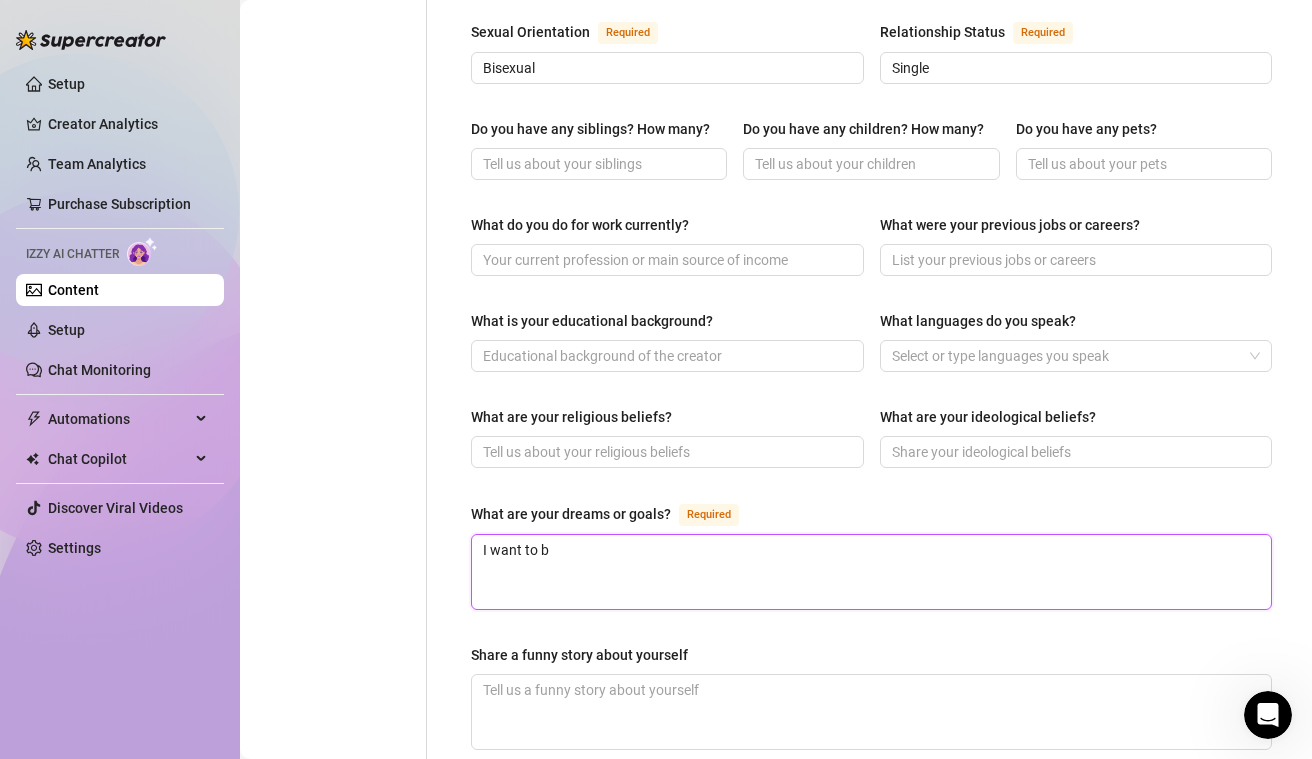 type 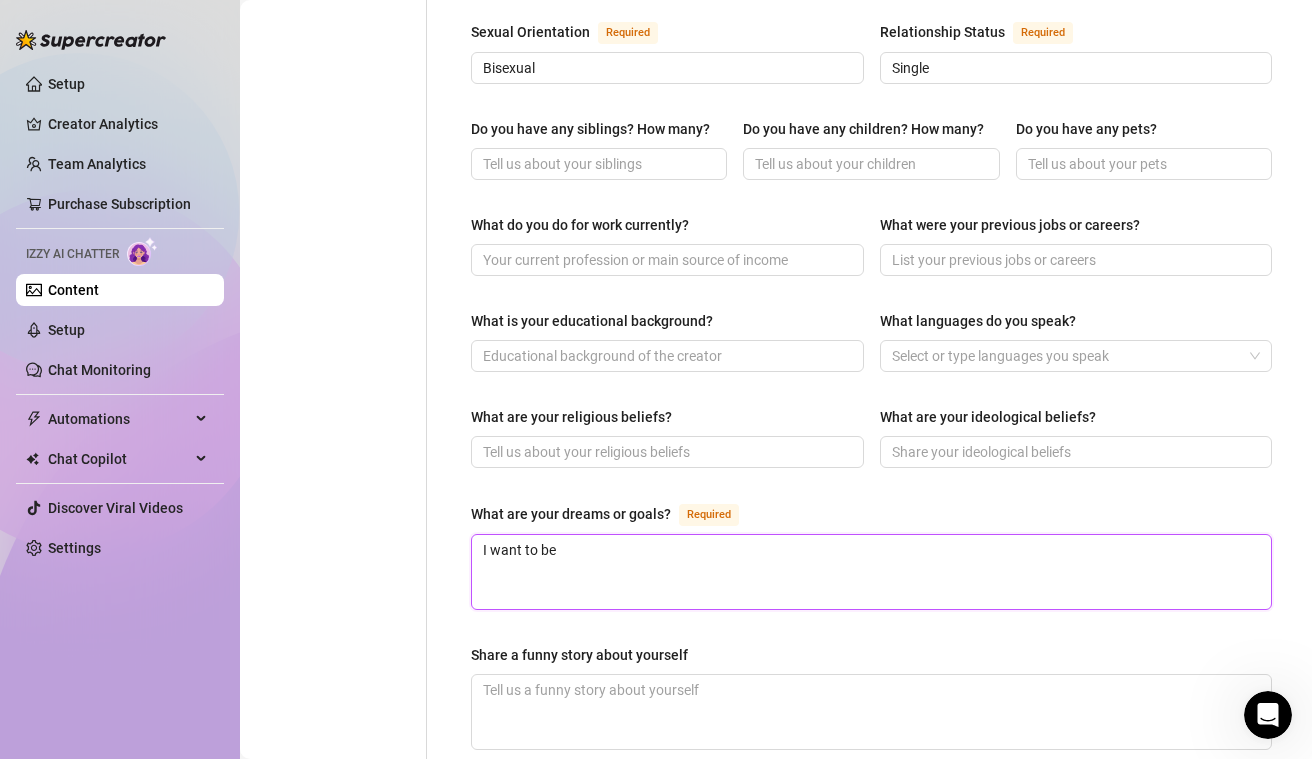 type 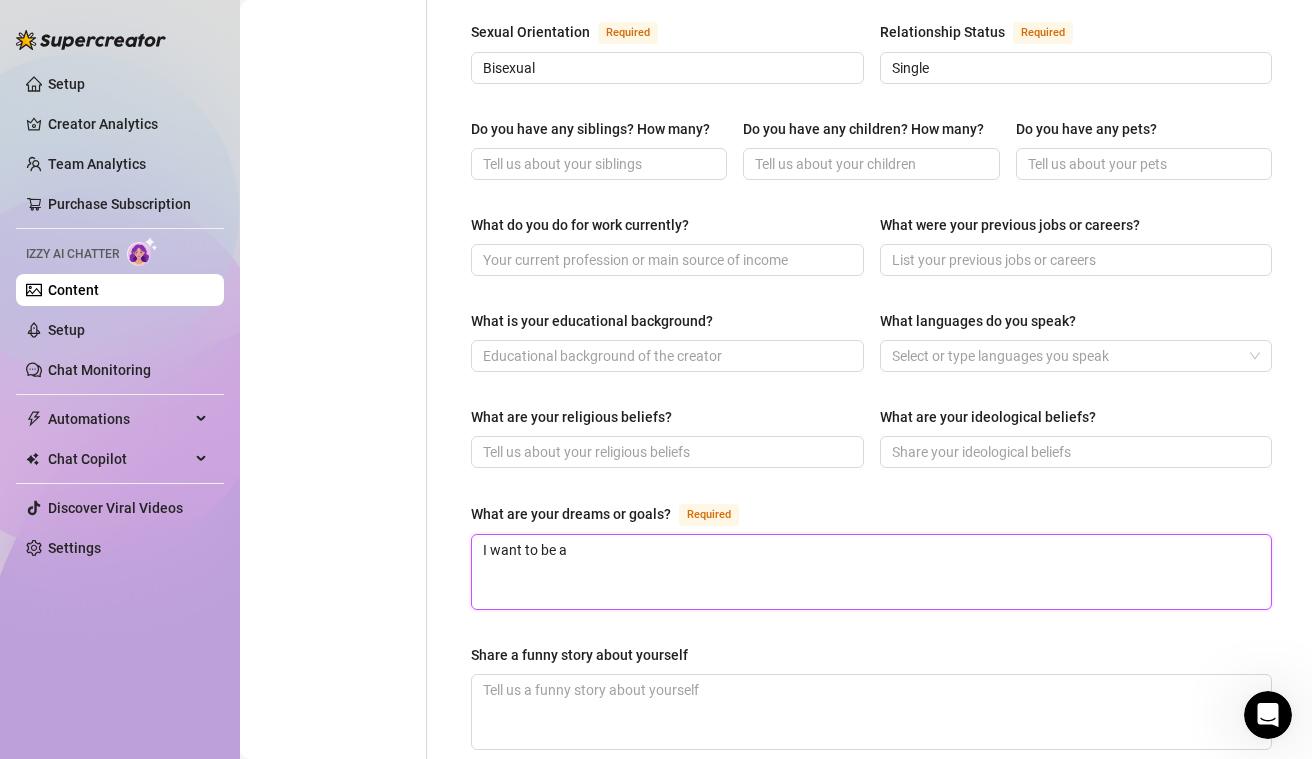 type 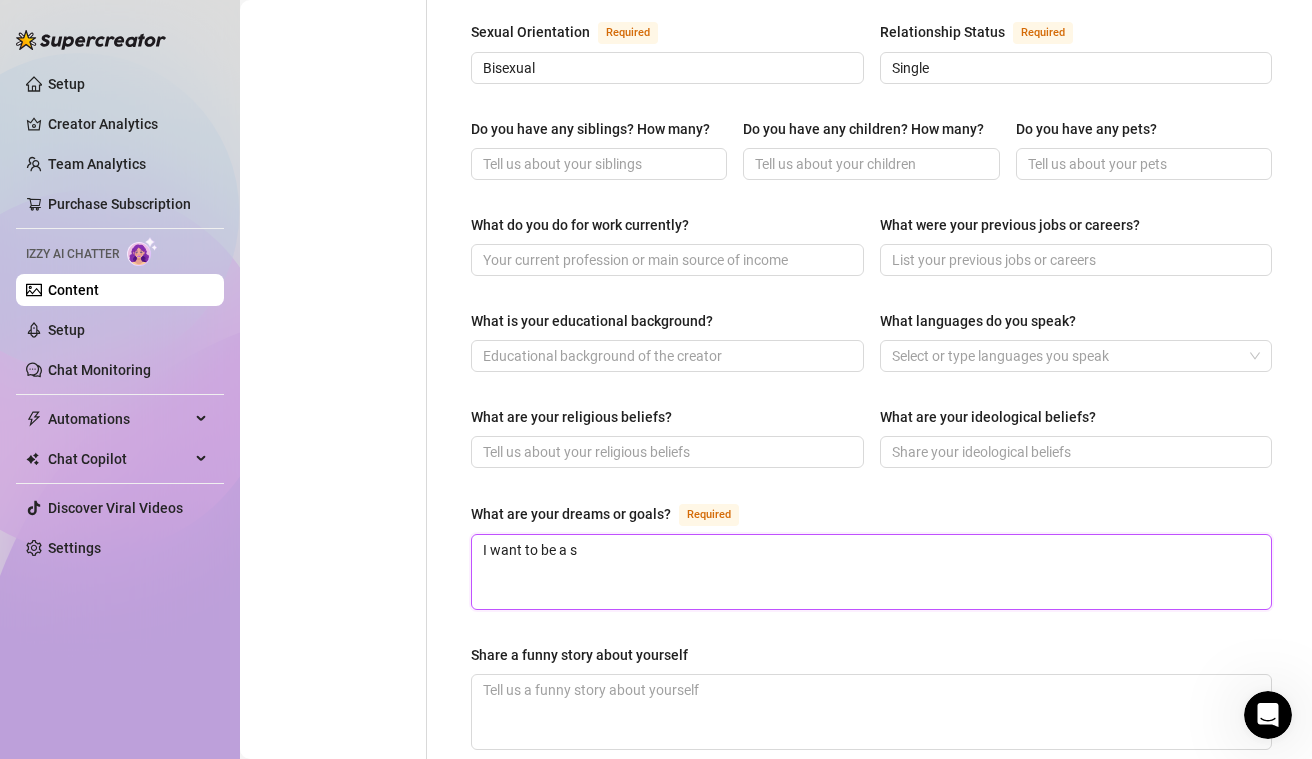 type 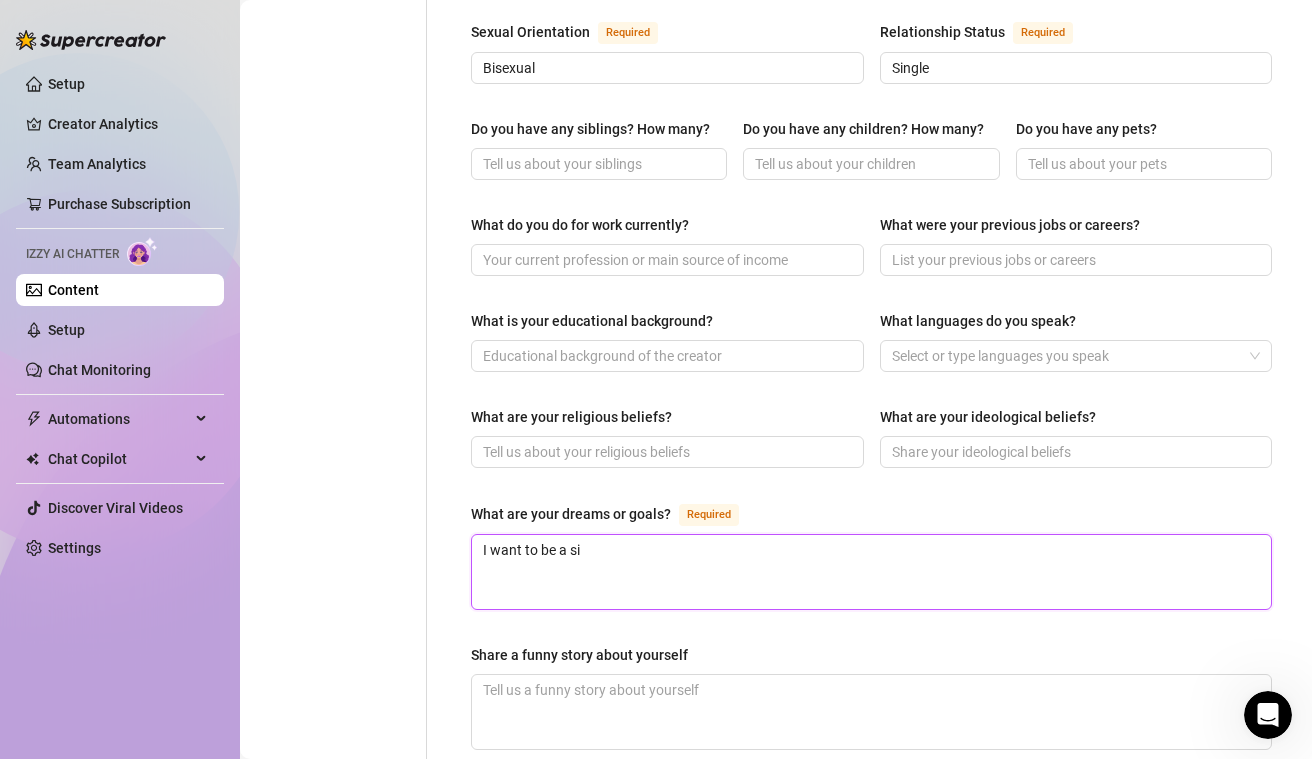 type 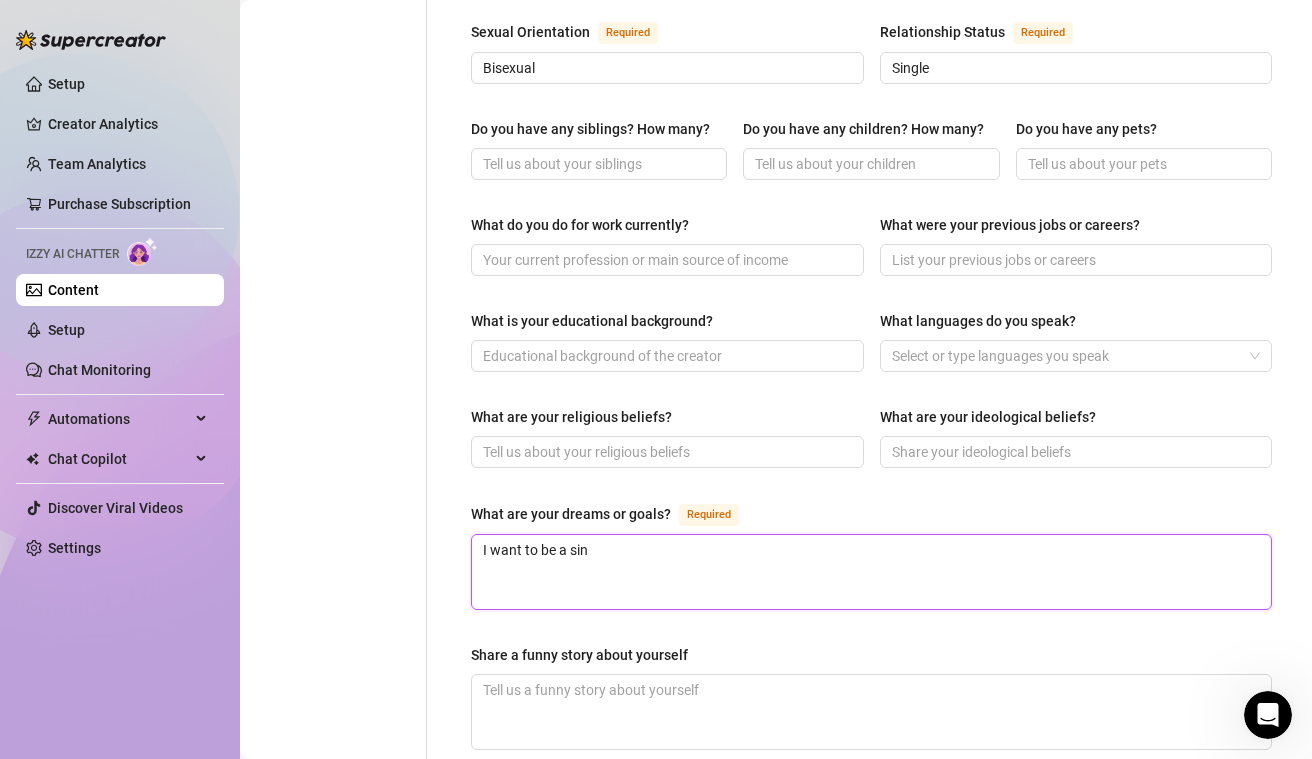 type 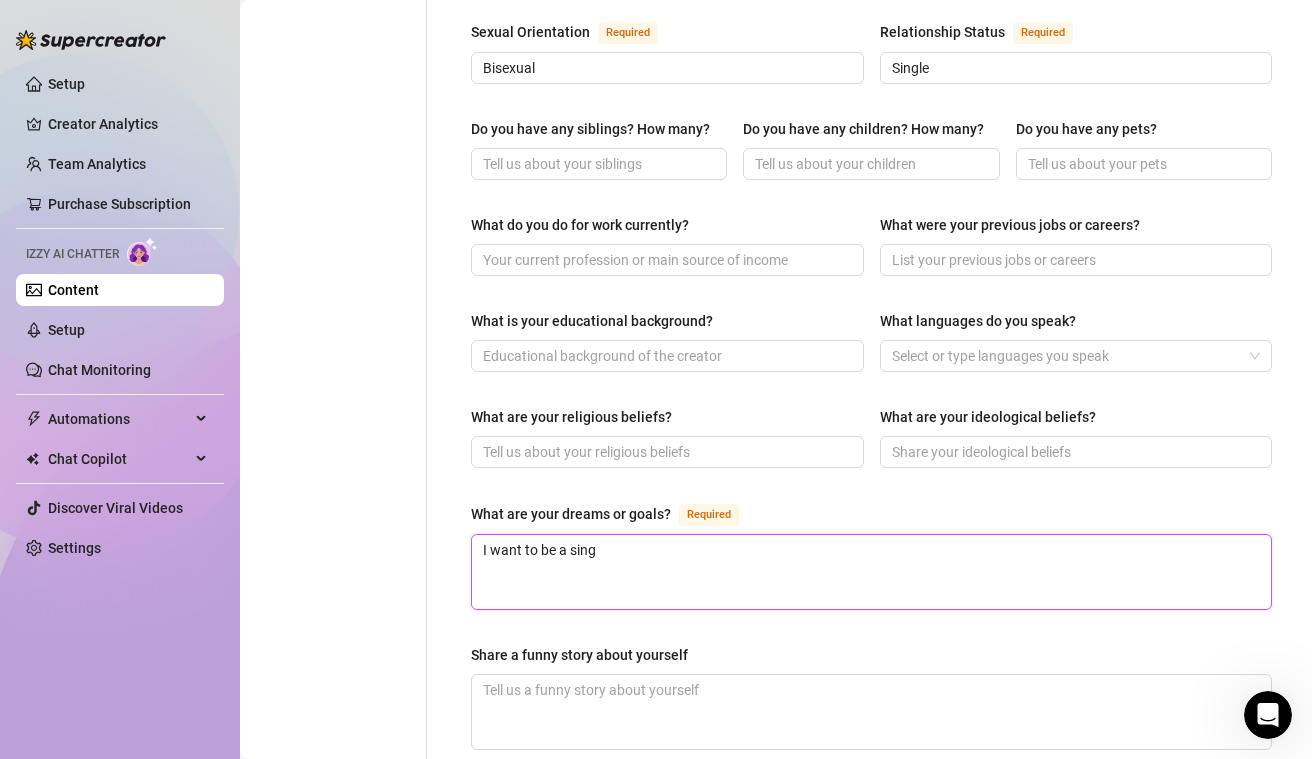 type 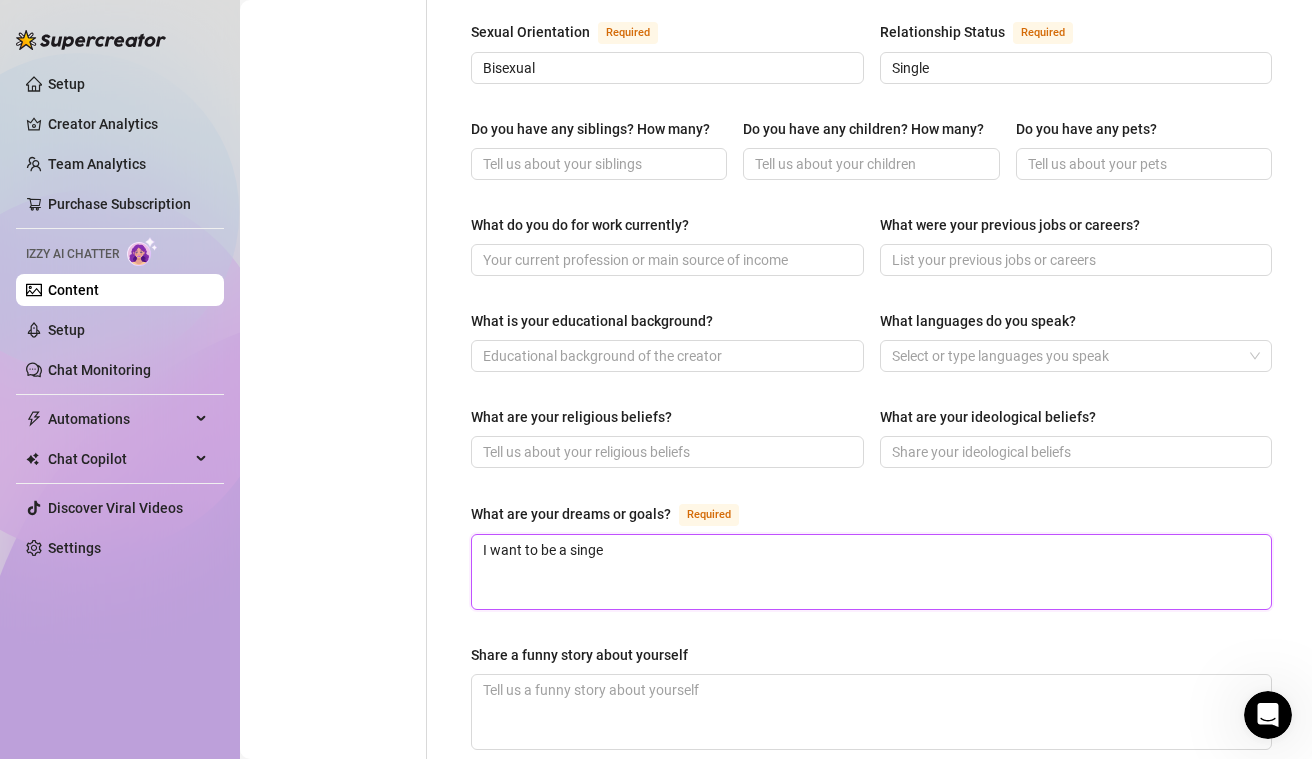 type 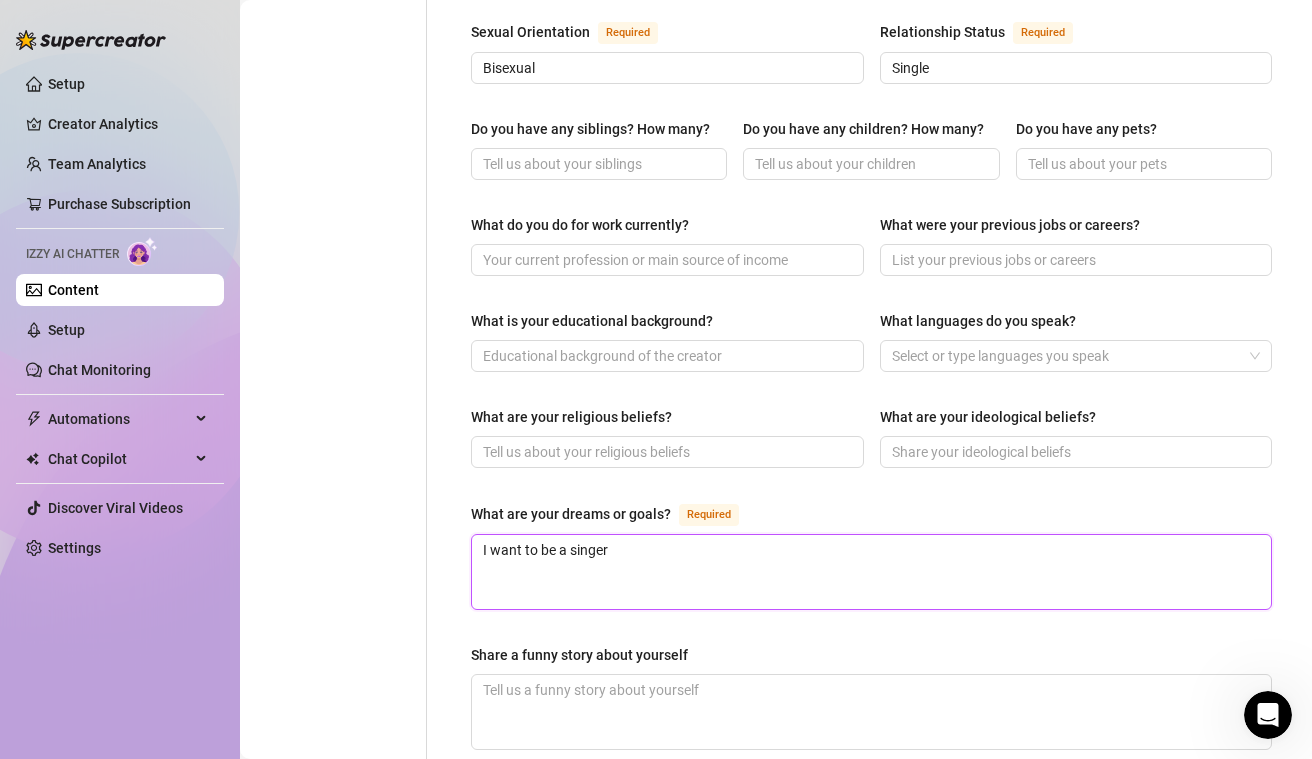 type 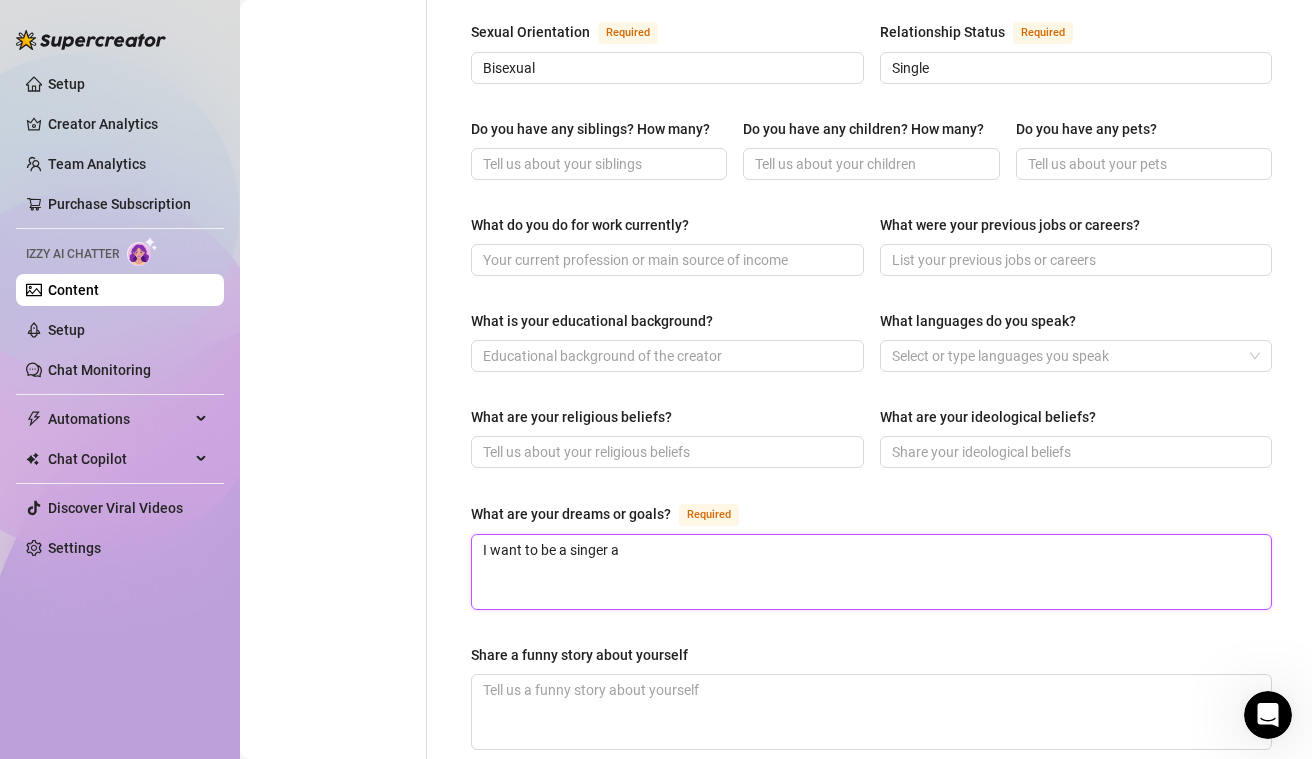 type 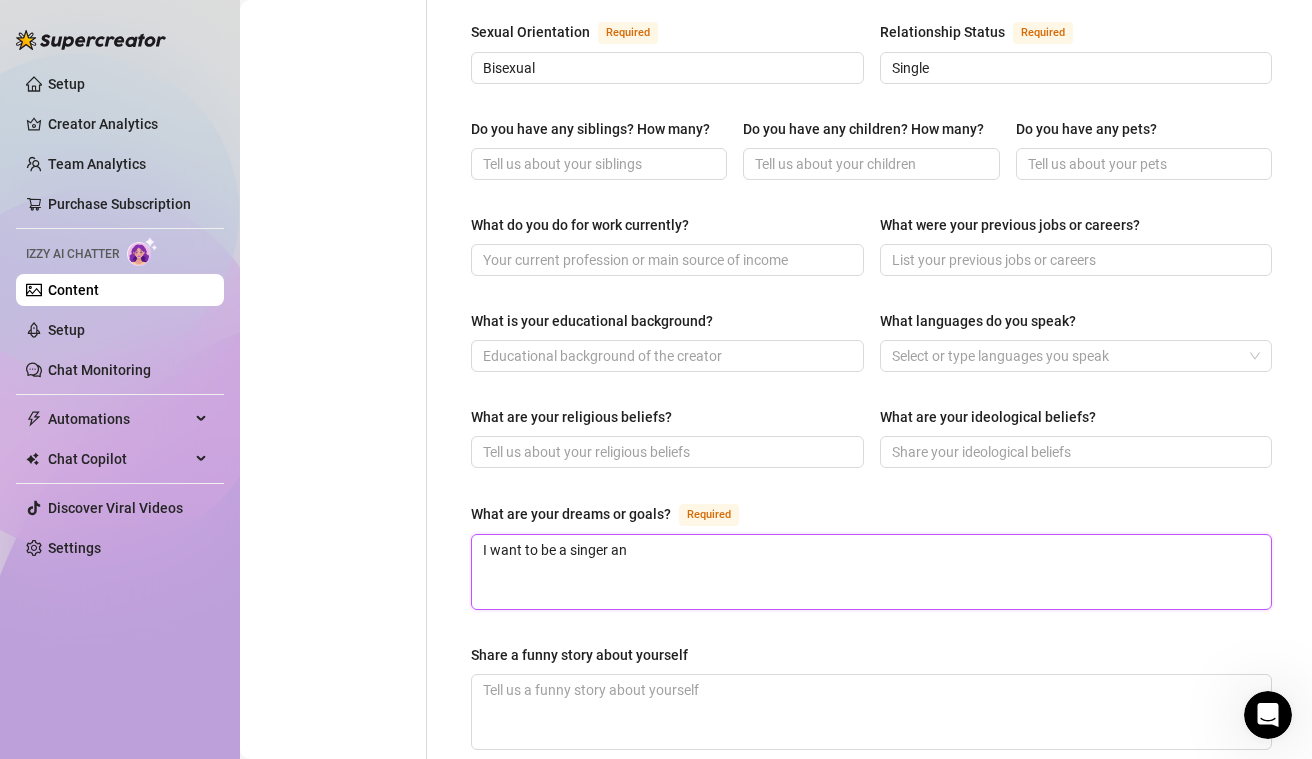 type 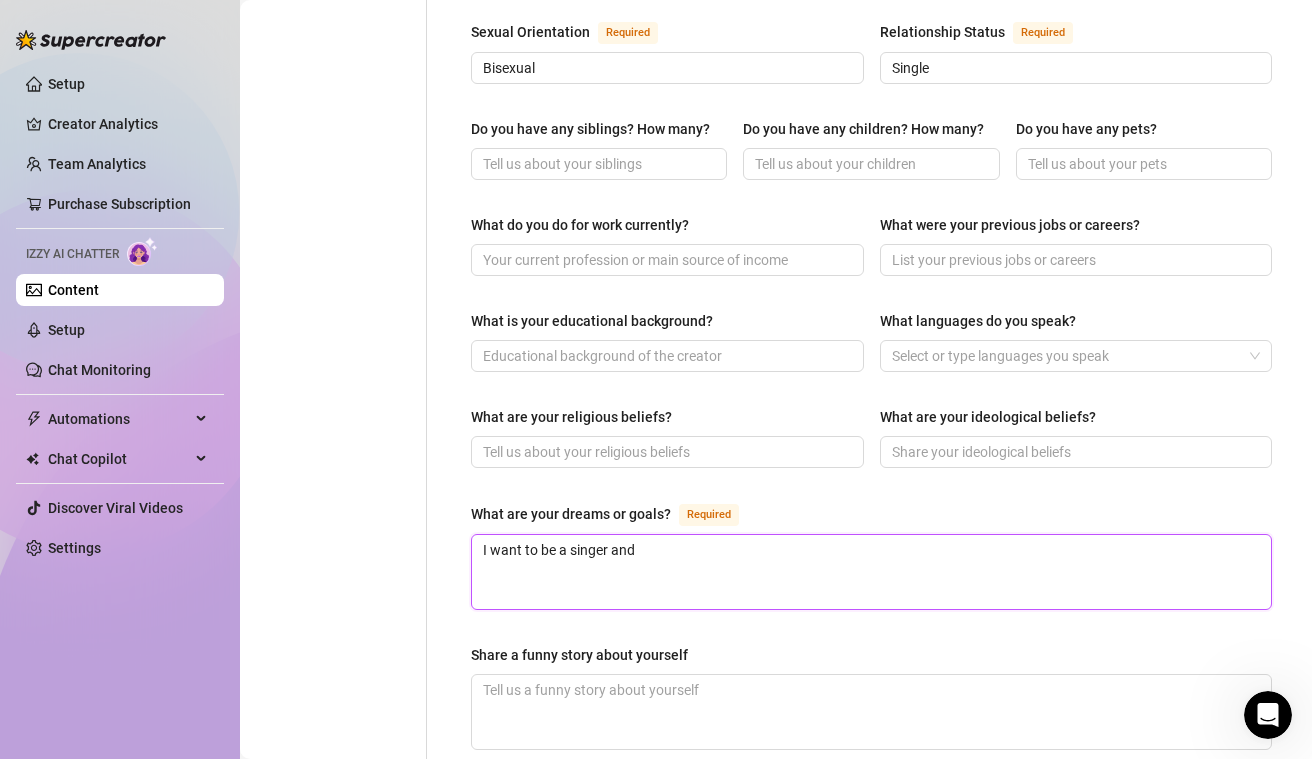 type 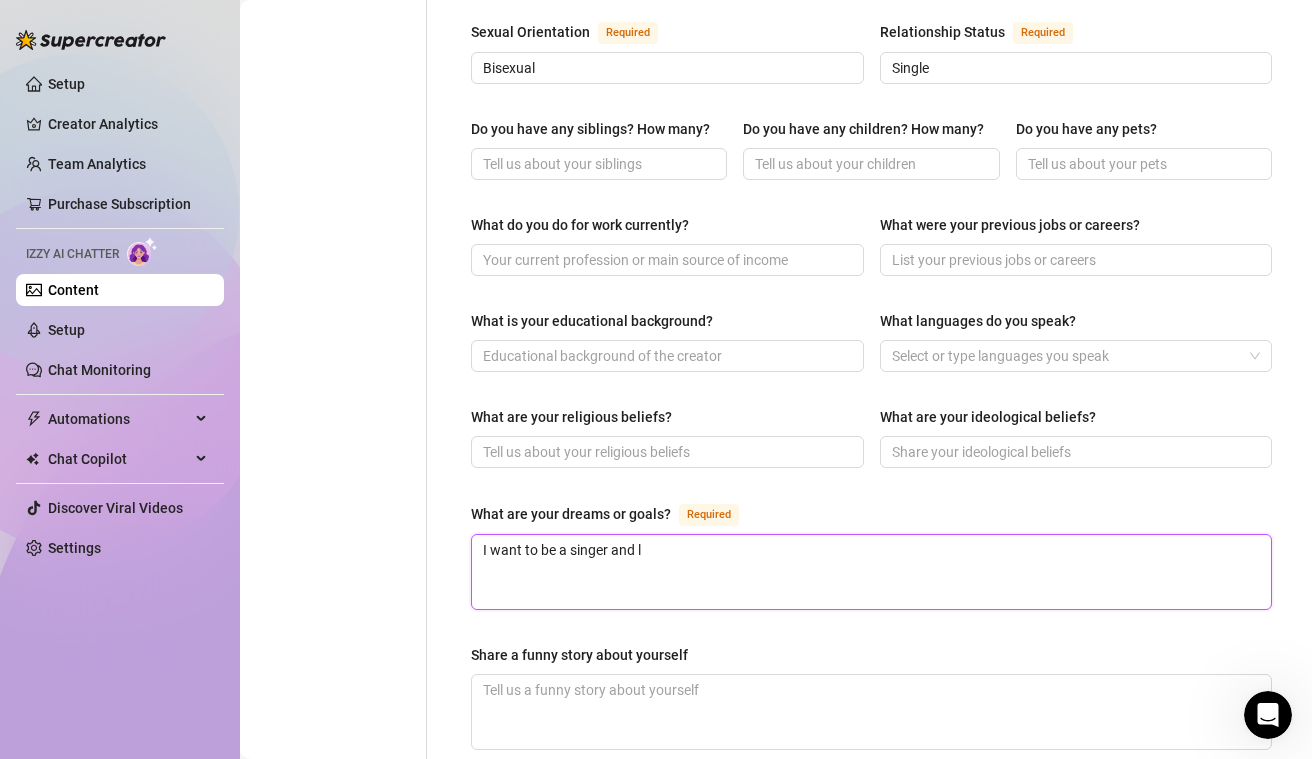 type 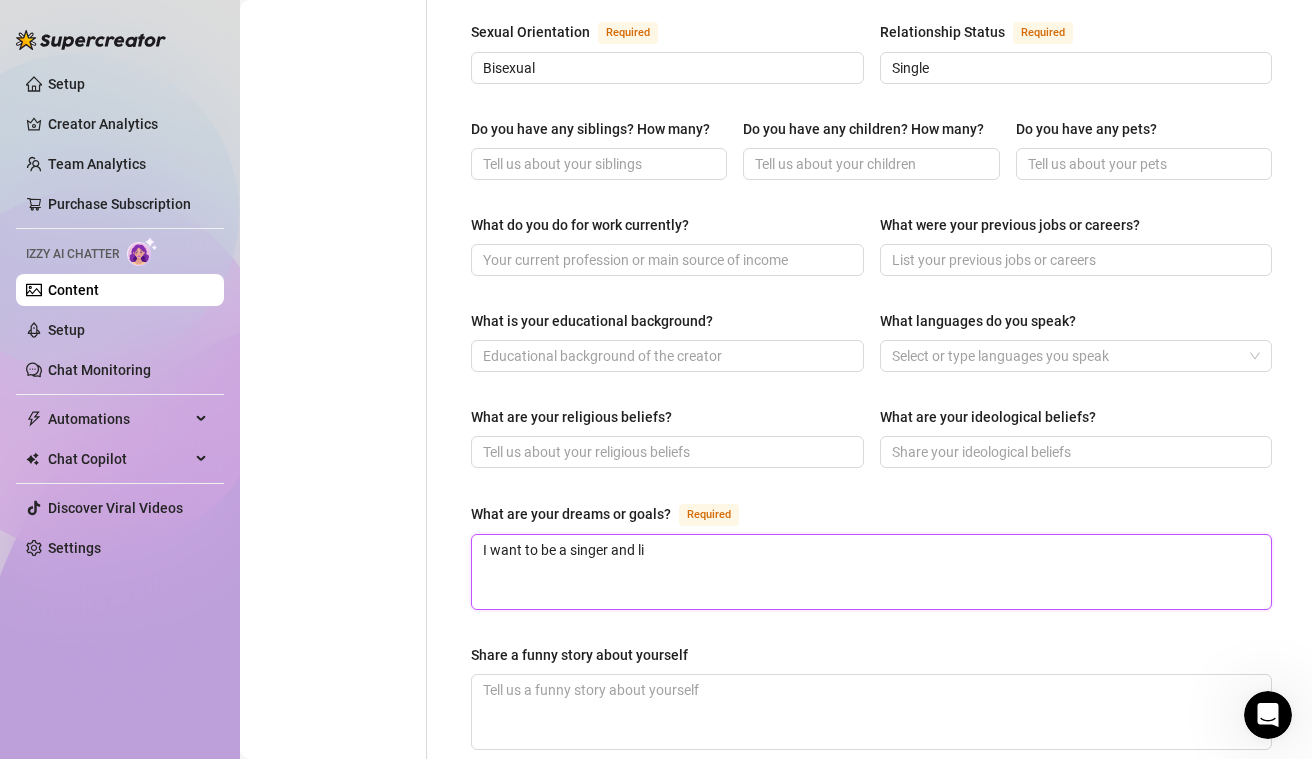 type 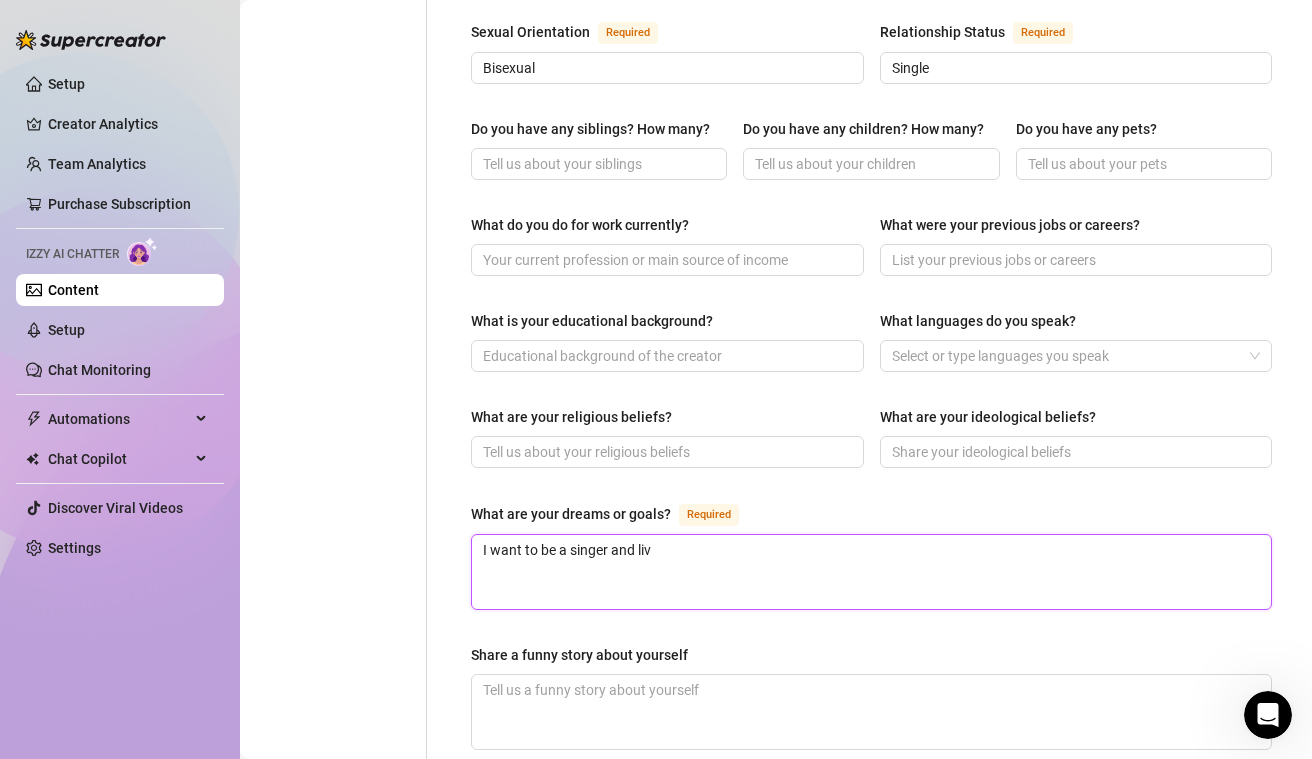 type 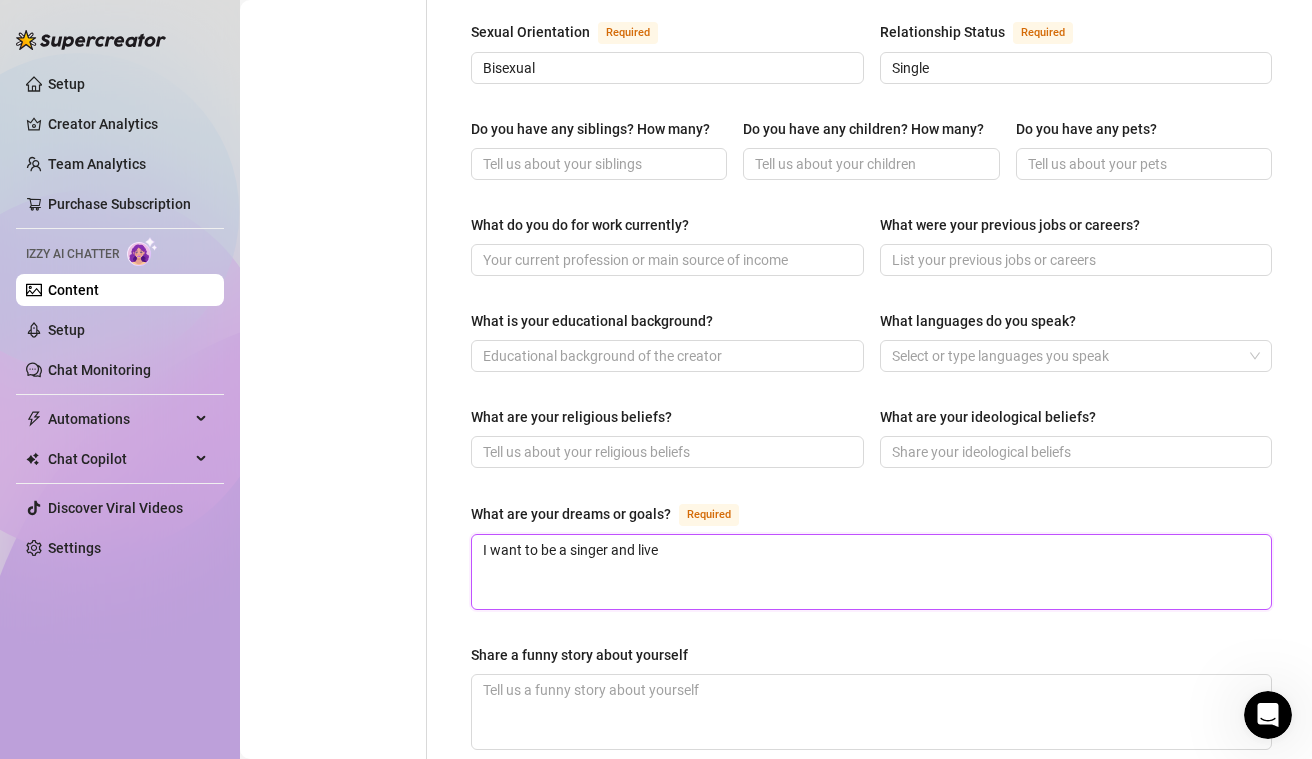 type 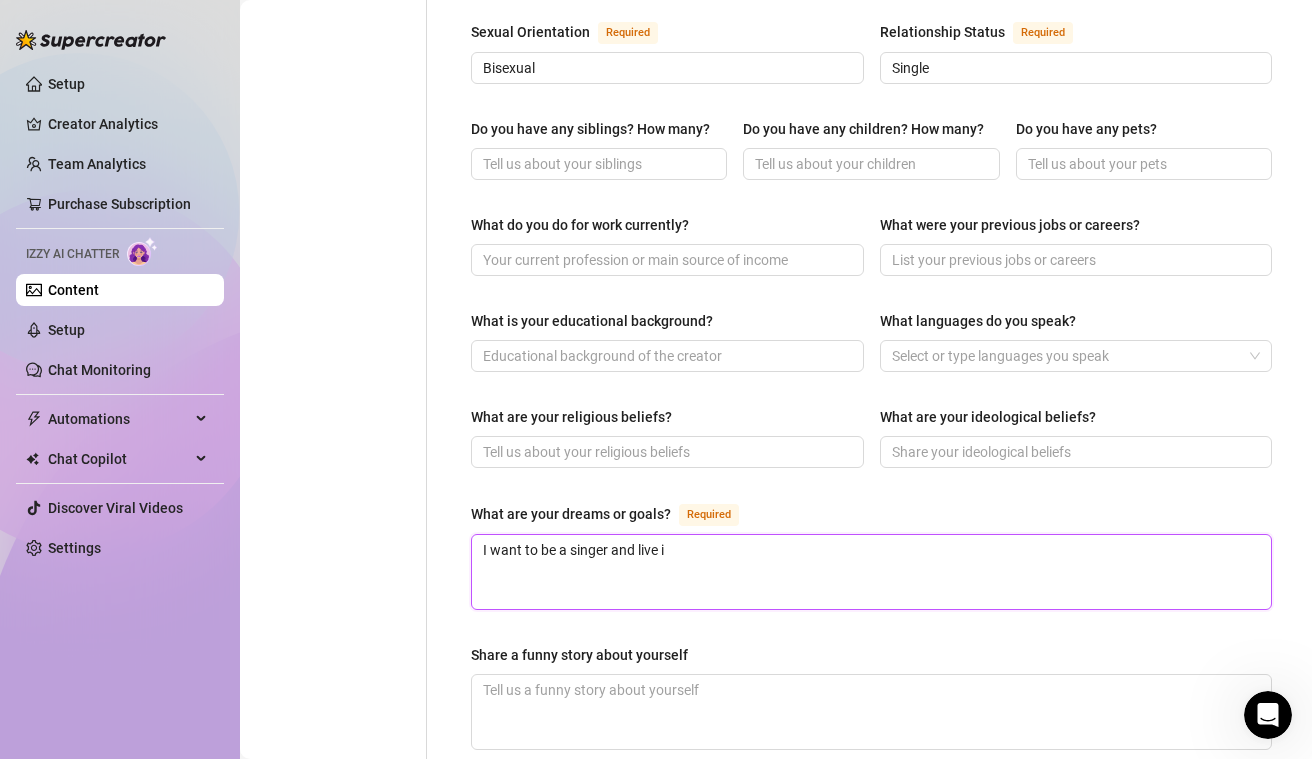 type 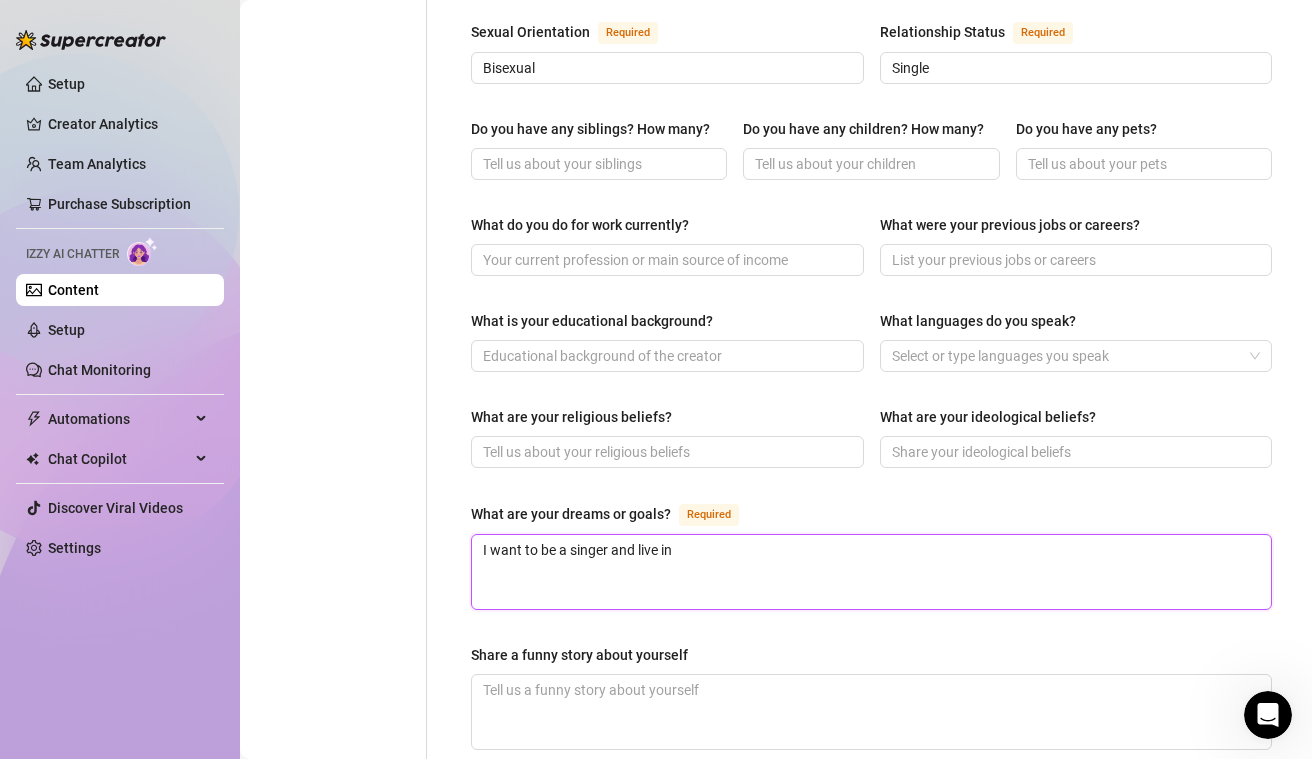 type 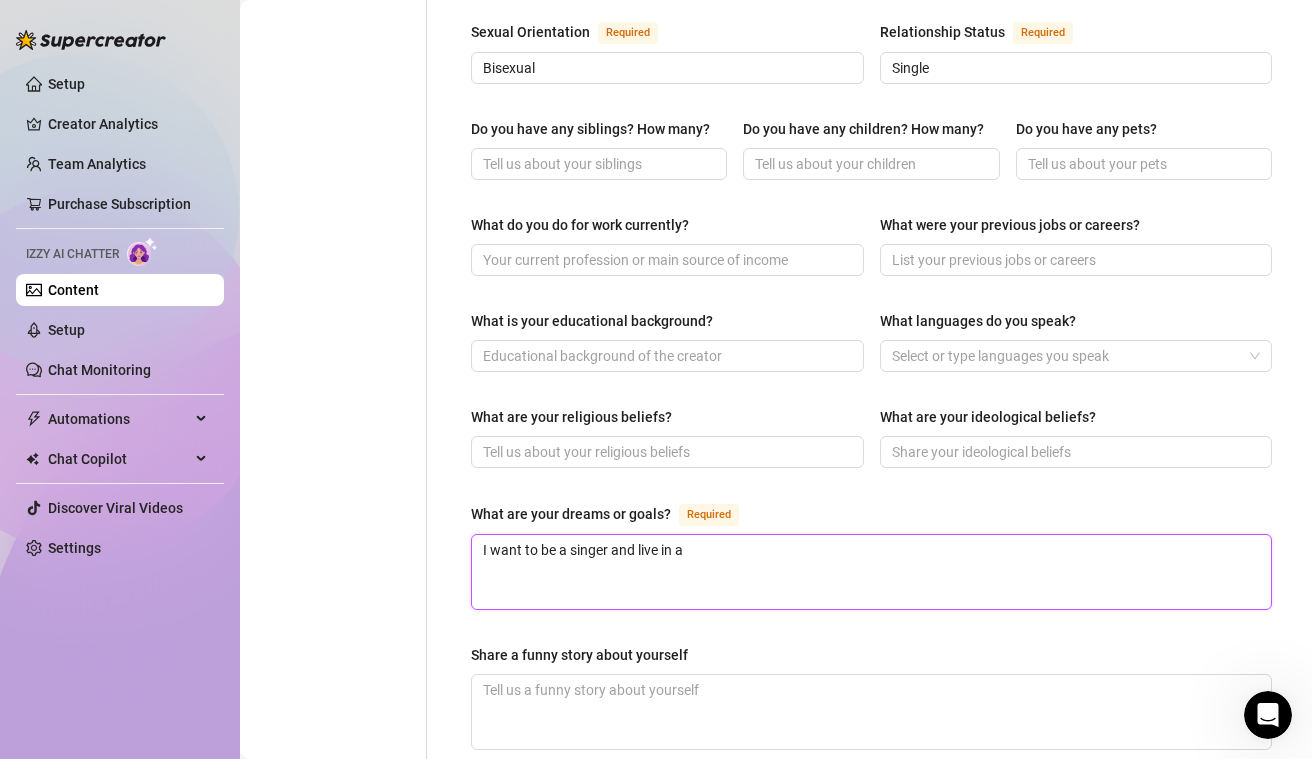 type 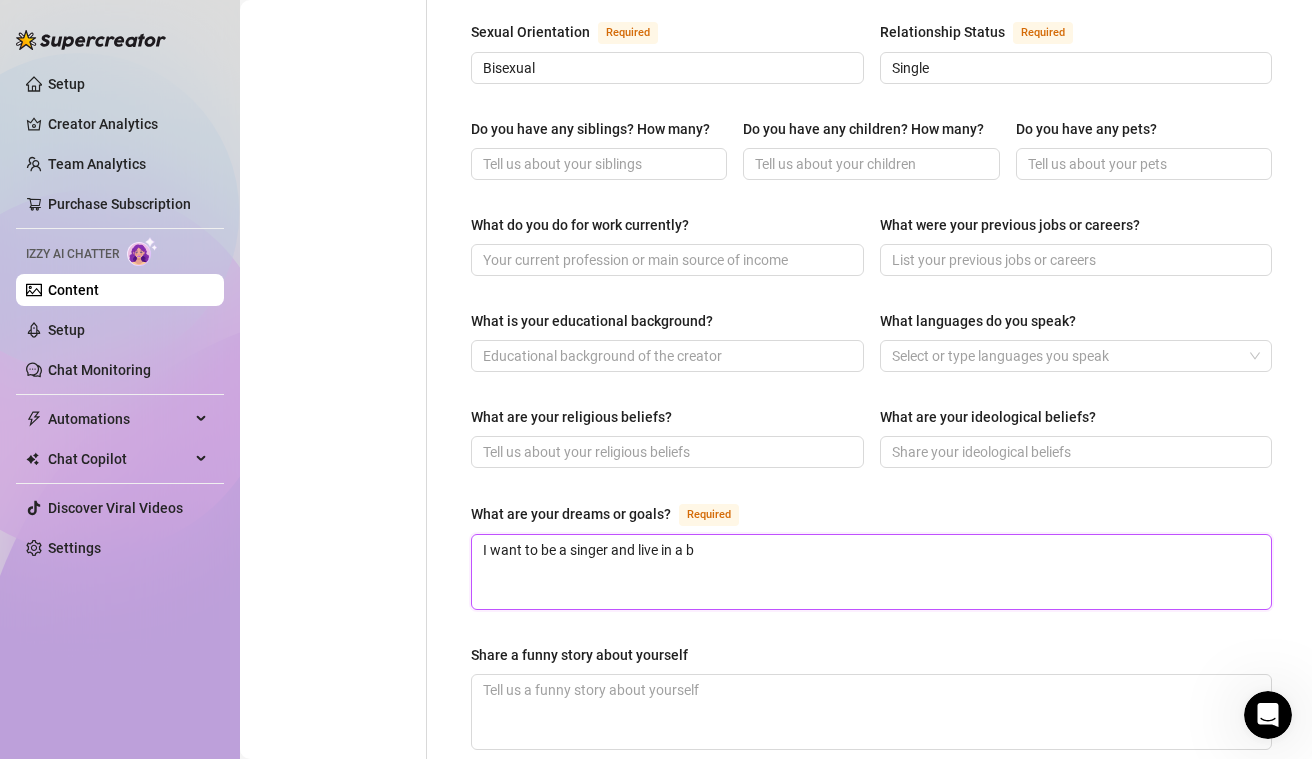type 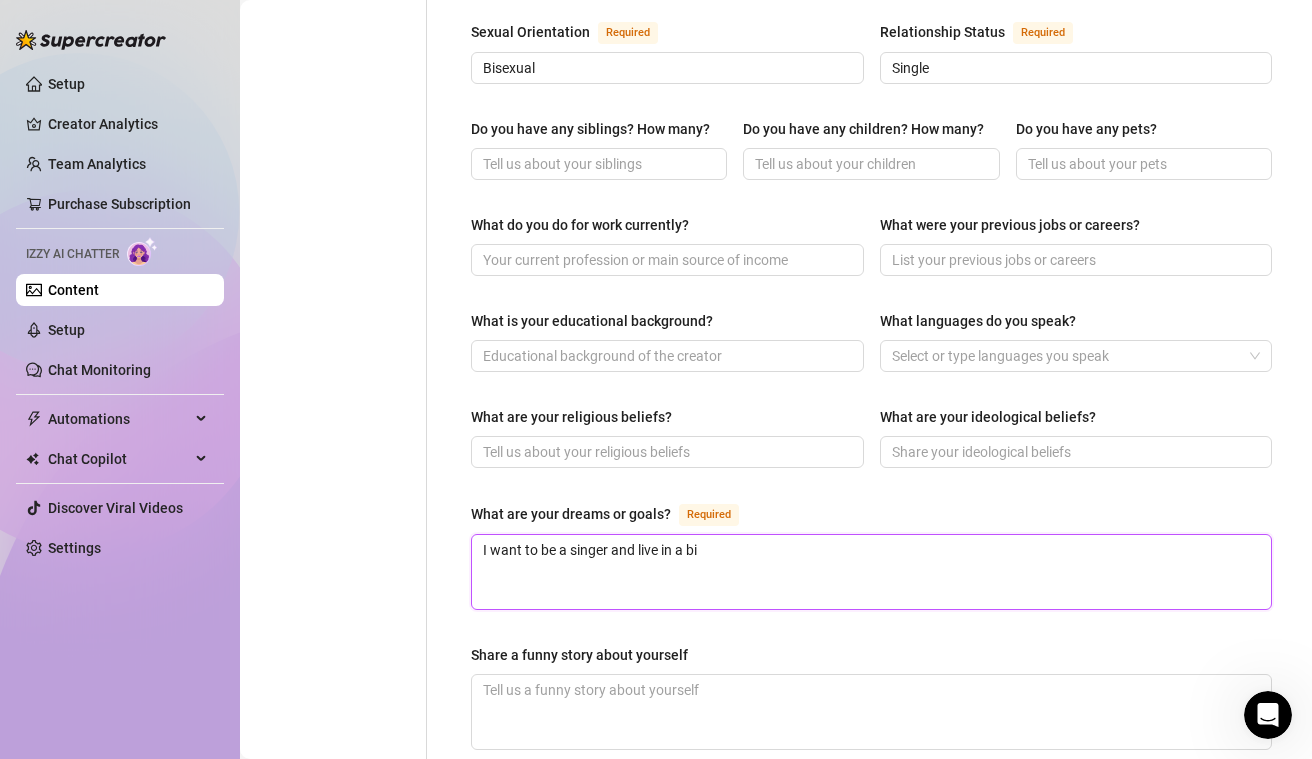 type 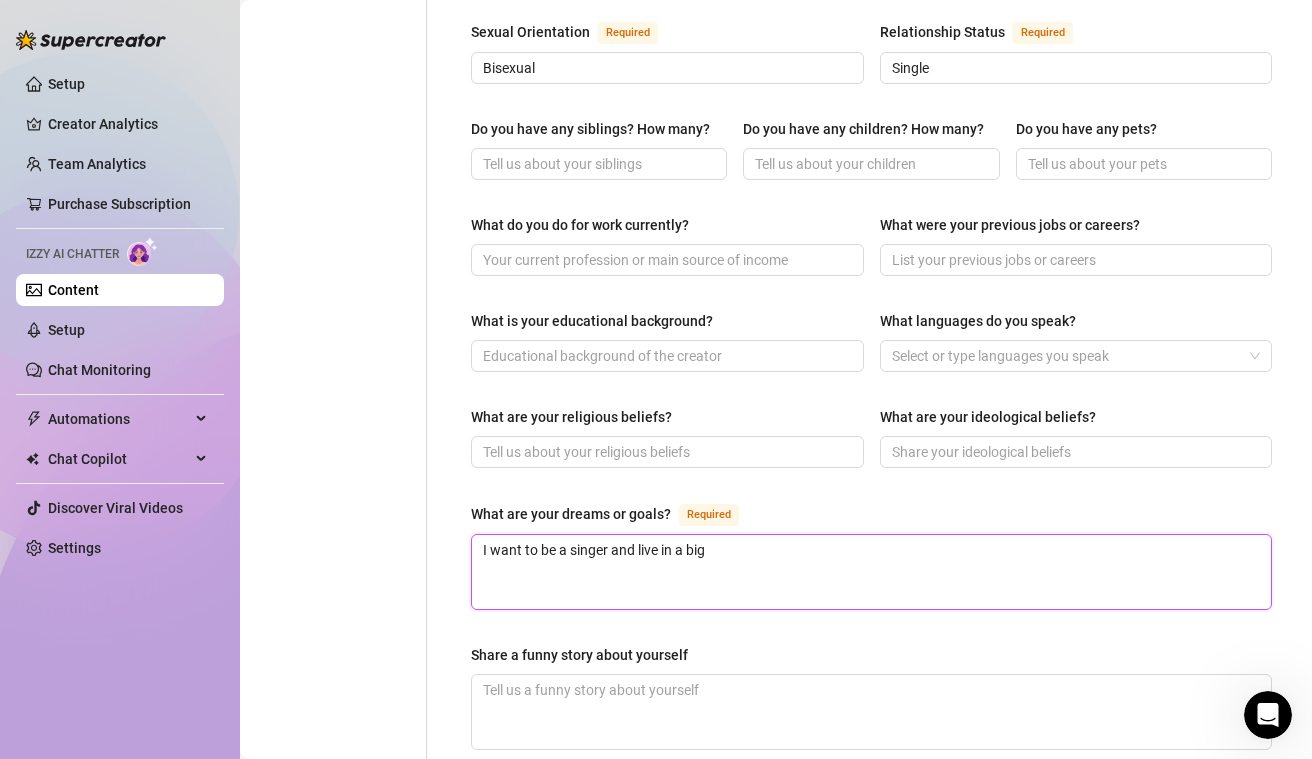 type 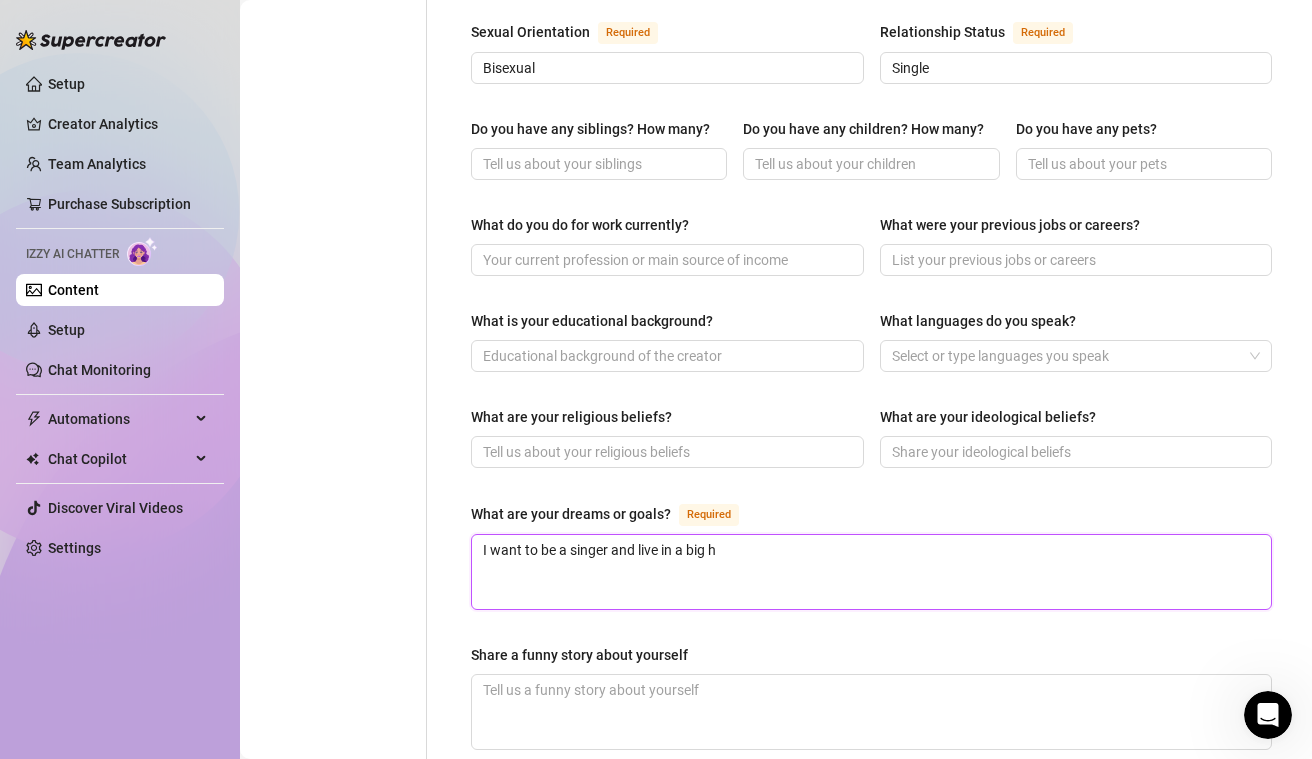 type 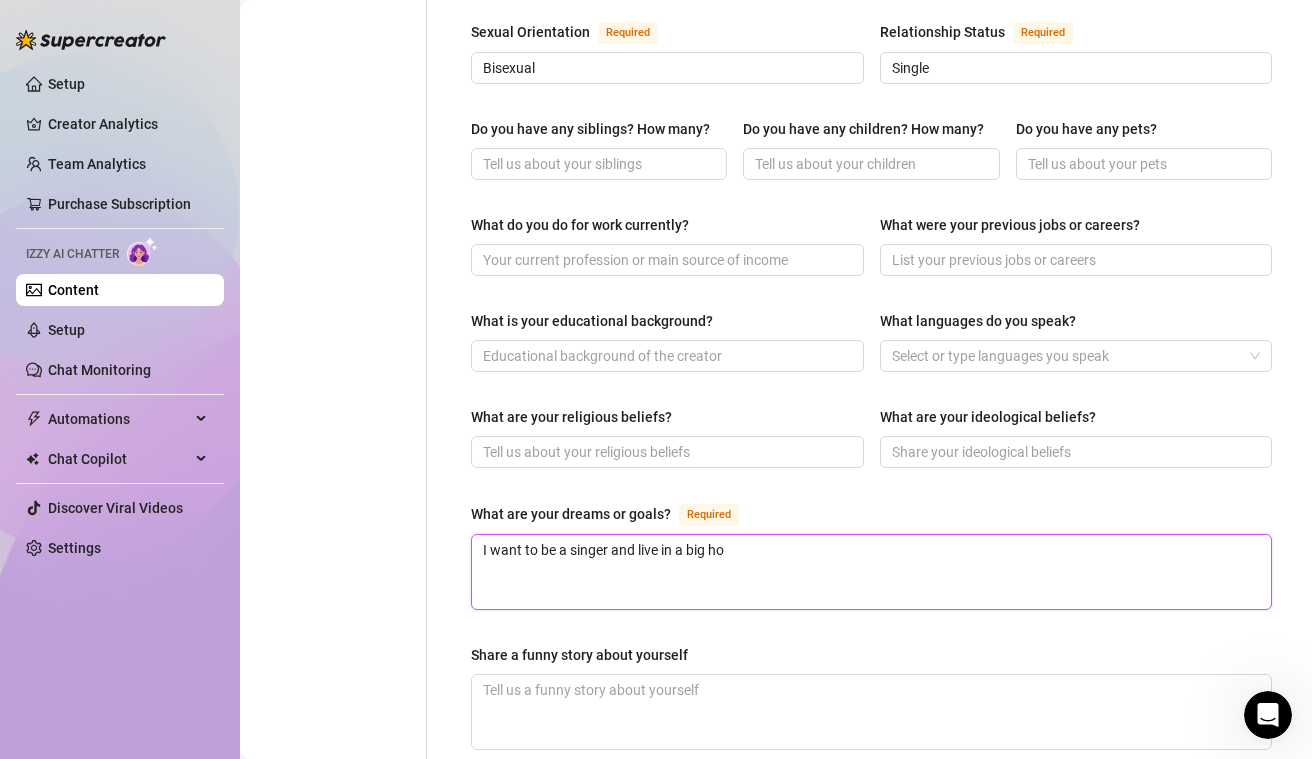 type 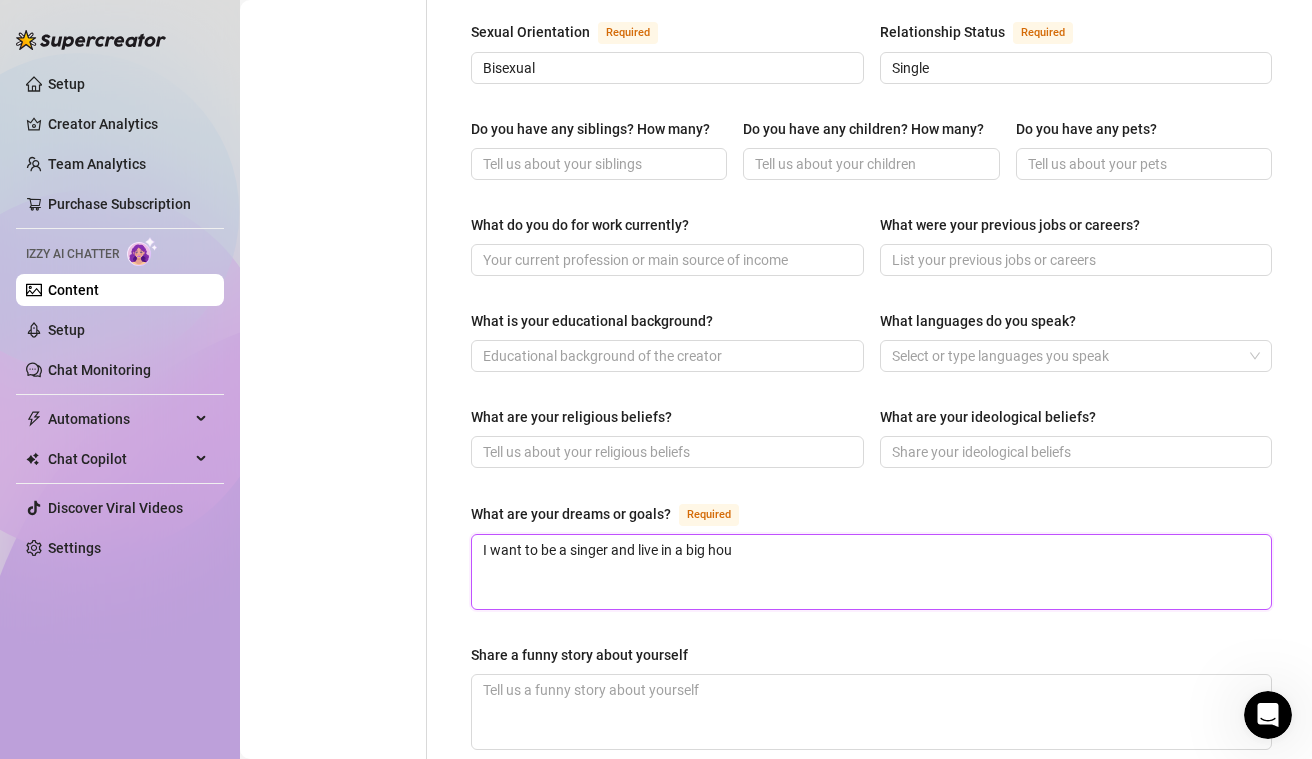 type 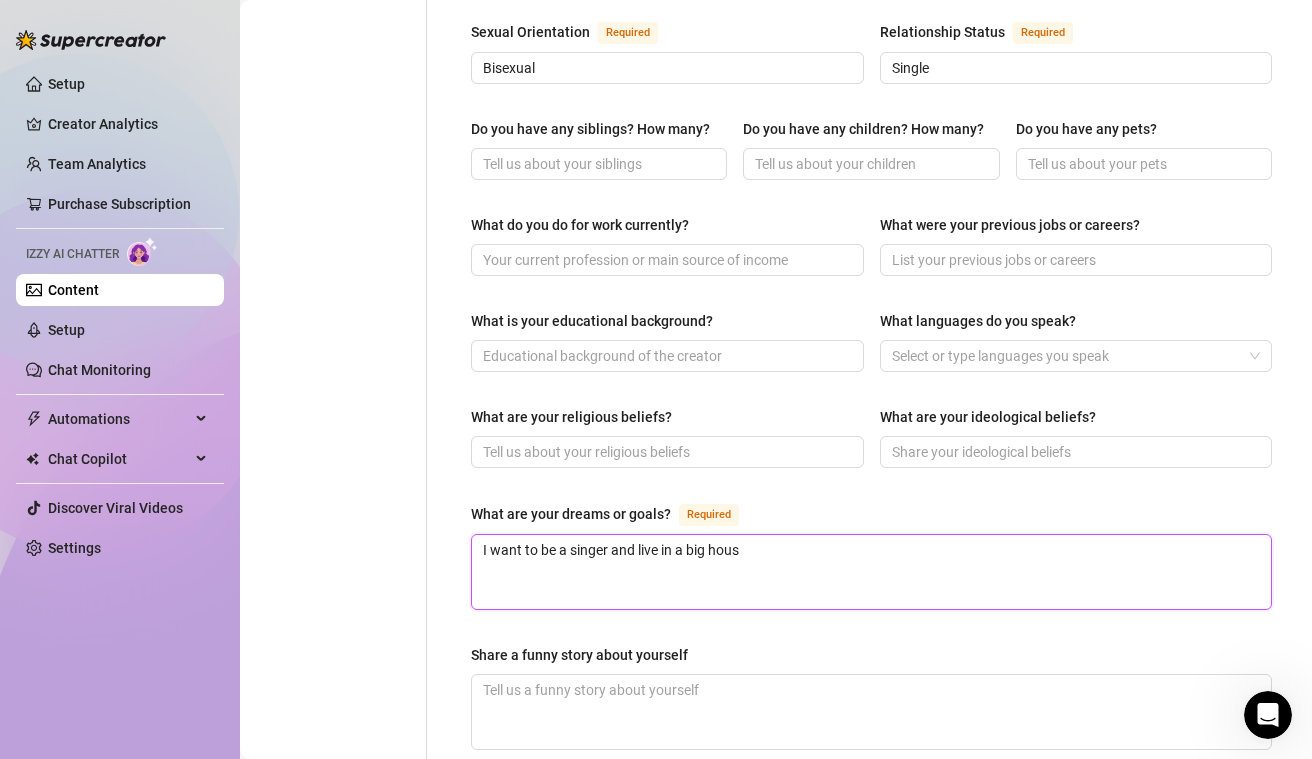 type 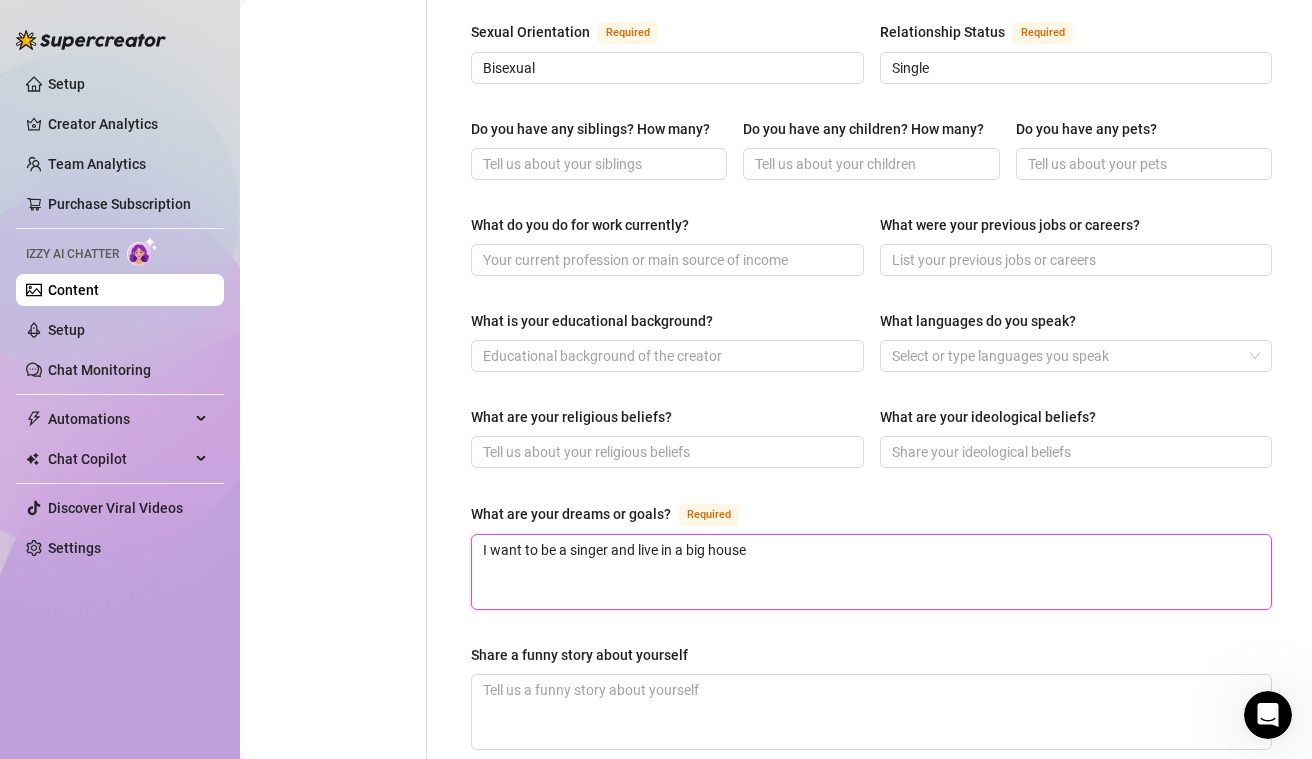 type 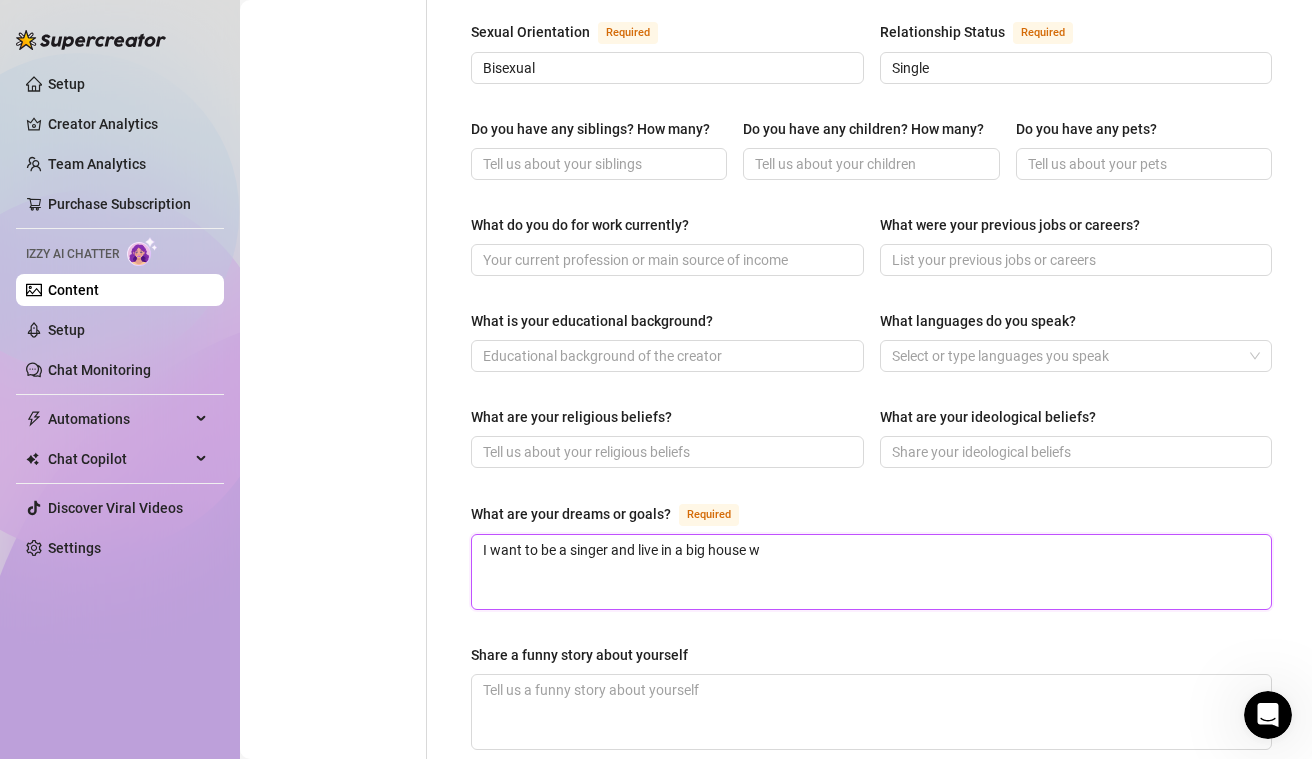 type 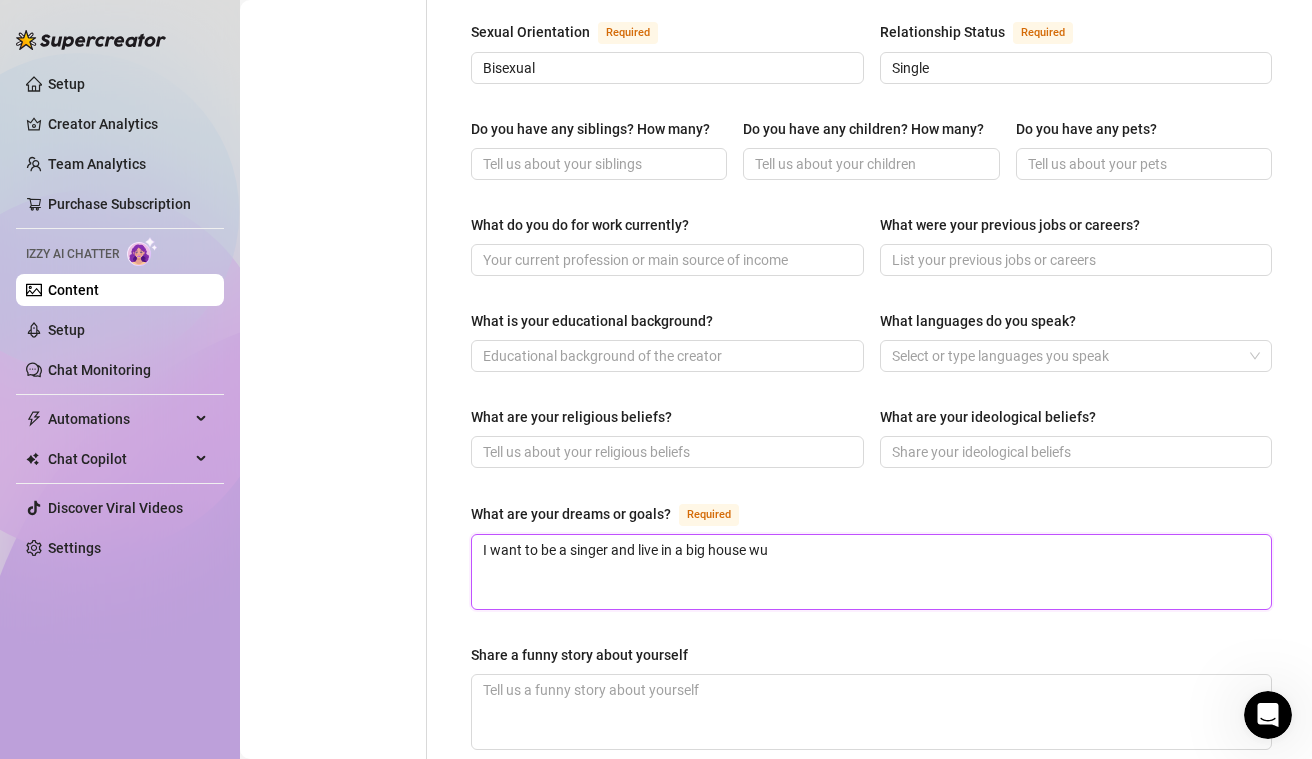 type 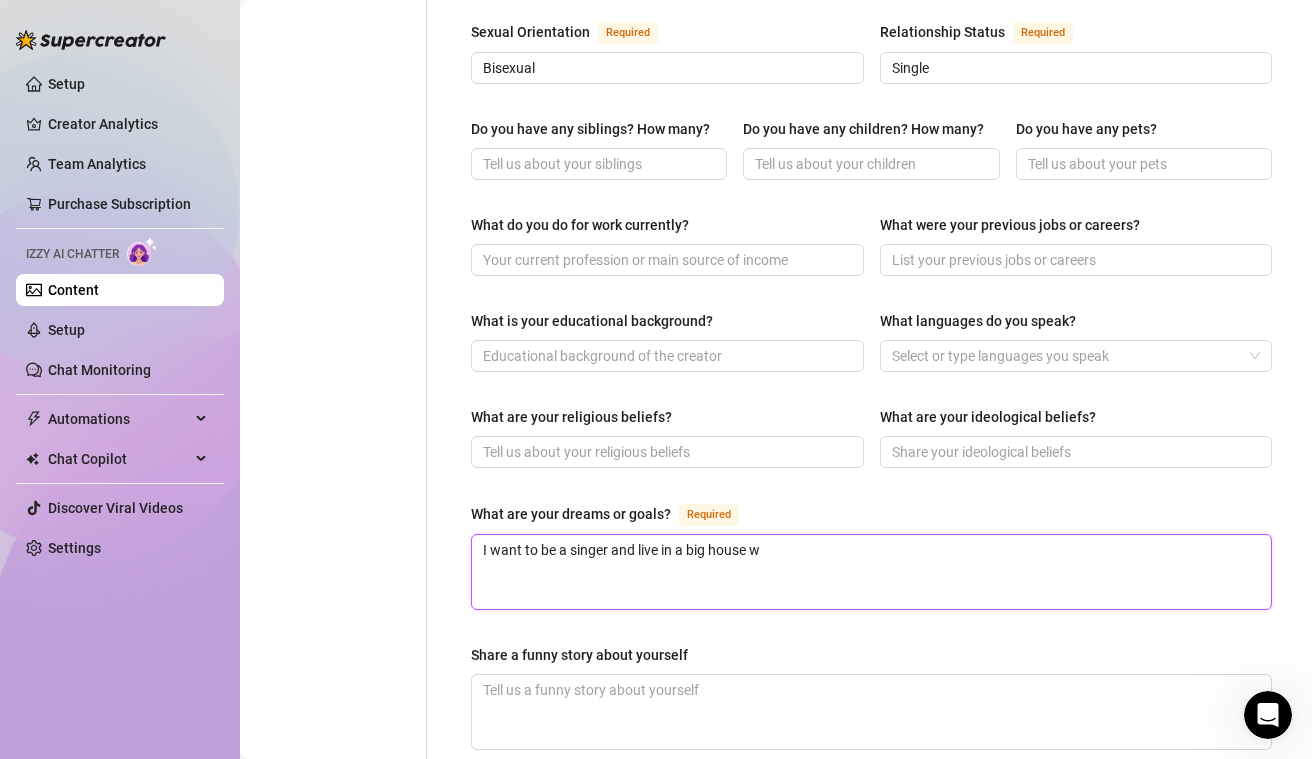 type 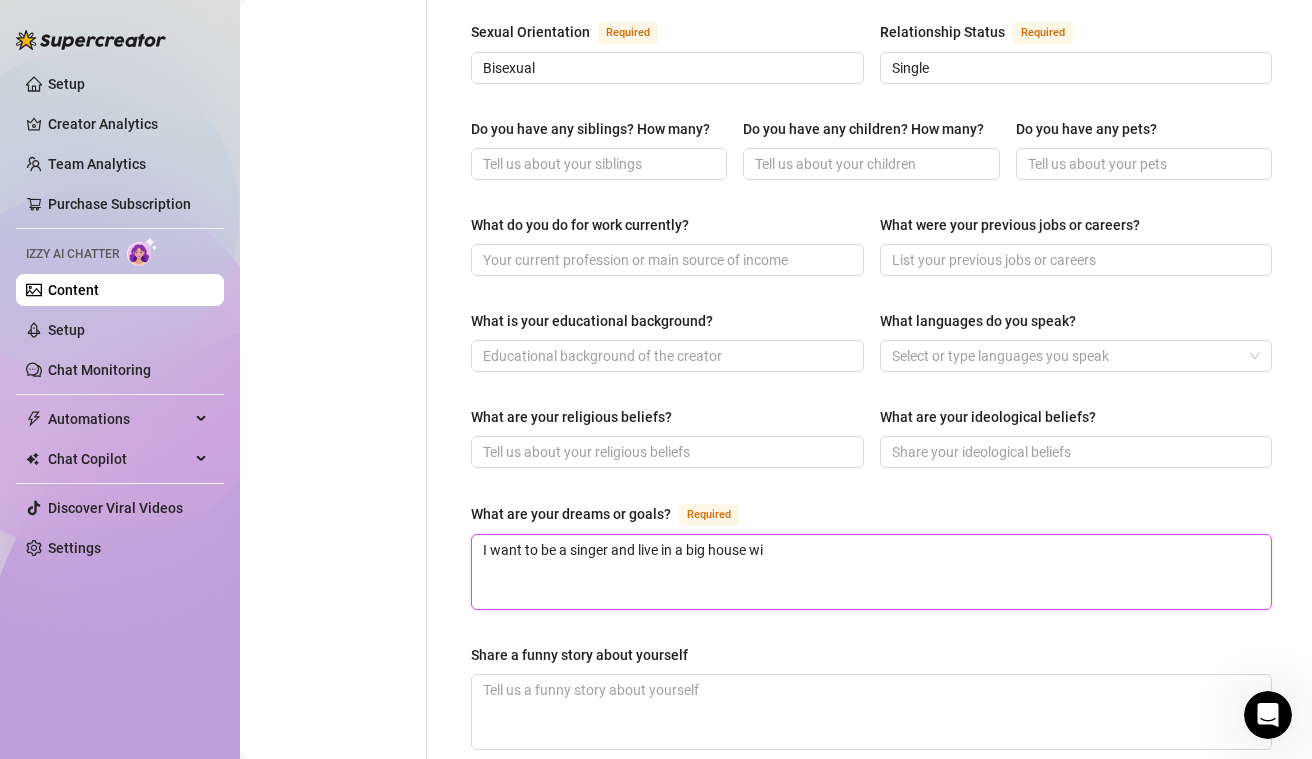 type 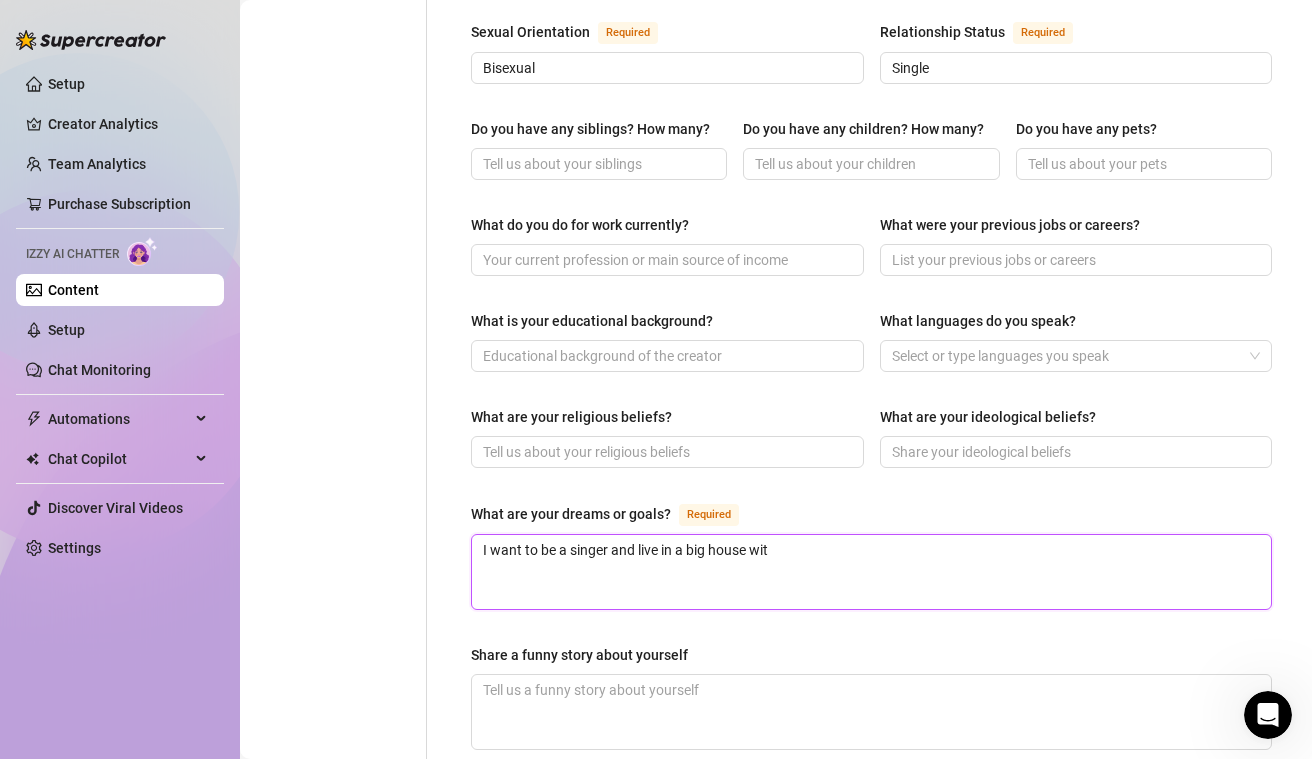 type 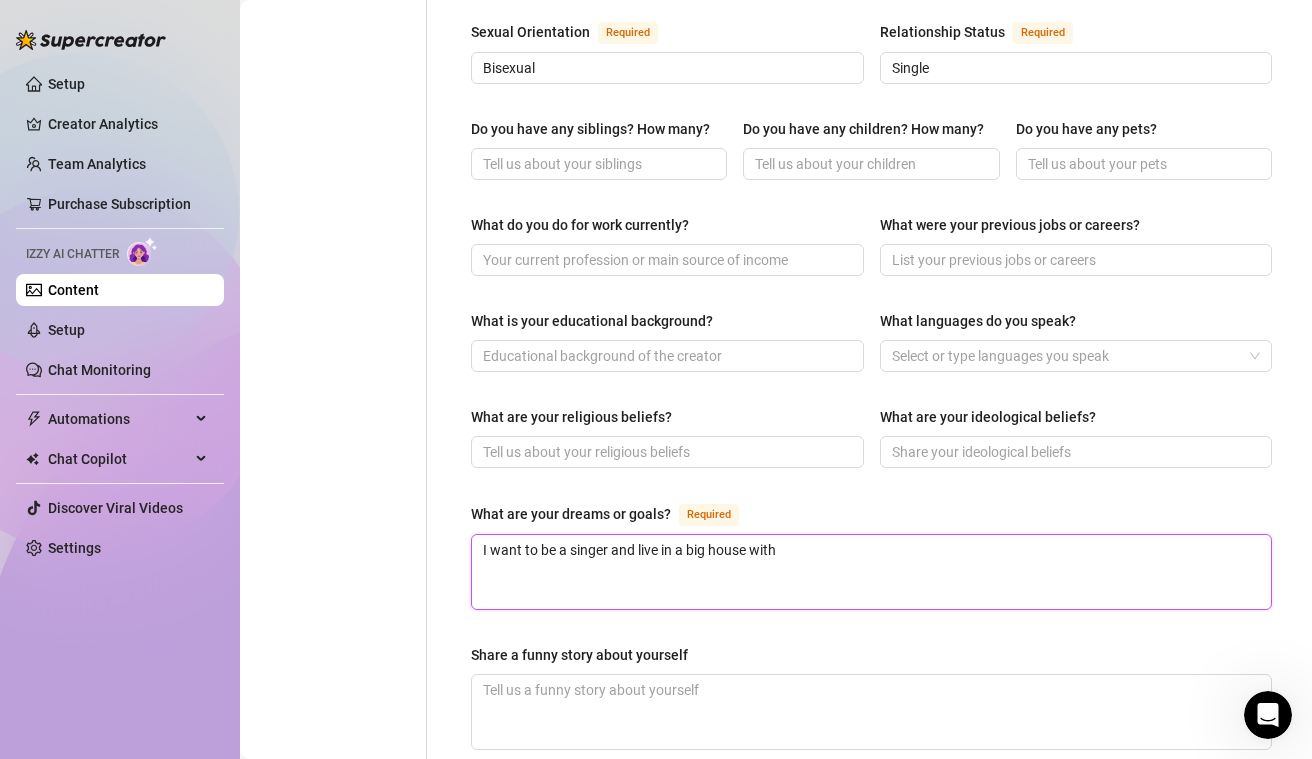 type 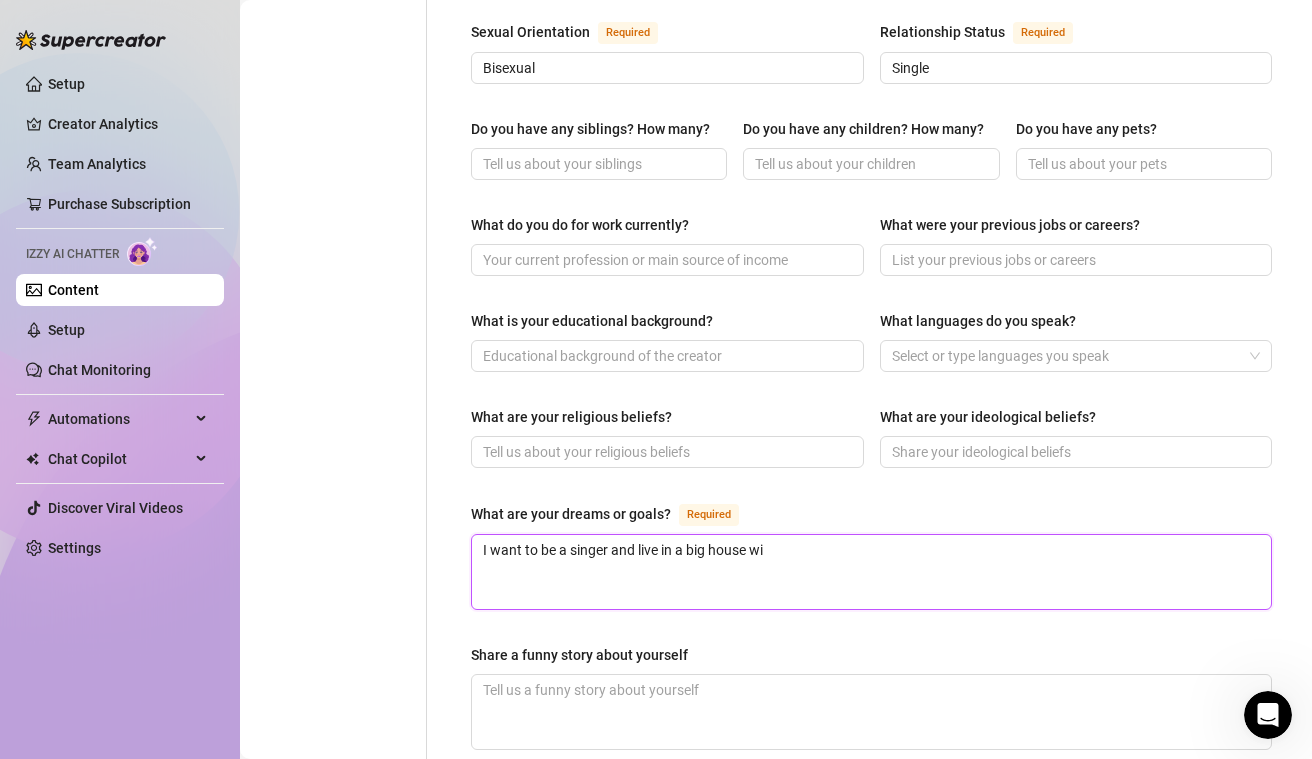 type 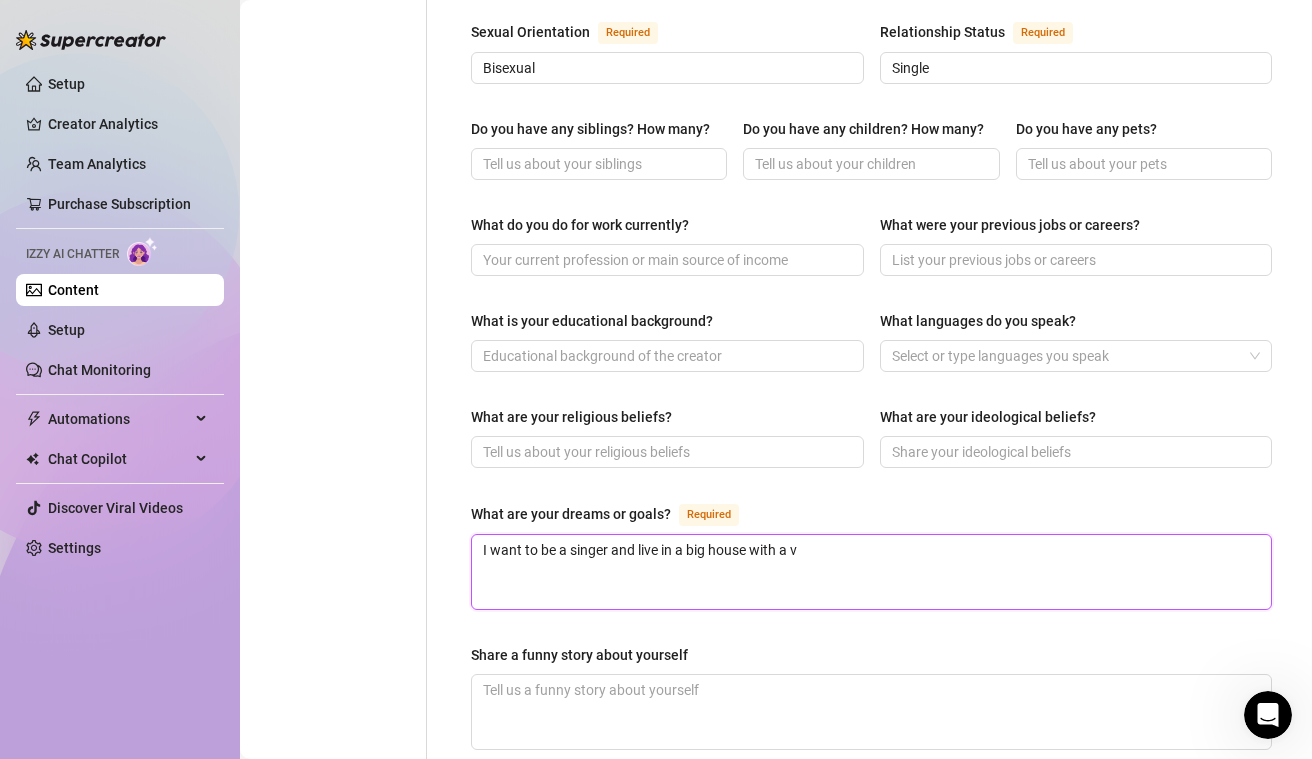 type 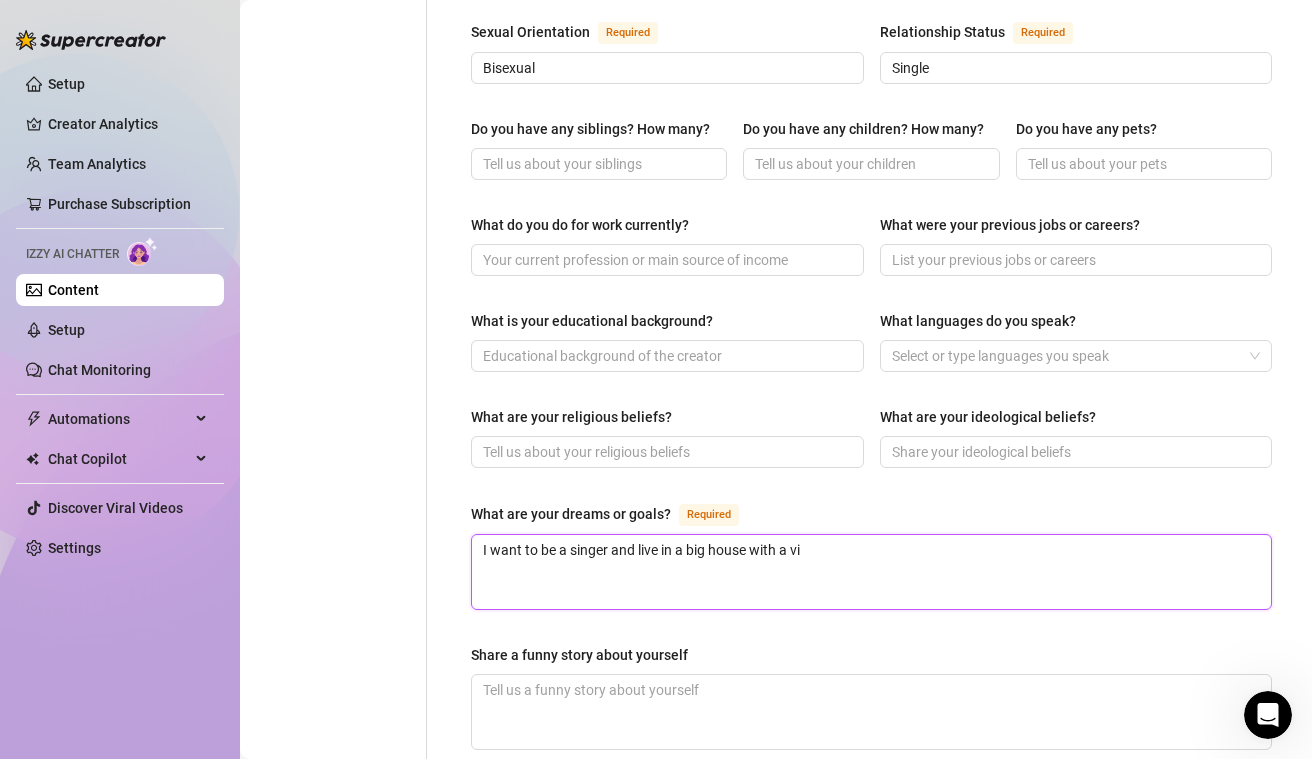 type 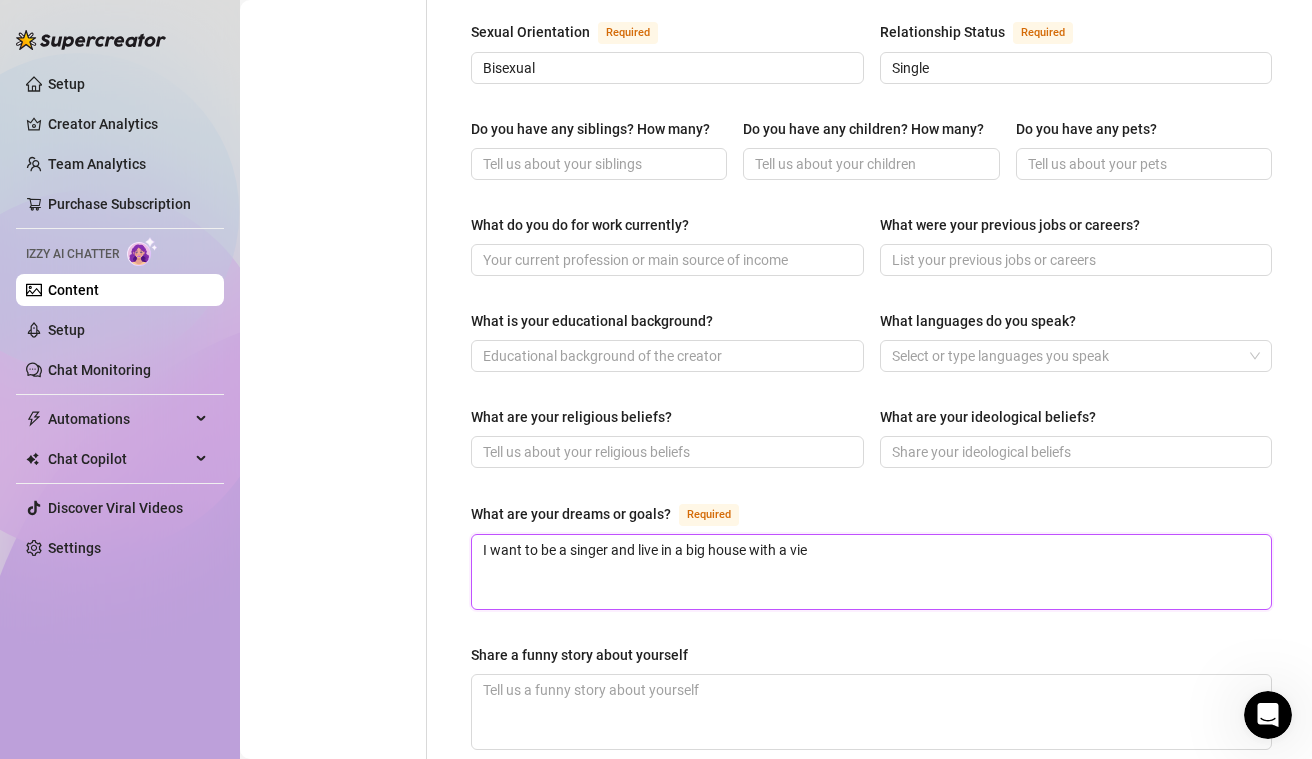 type 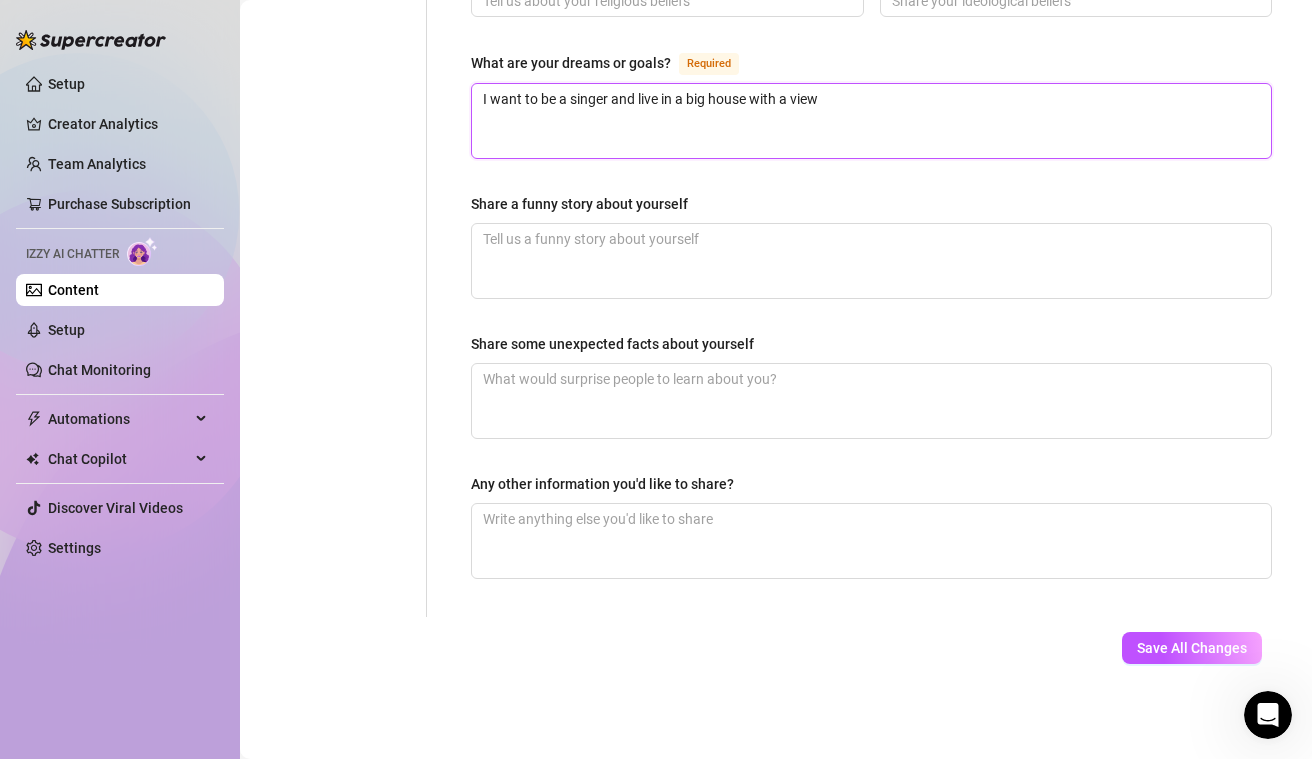 scroll, scrollTop: 1228, scrollLeft: 0, axis: vertical 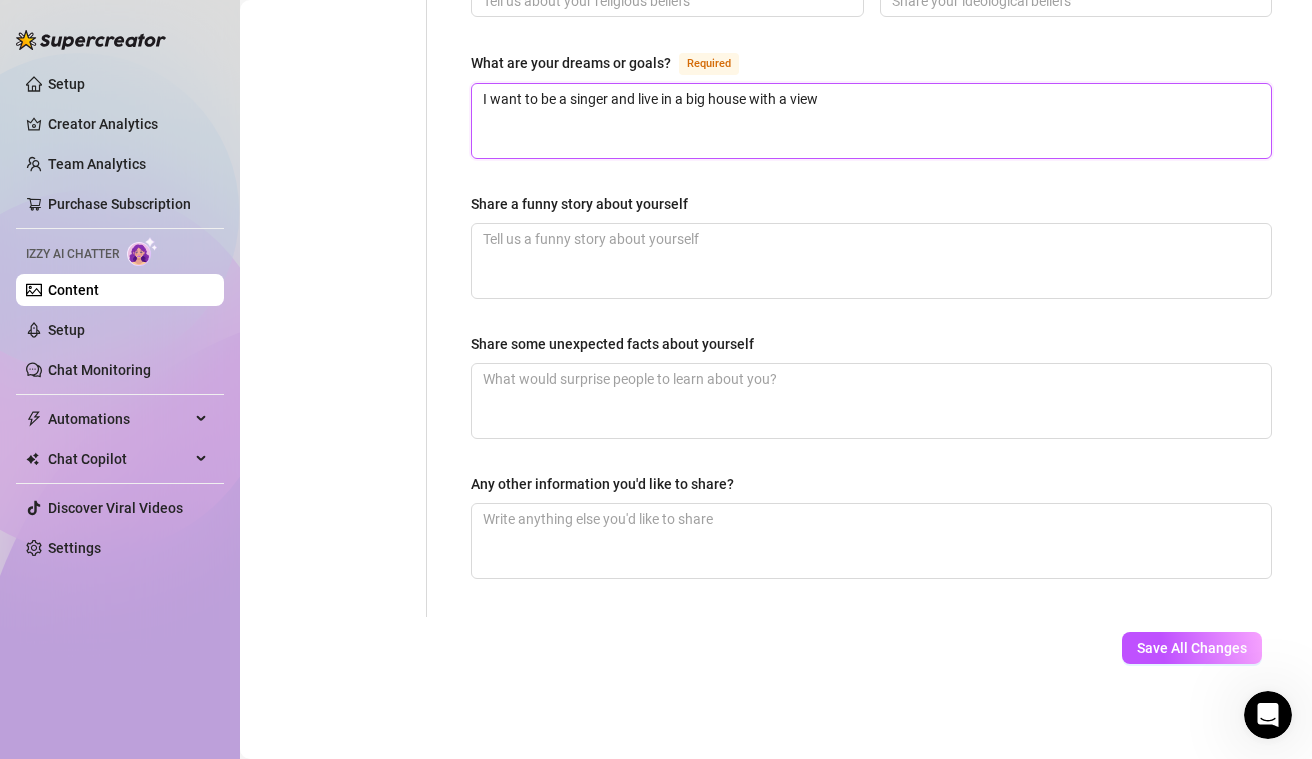 type on "I want to be a singer and live in a big house with a view" 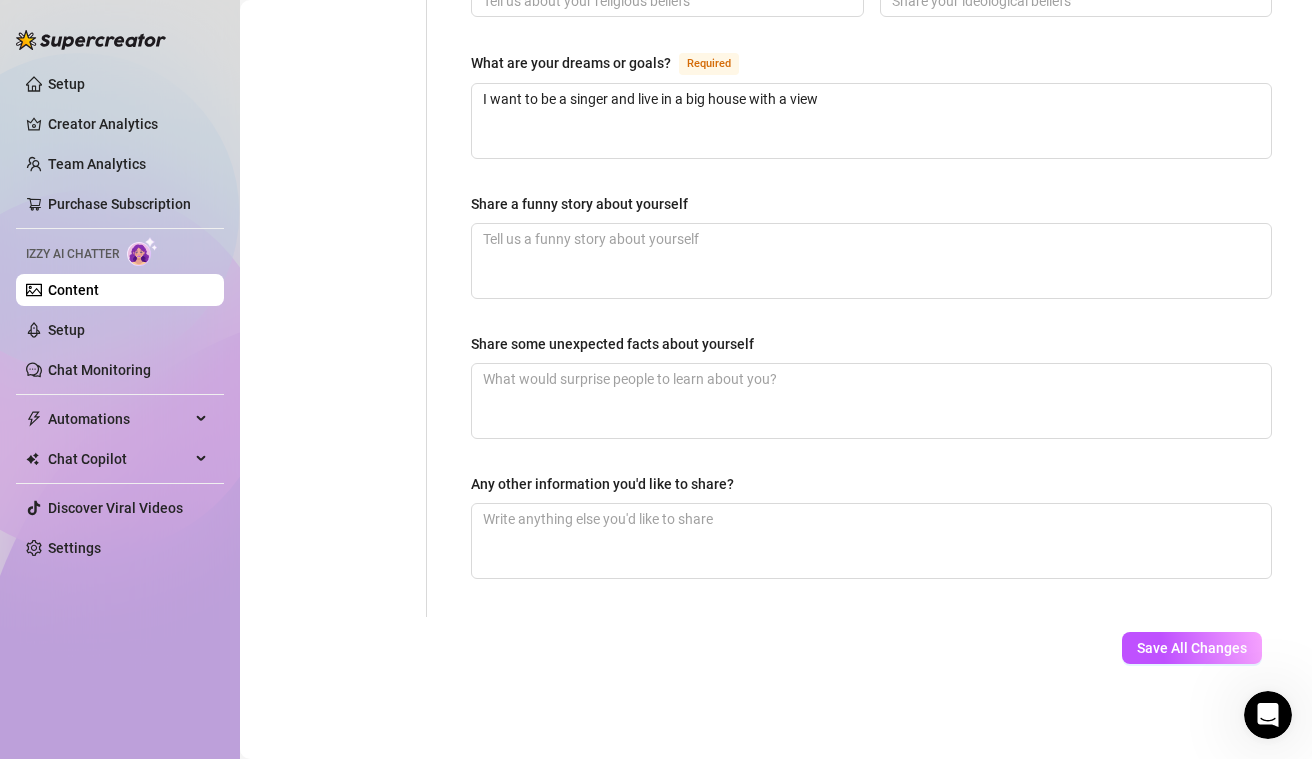 click on "Name Required Nickname(s) Gender Required Female Male Non-Binary / Genderqueer Agender Bigender Genderfluid Other Where did you grow up? Required Where is your current homebase? (City/Area of your home) Required [CITY], [STATE] What is your timezone of your current location? If you are currently traveling, choose your current location Required United States of America   ( Pacific Time ) Are you currently traveling? If so, where are you right now? what are you doing there? Birth Date Required [MONTH] [DAY], [YEAR] Zodiac Sign Taurus Sexual Orientation Required [SEXUAL ORIENTATION] Relationship Status Required Single Do you have any siblings? How many? Do you have any children? How many? Do you have any pets? What do you do for work currently? What were your previous jobs or careers? What is your educational background? What languages do you speak?   Select or type languages you speak What are your religious beliefs? What are your ideological beliefs? What are your dreams or goals? Required Share a funny story about yourself" at bounding box center (871, -204) 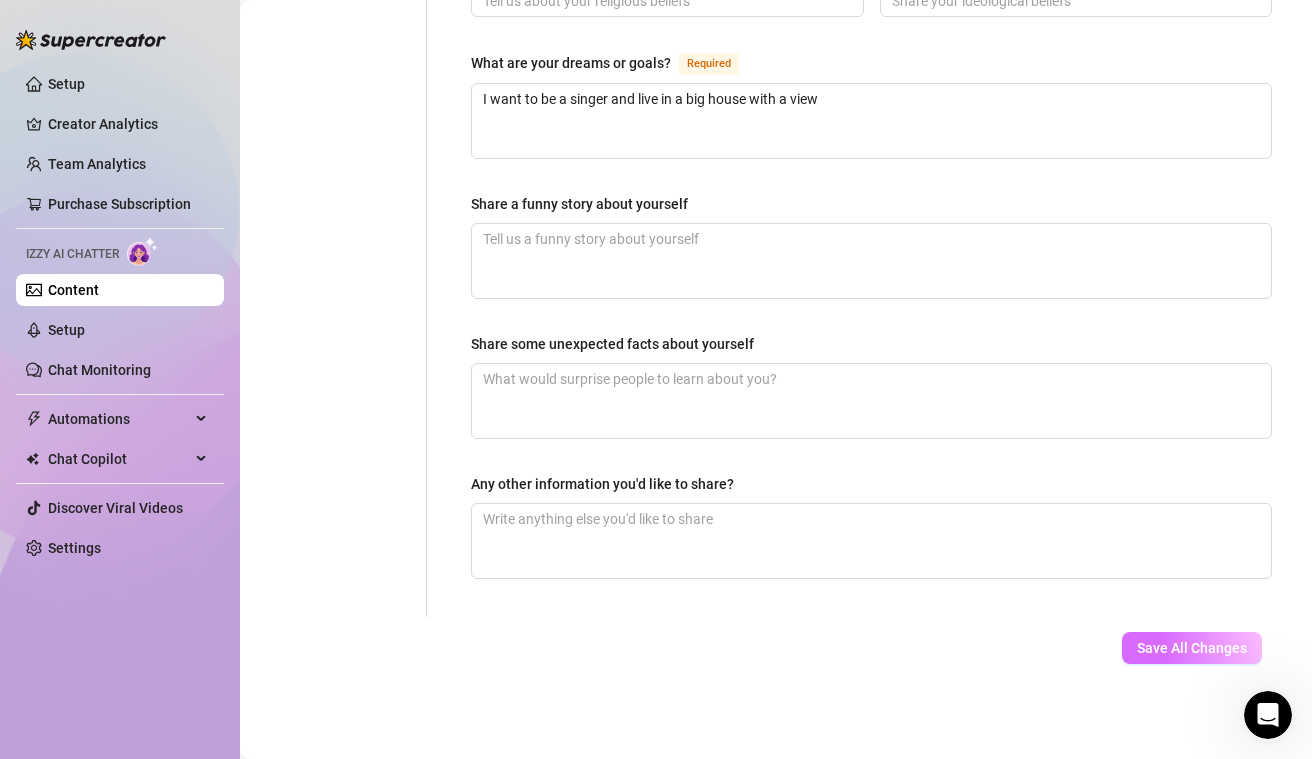 click on "Save All Changes" at bounding box center [1192, 648] 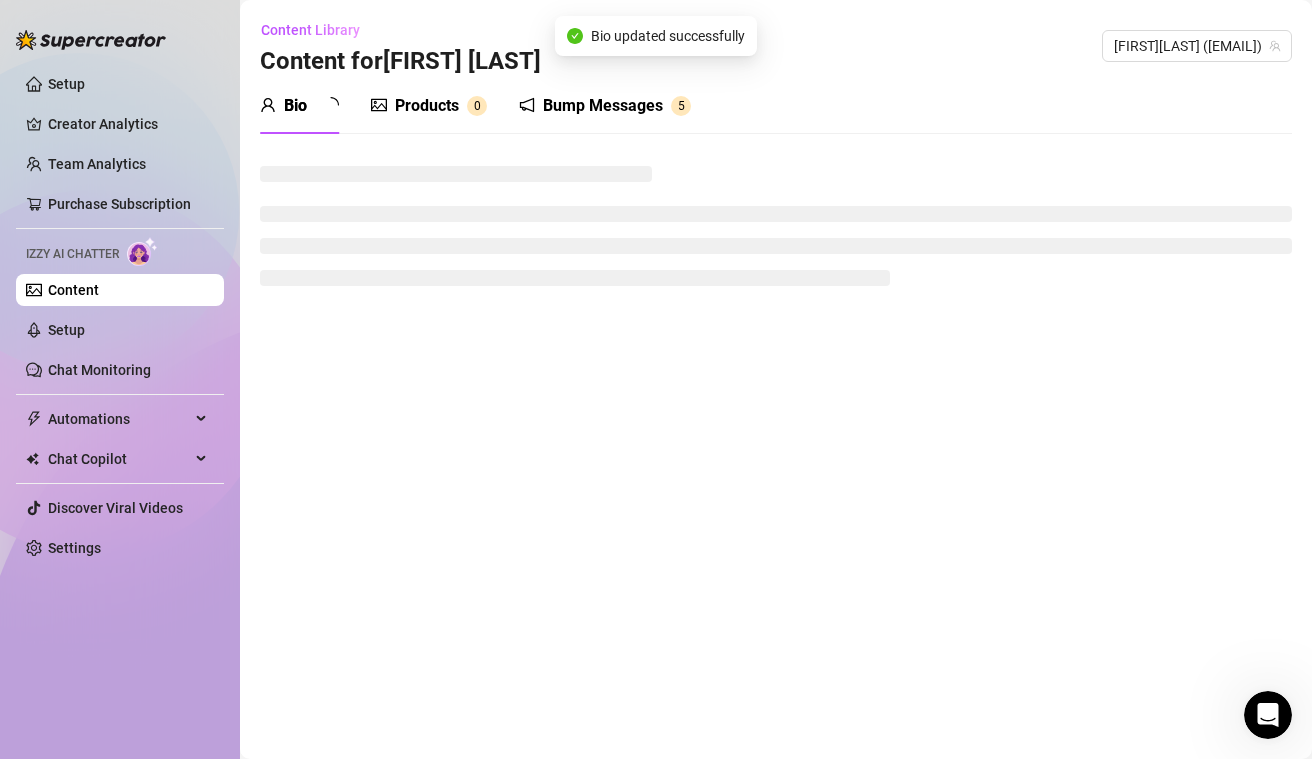 scroll, scrollTop: 0, scrollLeft: 0, axis: both 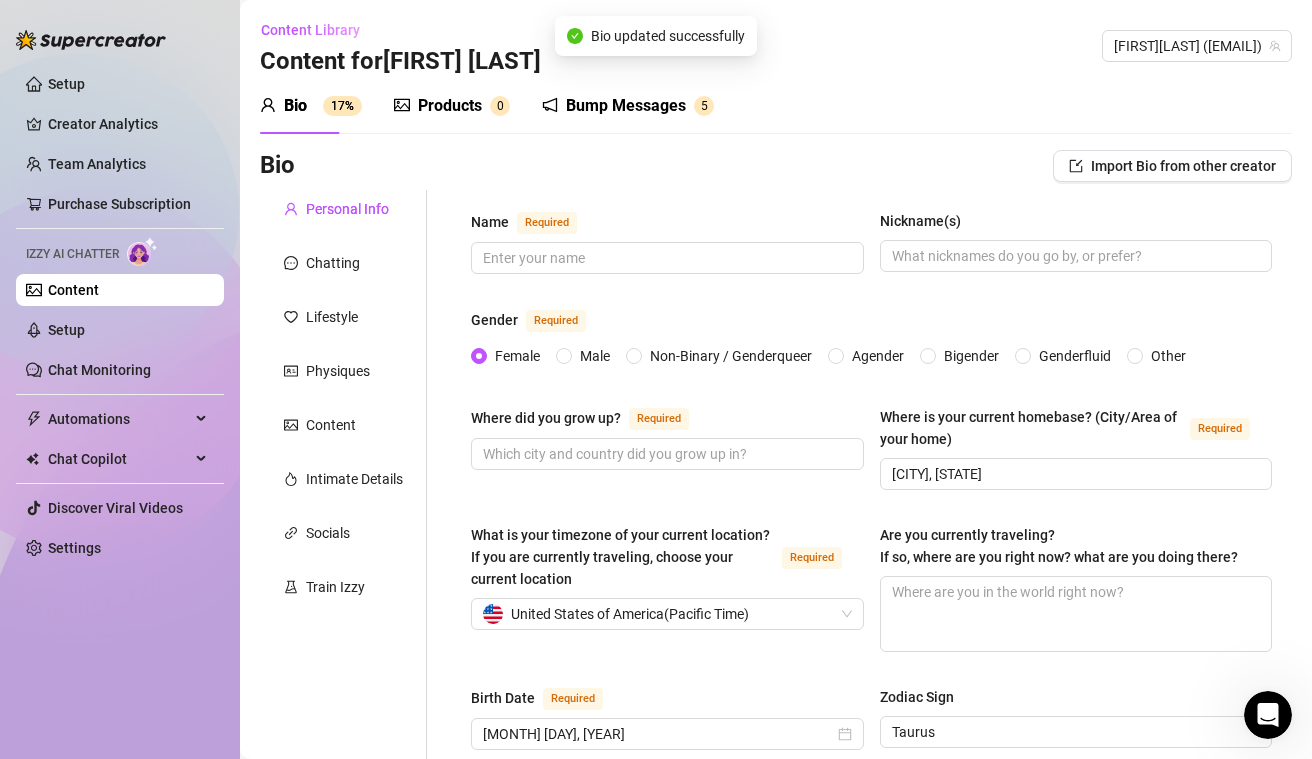type 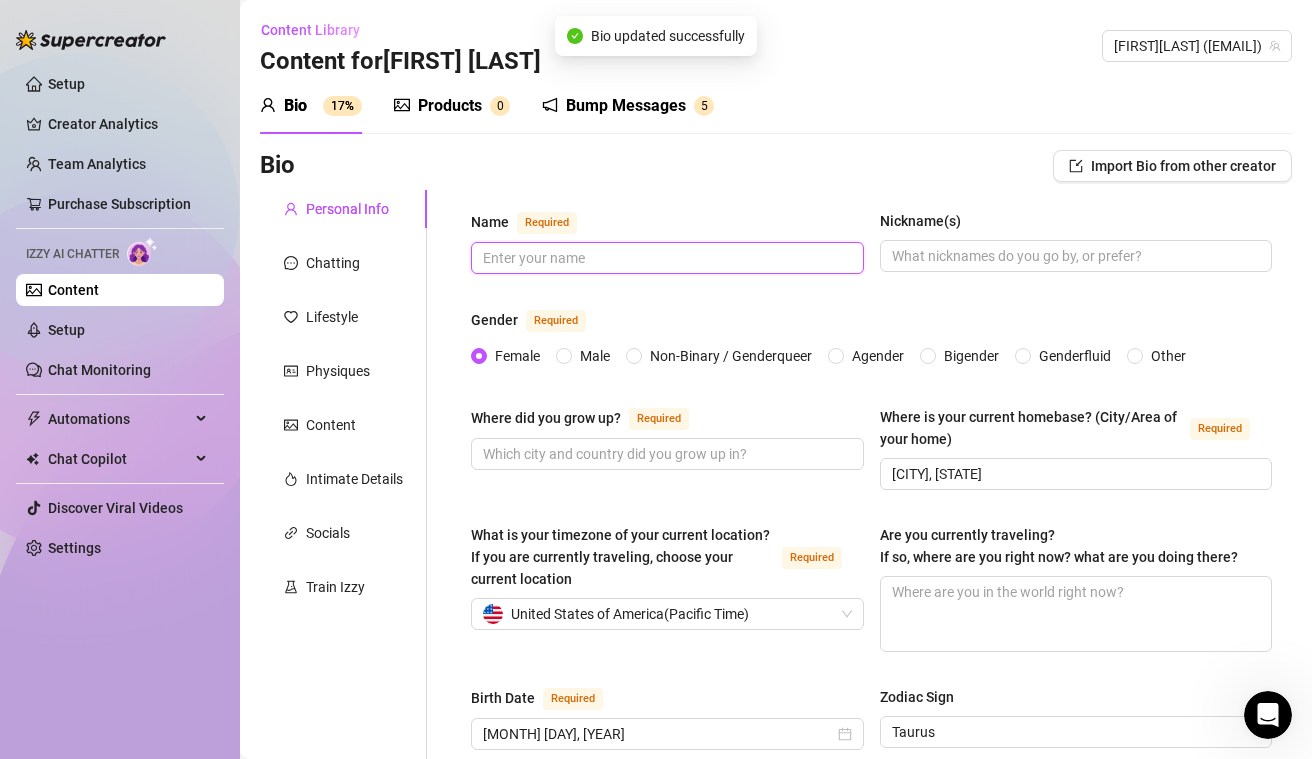 click on "Name Required" at bounding box center (665, 258) 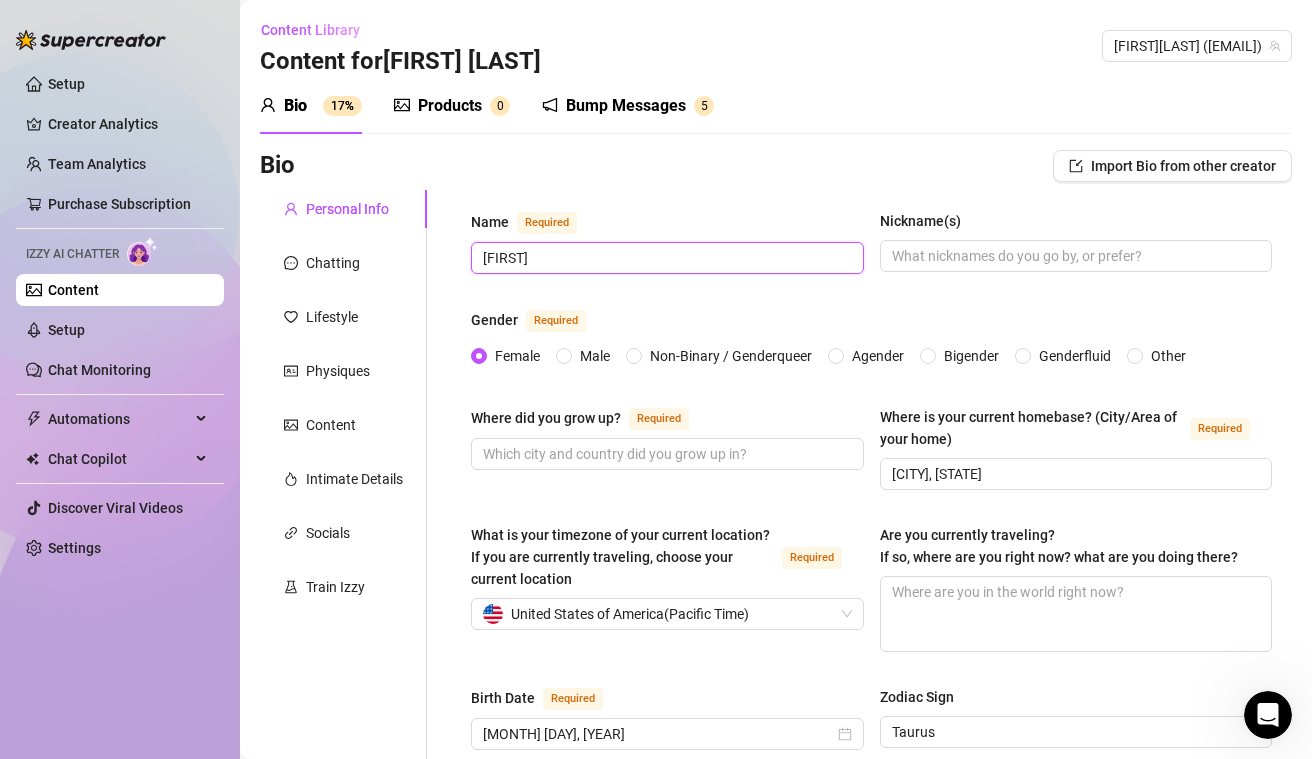 type on "[FIRST]" 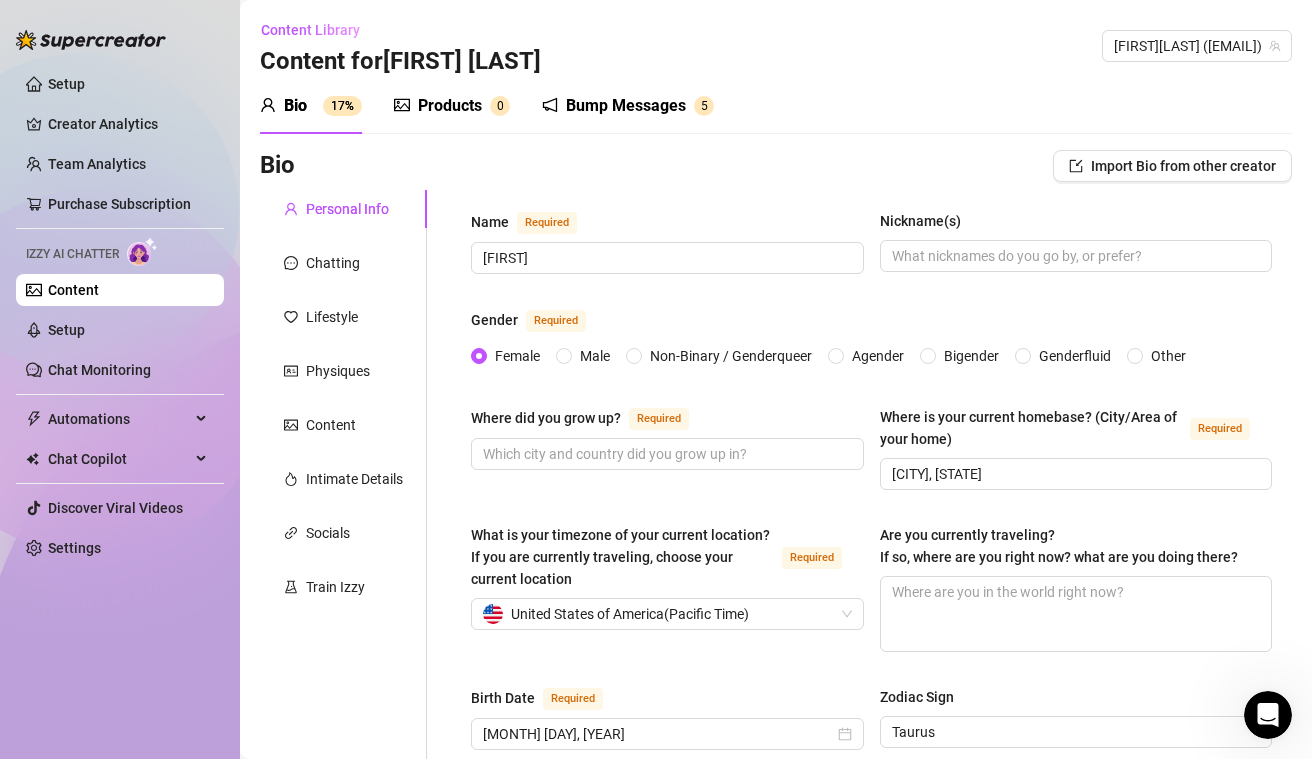 click on "Where did you grow up? Required" at bounding box center (667, 448) 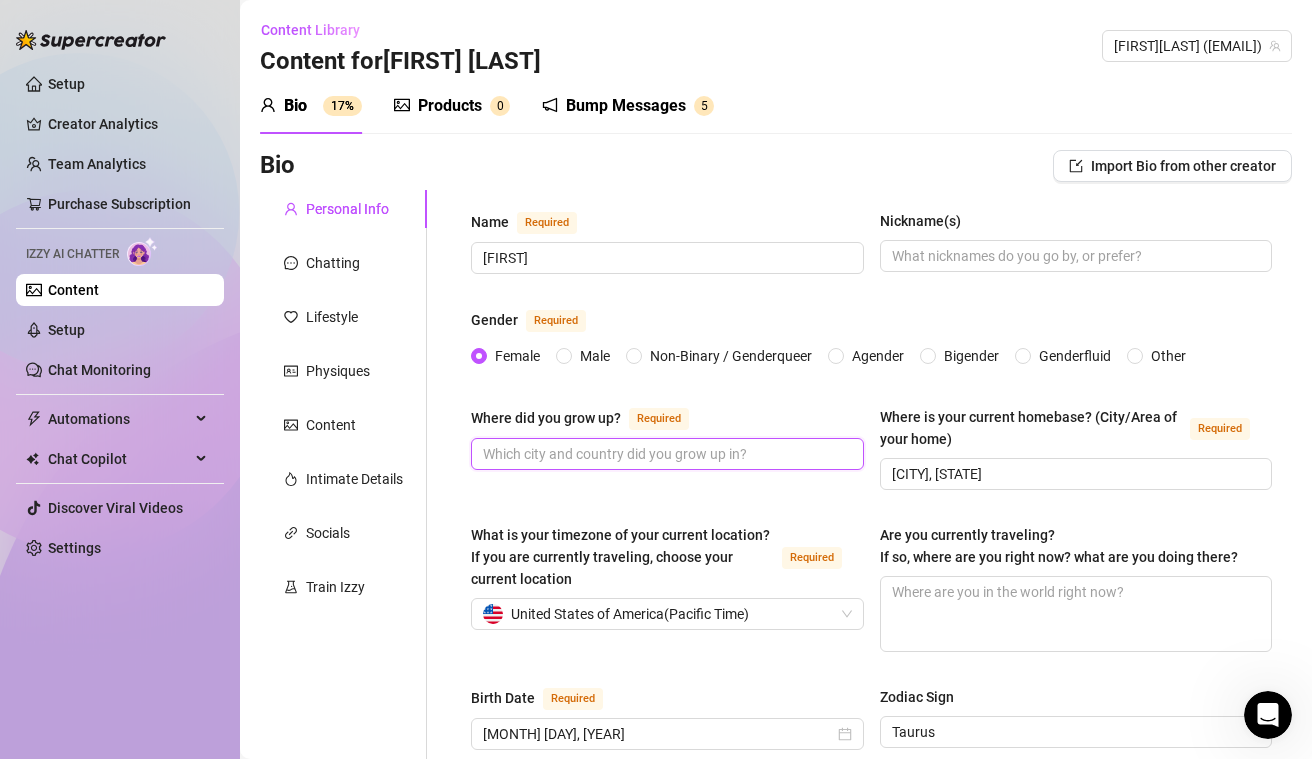 click on "Where did you grow up? Required" at bounding box center (665, 454) 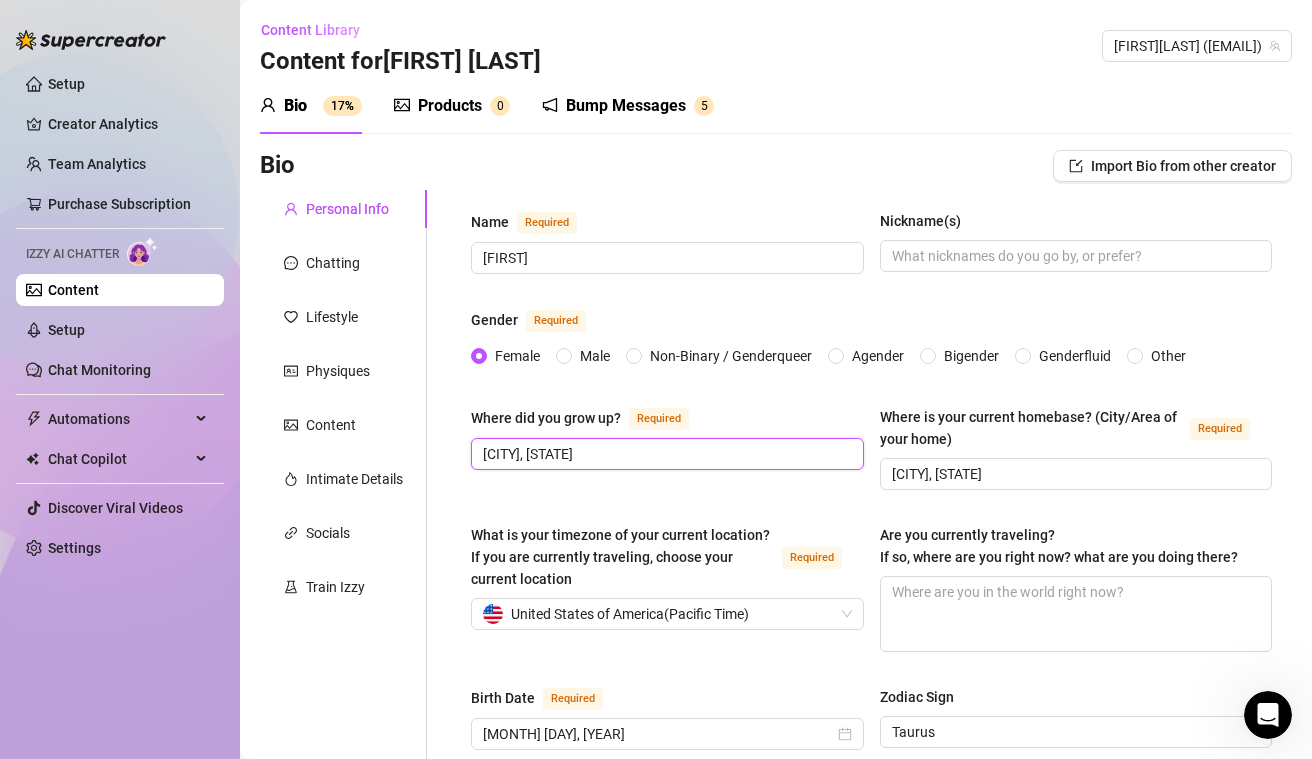 type on "[CITY], [STATE]" 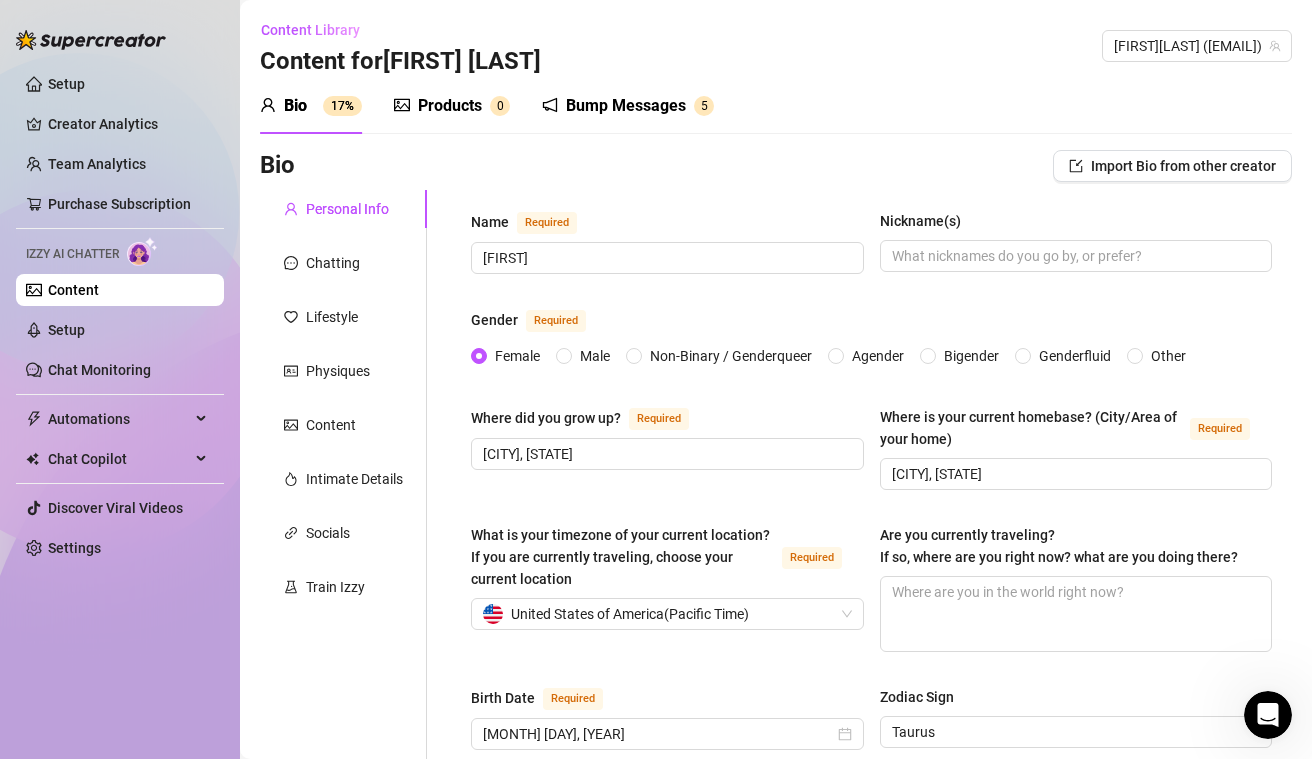 click on "Name Required [FIRST] Nickname(s) Gender Required Female Male Non-Binary / Genderqueer Agender Bigender Genderfluid Other Where did you grow up? Required [CITY], [STATE] Where is your current homebase? (City/Area of your home) Required [CITY], [STATE] What is your timezone of your current location? If you are currently traveling, choose your current location Required United States of America ( Pacific Time ) Are you currently traveling? If so, where are you right now? what are you doing there? Birth Date Required [MONTH] [DAY], [YEAR] Zodiac Sign Taurus Sexual Orientation Required Bisexual Relationship Status Required Single Do you have any siblings? How many? Do you have any children? How many? Do you have any pets? What do you do for work currently? What were your previous jobs or careers? What is your educational background? What languages do you speak?   Select or type languages you speak What are your religious beliefs? What are your ideological beliefs? What are your dreams or goals? Required" at bounding box center [871, 1011] 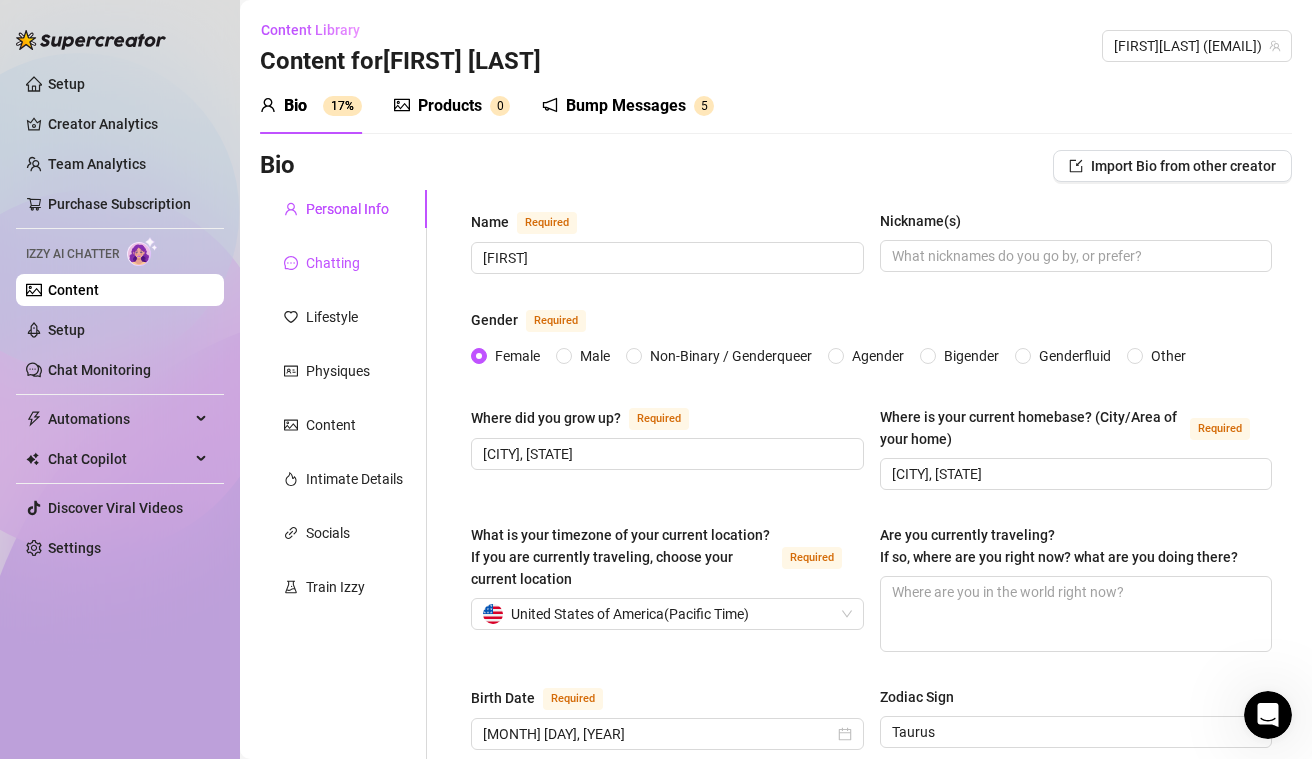 click on "Chatting" at bounding box center [333, 263] 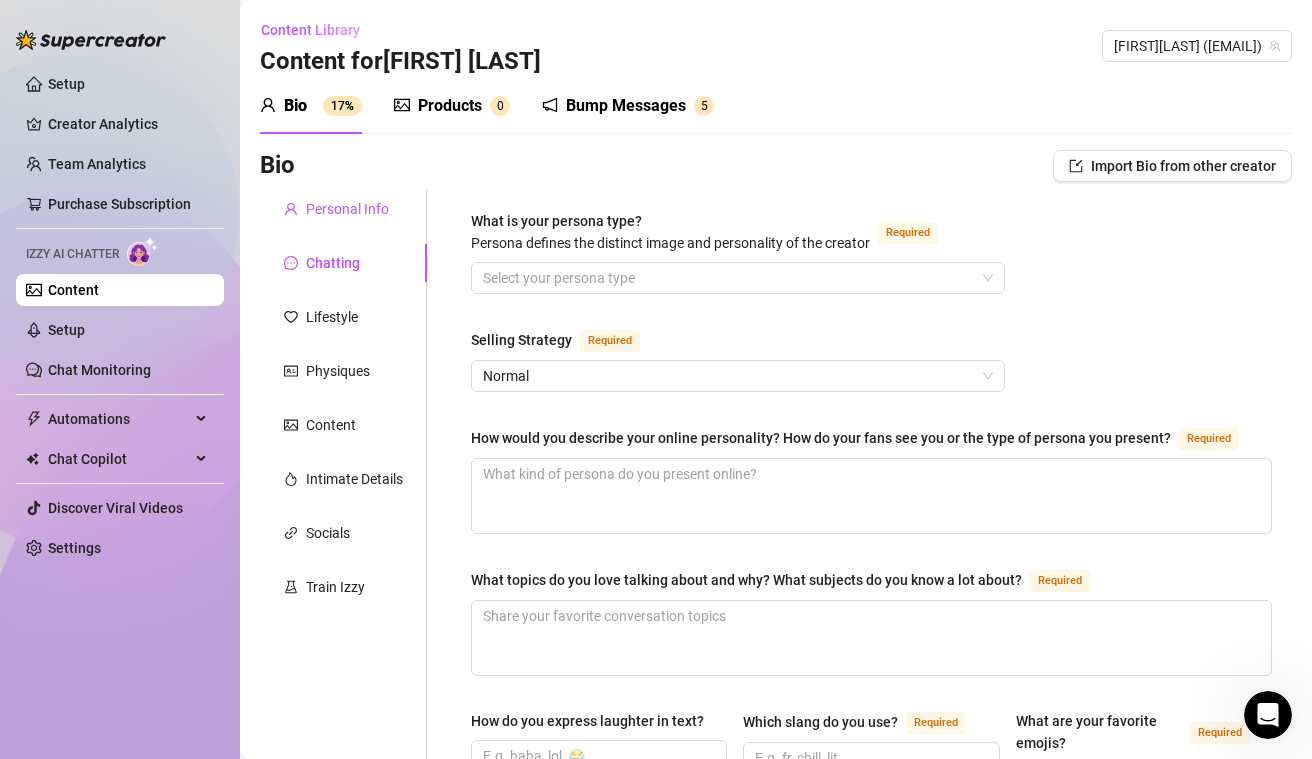 click on "Personal Info" at bounding box center (347, 209) 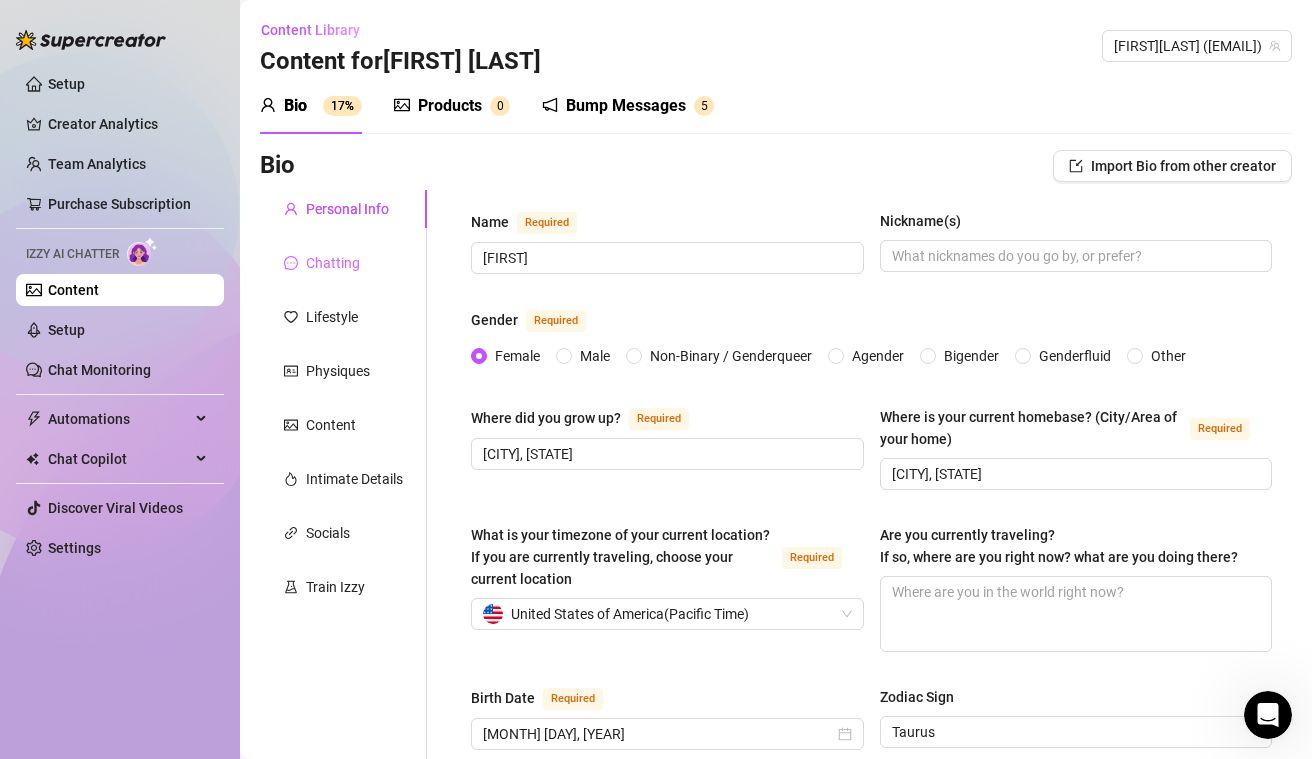click on "Chatting" at bounding box center [343, 263] 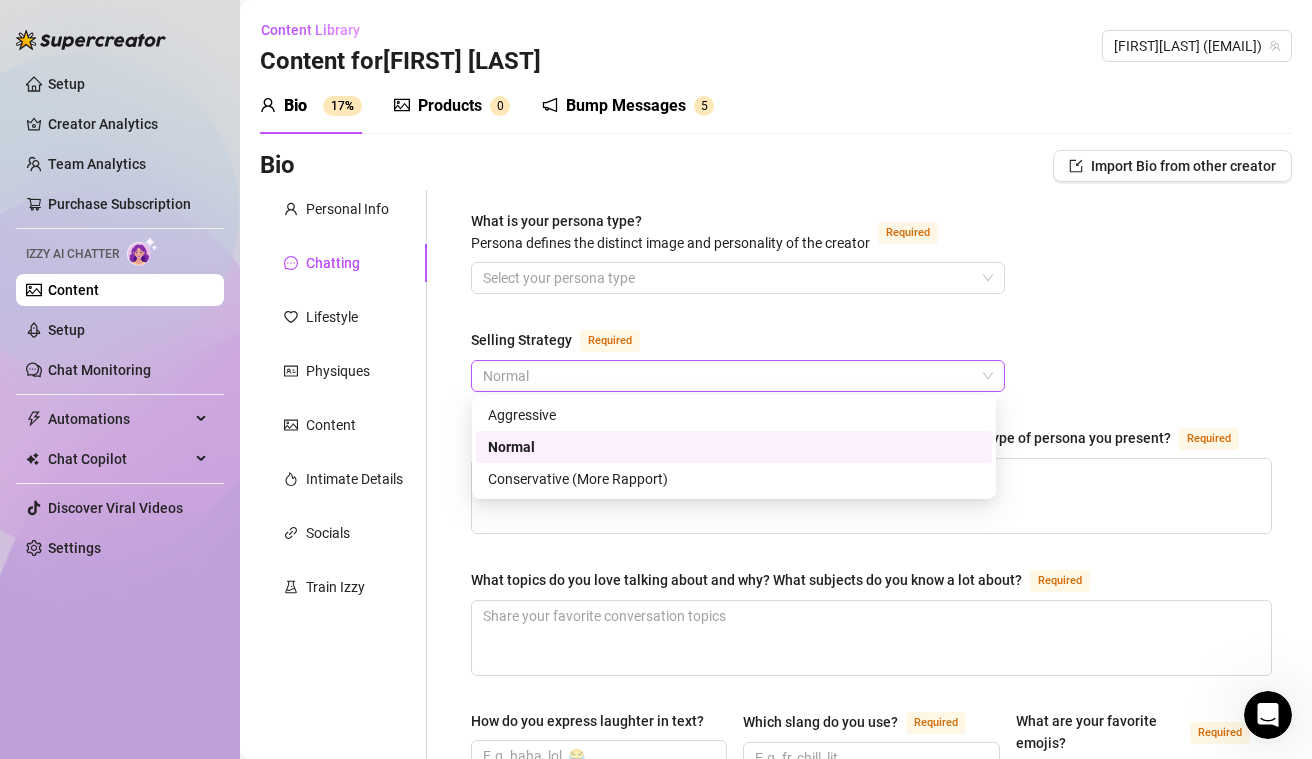 click on "Normal" at bounding box center [738, 376] 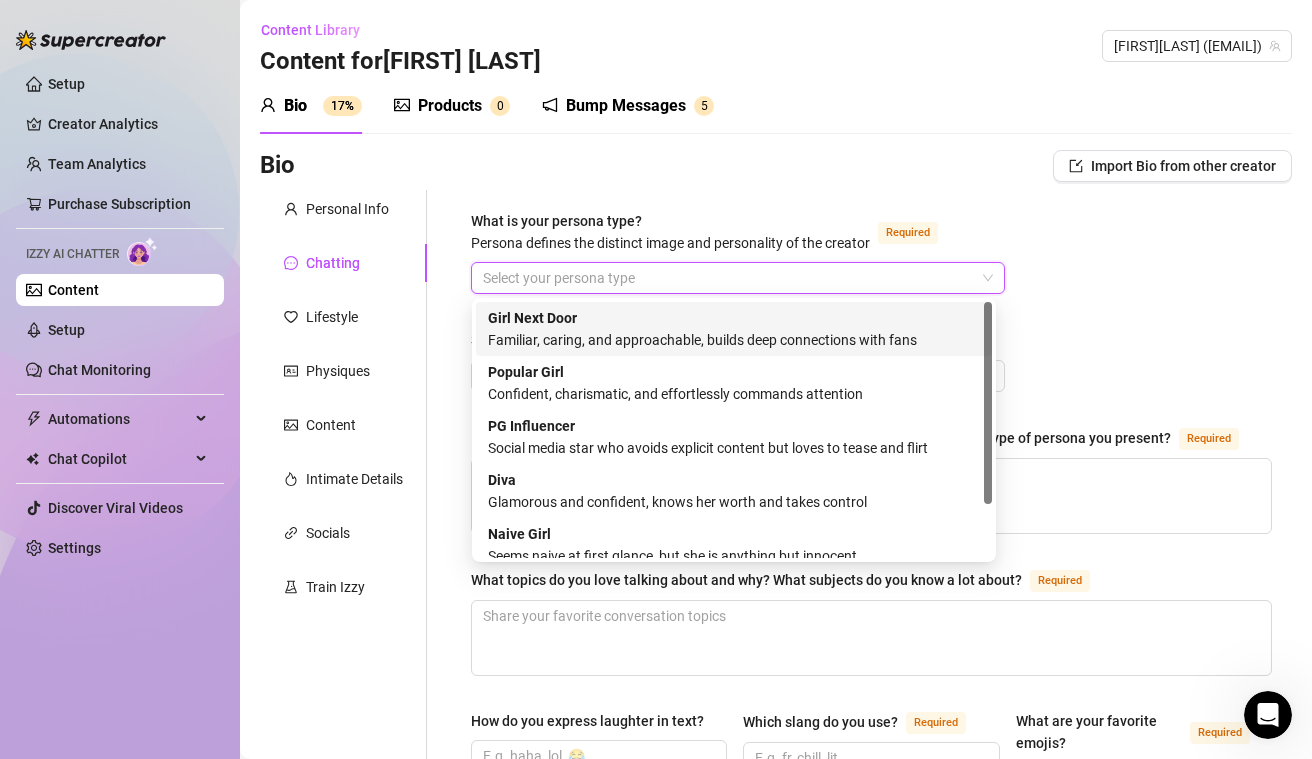 click on "What is your persona type? Persona defines the distinct image and personality of the creator Required" at bounding box center (729, 278) 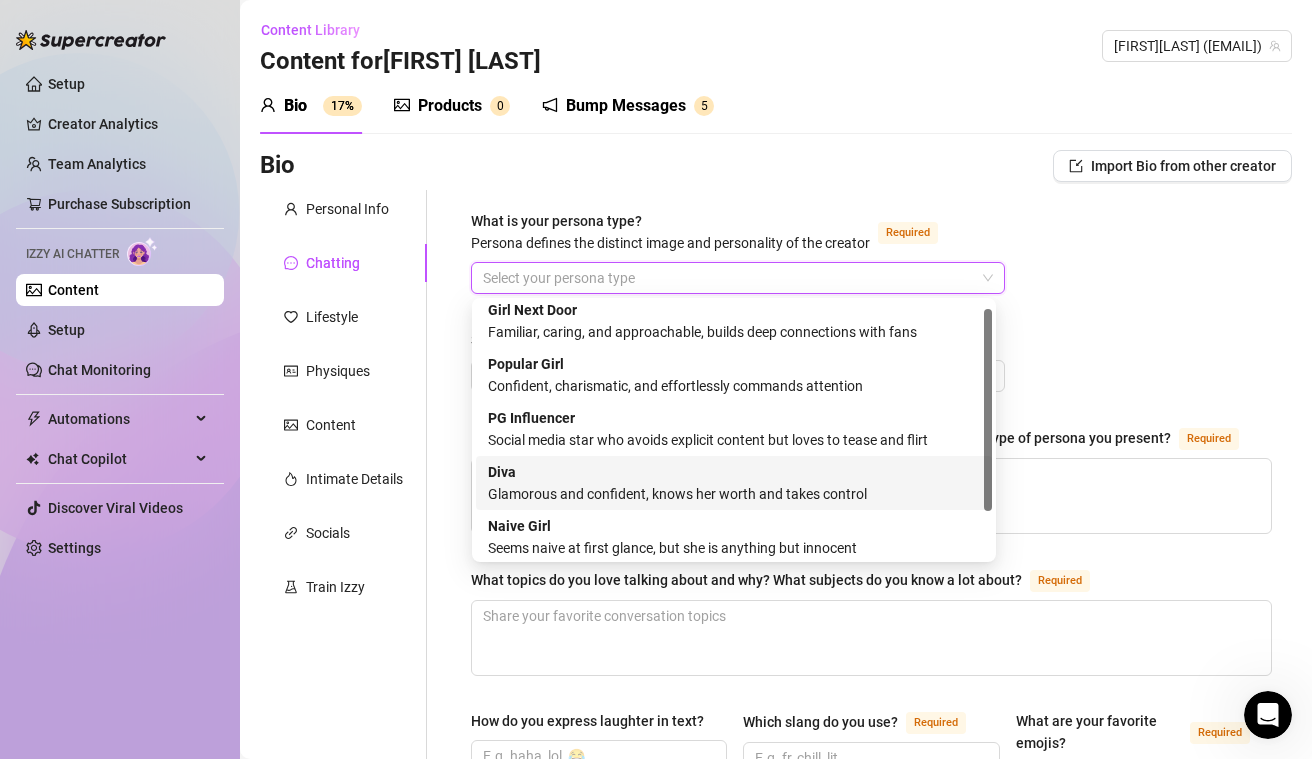 scroll, scrollTop: 9, scrollLeft: 0, axis: vertical 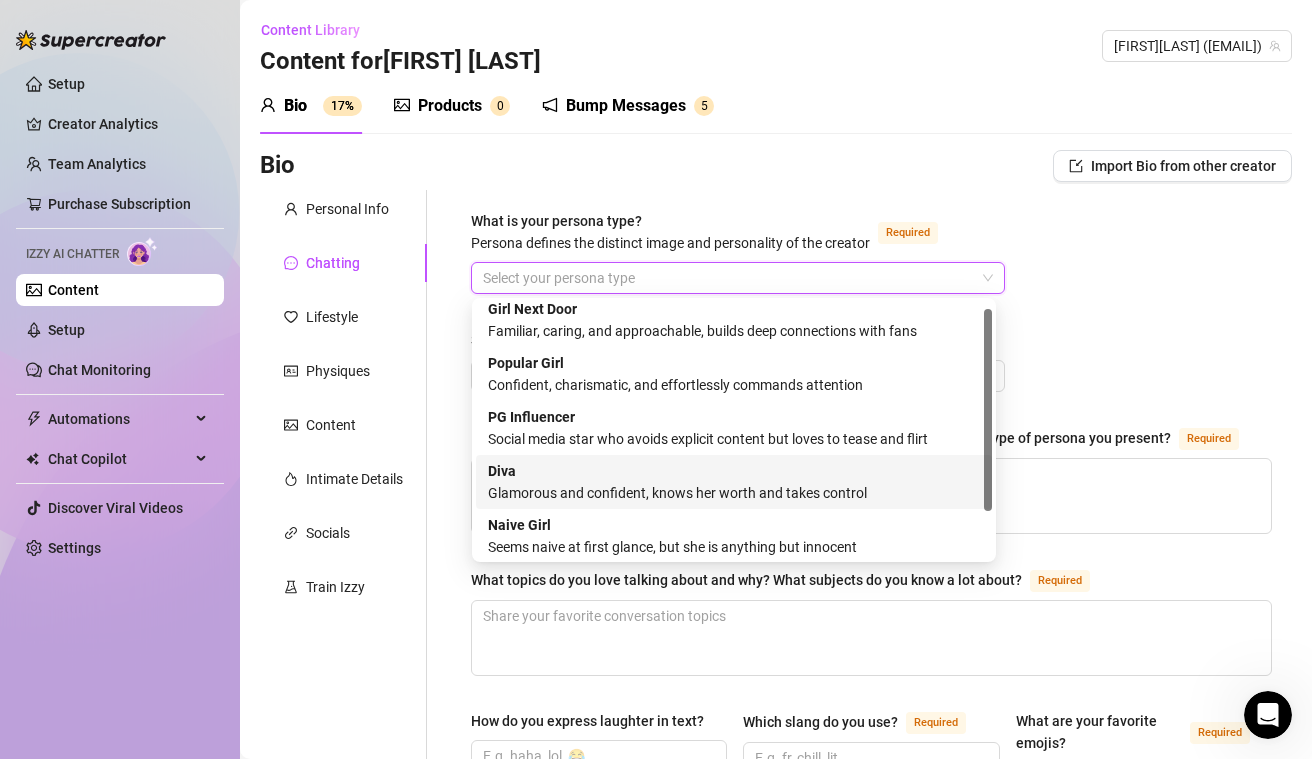 click on "Diva Glamorous and confident, knows her worth and takes control" at bounding box center [734, 482] 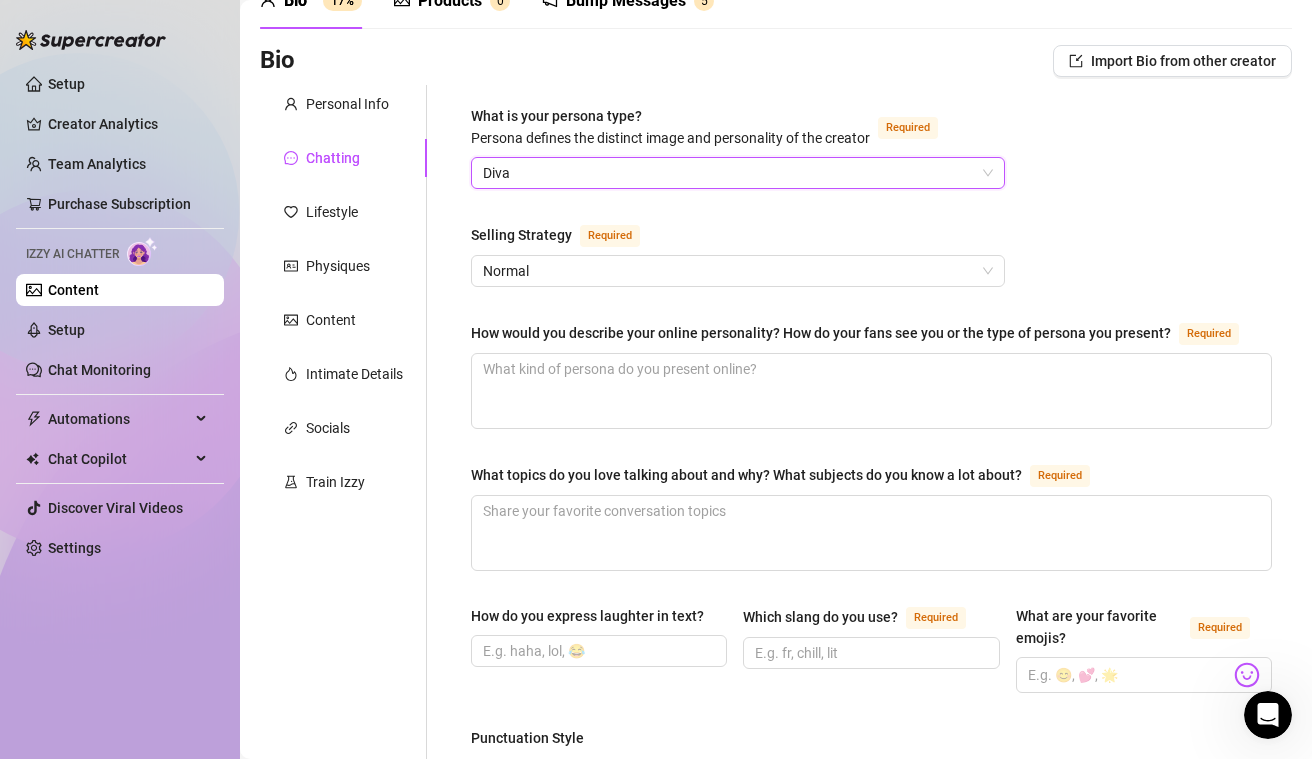 scroll, scrollTop: 109, scrollLeft: 0, axis: vertical 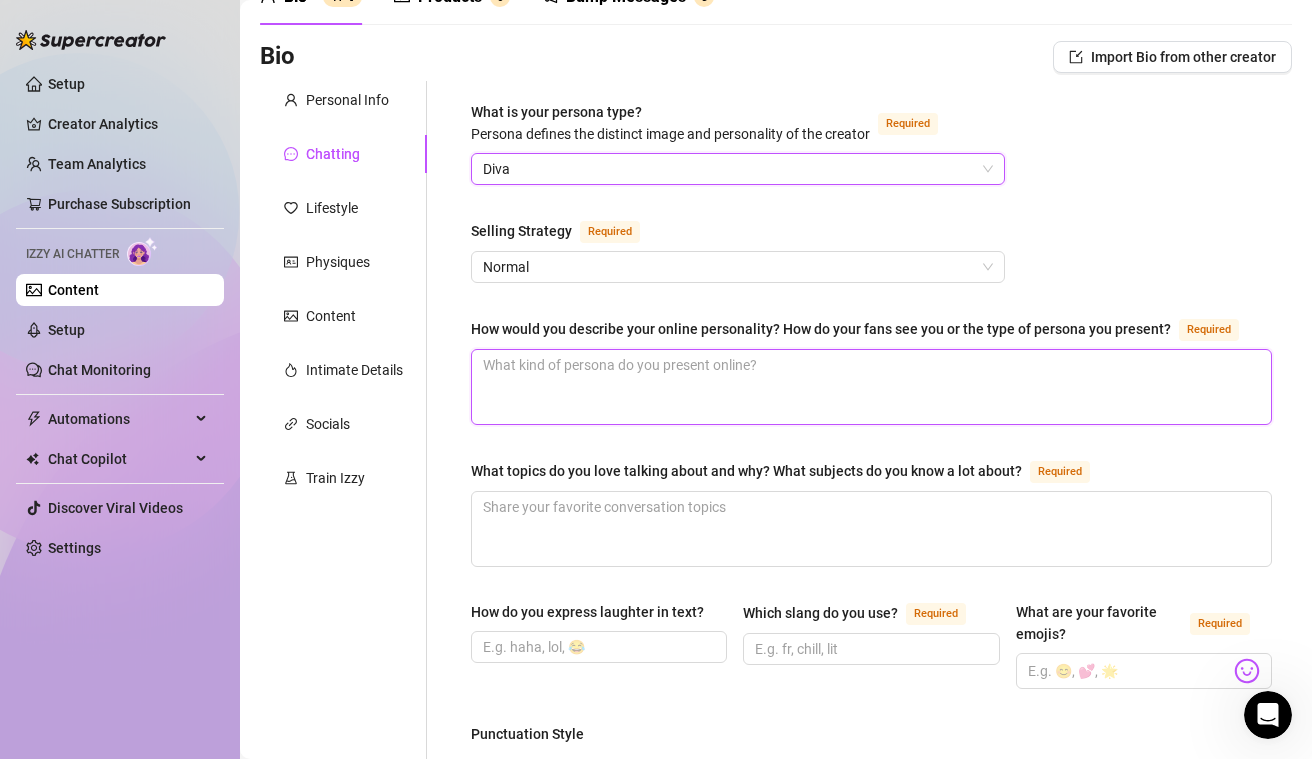 click on "How would you describe your online personality? How do your fans see you or the type of persona you present? Required" at bounding box center (871, 387) 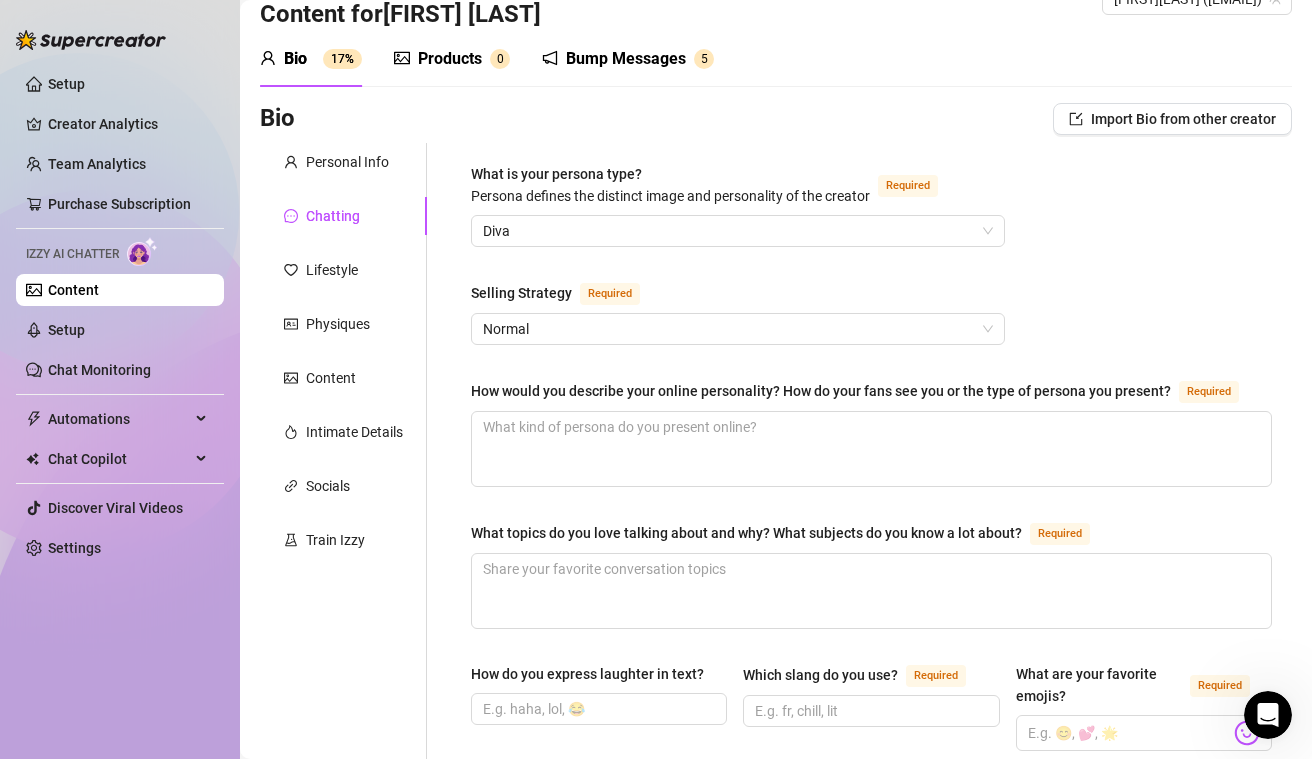 scroll, scrollTop: 0, scrollLeft: 0, axis: both 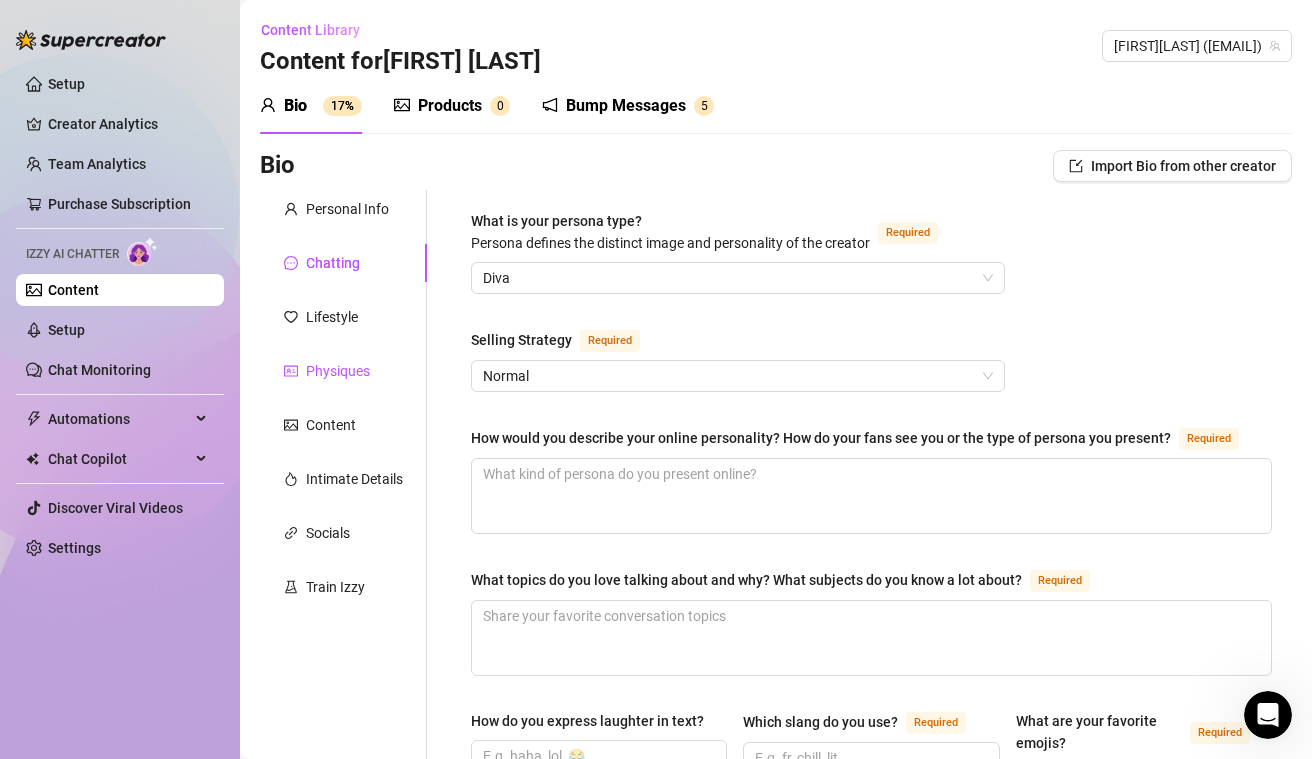 click on "Physiques" at bounding box center [338, 371] 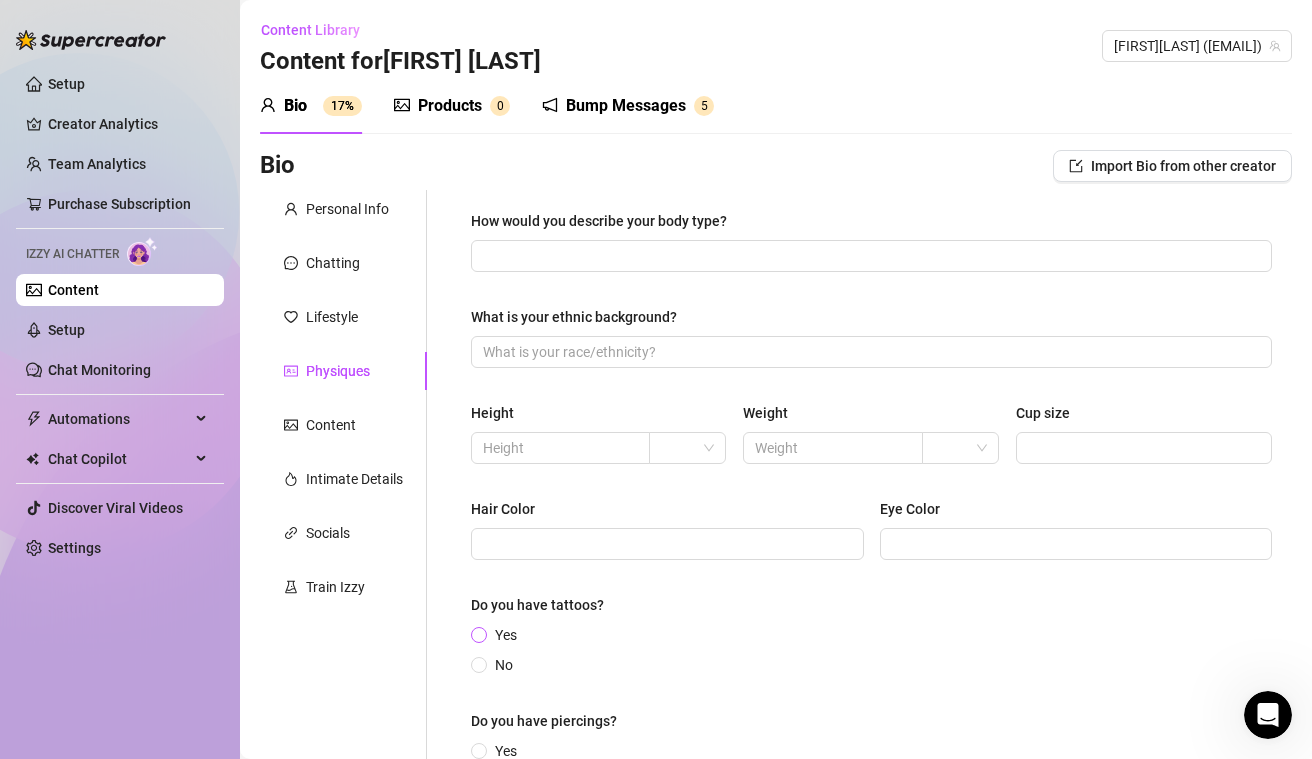 click on "Yes" at bounding box center (506, 635) 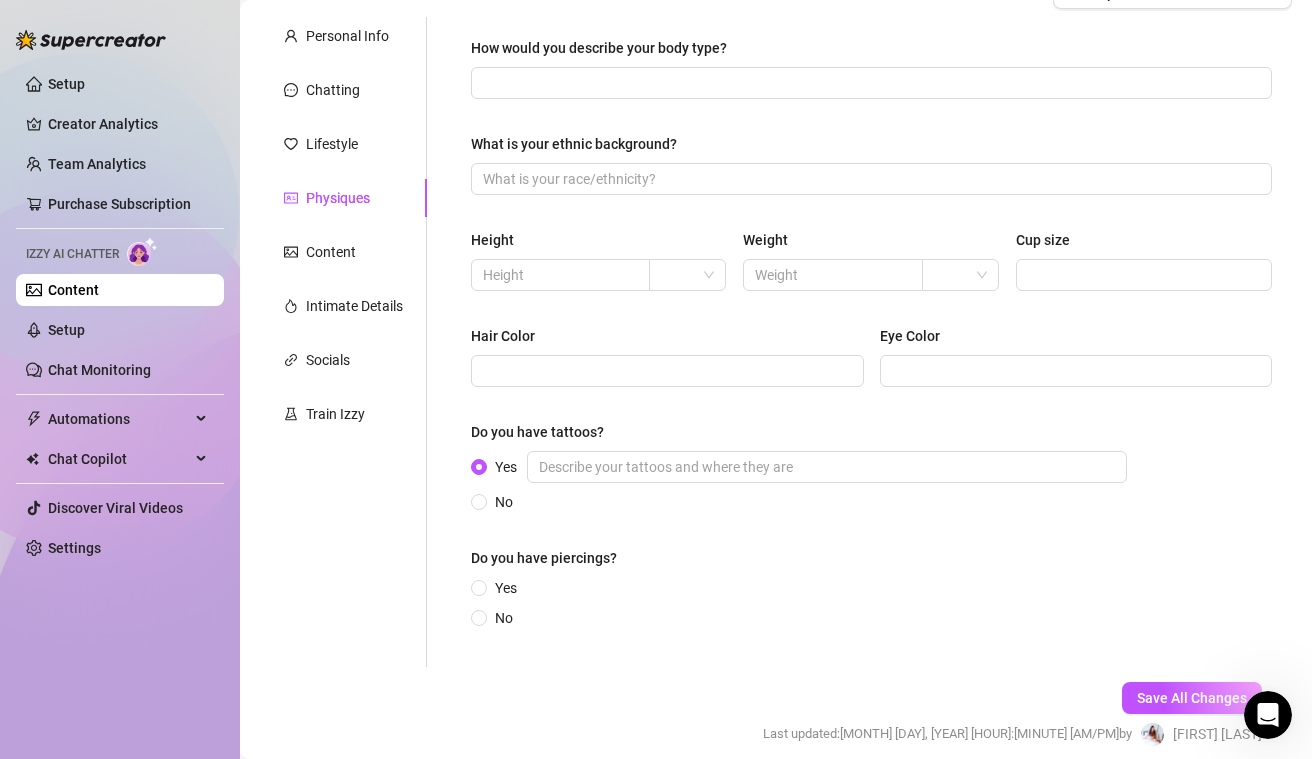 scroll, scrollTop: 253, scrollLeft: 0, axis: vertical 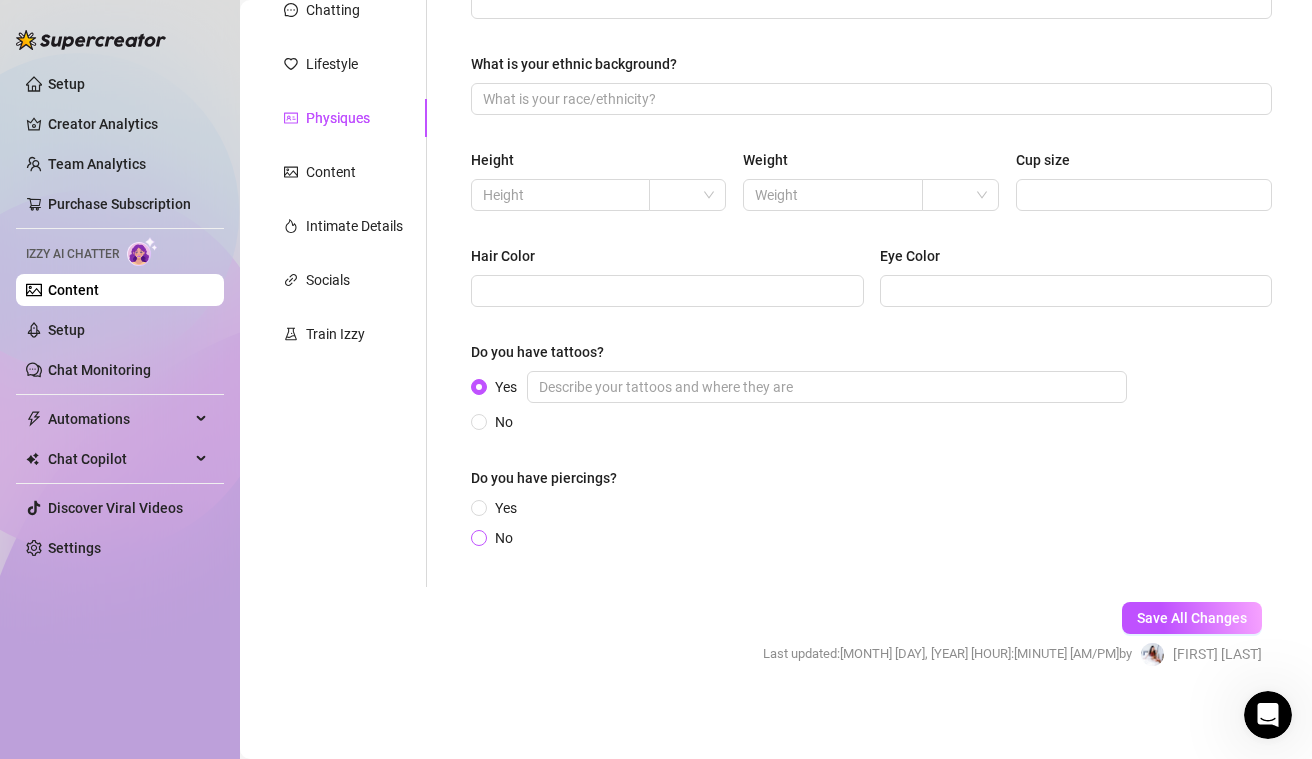 click on "No" at bounding box center (504, 538) 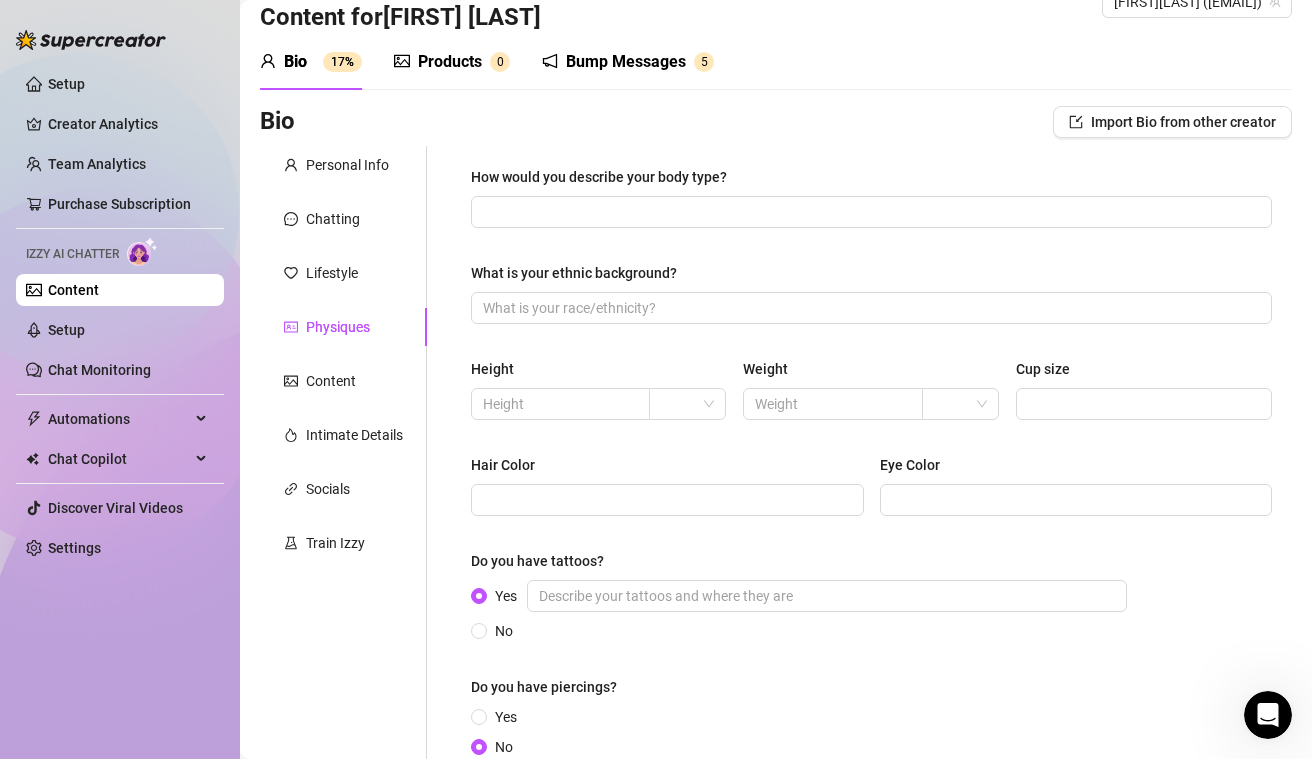 scroll, scrollTop: 42, scrollLeft: 0, axis: vertical 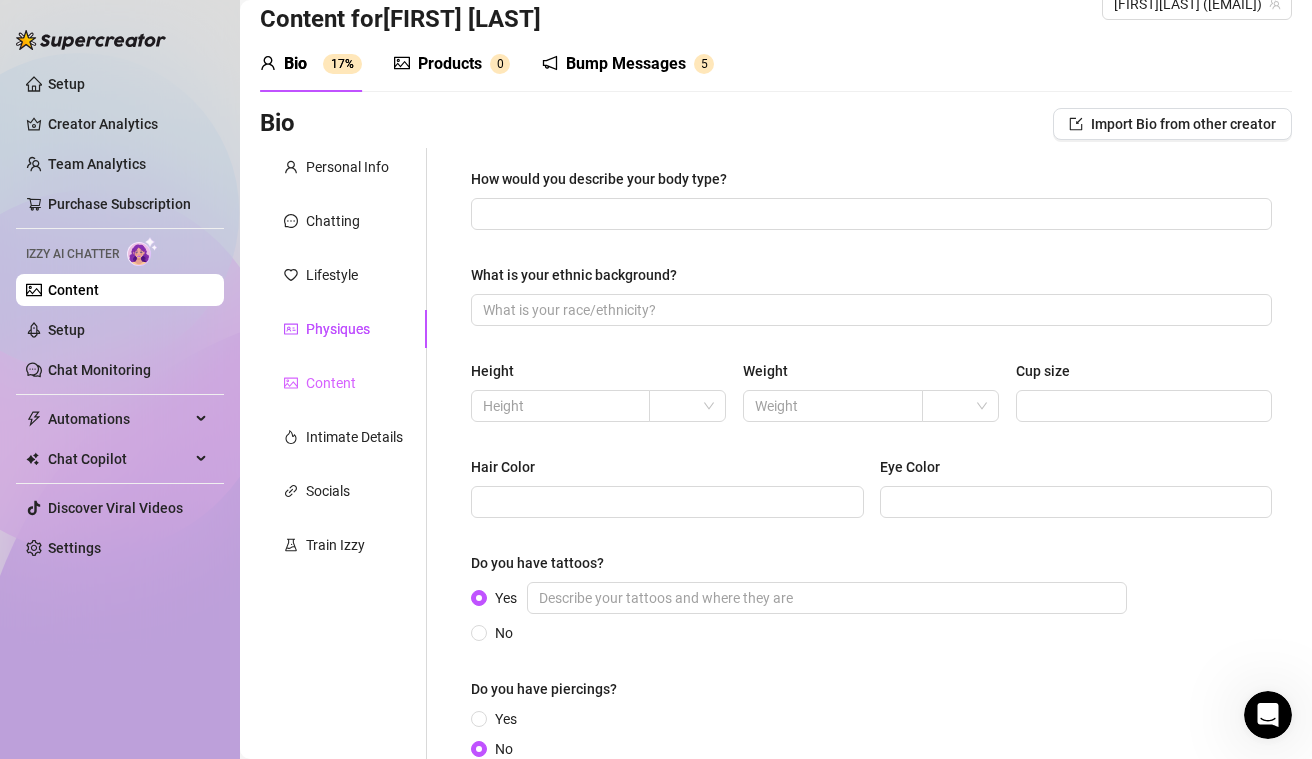 click on "Content" at bounding box center [343, 383] 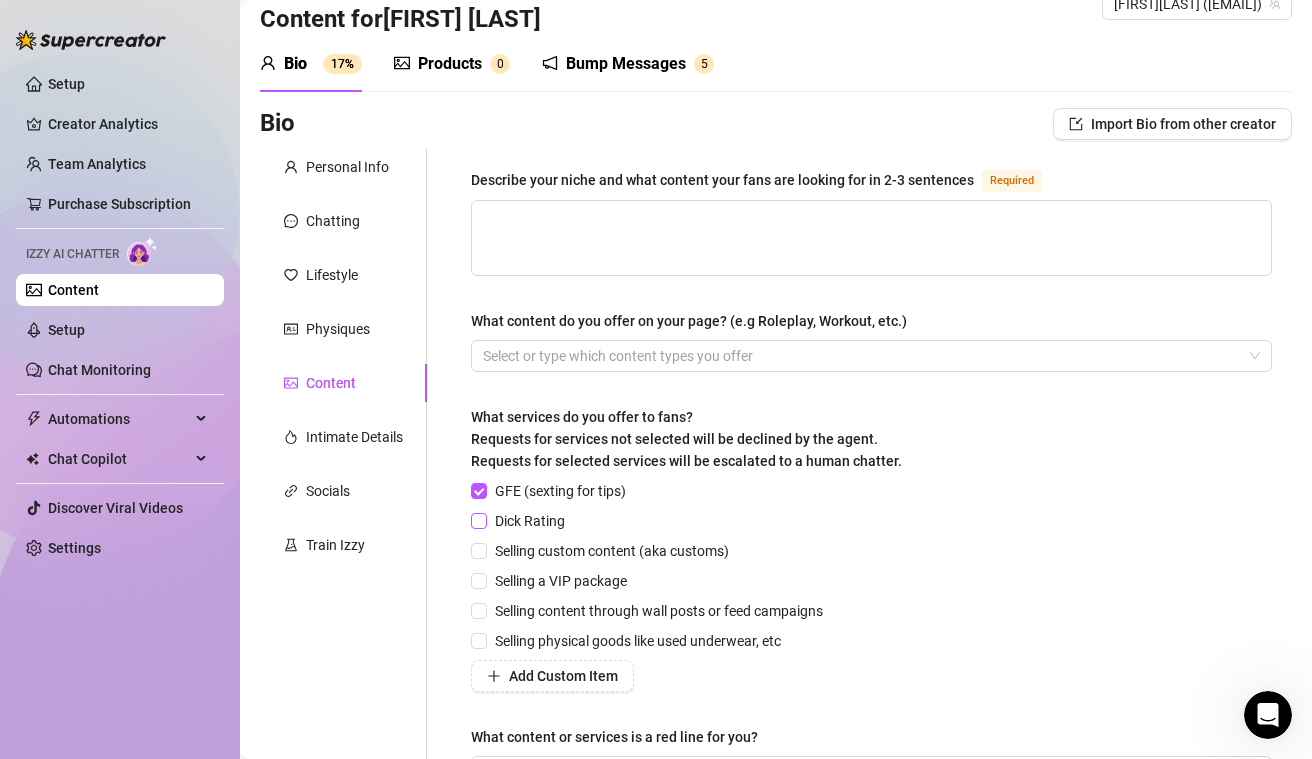 click at bounding box center [479, 521] 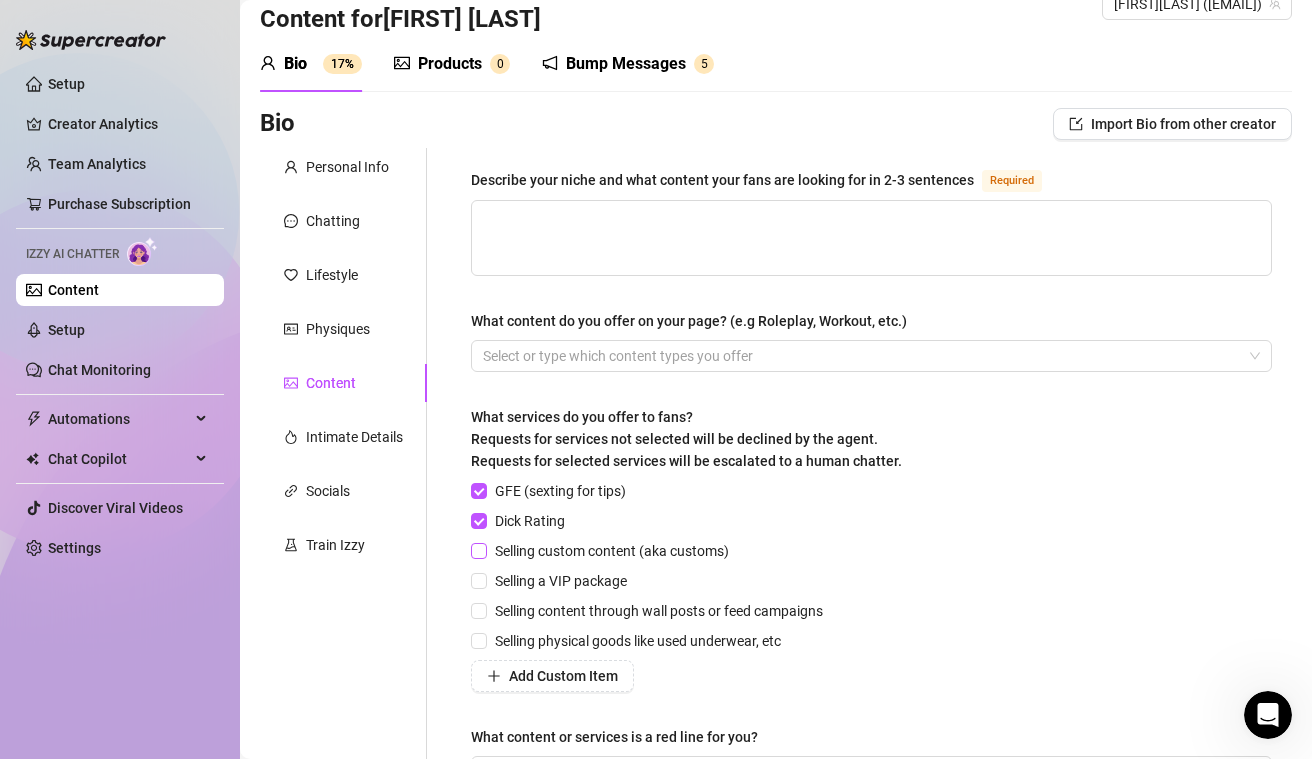 click at bounding box center (479, 551) 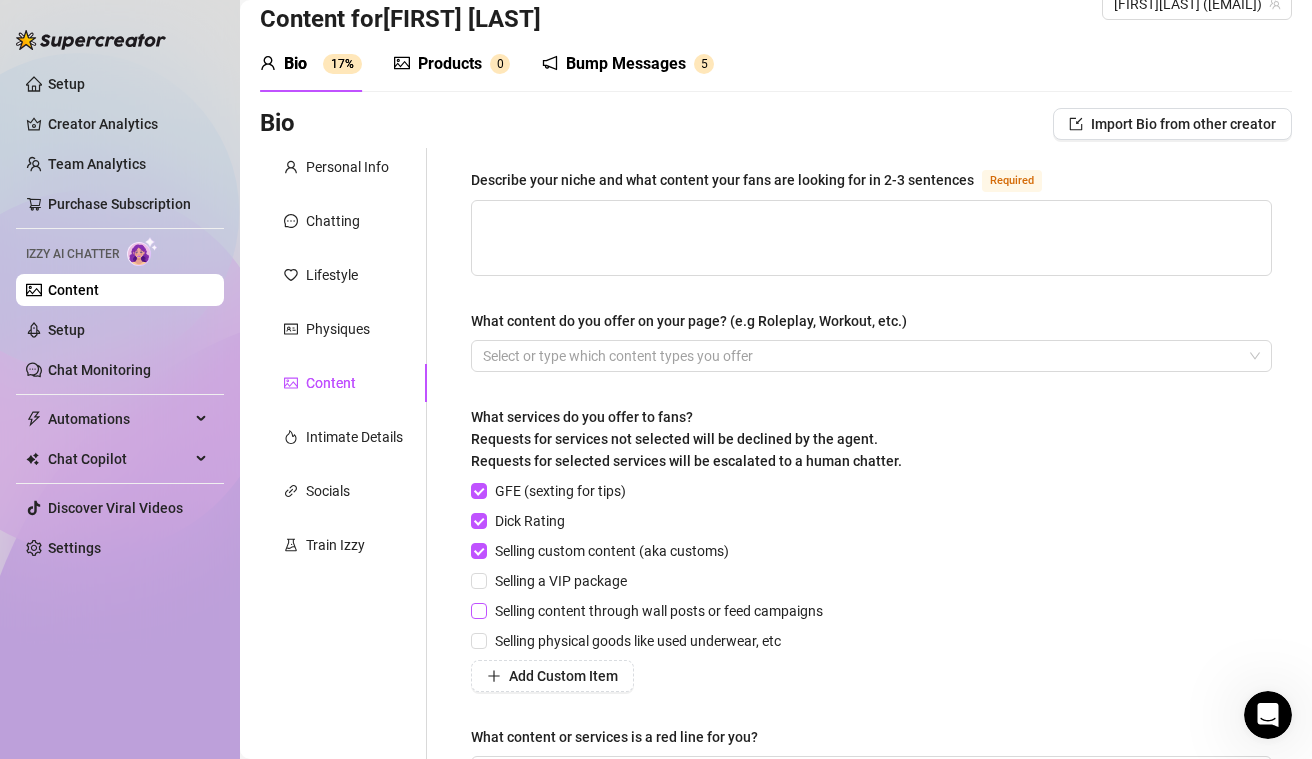 click on "Selling content through wall posts or feed campaigns" at bounding box center (478, 610) 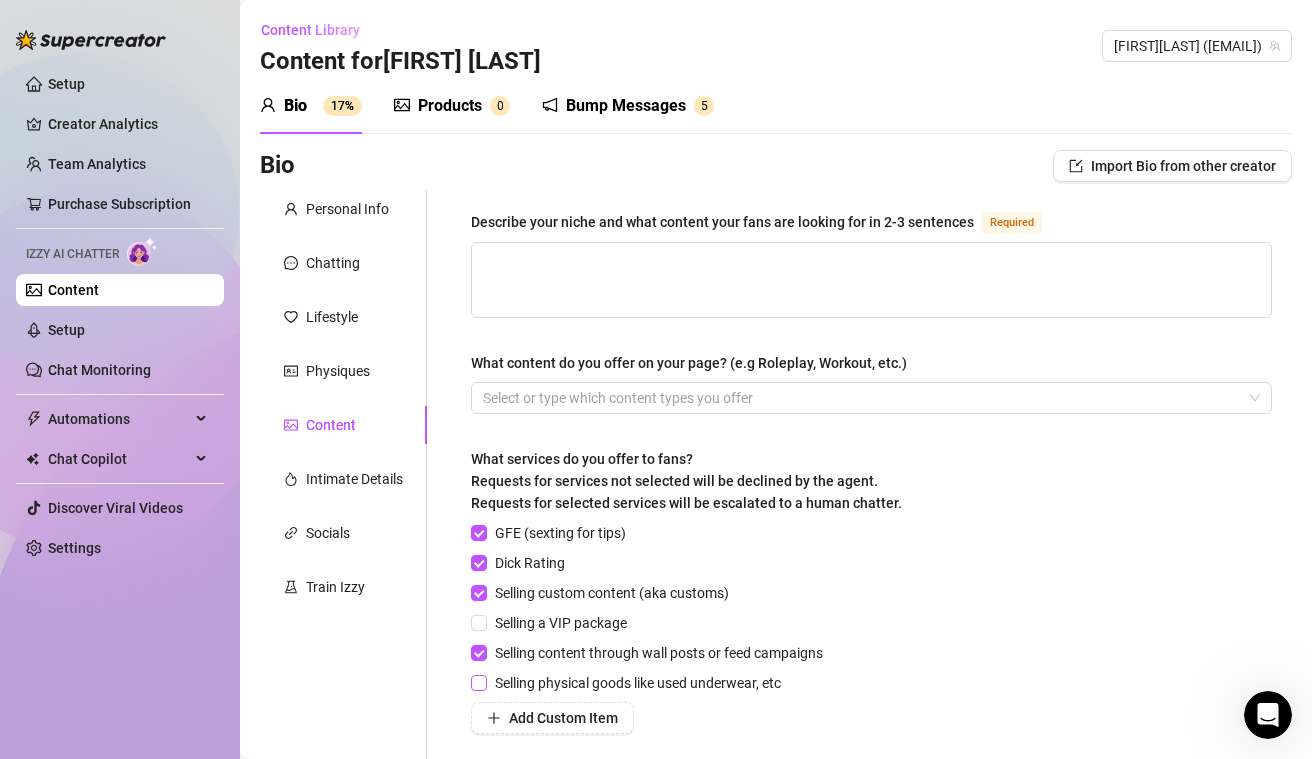 scroll, scrollTop: 2, scrollLeft: 0, axis: vertical 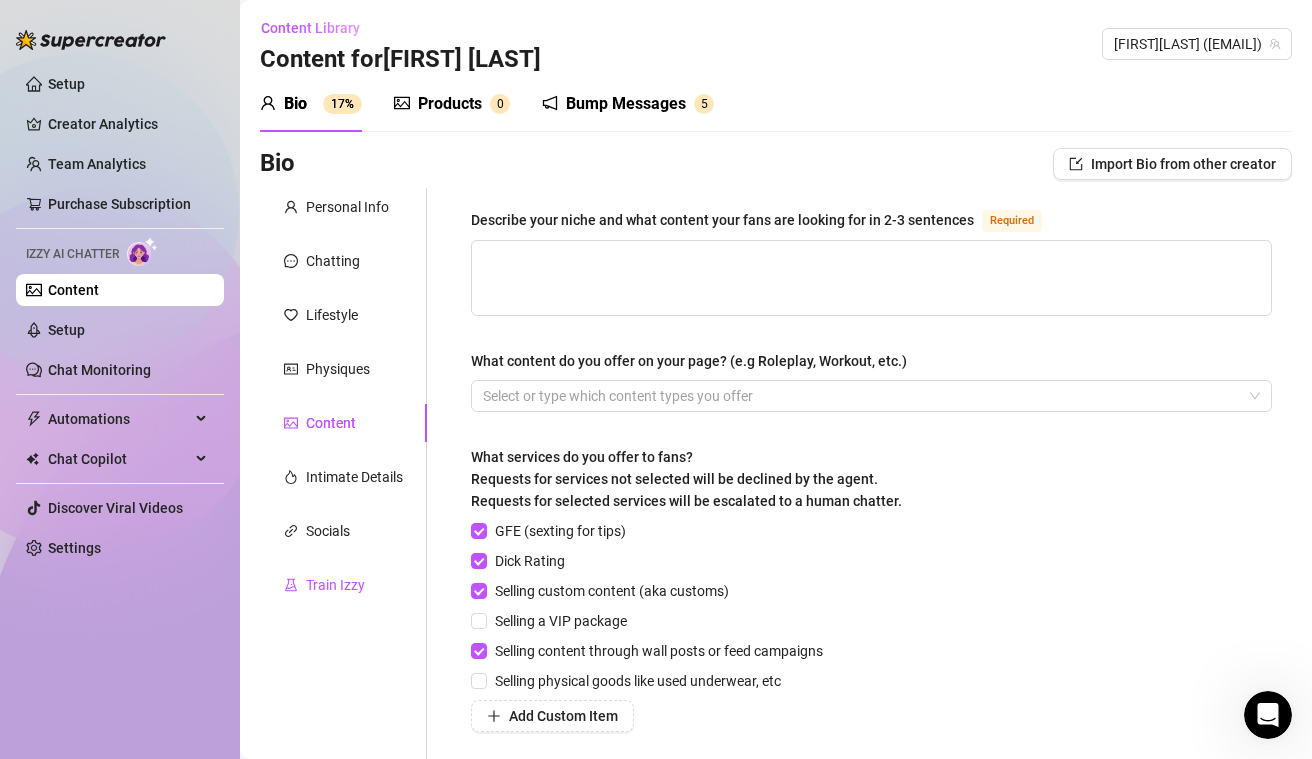 click on "Train Izzy" at bounding box center [335, 585] 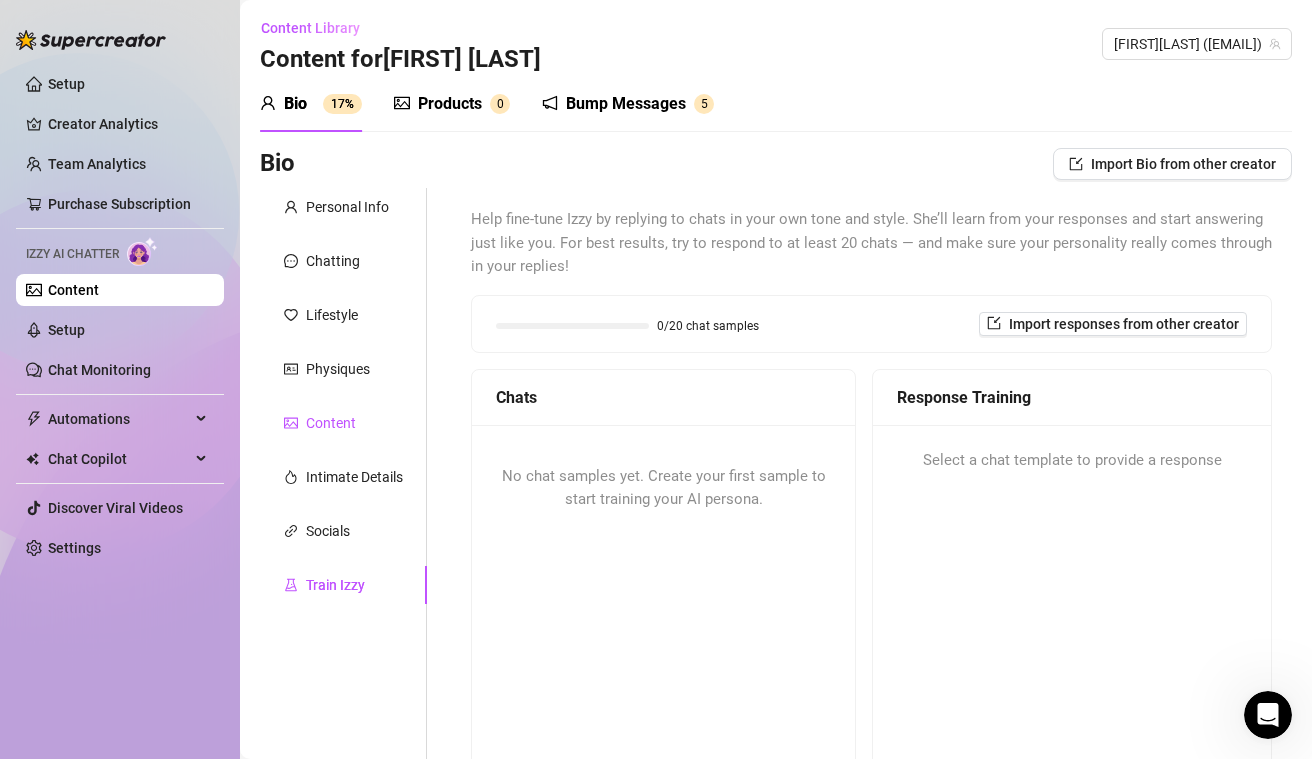 click on "Content" at bounding box center [331, 423] 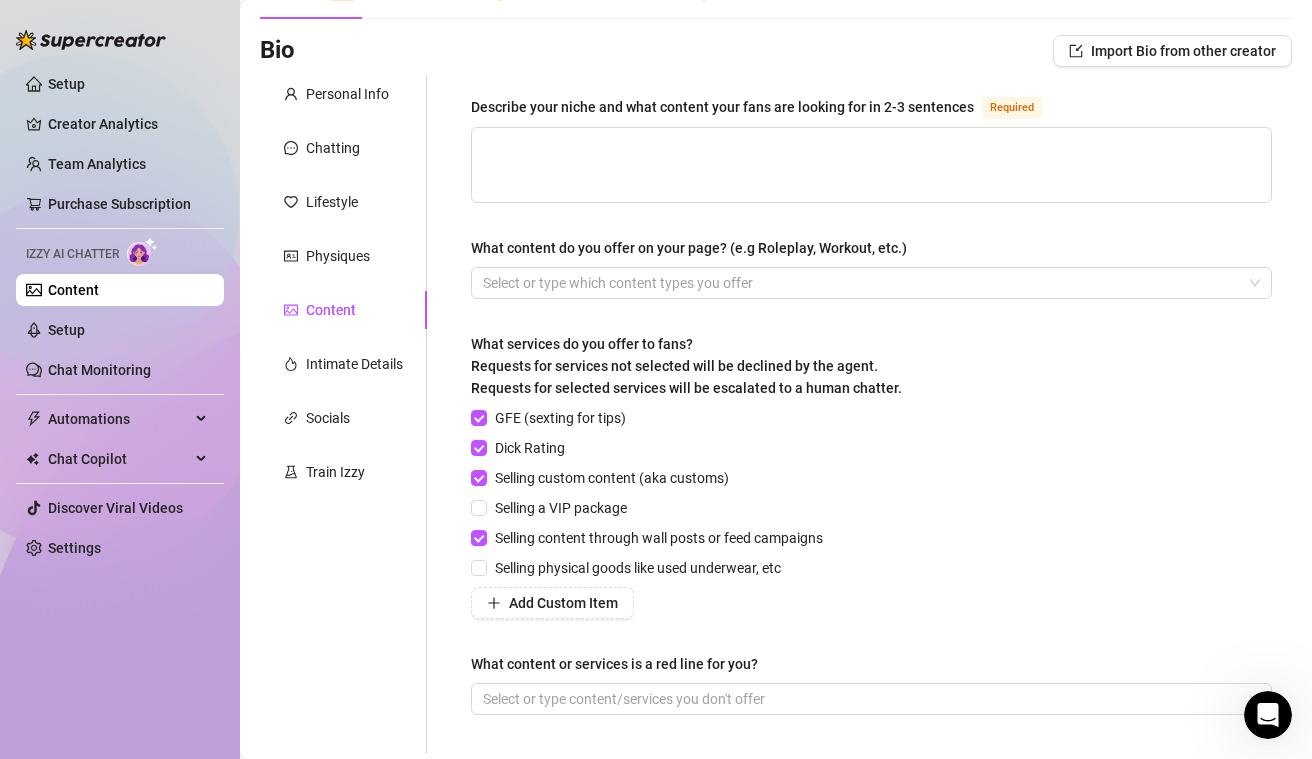 scroll, scrollTop: 0, scrollLeft: 0, axis: both 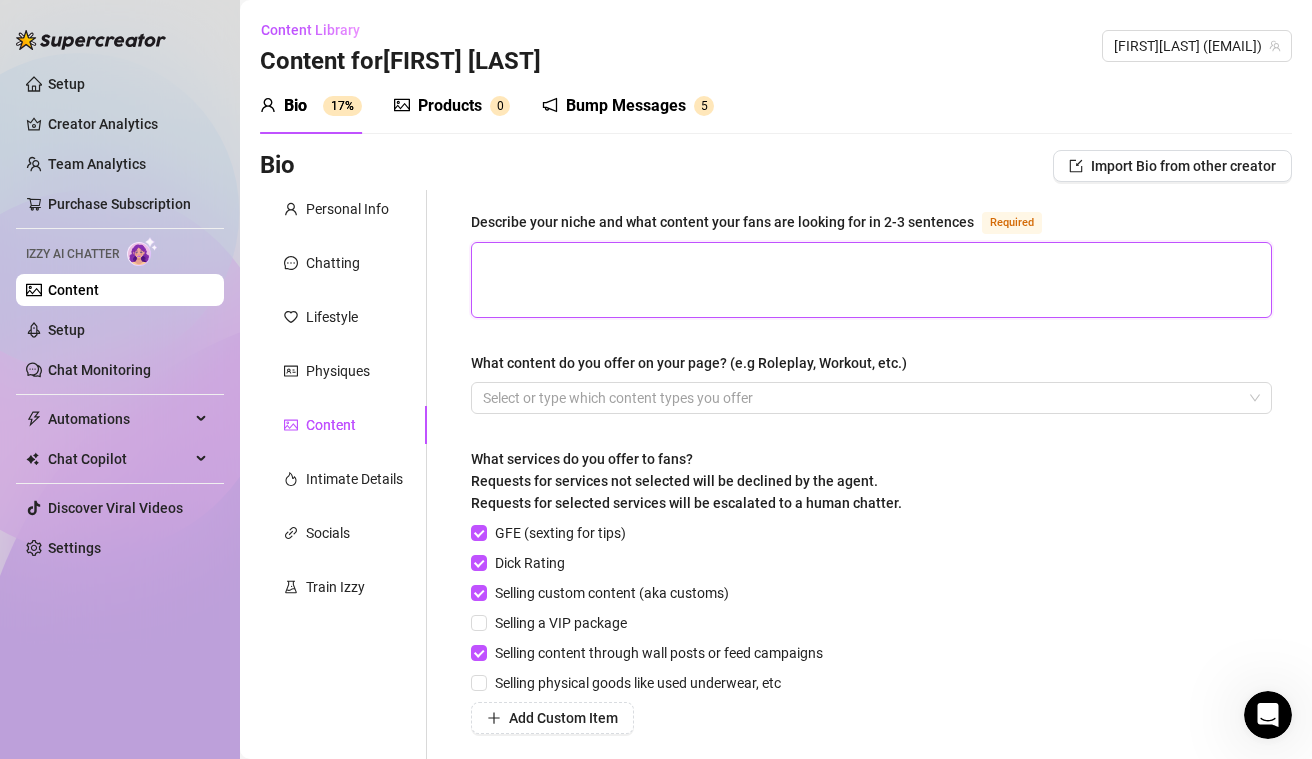 click on "Describe your niche and what content your fans are looking for in 2-3 sentences Required" at bounding box center [871, 280] 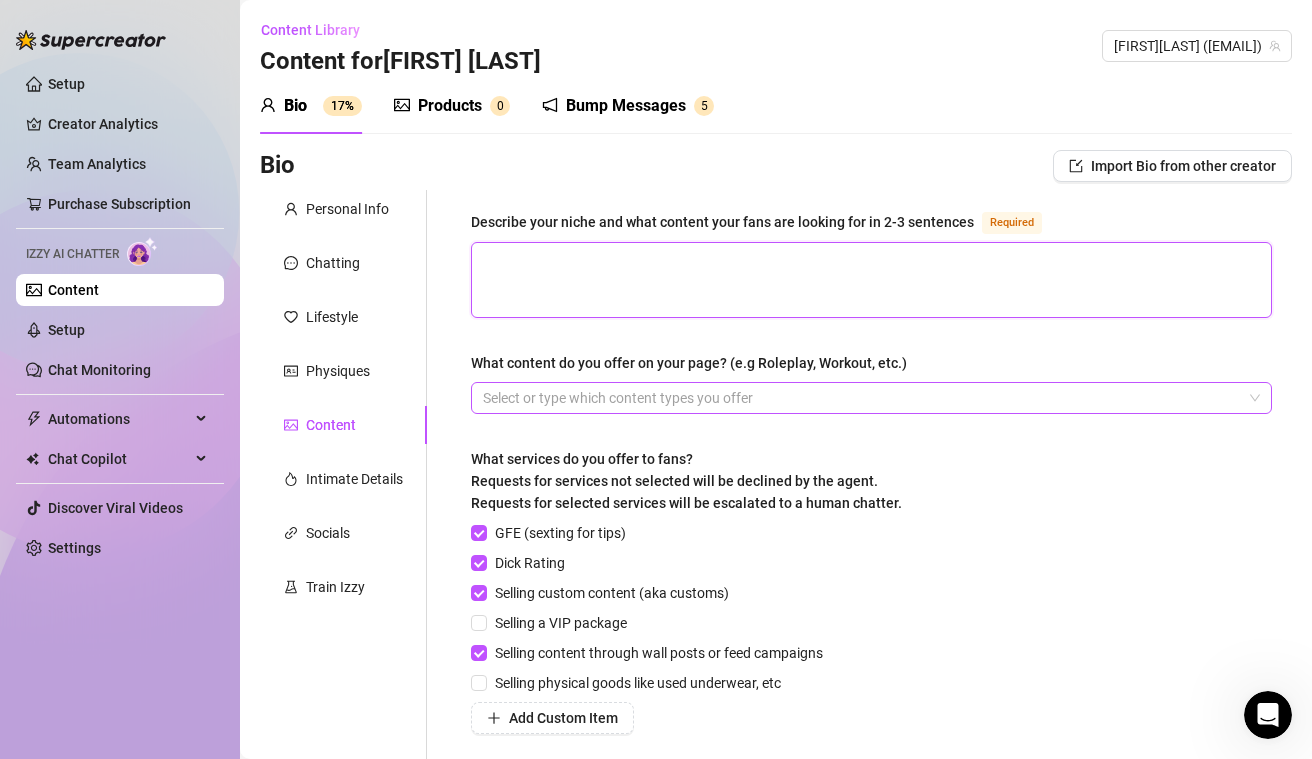 click at bounding box center (861, 398) 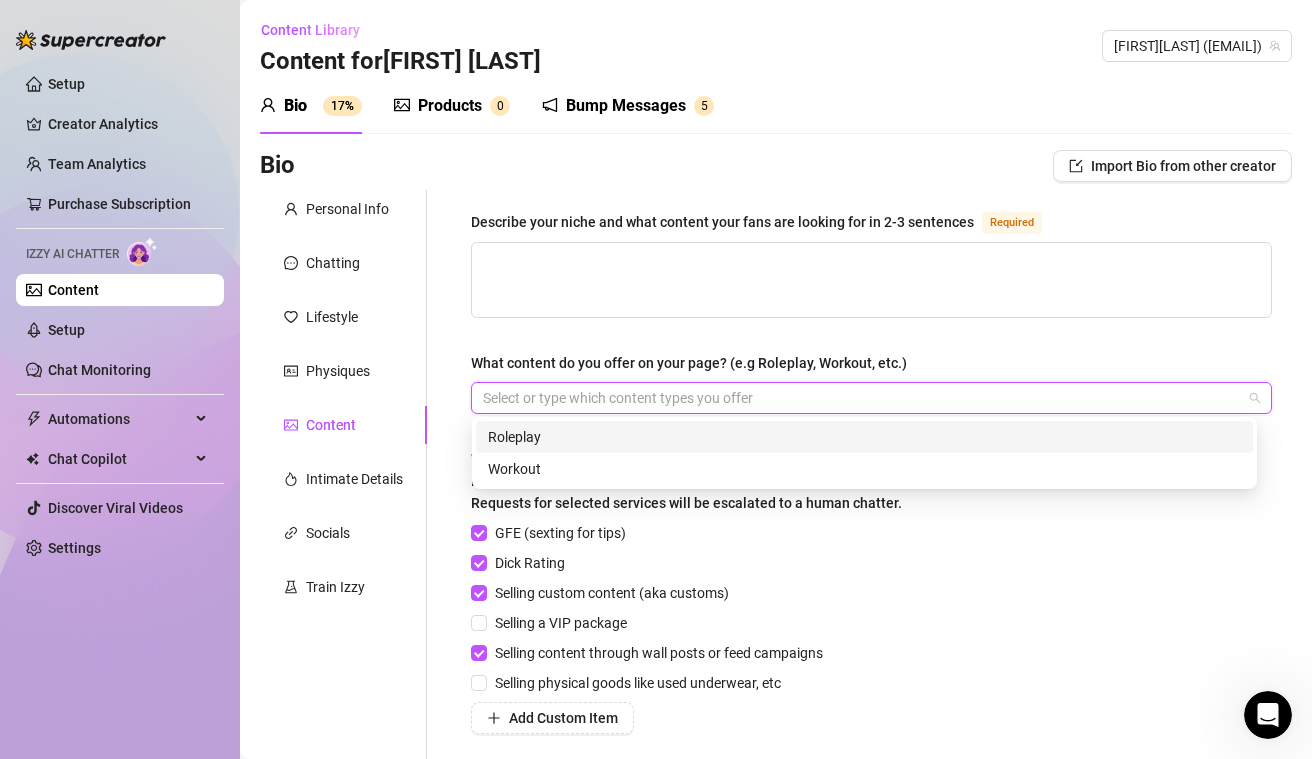 paste on "Solo masturbation Lingerie BJ videos Fucking videos Dildo/toys   Amateur / homemade Custom content" 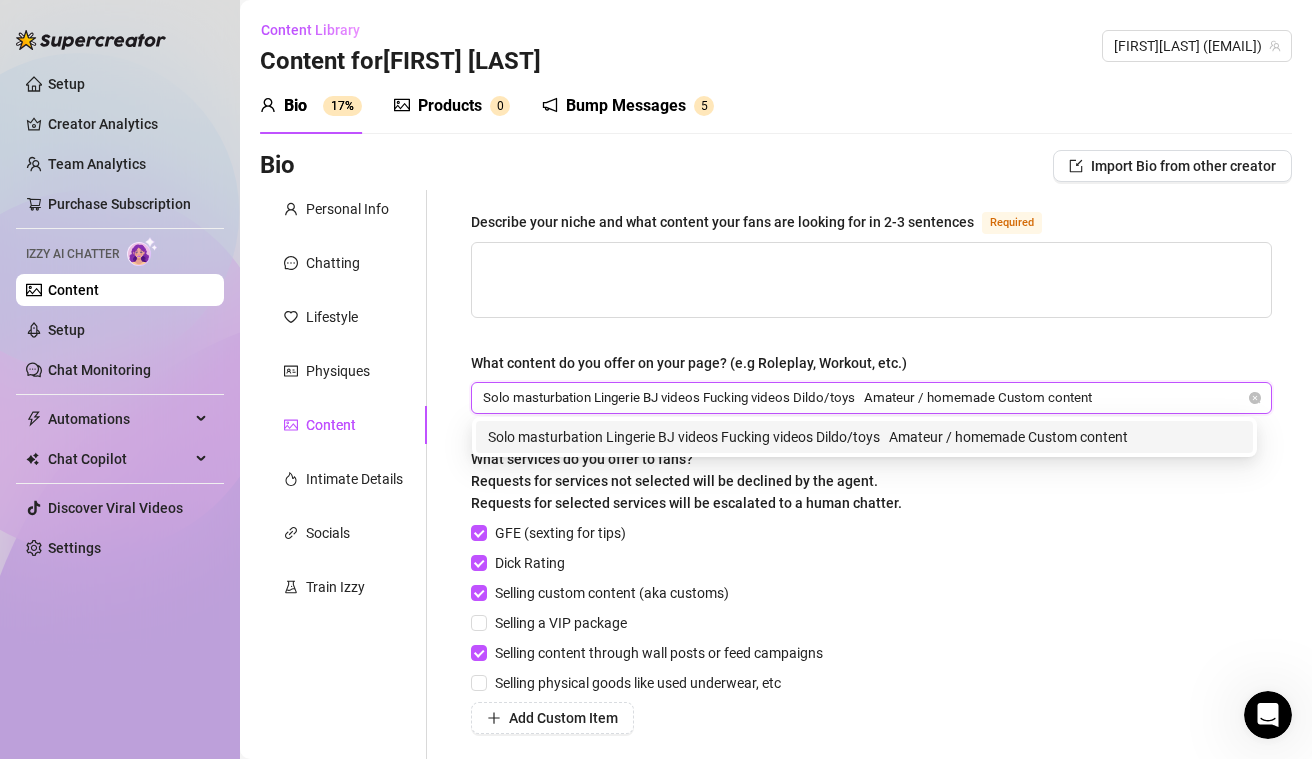 click on "Solo masturbation Lingerie BJ videos Fucking videos Dildo/toys   Amateur / homemade Custom content" at bounding box center (864, 437) 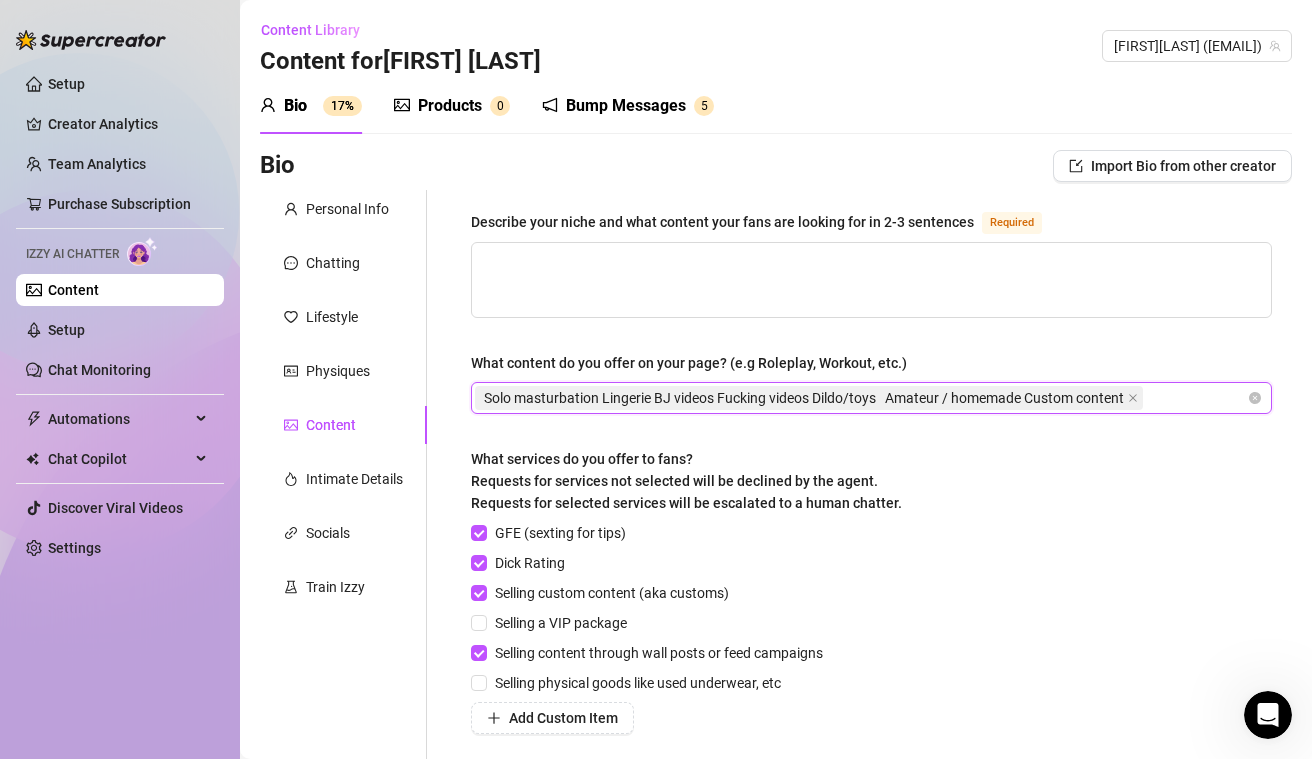 click on "Solo masturbation Lingerie BJ videos Fucking videos Dildo/toys   Amateur / homemade Custom content" at bounding box center (809, 398) 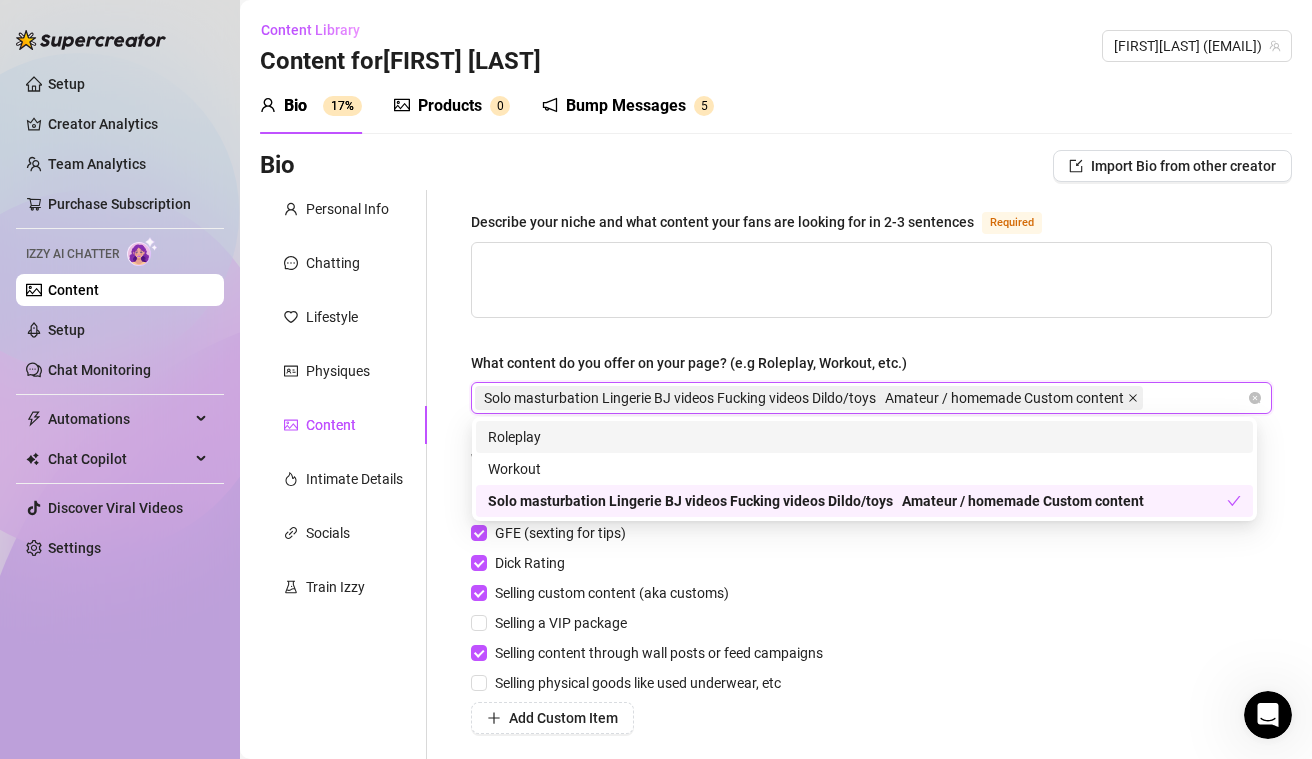 click 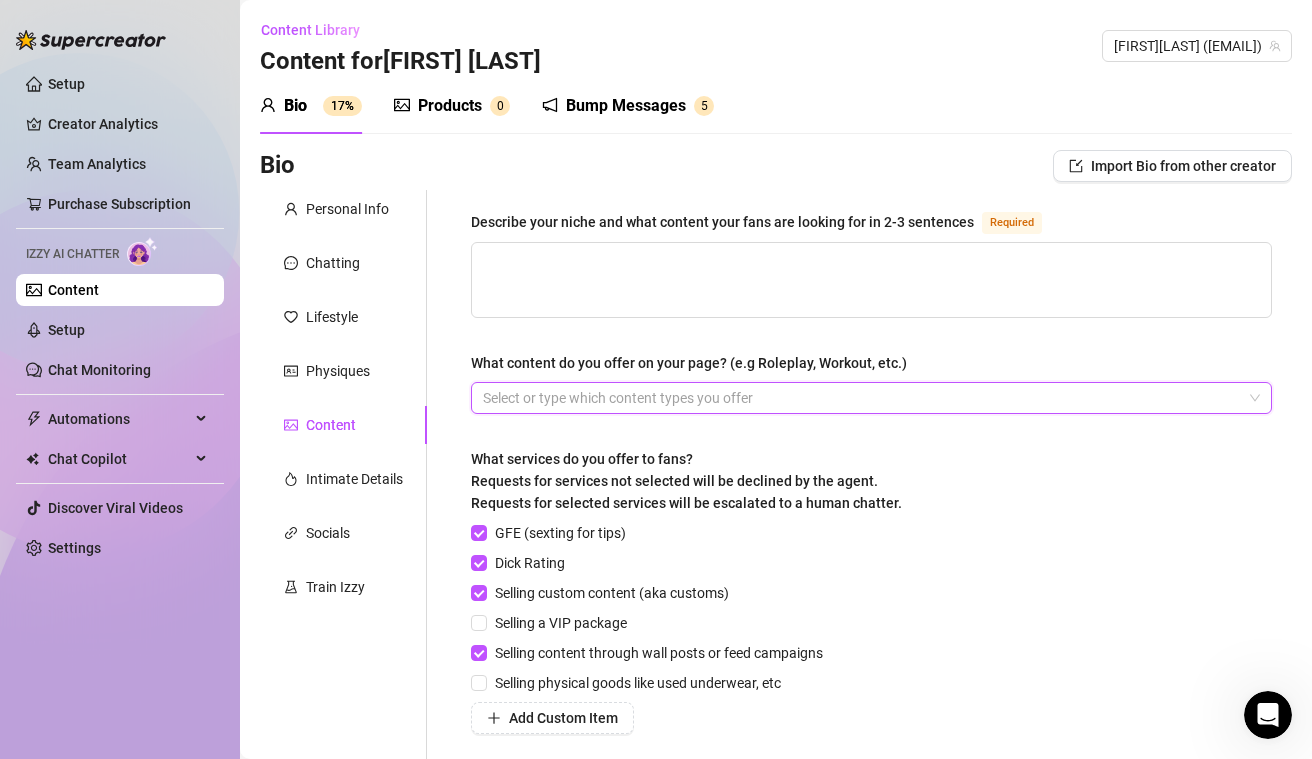 click at bounding box center [861, 398] 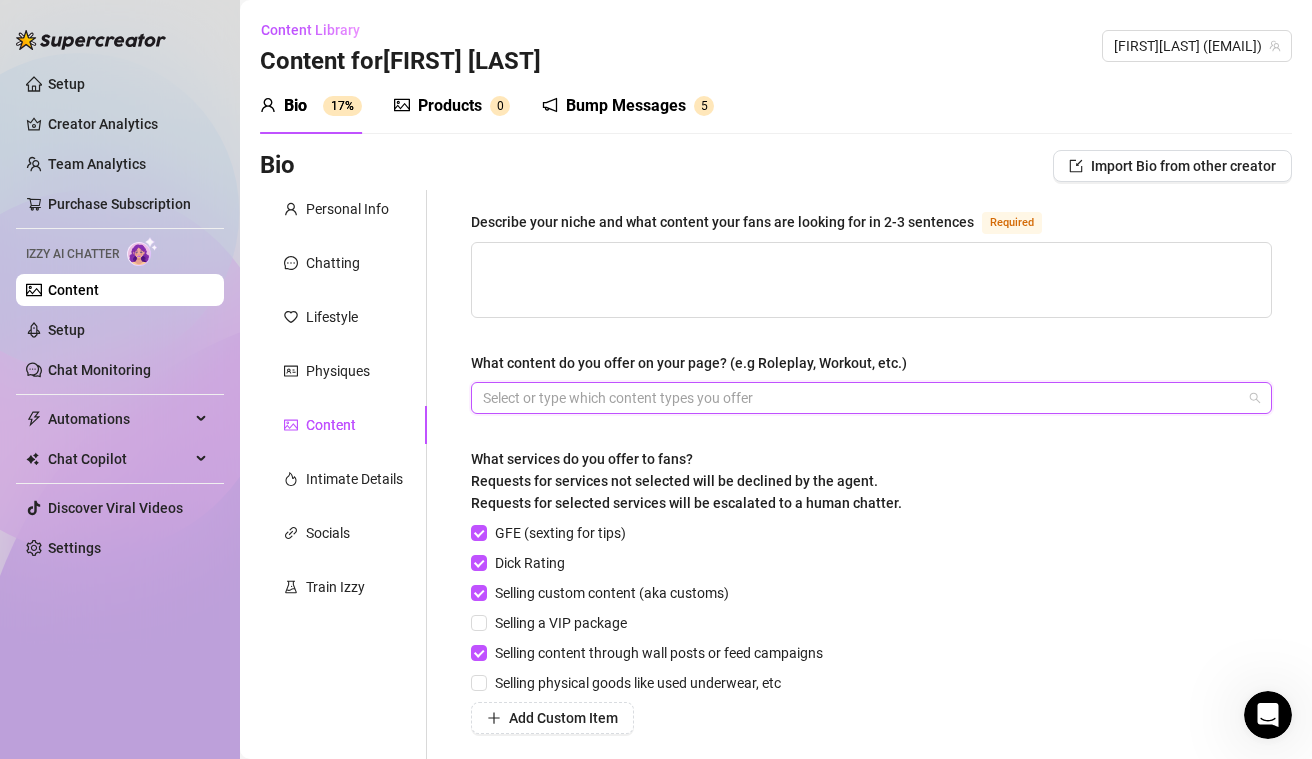 click at bounding box center [861, 398] 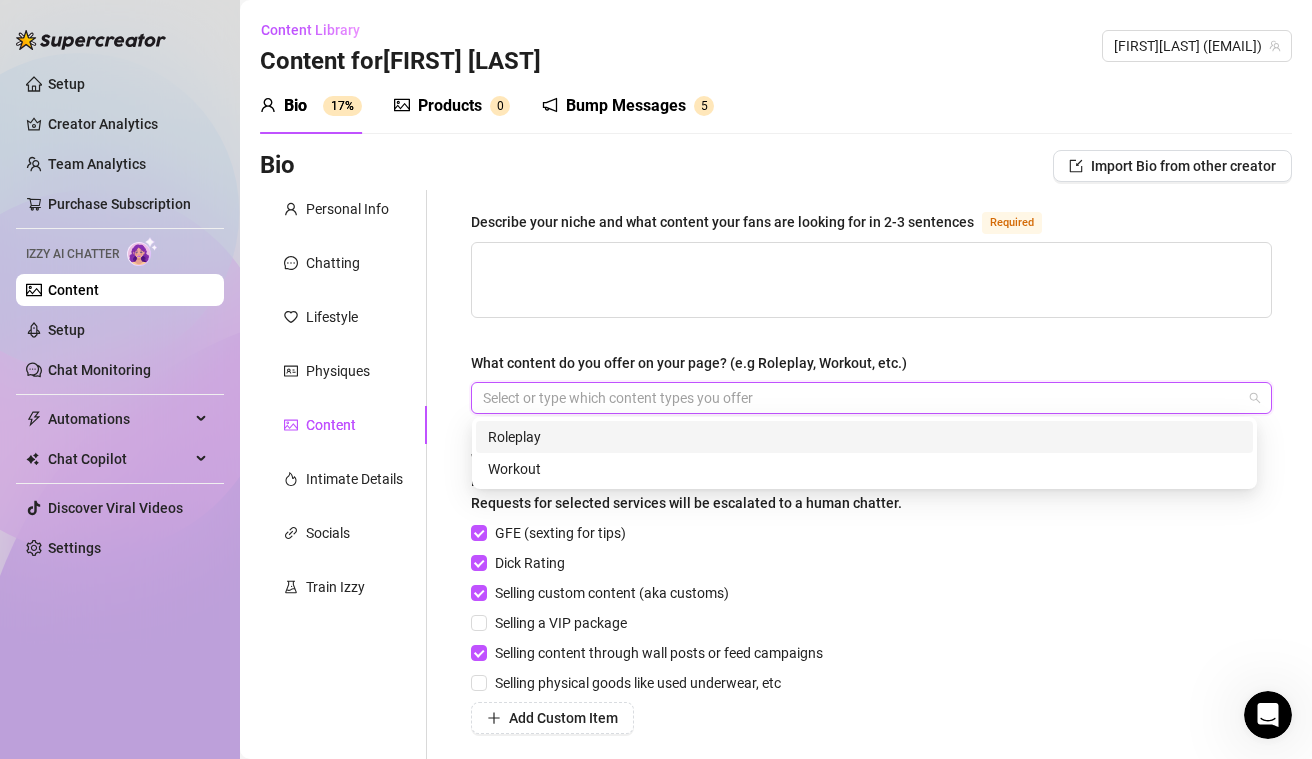 paste on "Solo masturbation Lingerie BJ videos Fucking videos Dildo/toys   Amateur / homemade Custom content" 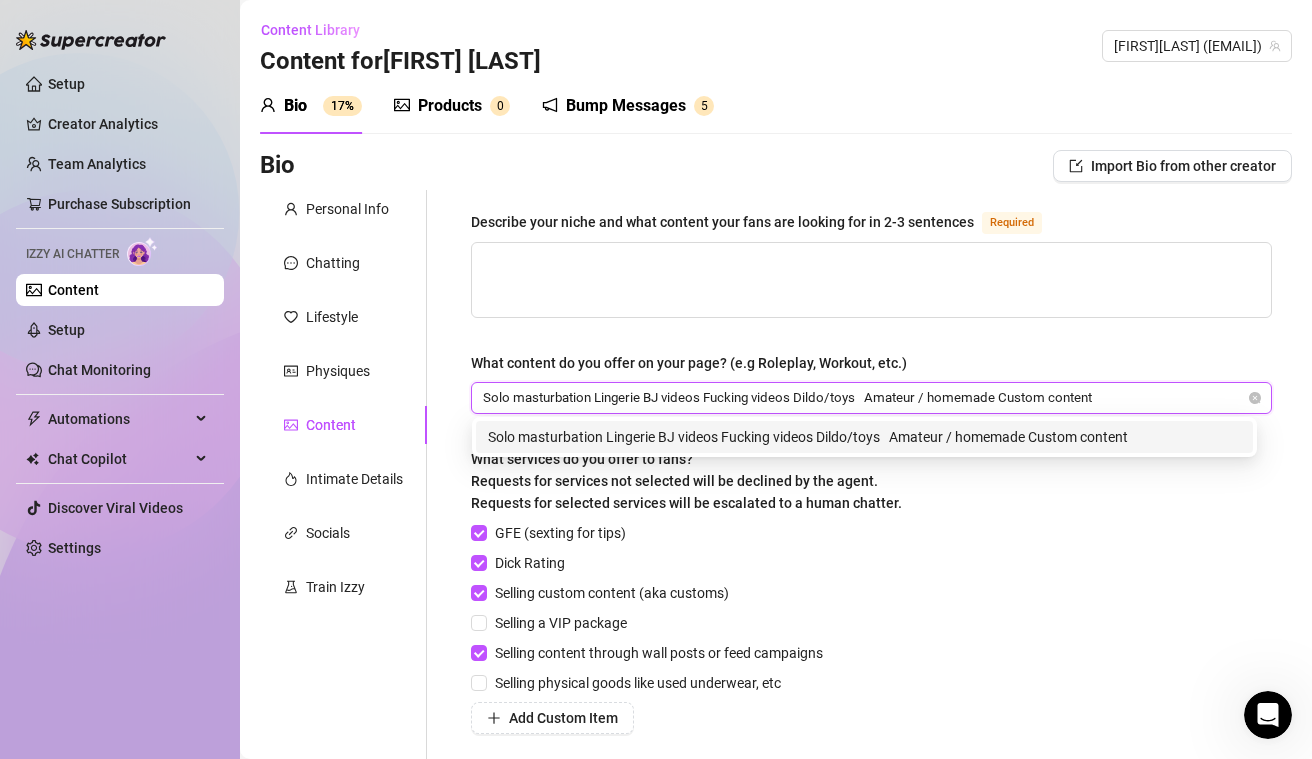 drag, startPoint x: 1124, startPoint y: 394, endPoint x: 593, endPoint y: 398, distance: 531.0151 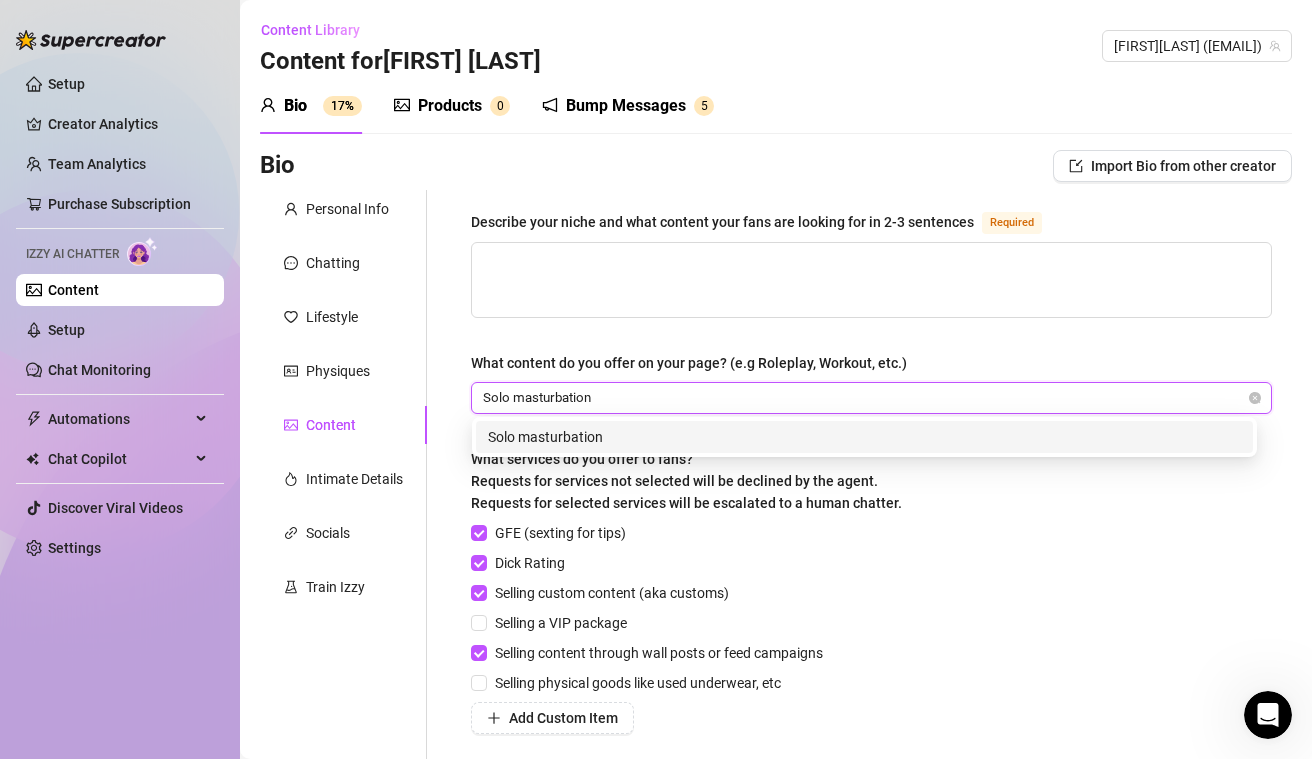 click on "Solo masturbation" at bounding box center (864, 437) 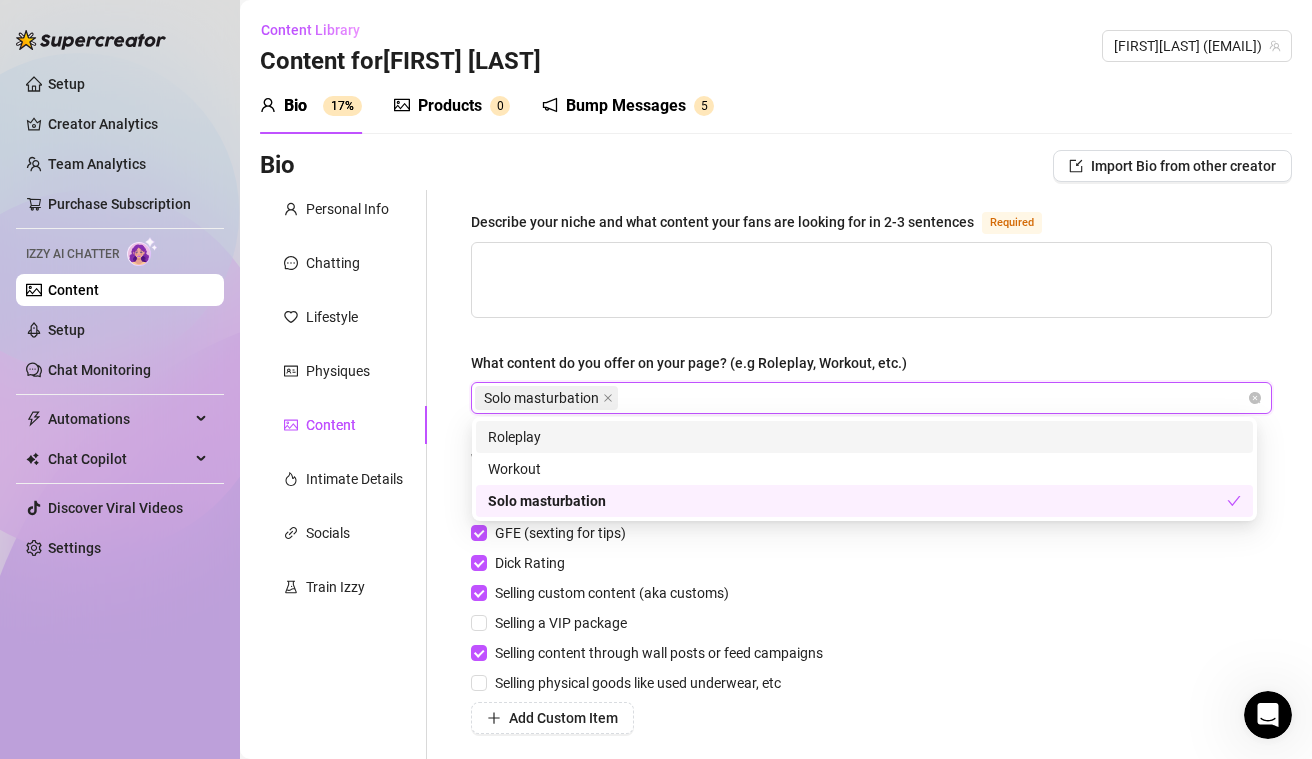 paste on "Lingerie BJ videos Fucking videos Dildo/toys  Amateur / homemade Custom content" 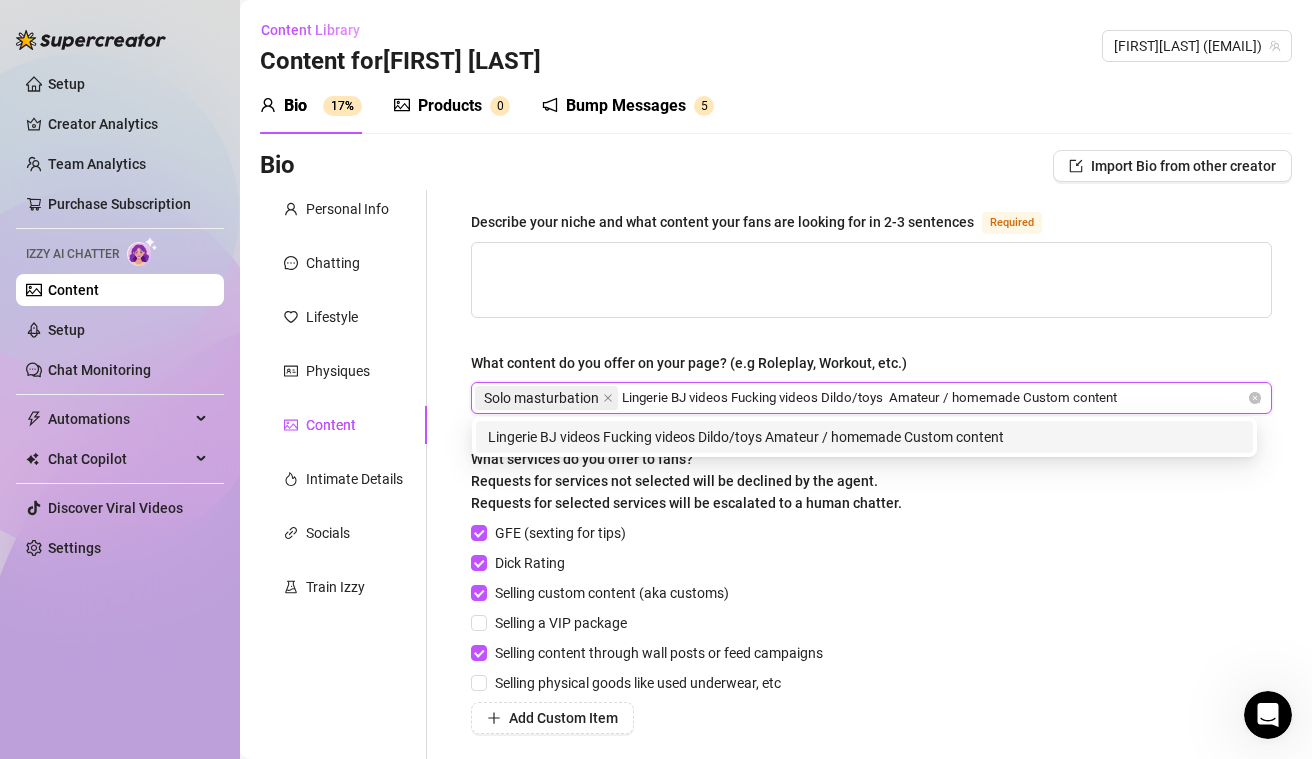 drag, startPoint x: 675, startPoint y: 396, endPoint x: 1162, endPoint y: 388, distance: 487.0657 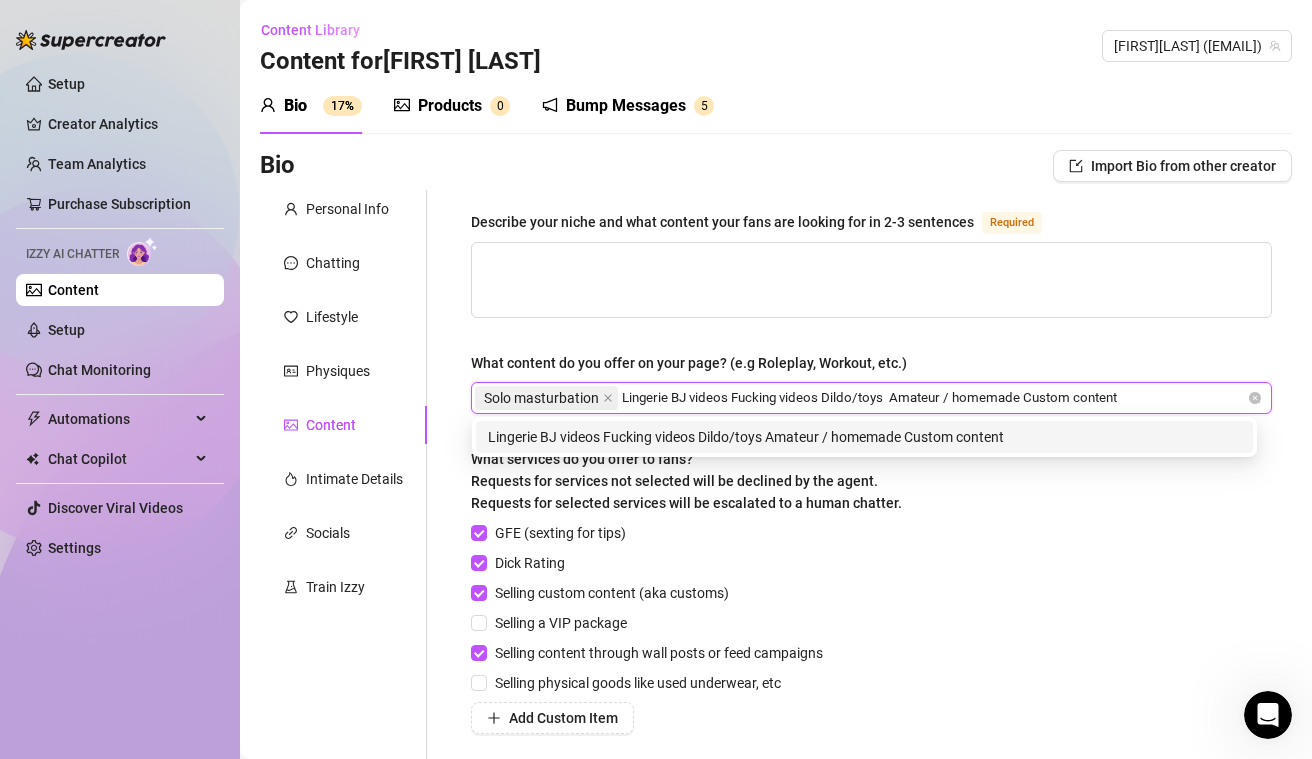 drag, startPoint x: 1133, startPoint y: 389, endPoint x: 676, endPoint y: 398, distance: 457.08862 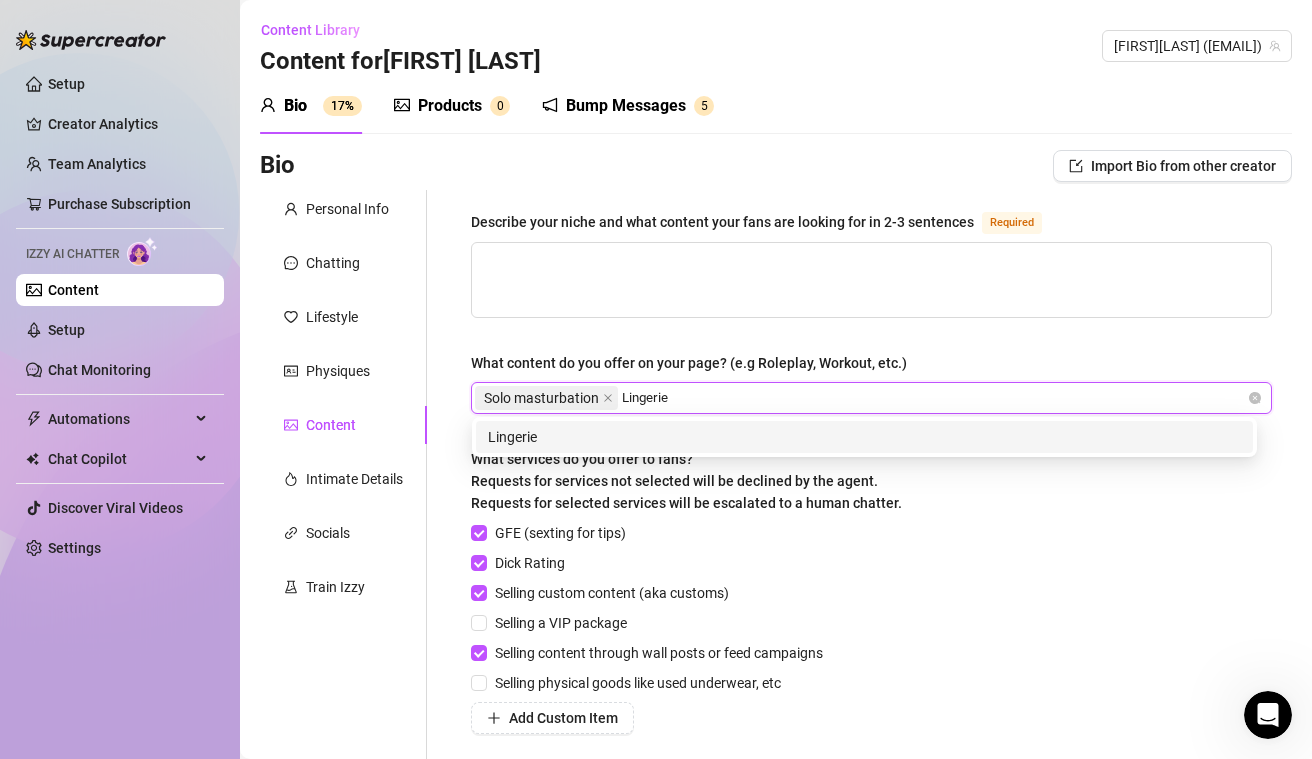 click on "Lingerie" at bounding box center (864, 437) 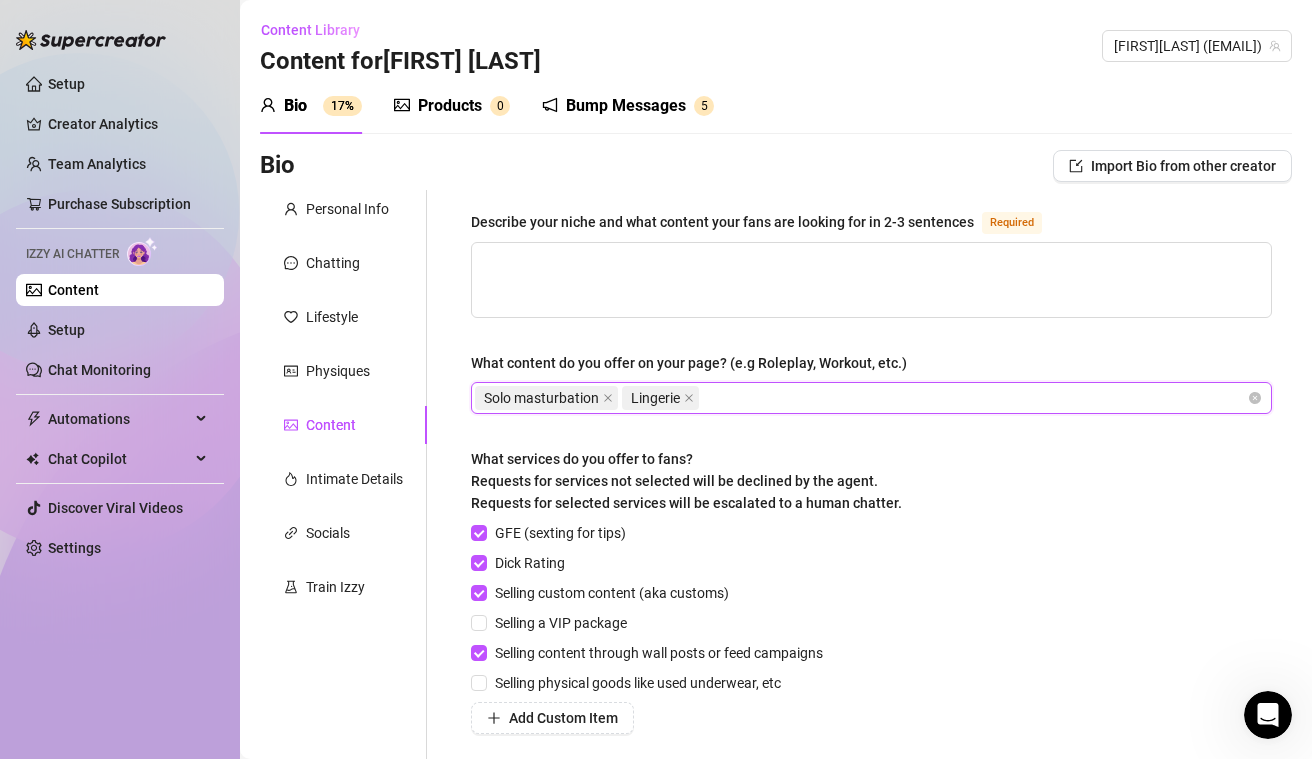 click on "Solo masturbation  Lingerie" at bounding box center (861, 398) 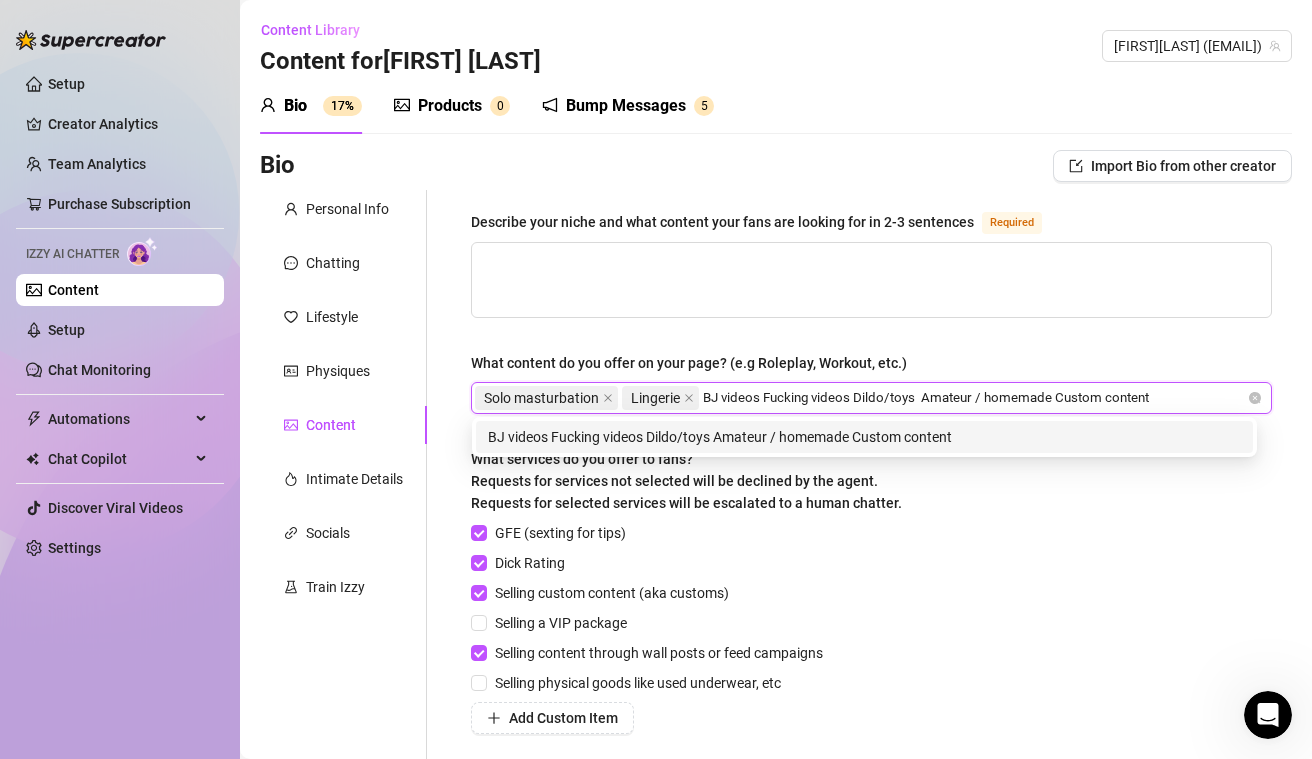 drag, startPoint x: 859, startPoint y: 398, endPoint x: 709, endPoint y: 396, distance: 150.01334 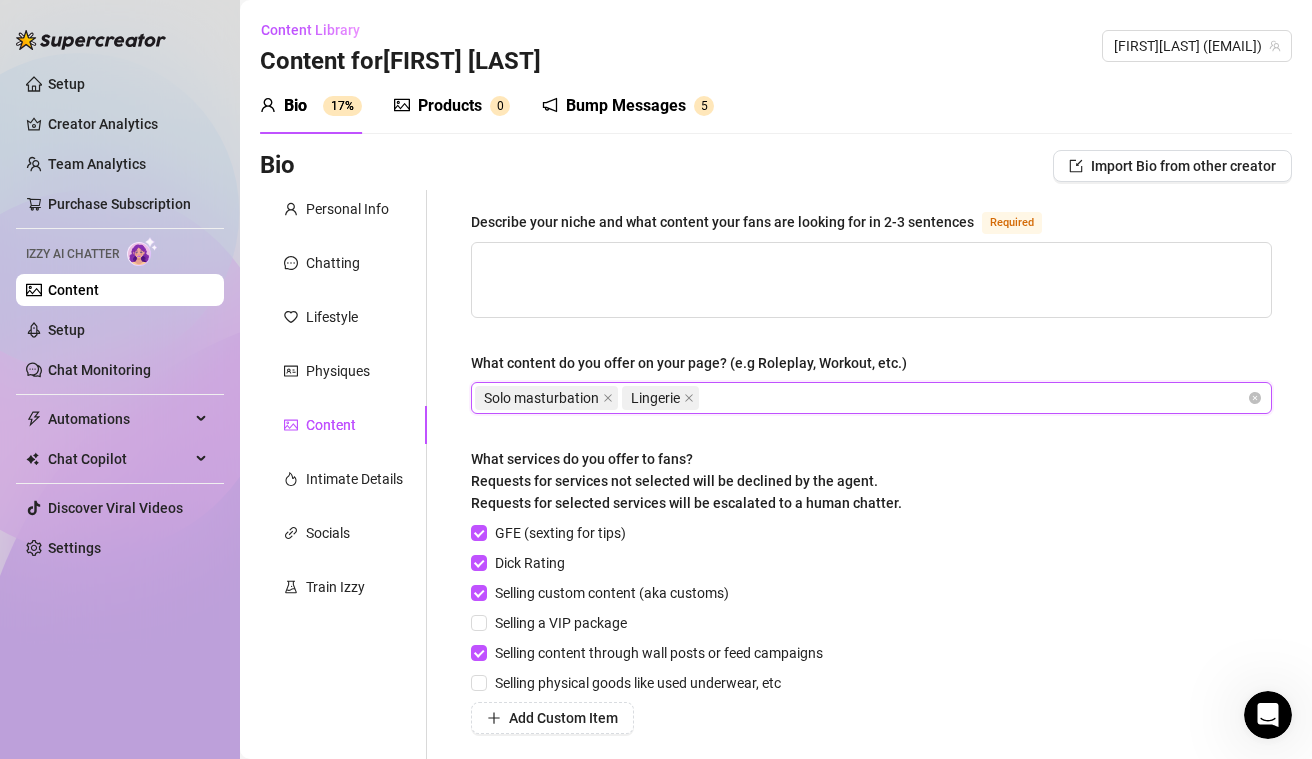 click on "Solo masturbation  Lingerie" at bounding box center (861, 398) 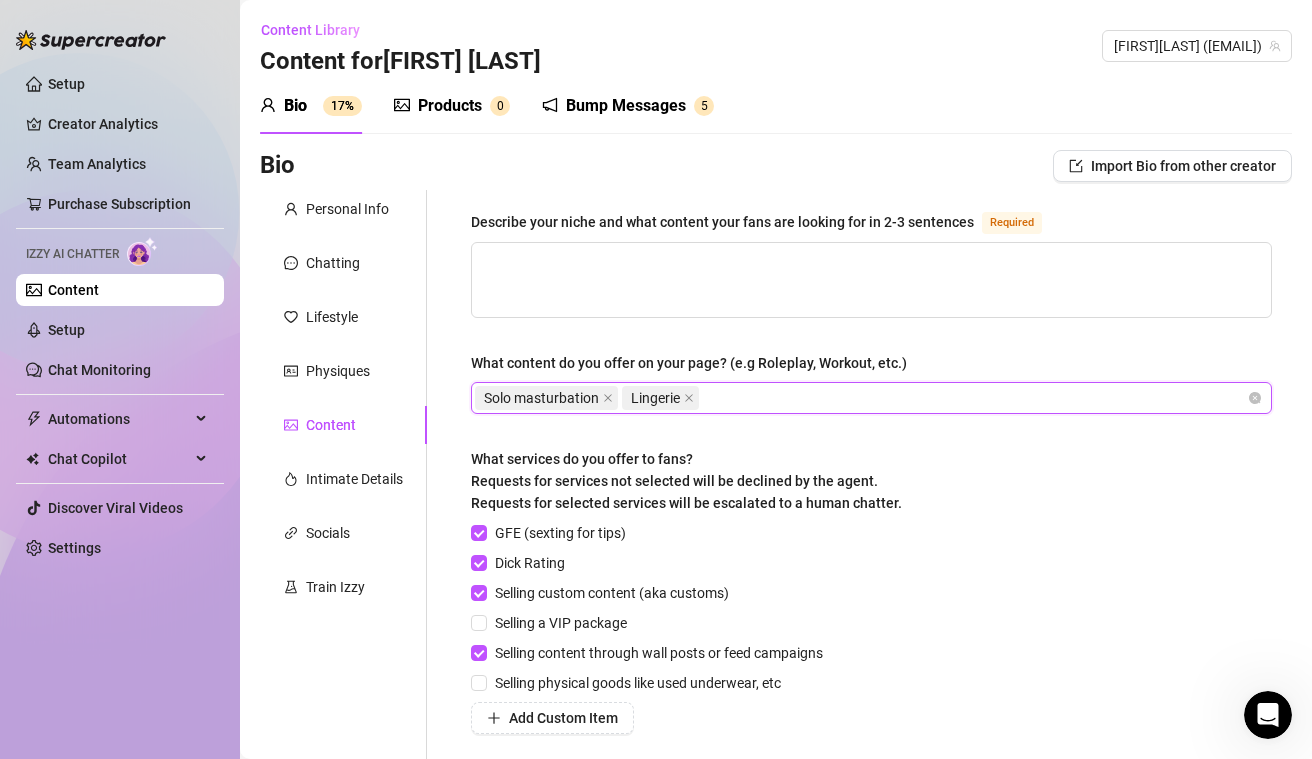 click on "Solo masturbation  Lingerie" at bounding box center (861, 398) 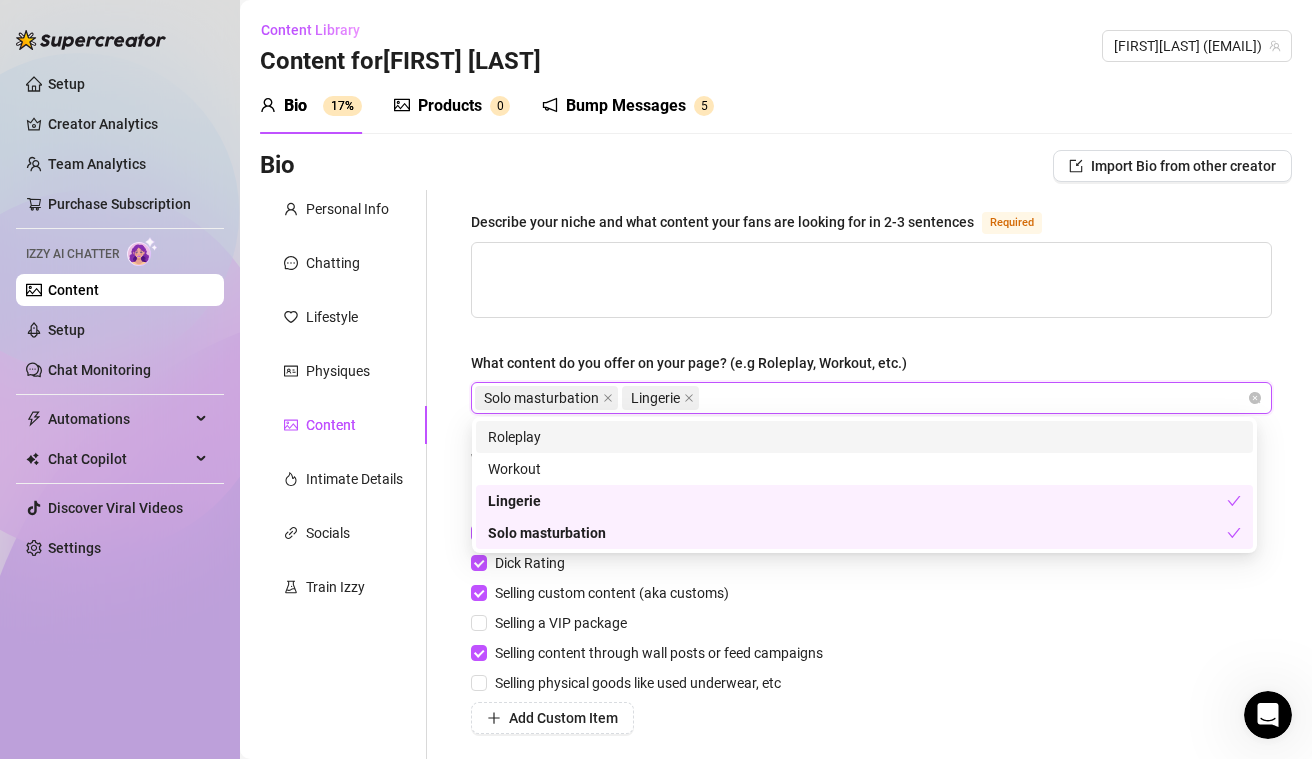 paste on "BJ videos Fucking videos Dildo/toys  Amateur / homemade Custom content" 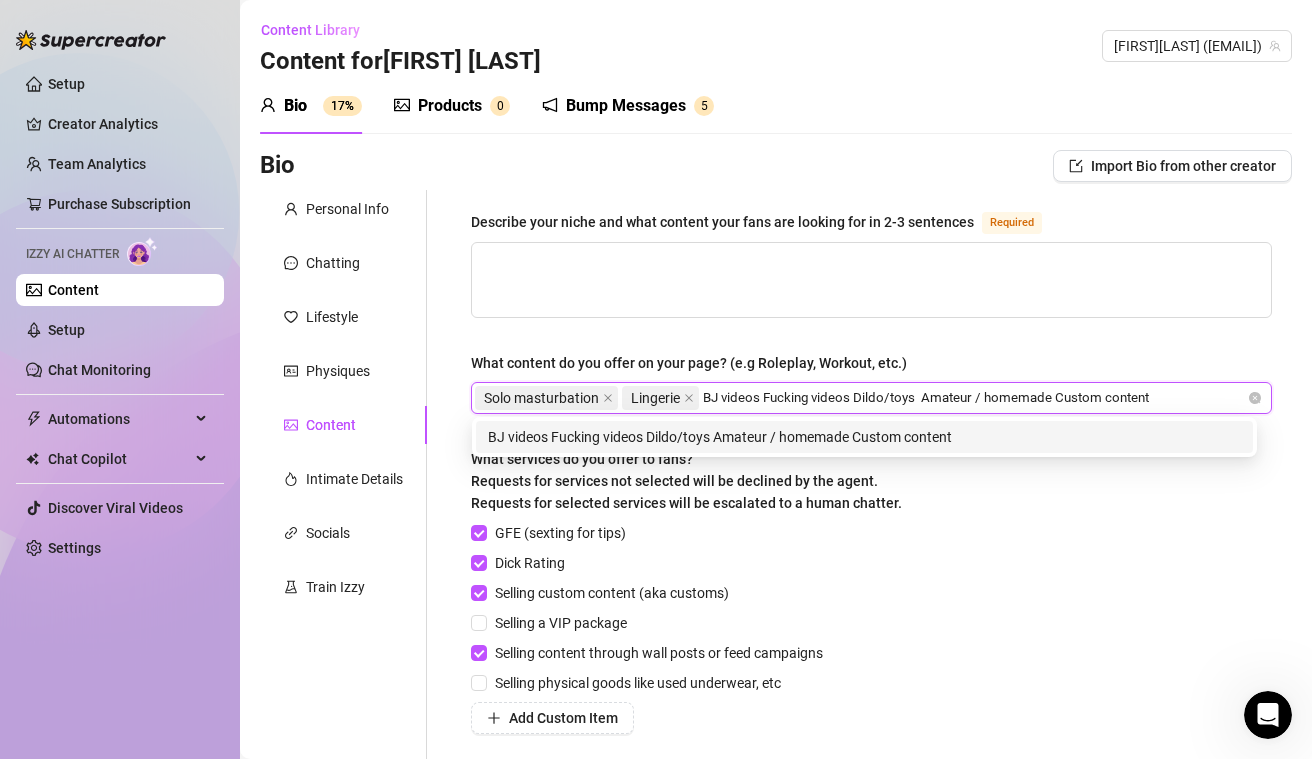 drag, startPoint x: 766, startPoint y: 399, endPoint x: 699, endPoint y: 395, distance: 67.11929 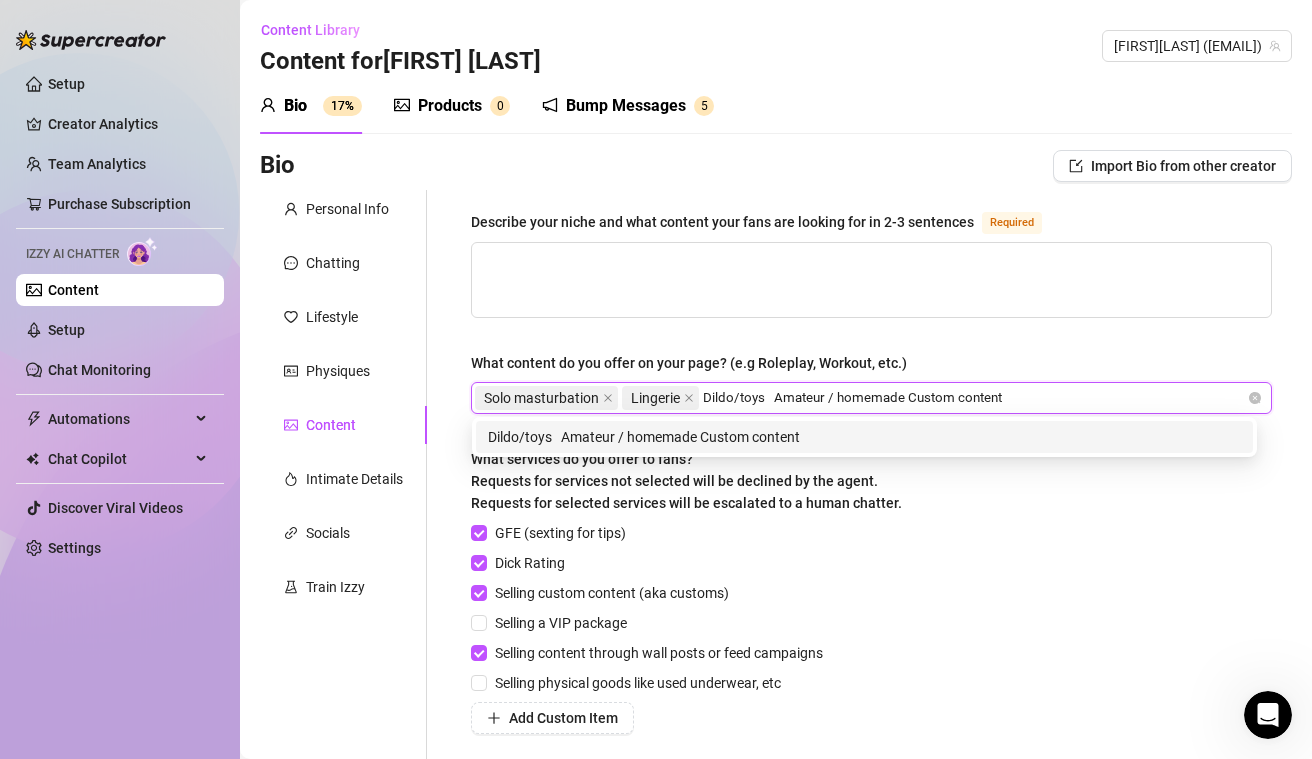 click on "Dildo/toys   Amateur / homemade Custom content" at bounding box center (908, 398) 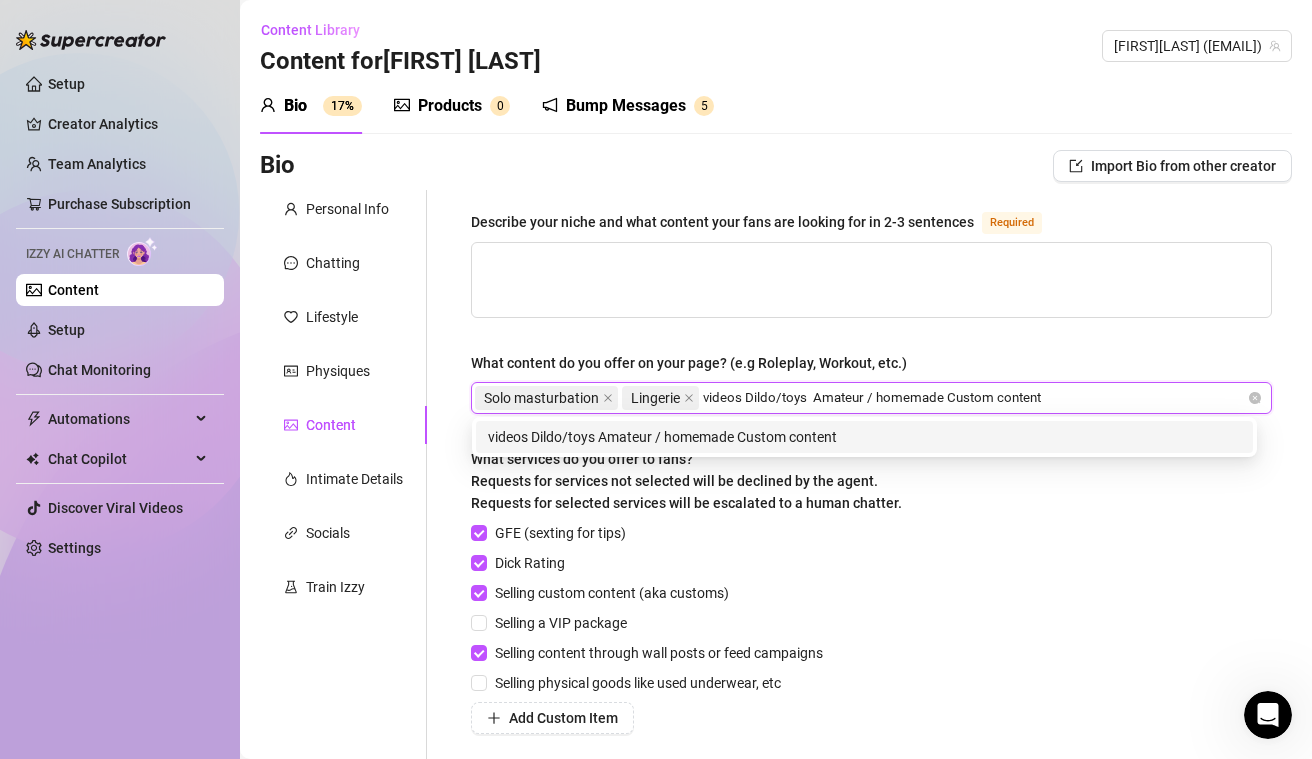 click on "videos Dildo/toys  Amateur / homemade Custom content" at bounding box center (882, 398) 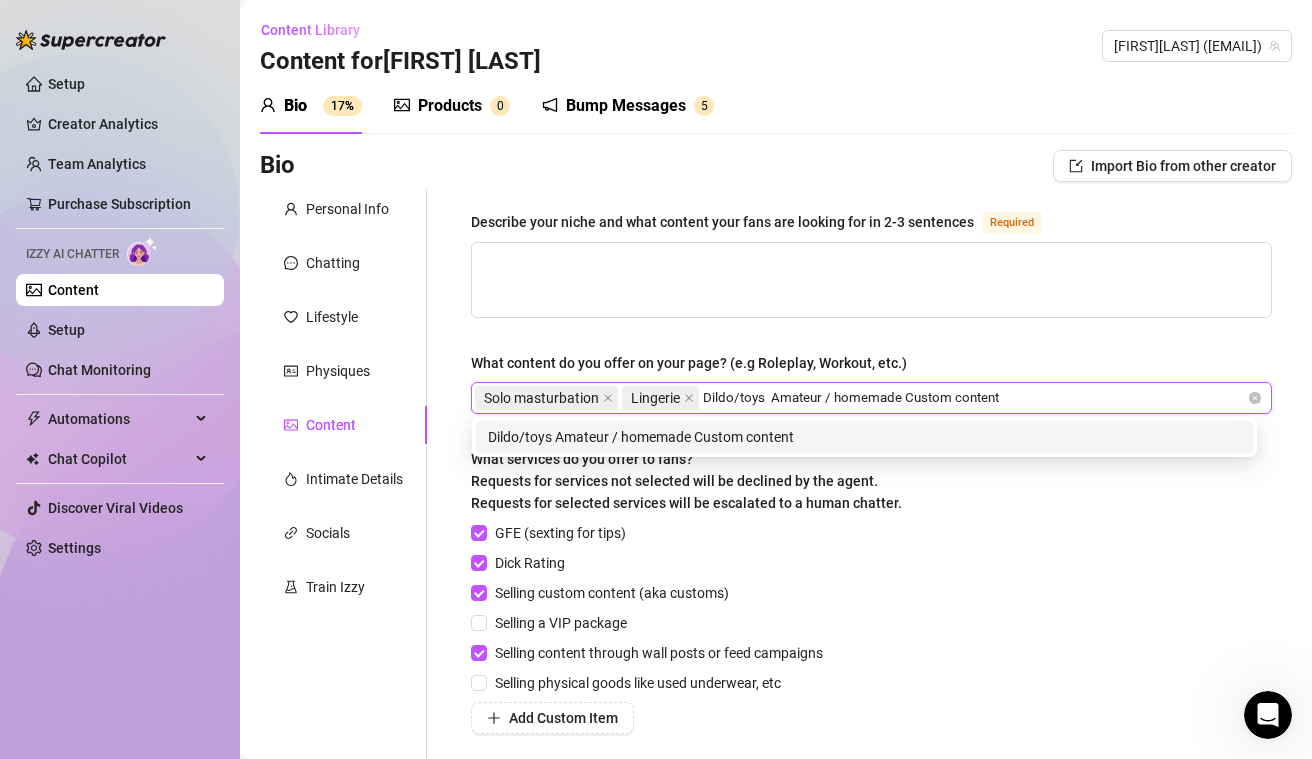 drag, startPoint x: 773, startPoint y: 399, endPoint x: 1018, endPoint y: 391, distance: 245.13058 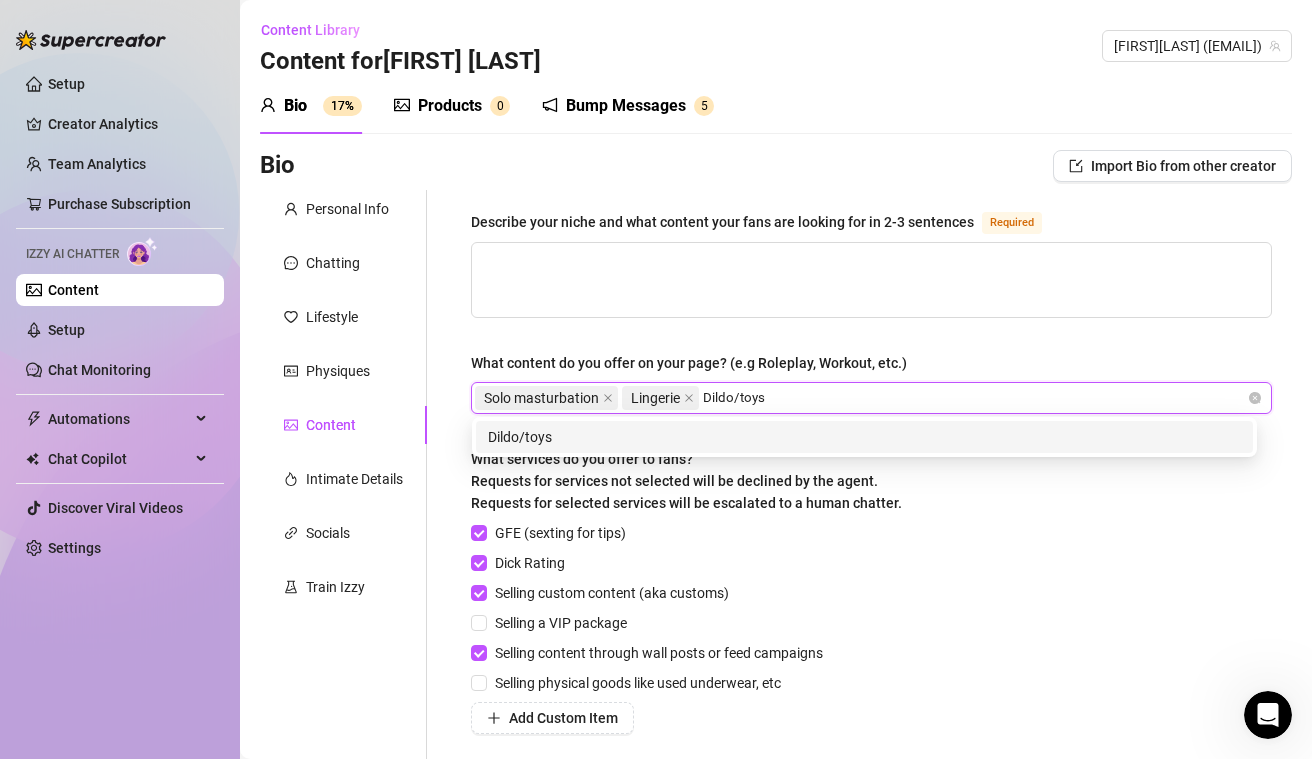 click on "Dildo/toys" at bounding box center (864, 437) 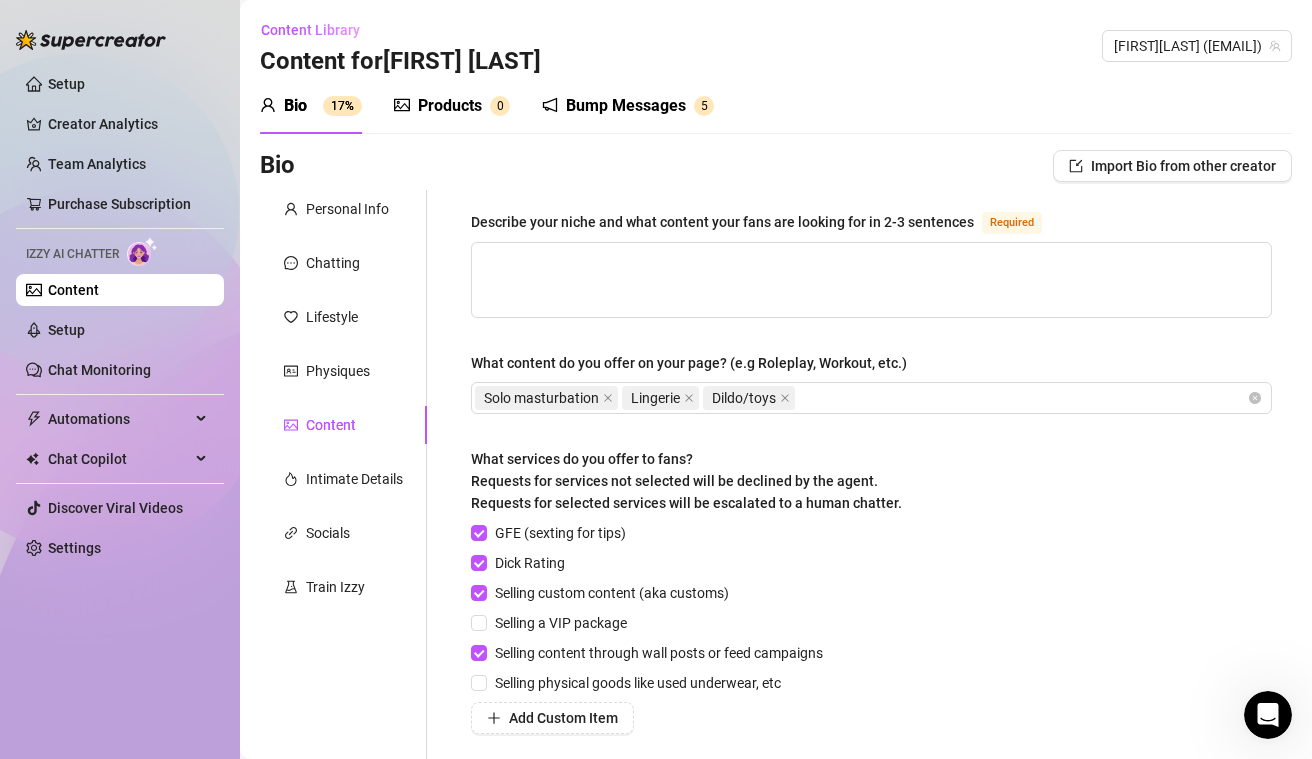 click on "GFE (sexting for tips) Dick Rating Selling custom content (aka customs) Selling a VIP package Selling content through wall posts or feed campaigns Selling physical goods like used underwear, etc Add Custom Item" at bounding box center (871, 628) 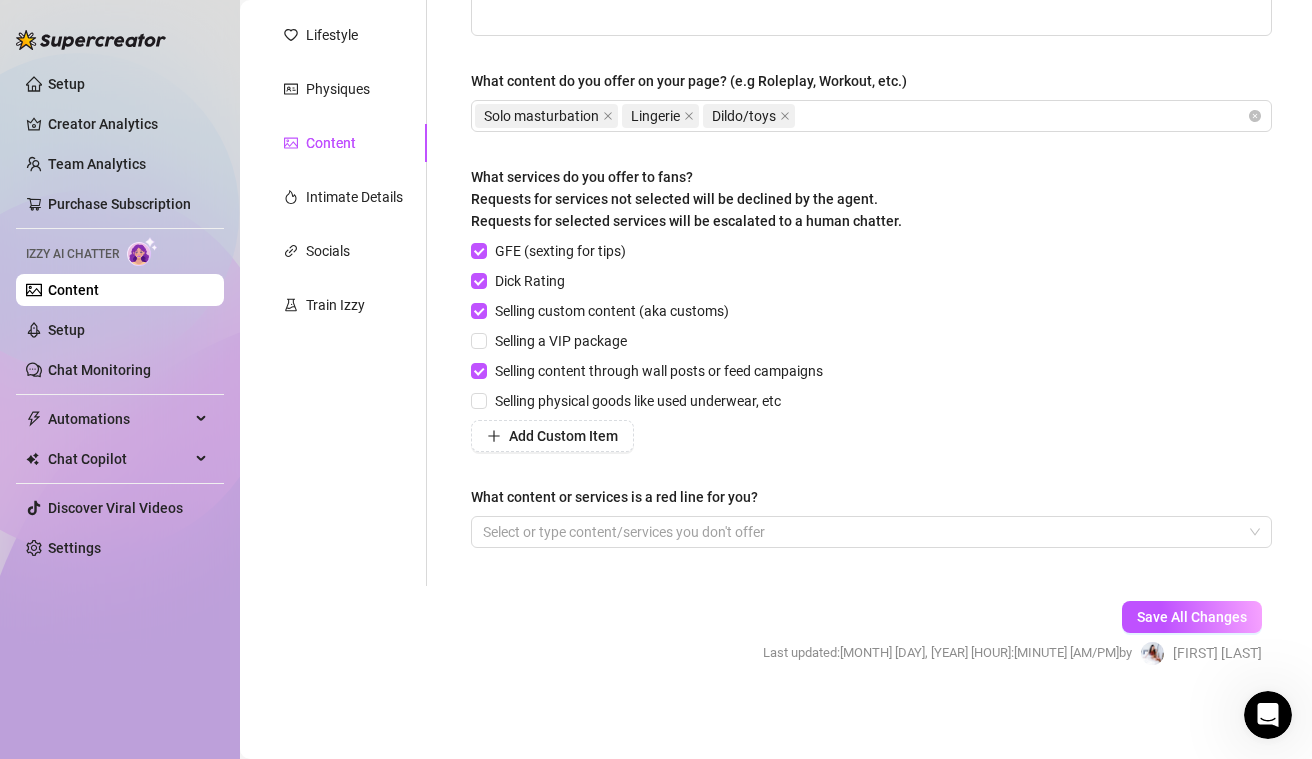 scroll, scrollTop: 280, scrollLeft: 0, axis: vertical 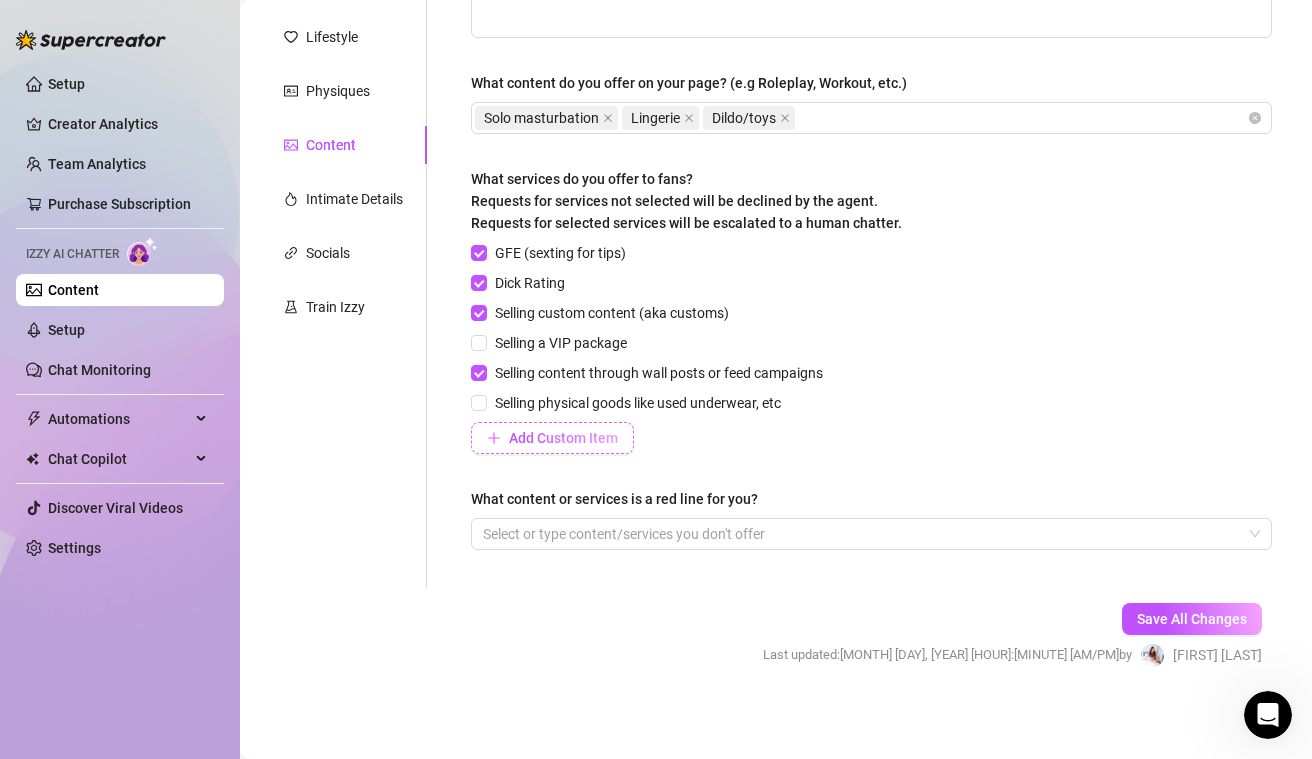 click on "Add Custom Item" at bounding box center (563, 438) 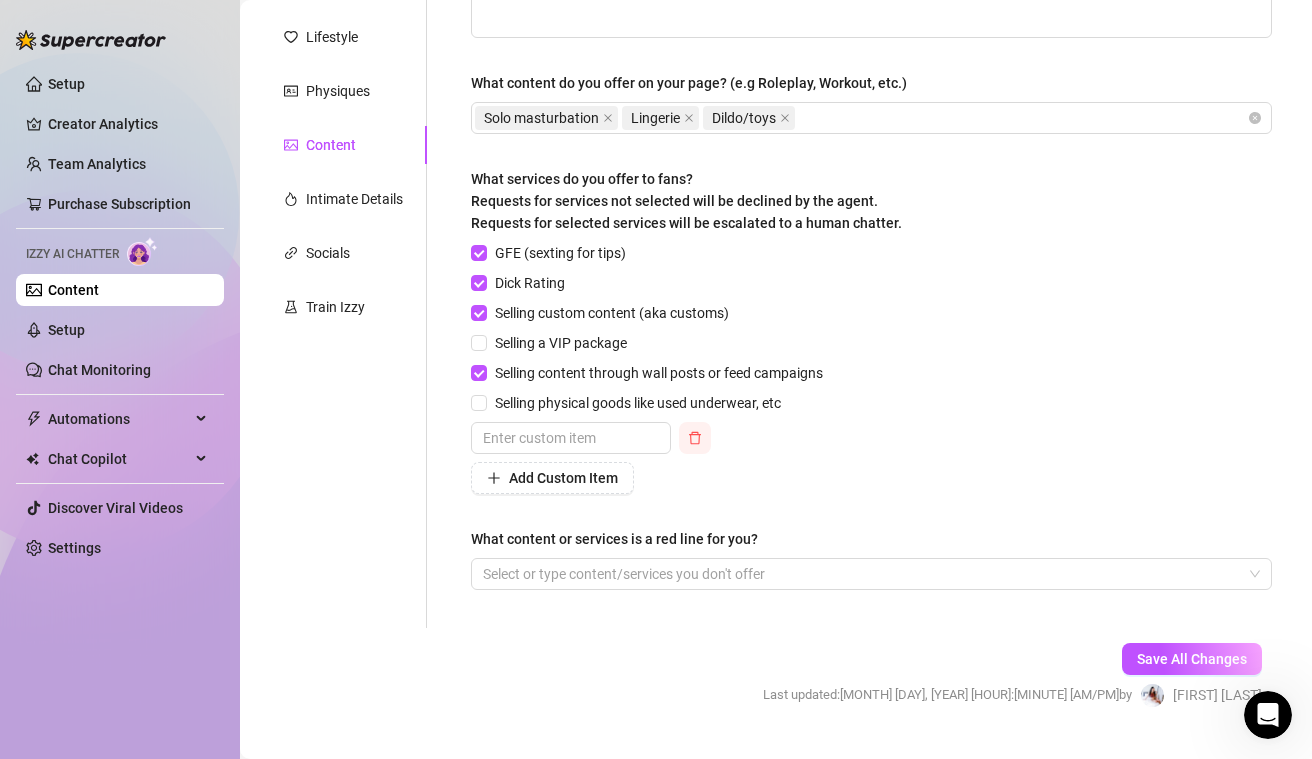 click 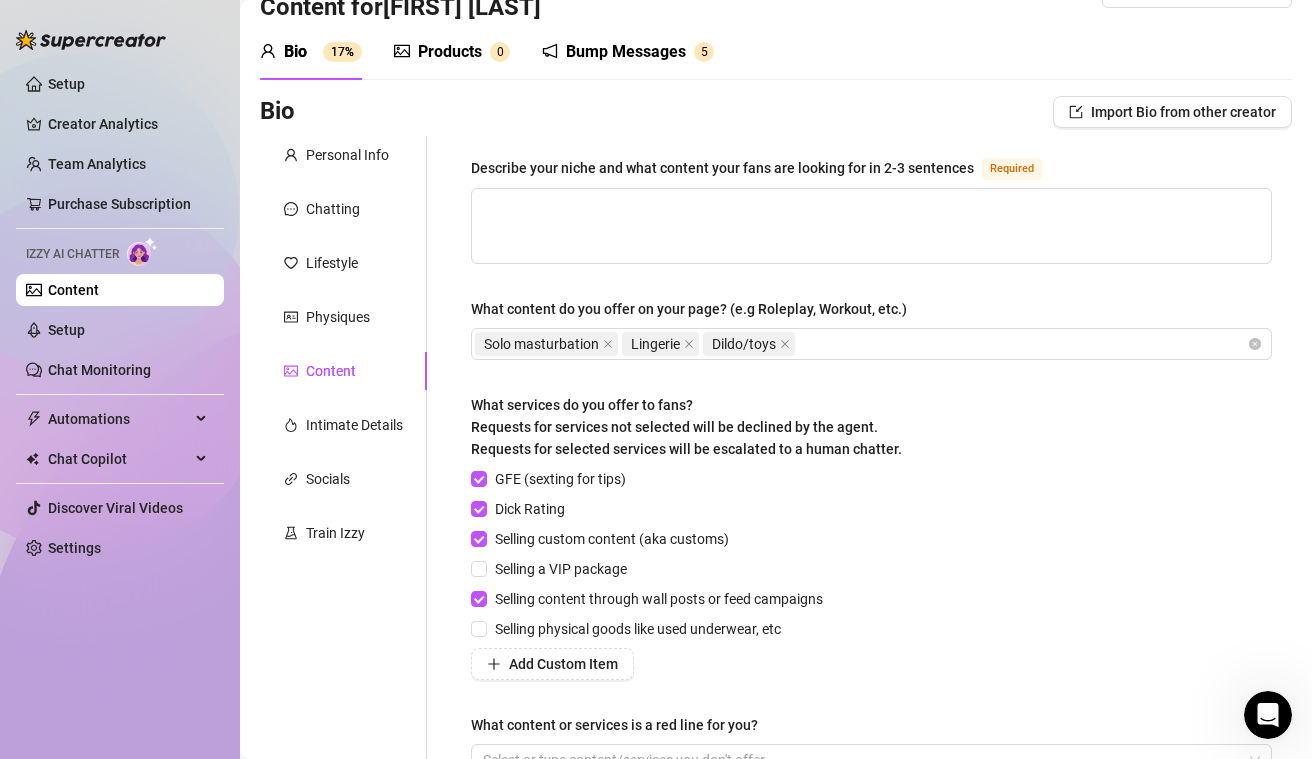 scroll, scrollTop: 0, scrollLeft: 0, axis: both 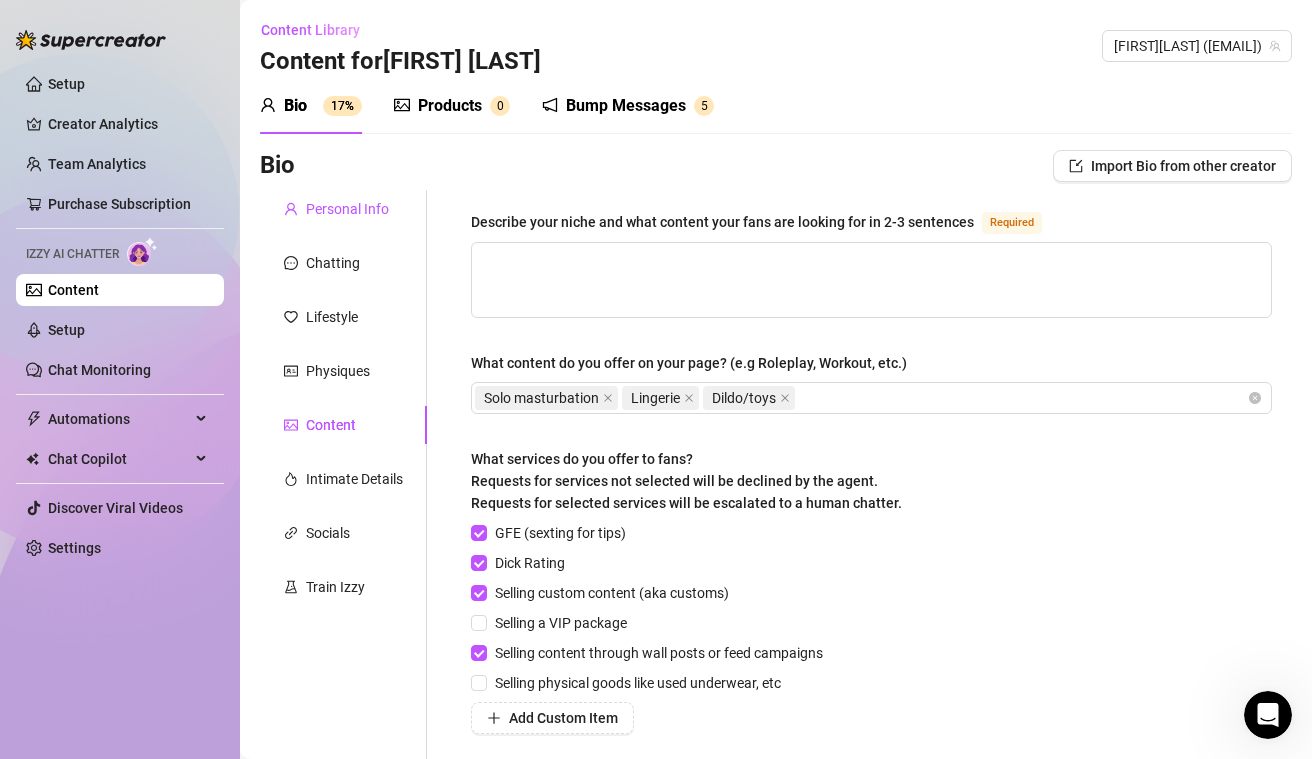 click on "Personal Info" at bounding box center [347, 209] 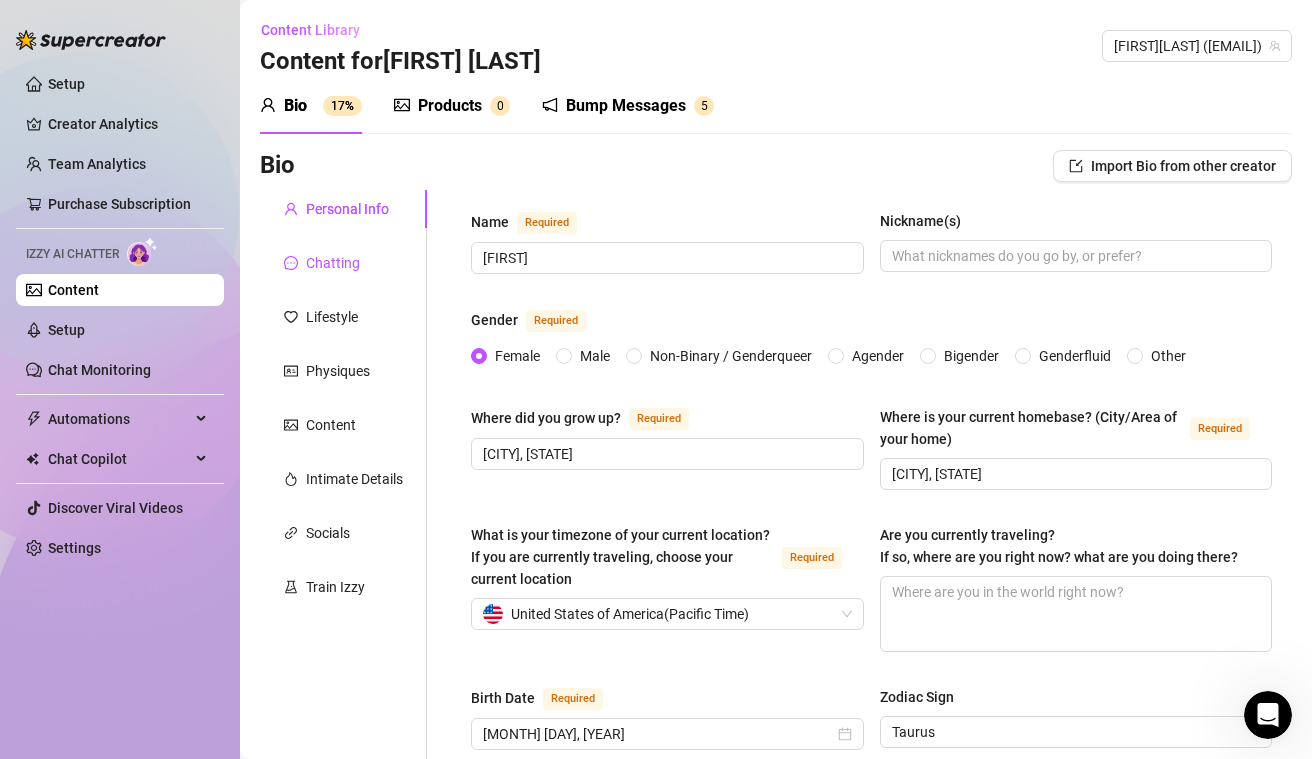 click on "Chatting" at bounding box center (333, 263) 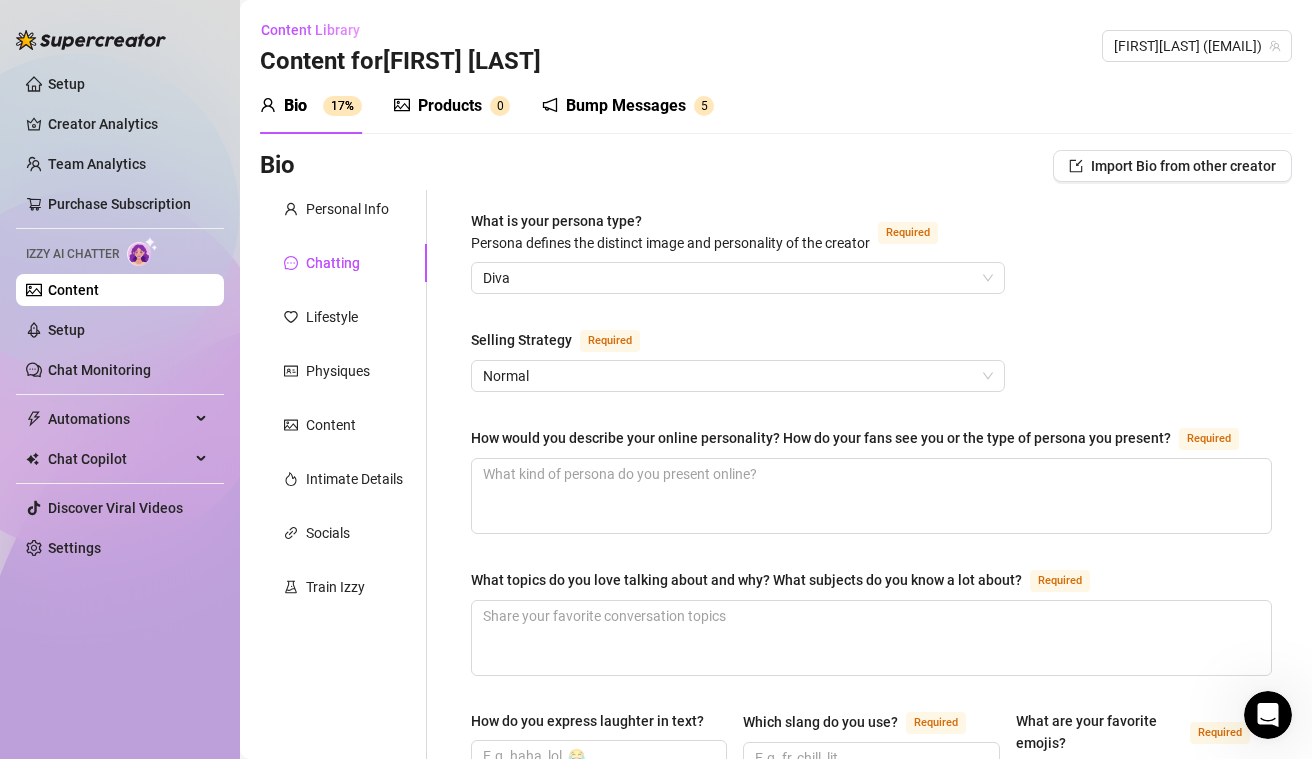 click on "Content" at bounding box center [73, 290] 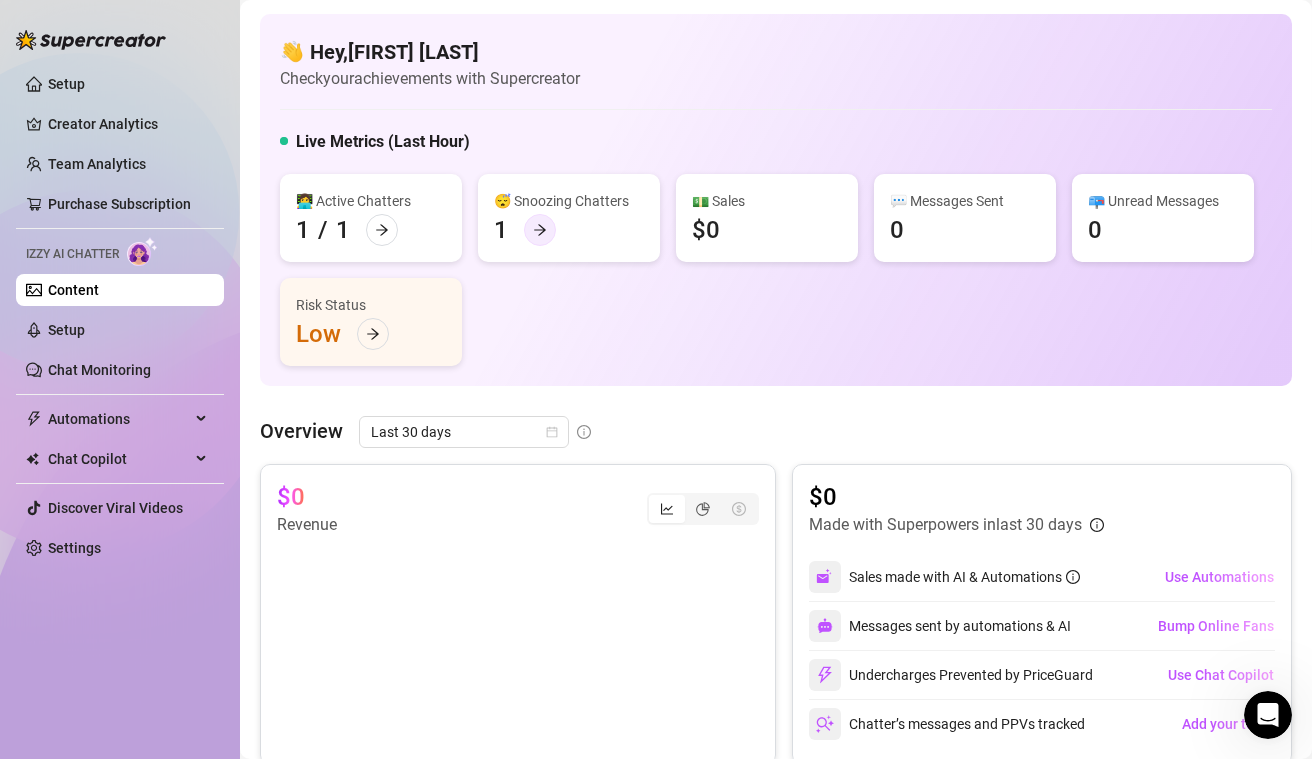 click 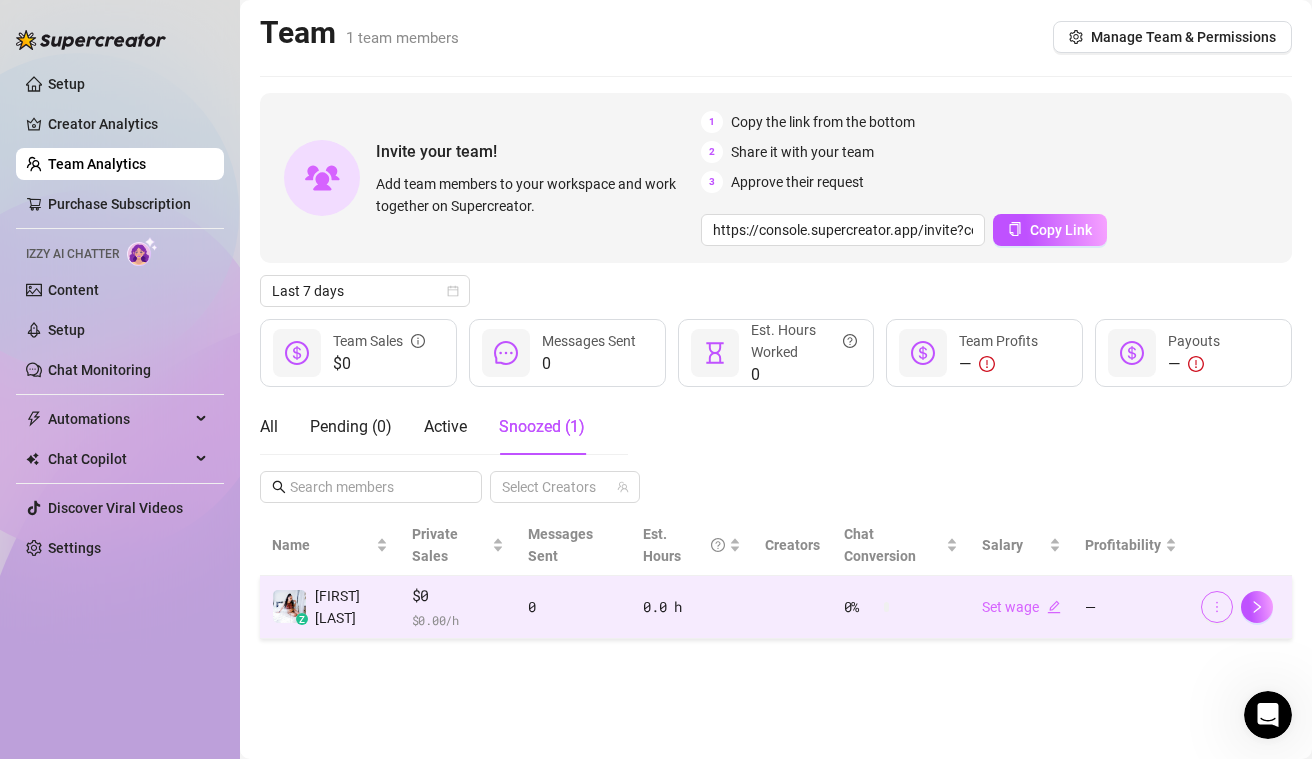 click 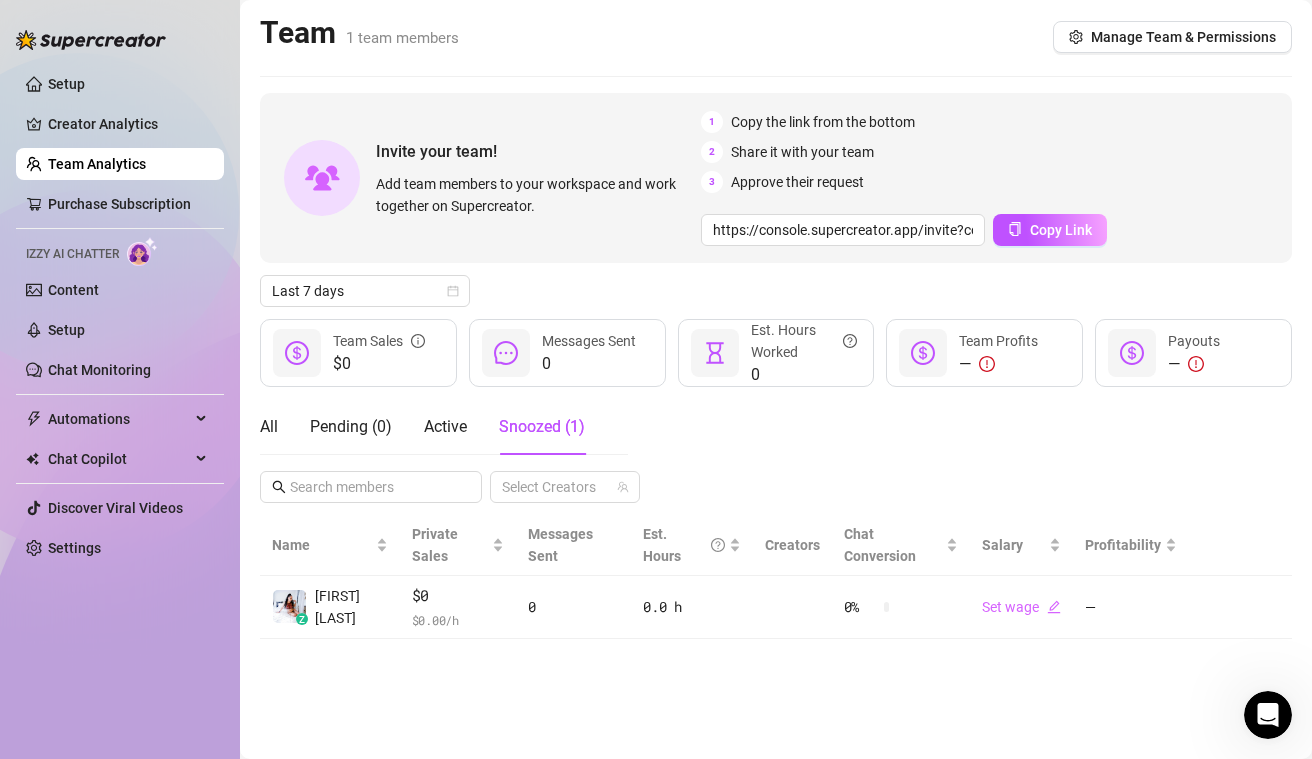 click on "All Pending ( 0 ) Active Snoozed ( 1 )   Select Creators" at bounding box center [776, 451] 